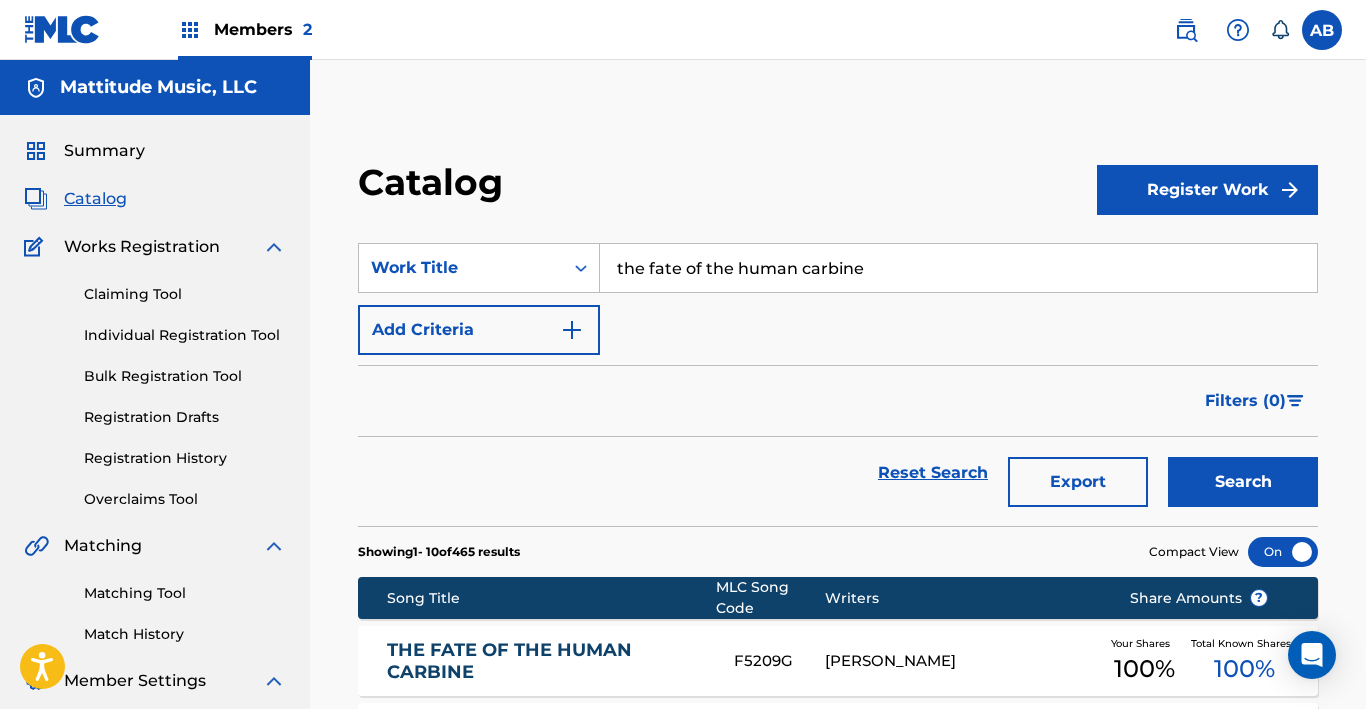 scroll, scrollTop: 158, scrollLeft: 0, axis: vertical 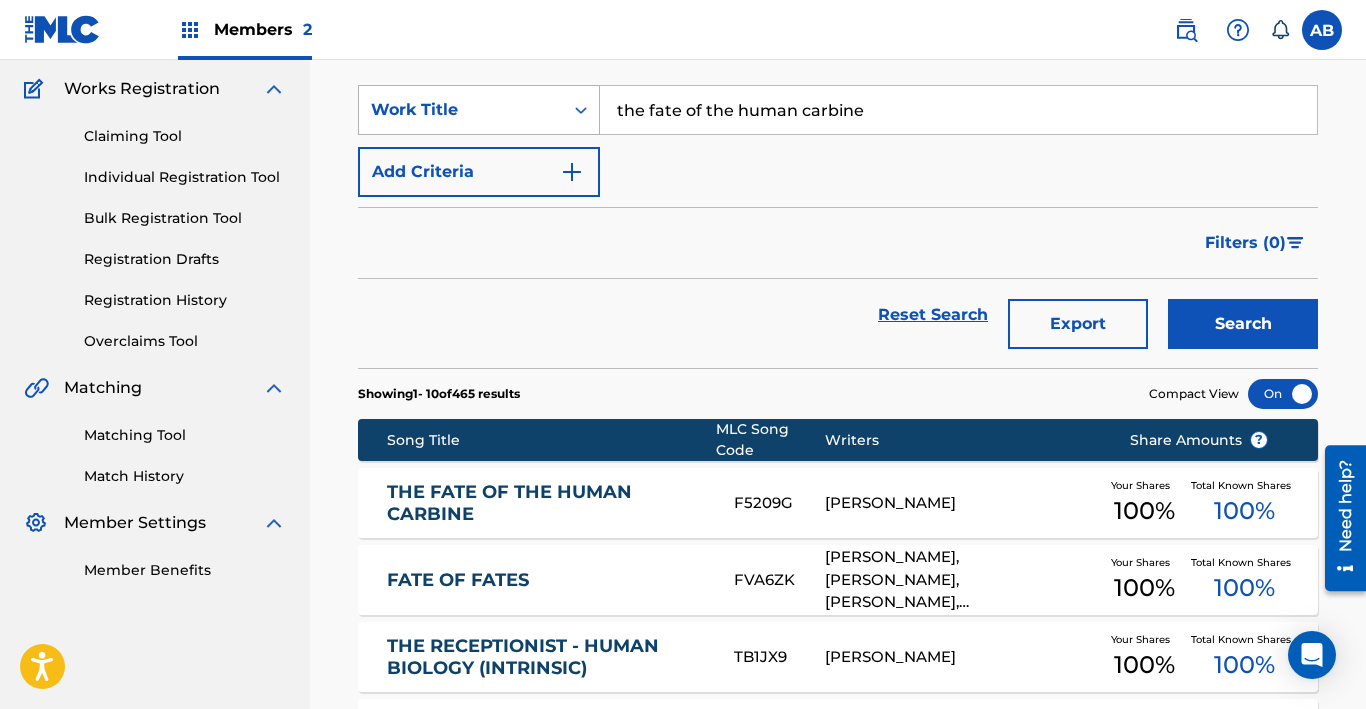 click on "Work Title" at bounding box center [479, 110] 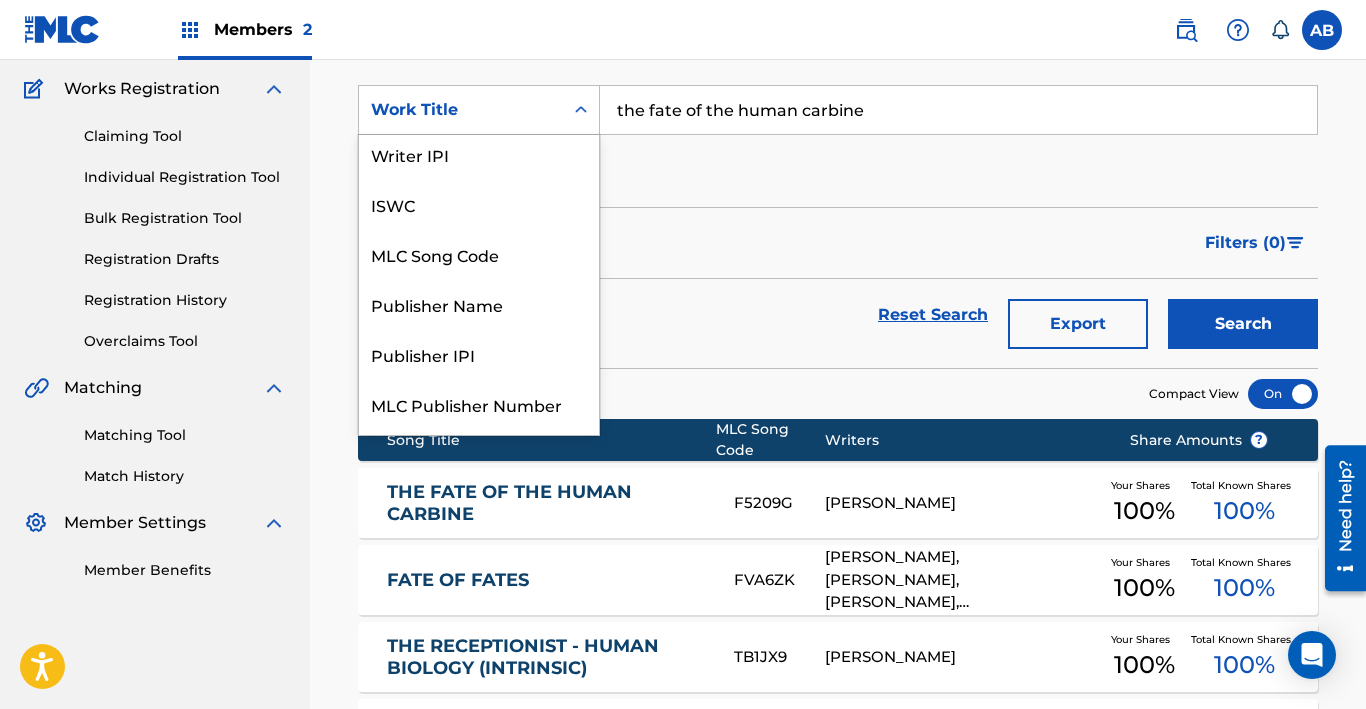scroll, scrollTop: 0, scrollLeft: 0, axis: both 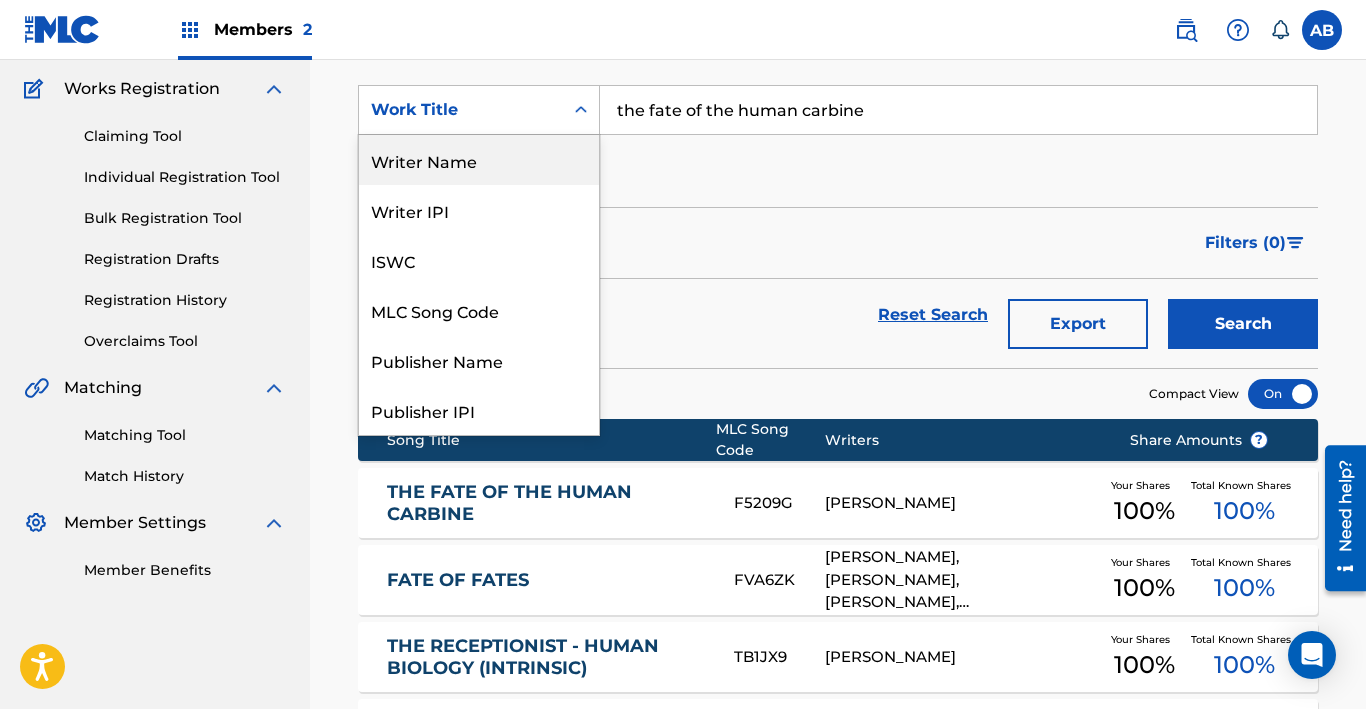 click on "Writer Name" at bounding box center (479, 160) 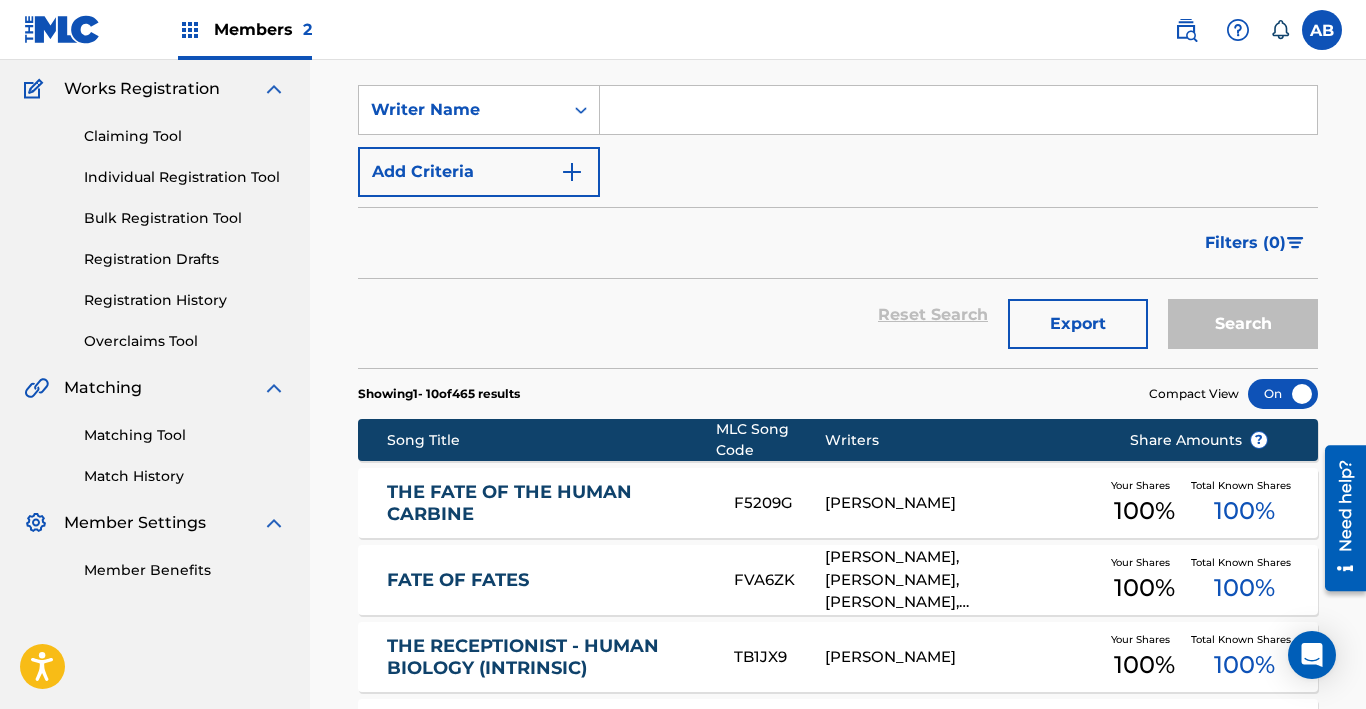 click at bounding box center (958, 110) 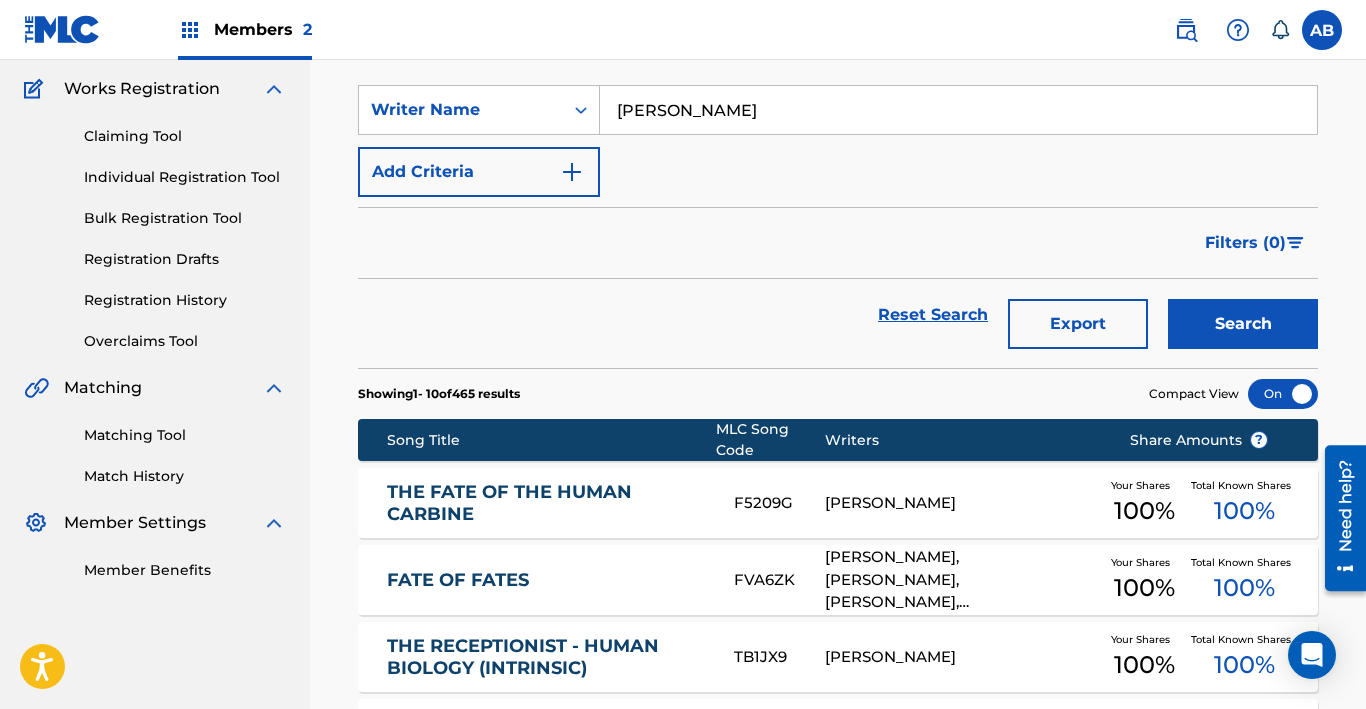 type on "[PERSON_NAME]" 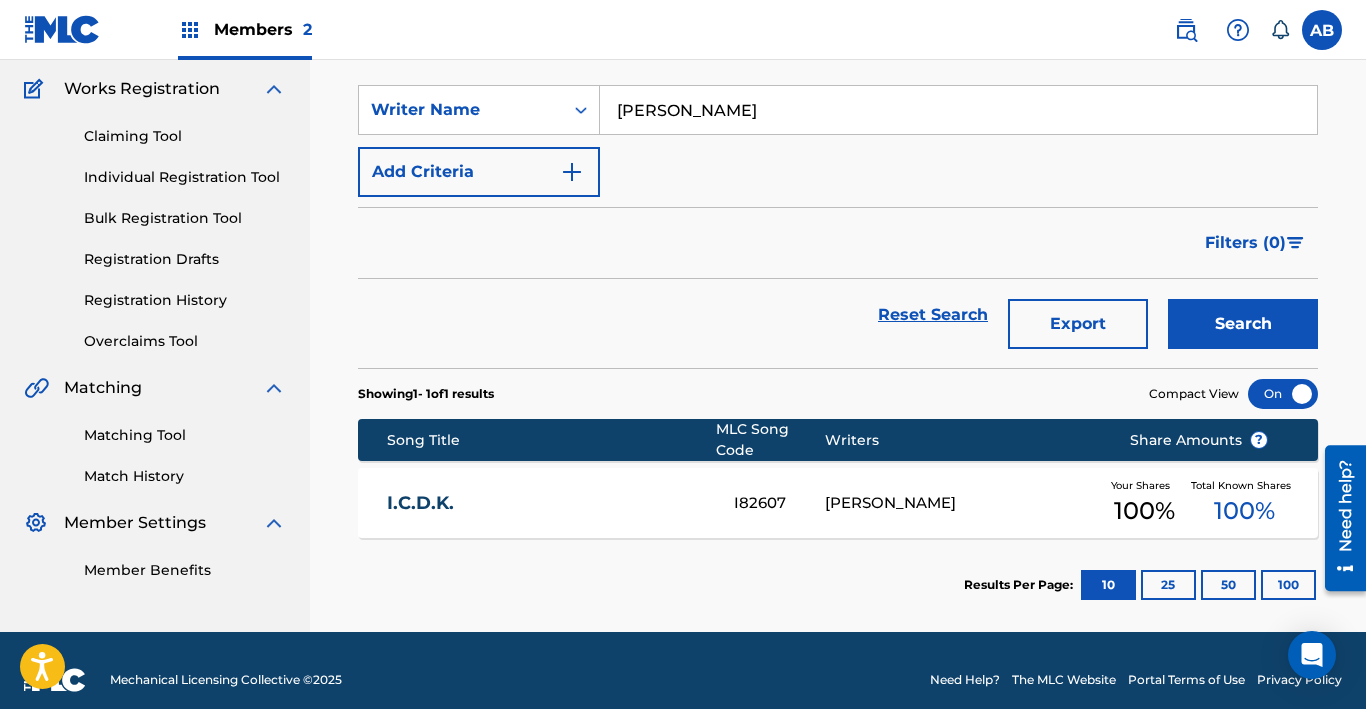 scroll, scrollTop: 177, scrollLeft: 0, axis: vertical 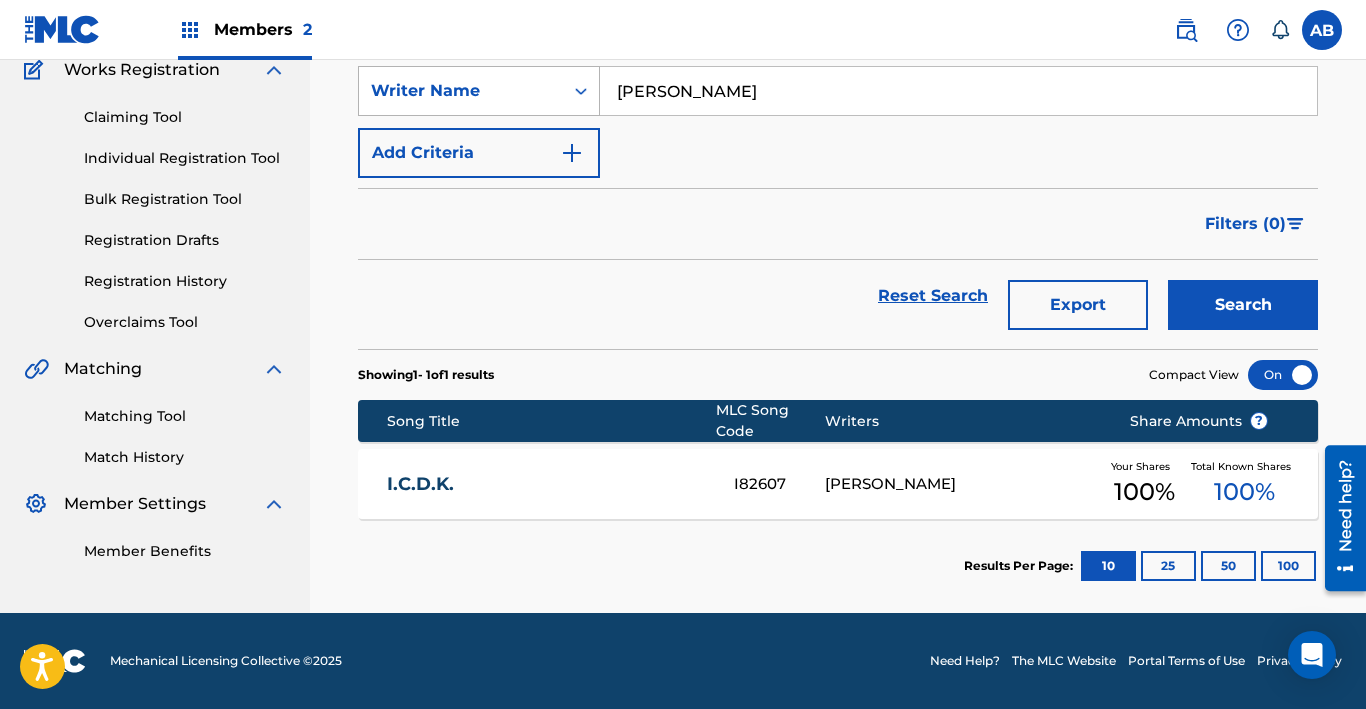 drag, startPoint x: 672, startPoint y: 94, endPoint x: 435, endPoint y: 85, distance: 237.17082 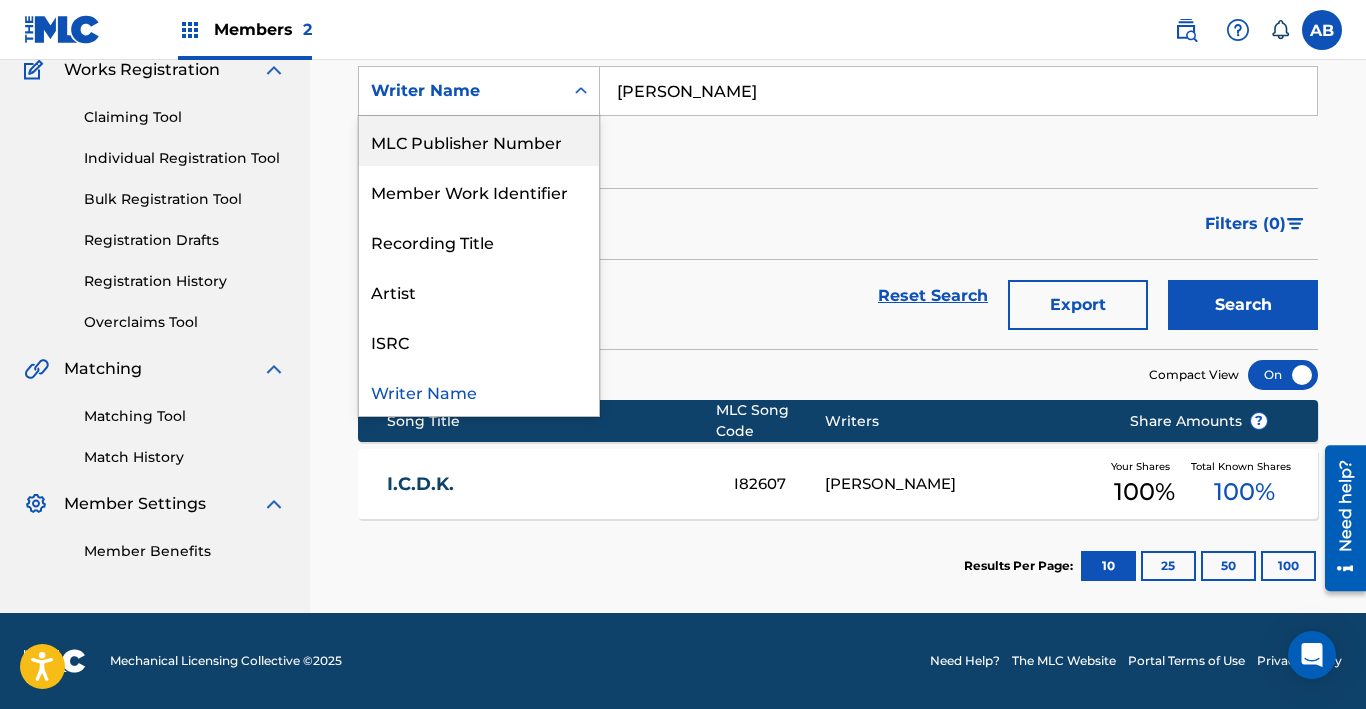 scroll, scrollTop: 0, scrollLeft: 0, axis: both 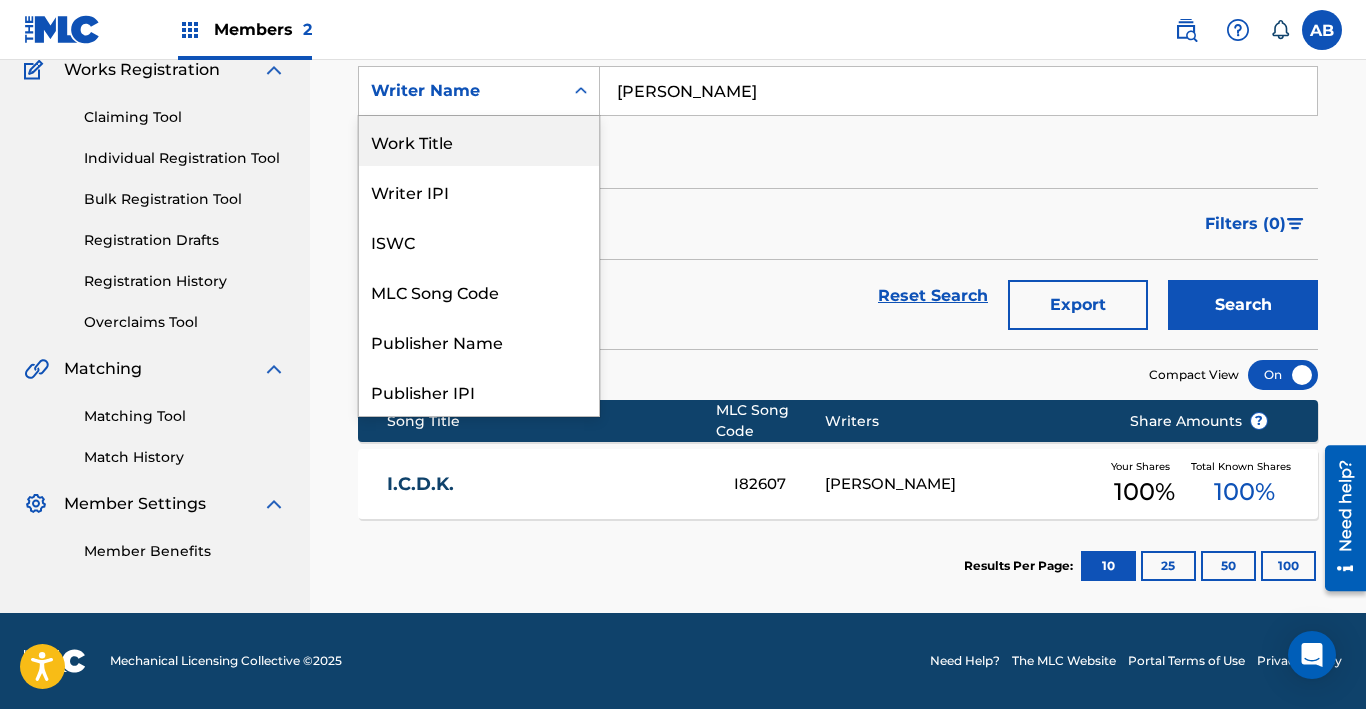 click on "Work Title" at bounding box center [479, 141] 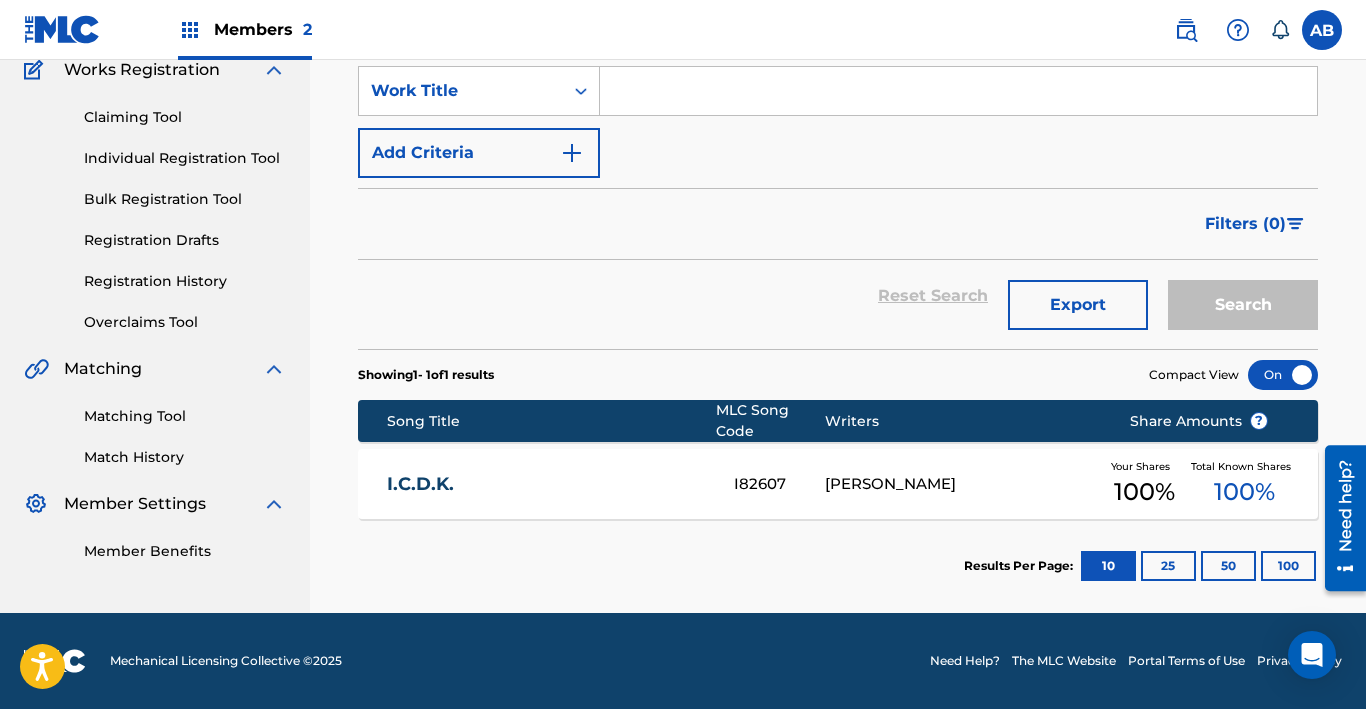 click at bounding box center (958, 91) 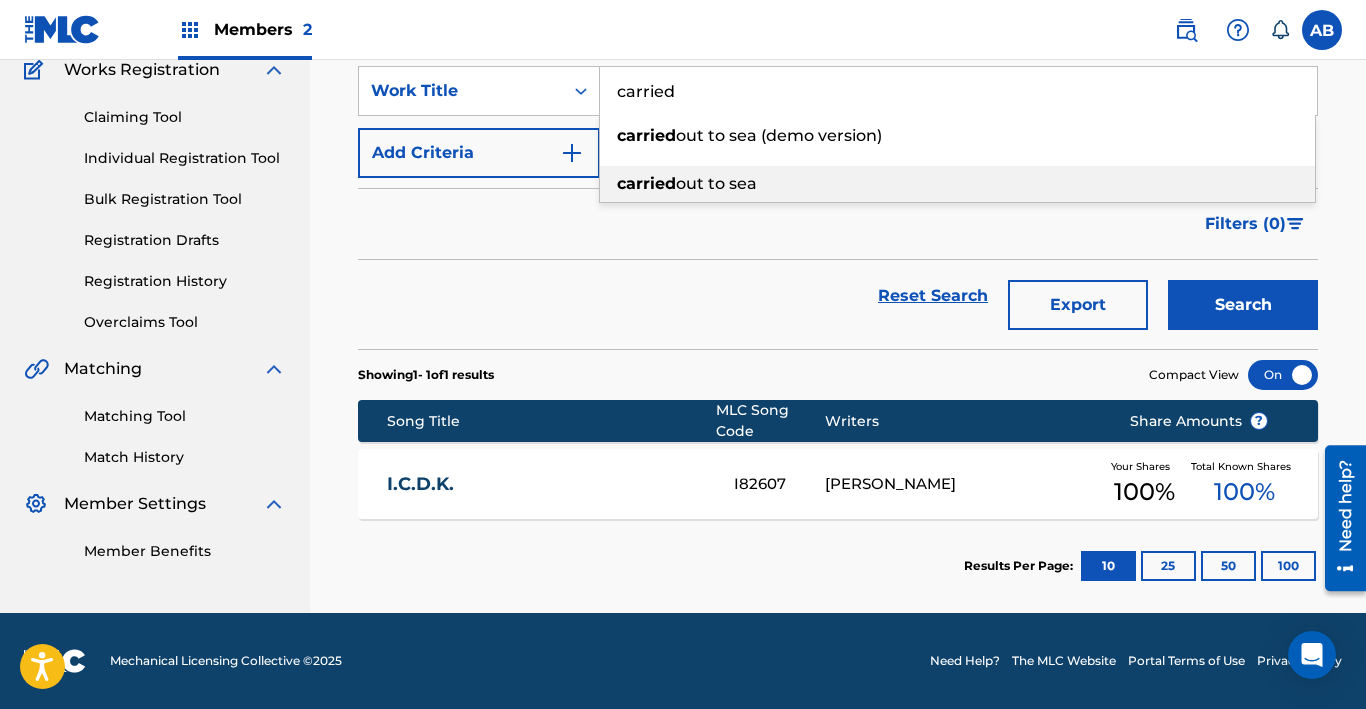 click on "carried  out to sea" at bounding box center (957, 184) 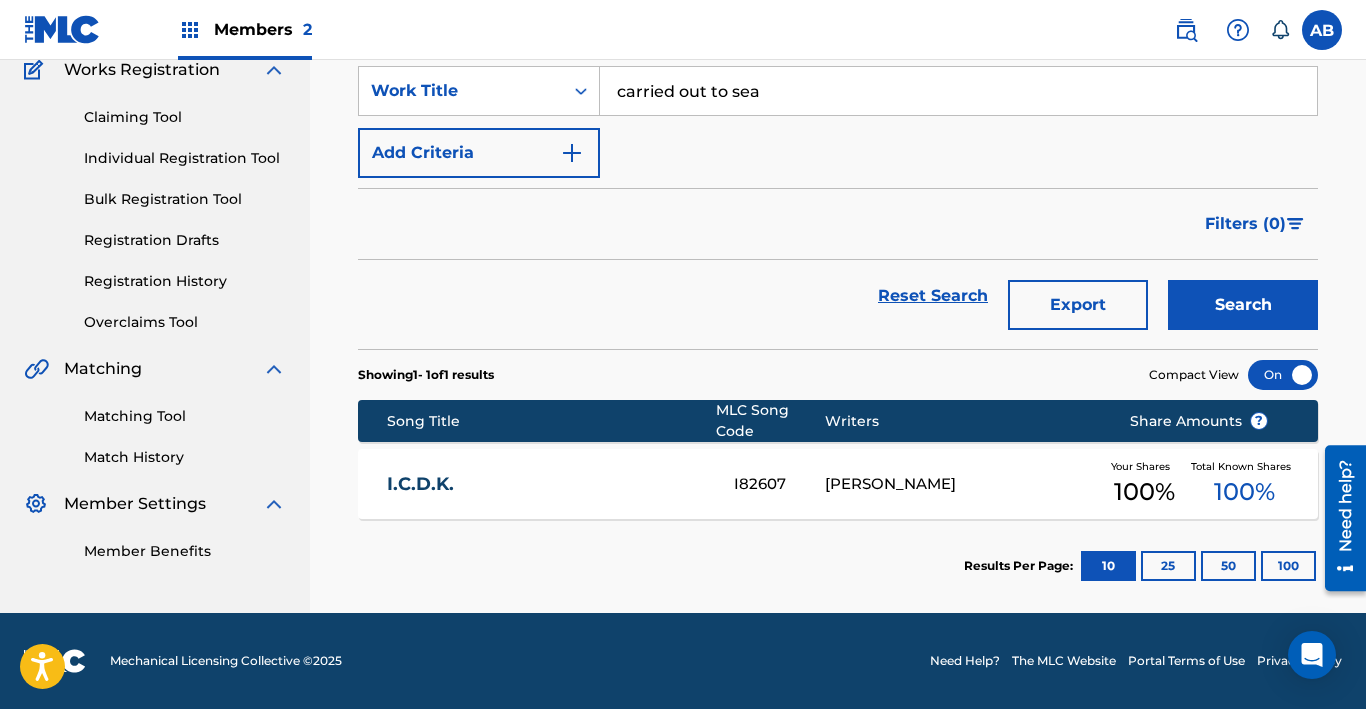 click on "Search" at bounding box center (1243, 305) 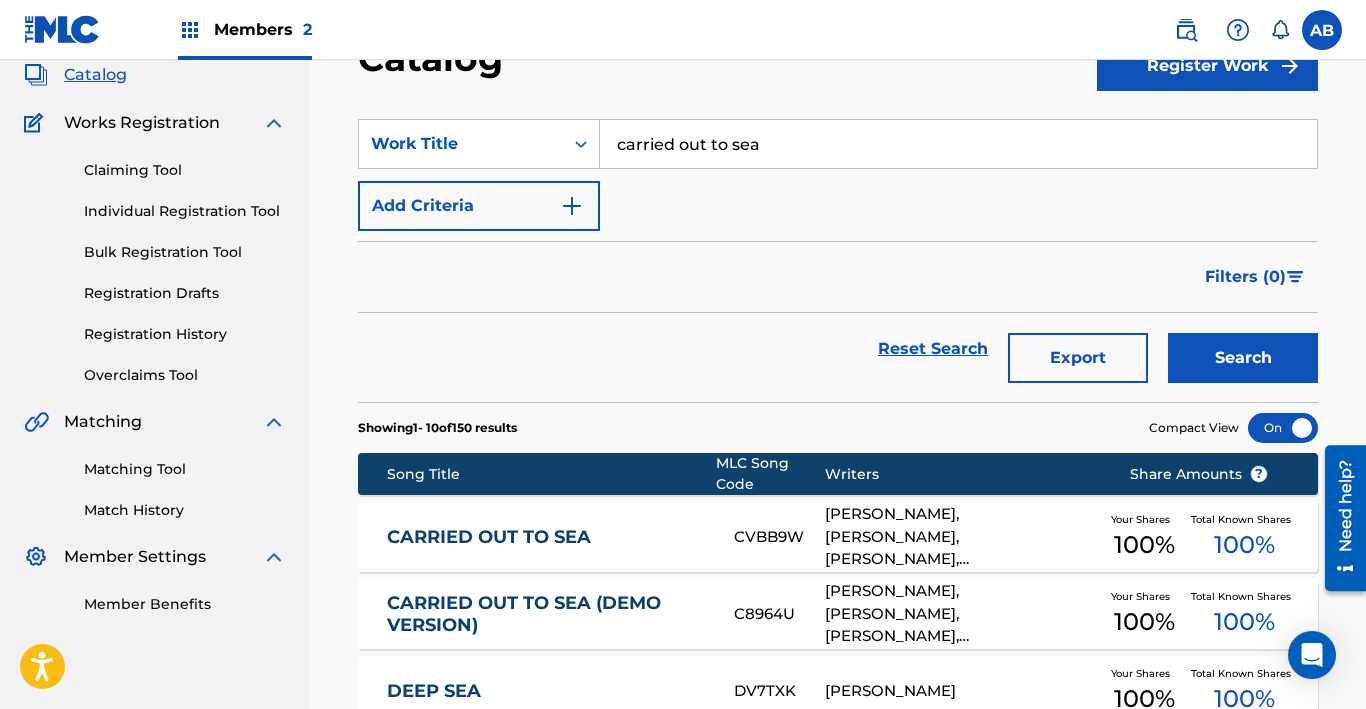 scroll, scrollTop: 70, scrollLeft: 0, axis: vertical 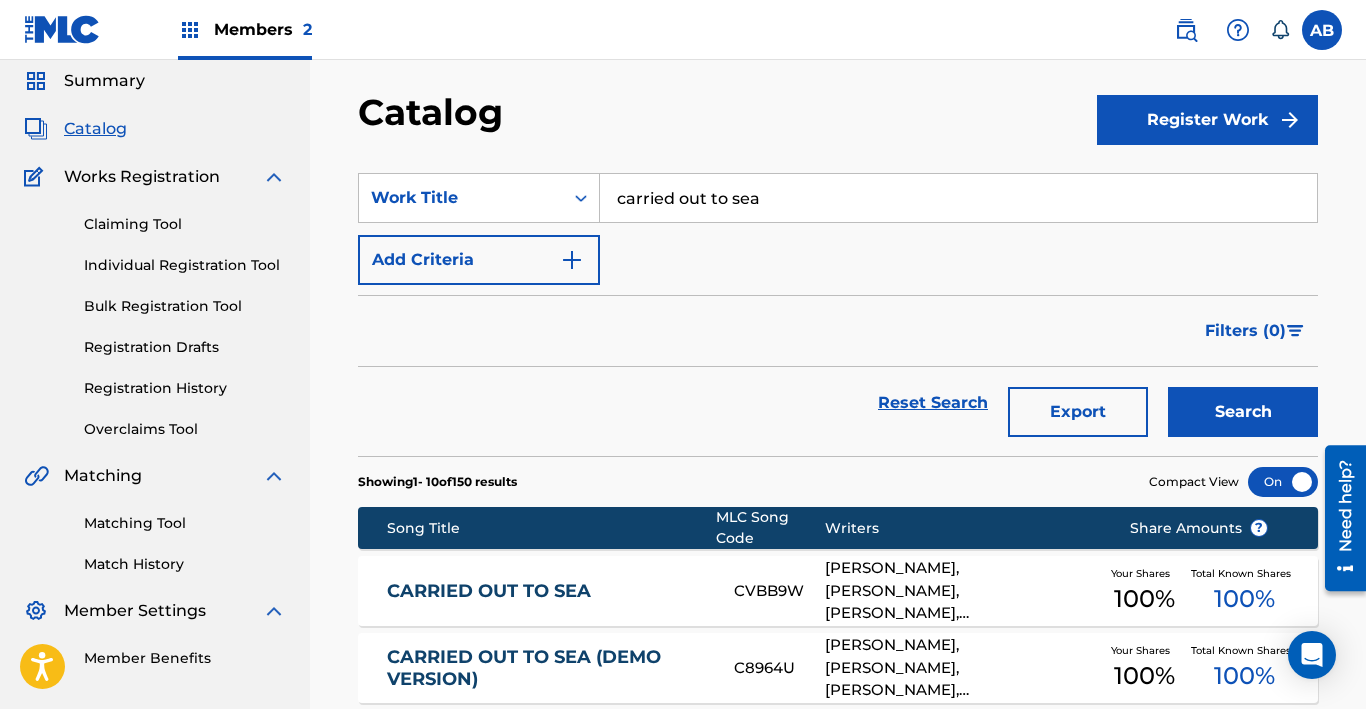 drag, startPoint x: 770, startPoint y: 198, endPoint x: 456, endPoint y: 140, distance: 319.31177 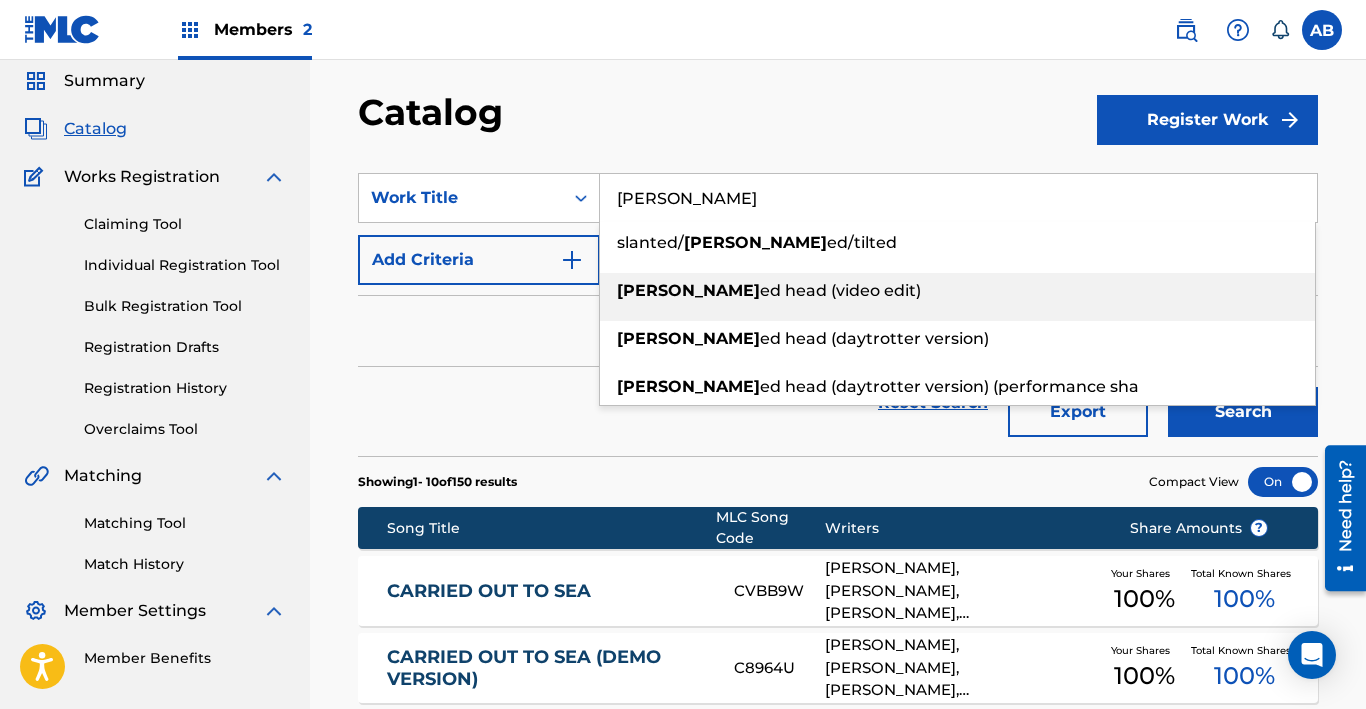 click on "ed head (video edit)" at bounding box center [840, 290] 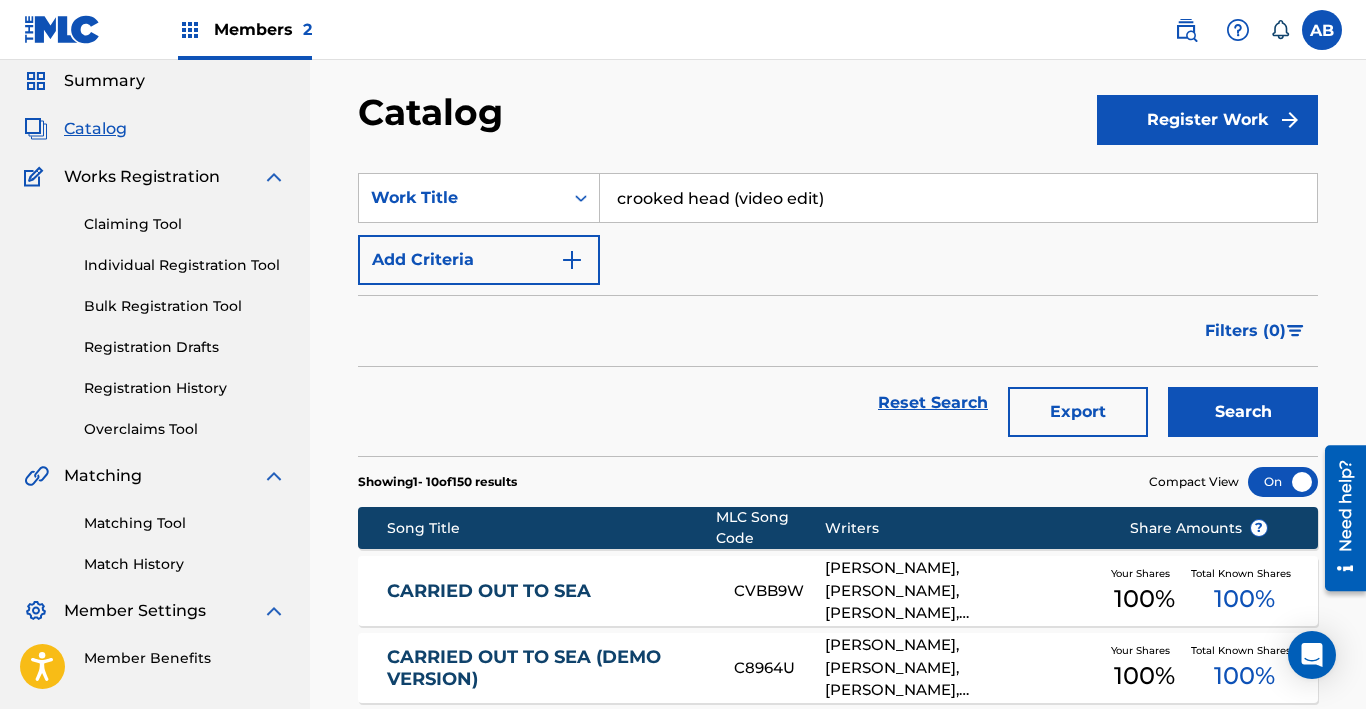 click on "Search" at bounding box center (1238, 403) 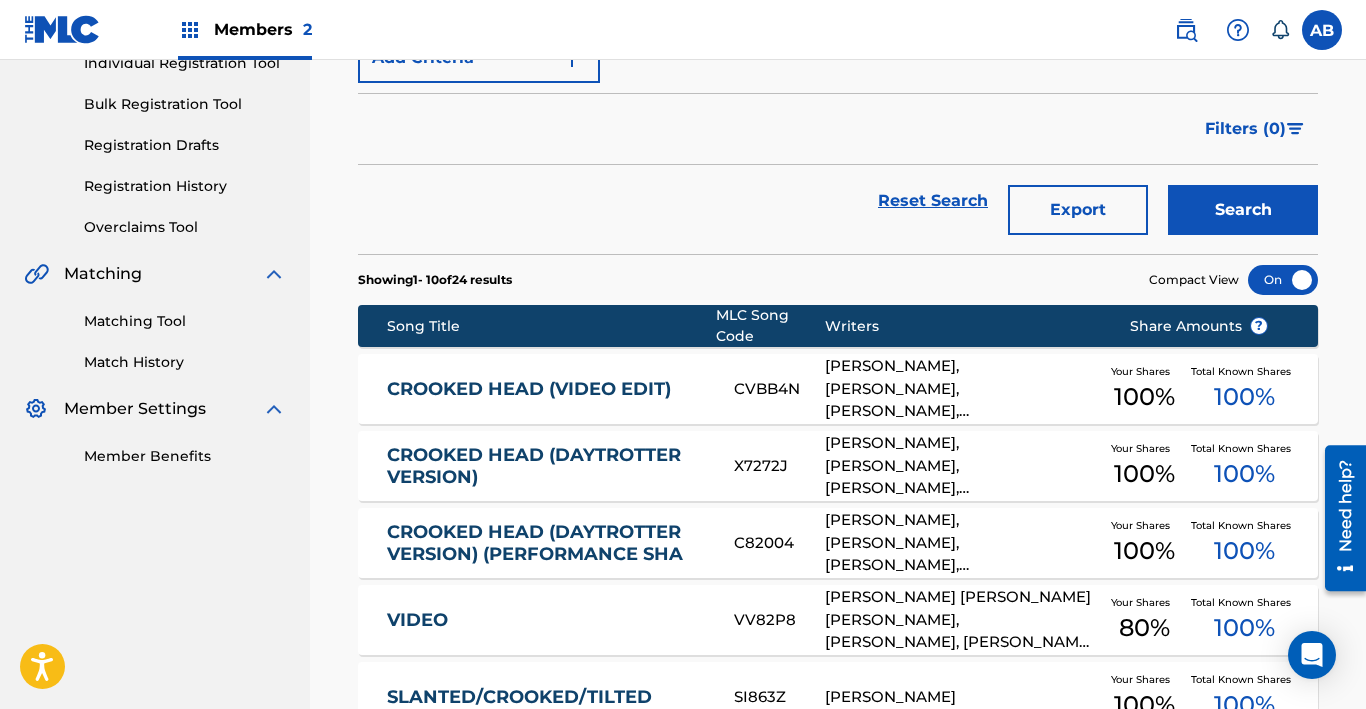 scroll, scrollTop: 0, scrollLeft: 0, axis: both 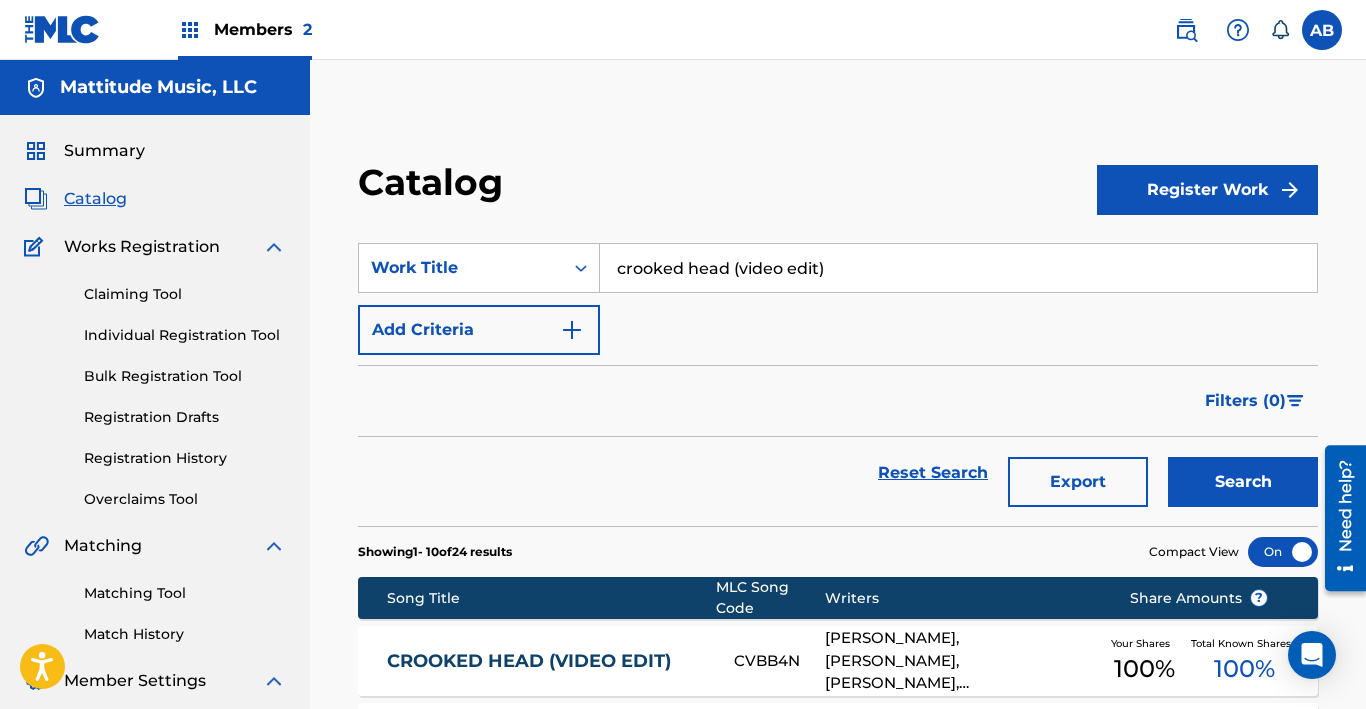 drag, startPoint x: 845, startPoint y: 267, endPoint x: 217, endPoint y: 193, distance: 632.34485 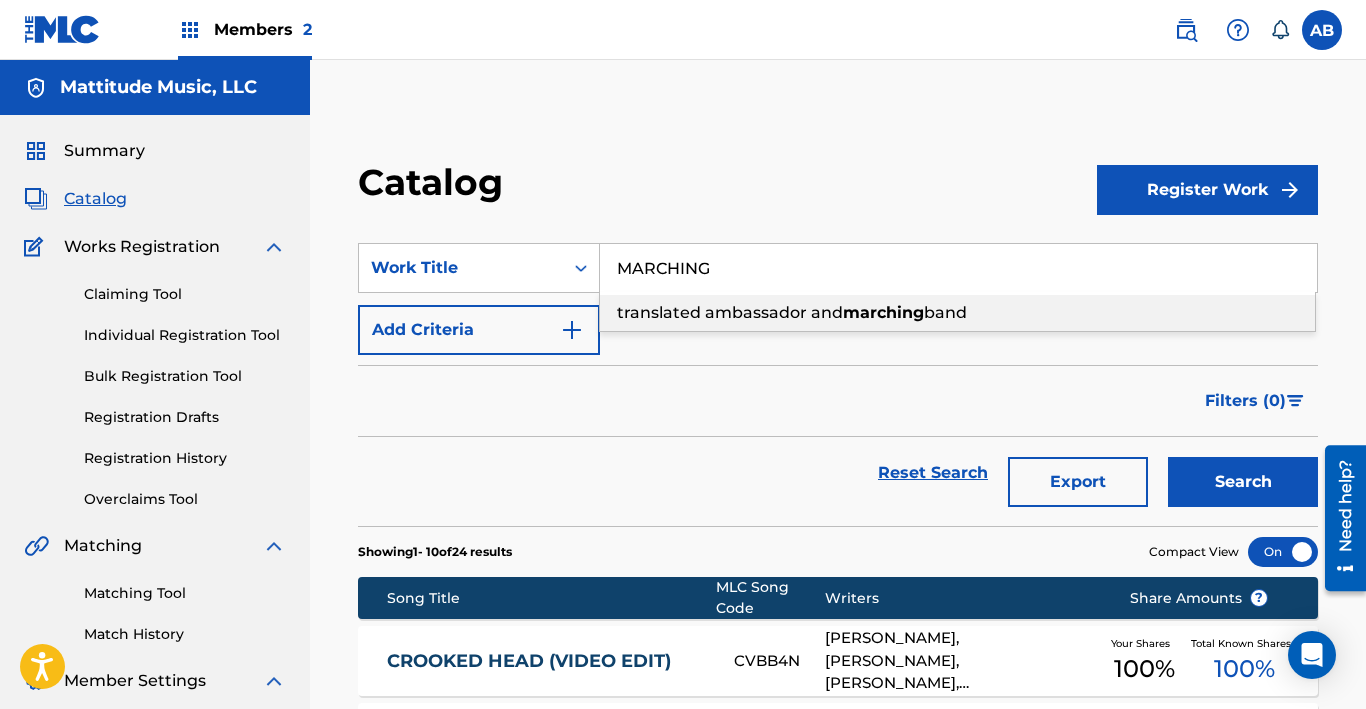 click on "Filters ( 0 )" at bounding box center (838, 401) 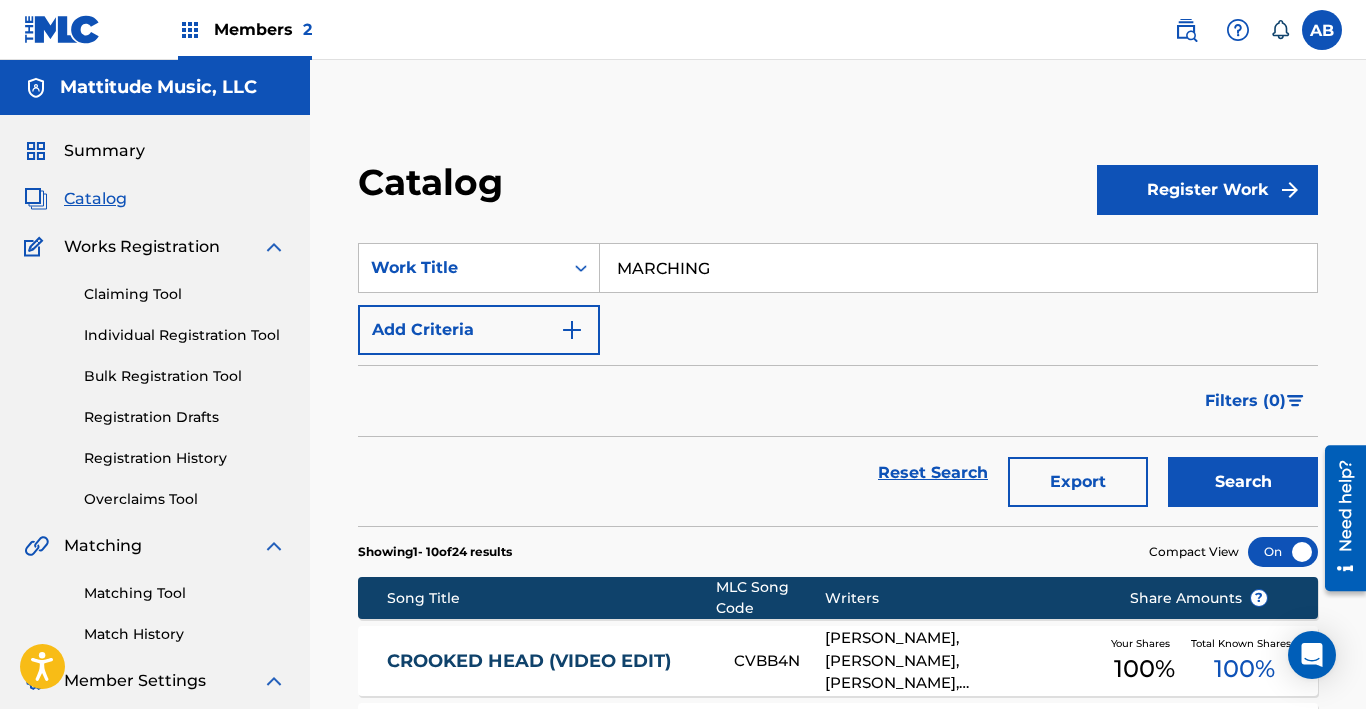 click on "Search" at bounding box center (1243, 482) 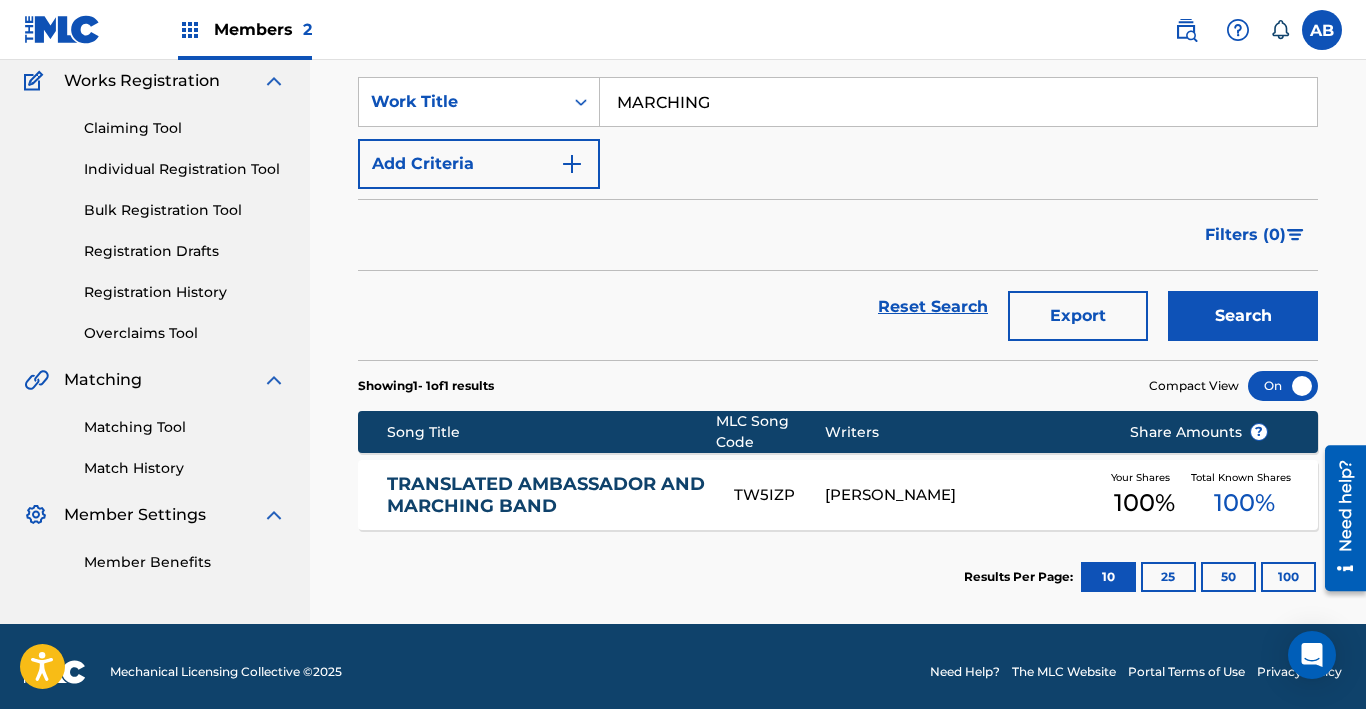 scroll, scrollTop: 177, scrollLeft: 0, axis: vertical 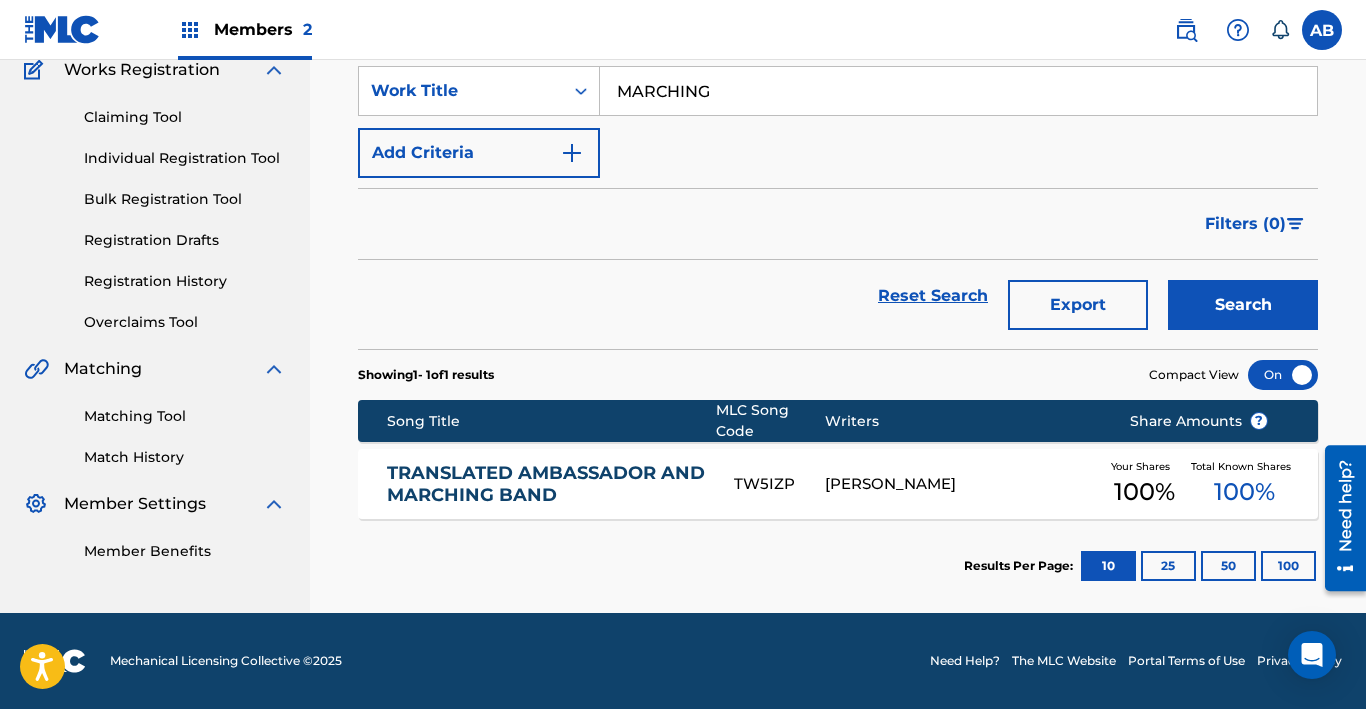 drag, startPoint x: 719, startPoint y: 89, endPoint x: 504, endPoint y: 45, distance: 219.45615 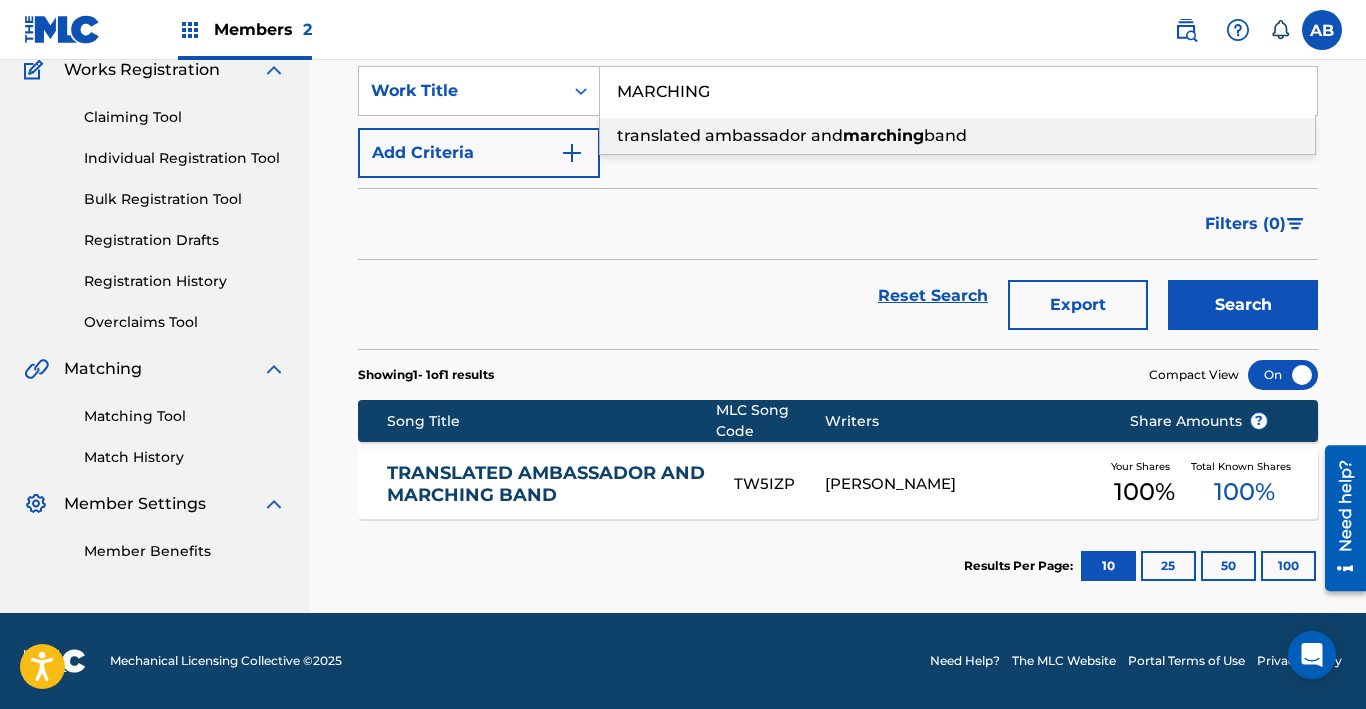 paste on "WHAT WOULD YOU DO" 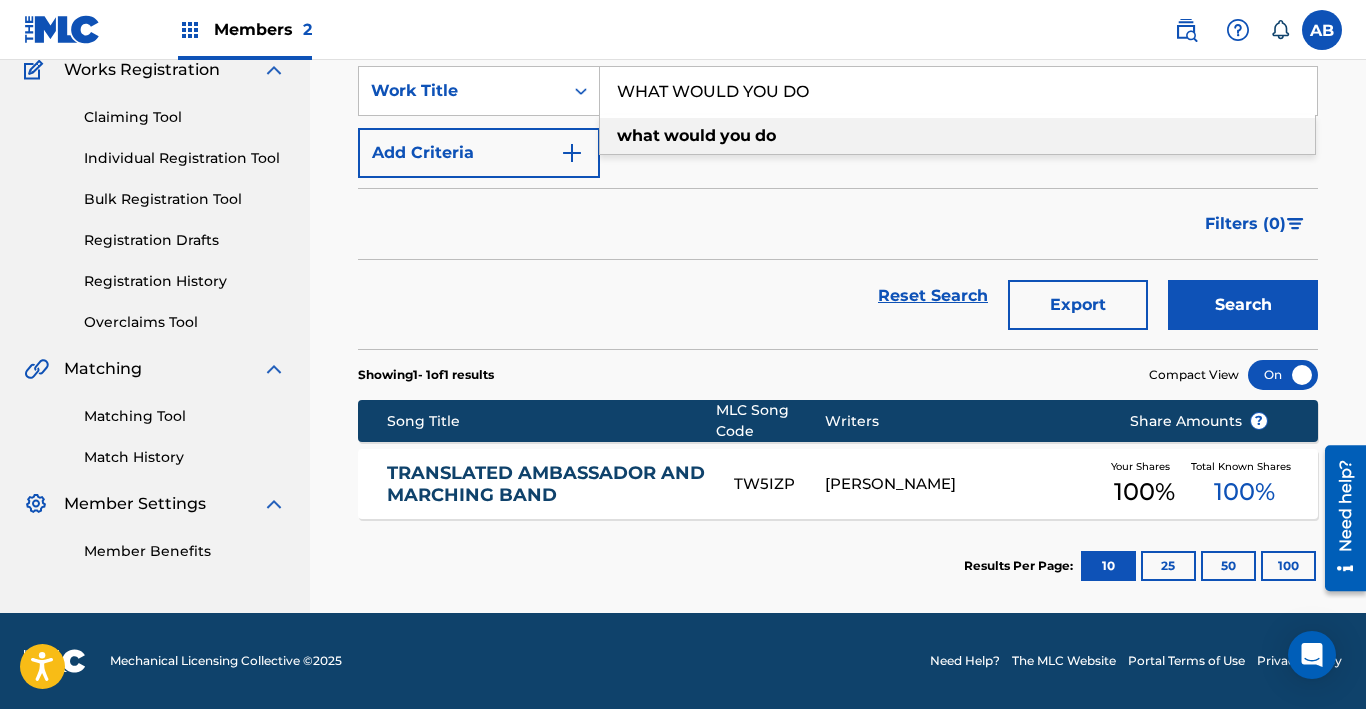 click on "you" at bounding box center (735, 135) 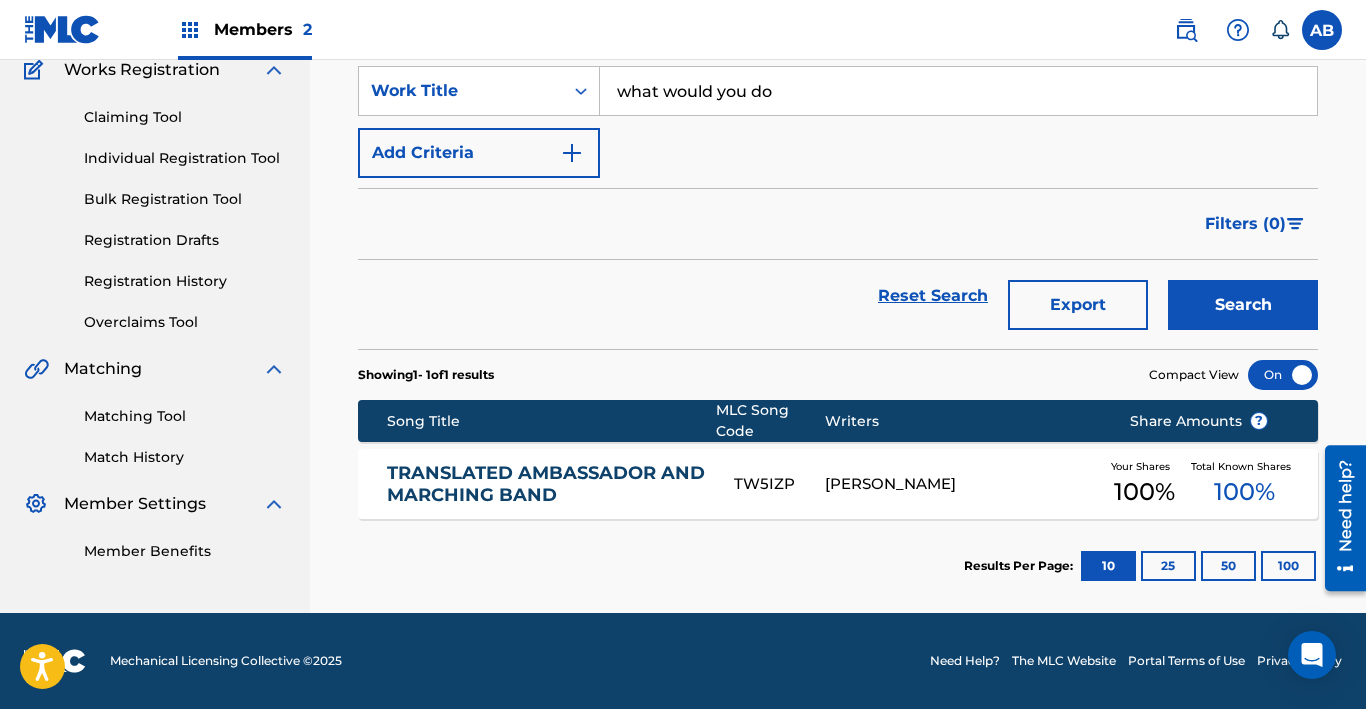 click on "Search" at bounding box center (1243, 305) 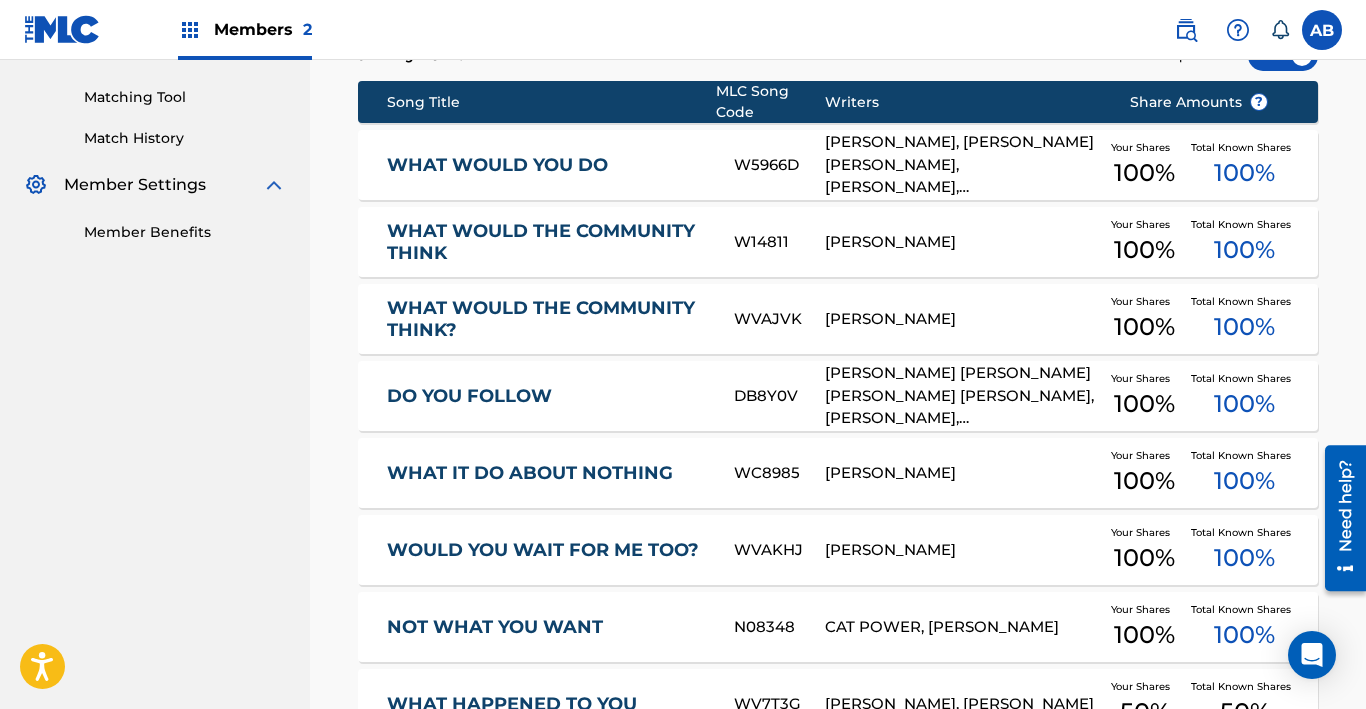 scroll, scrollTop: 535, scrollLeft: 0, axis: vertical 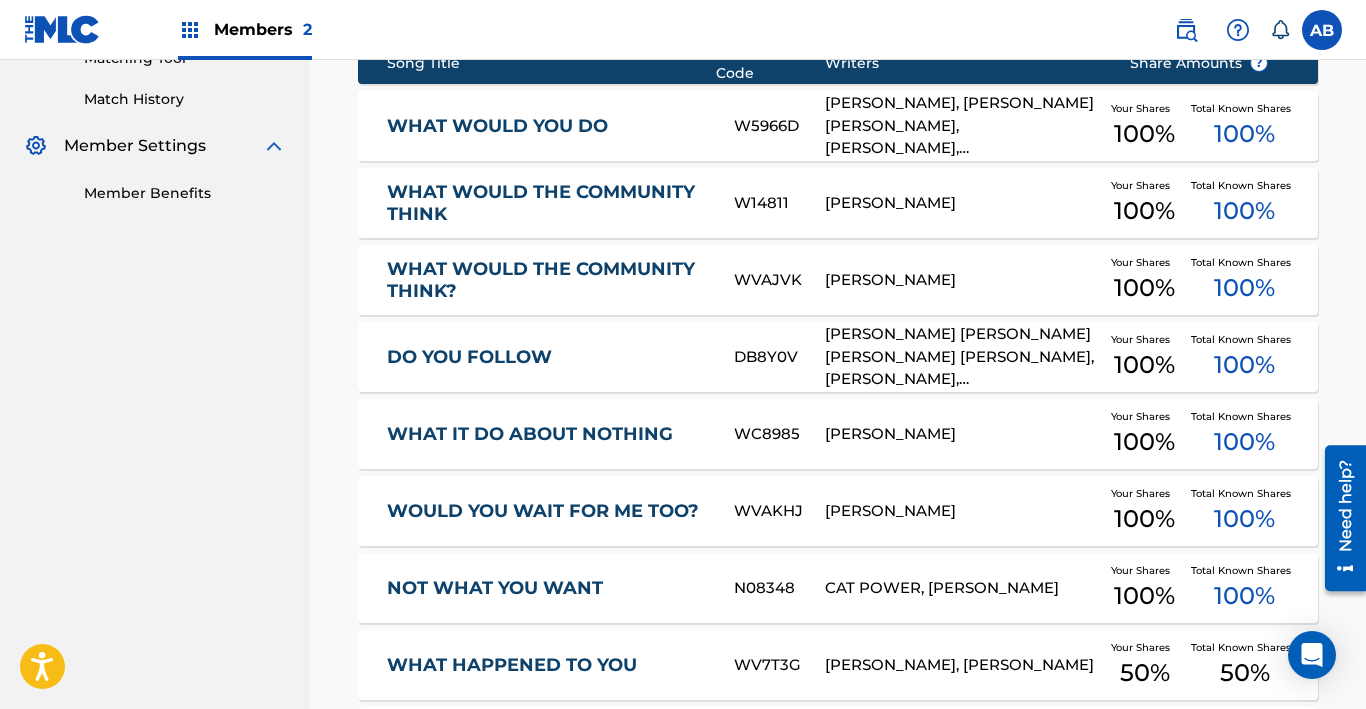 click on "WHAT WOULD YOU DO" at bounding box center [547, 126] 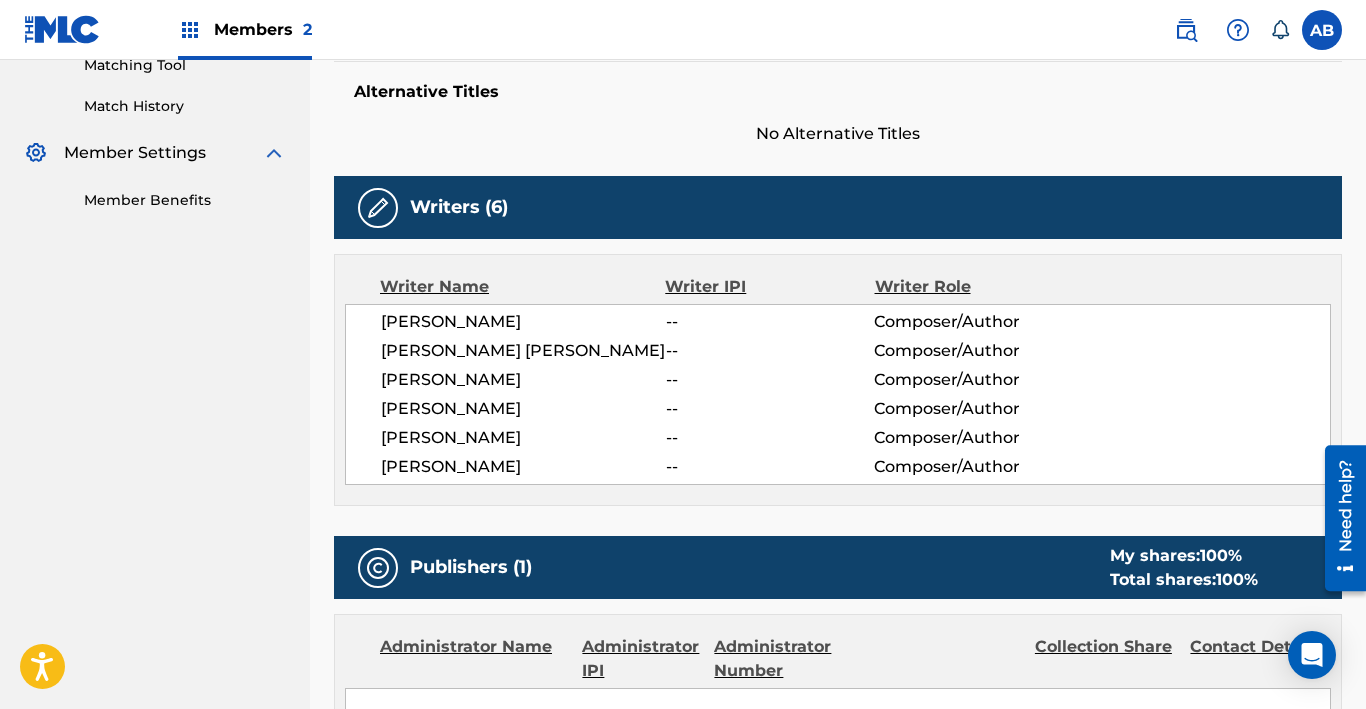 scroll, scrollTop: 0, scrollLeft: 0, axis: both 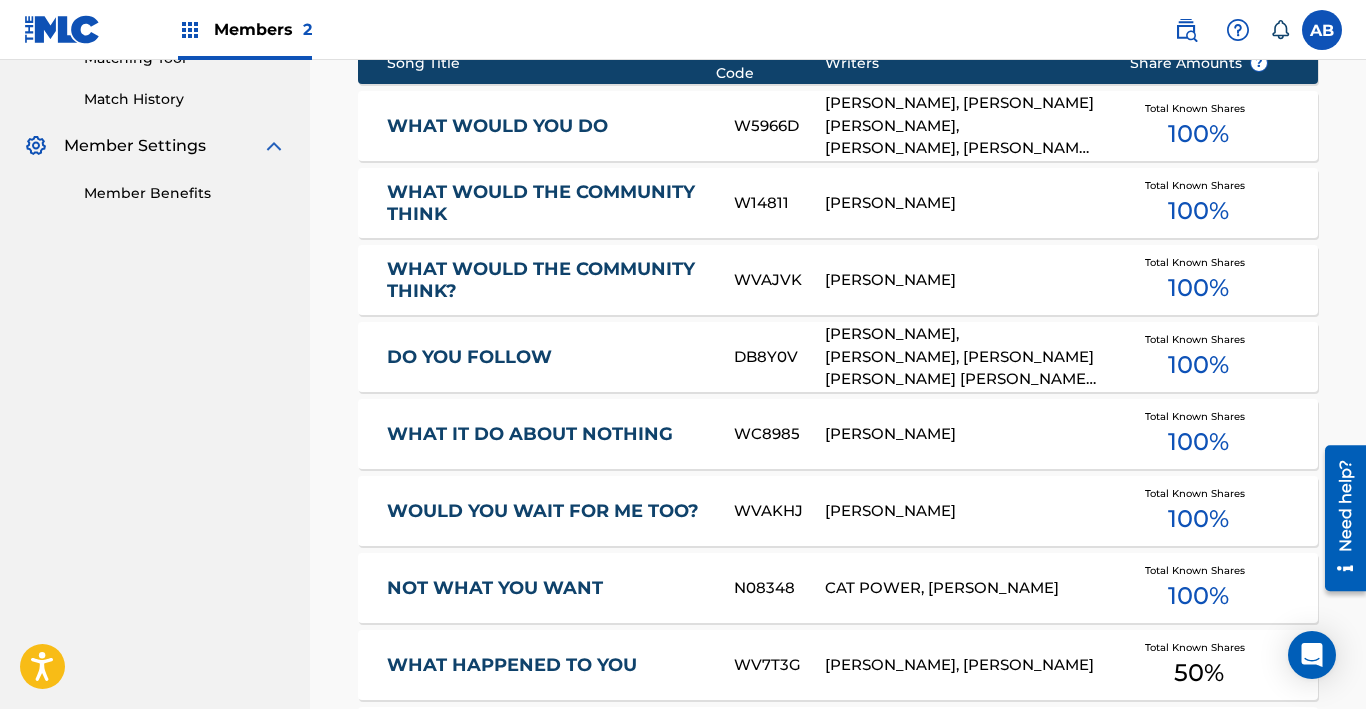 click on "W5966D" at bounding box center (779, 126) 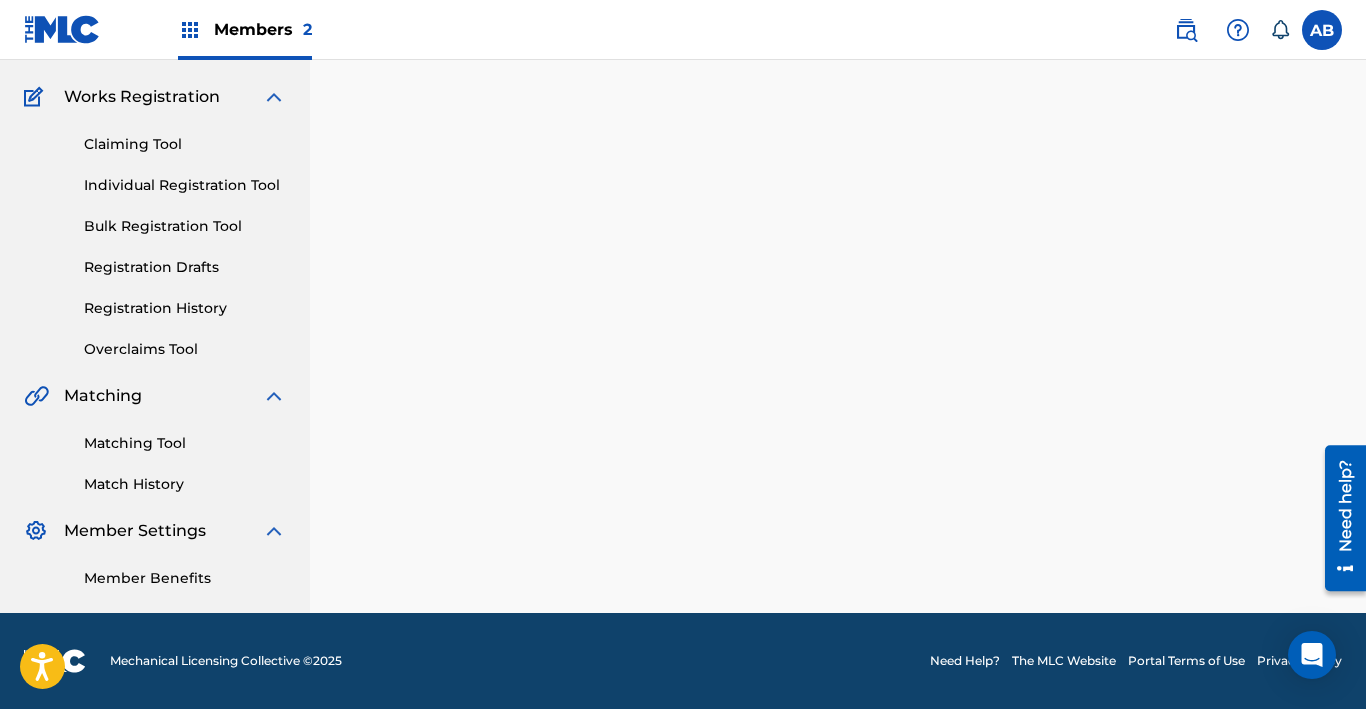 scroll, scrollTop: 0, scrollLeft: 0, axis: both 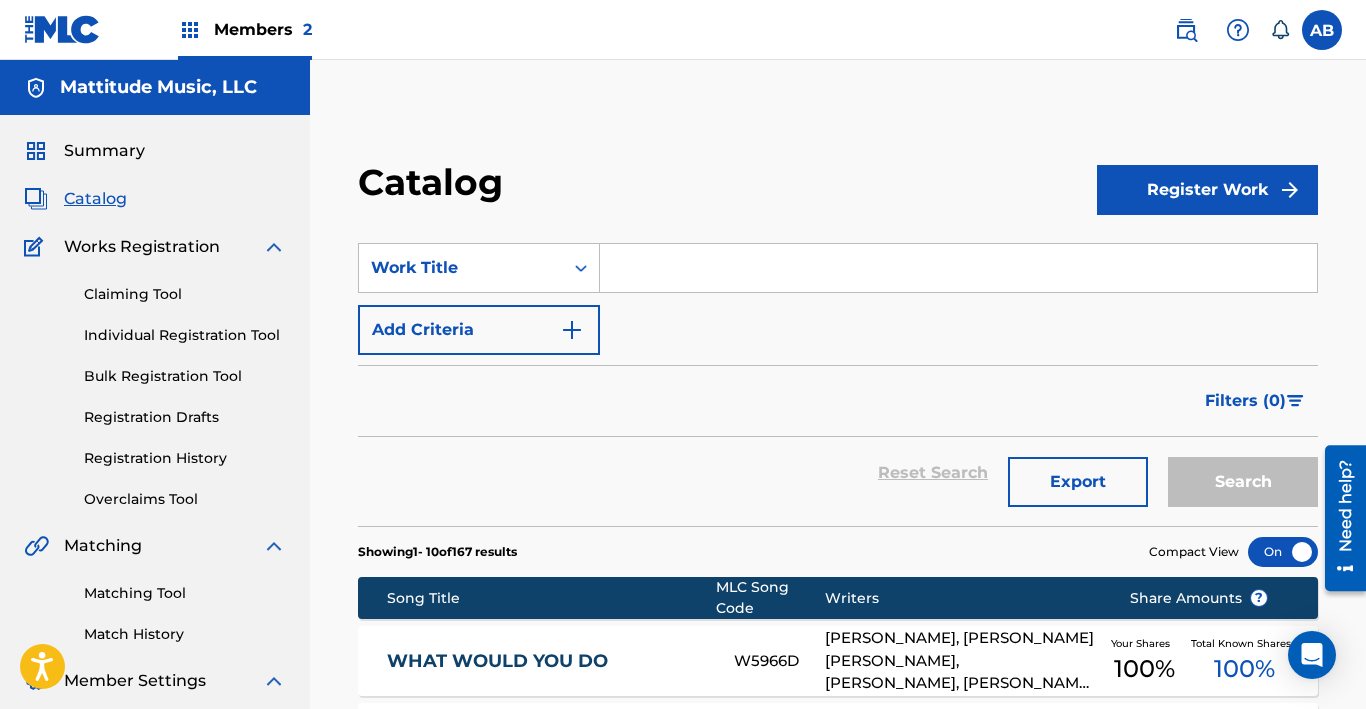 click at bounding box center (958, 268) 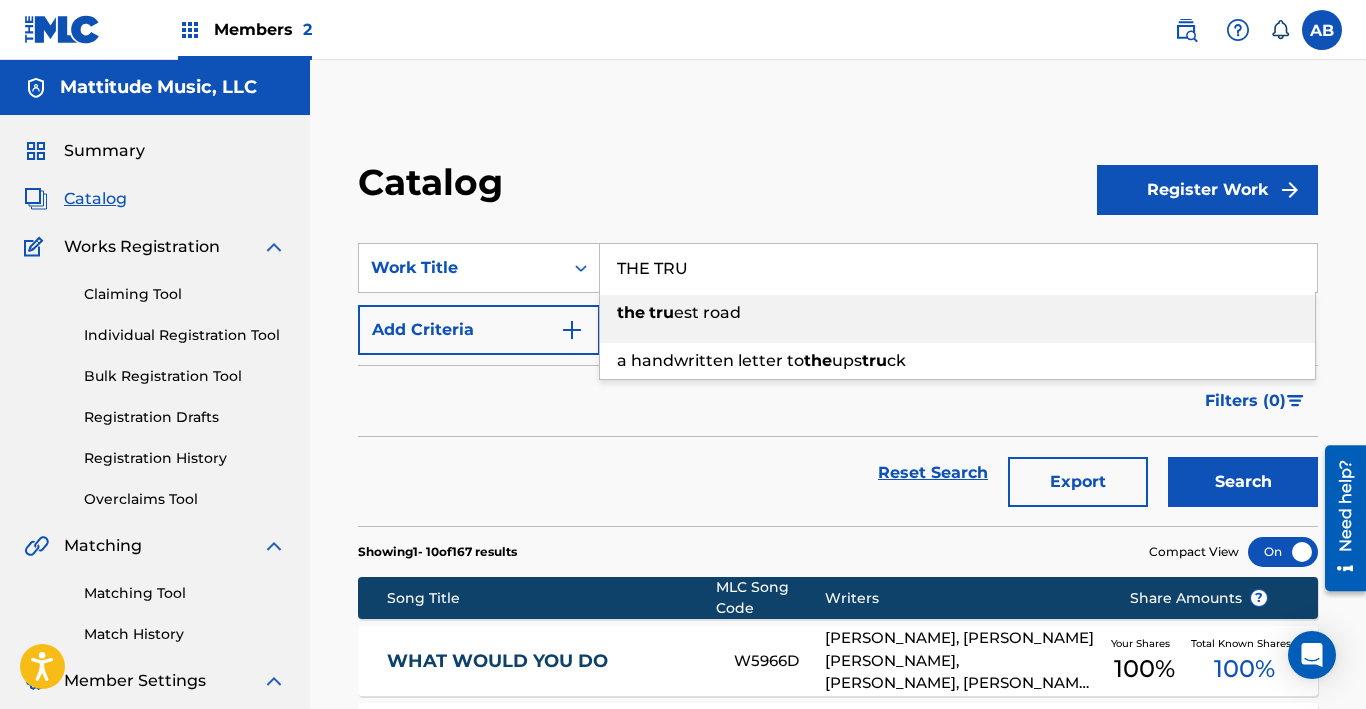 click on "the   tru est road" at bounding box center [957, 313] 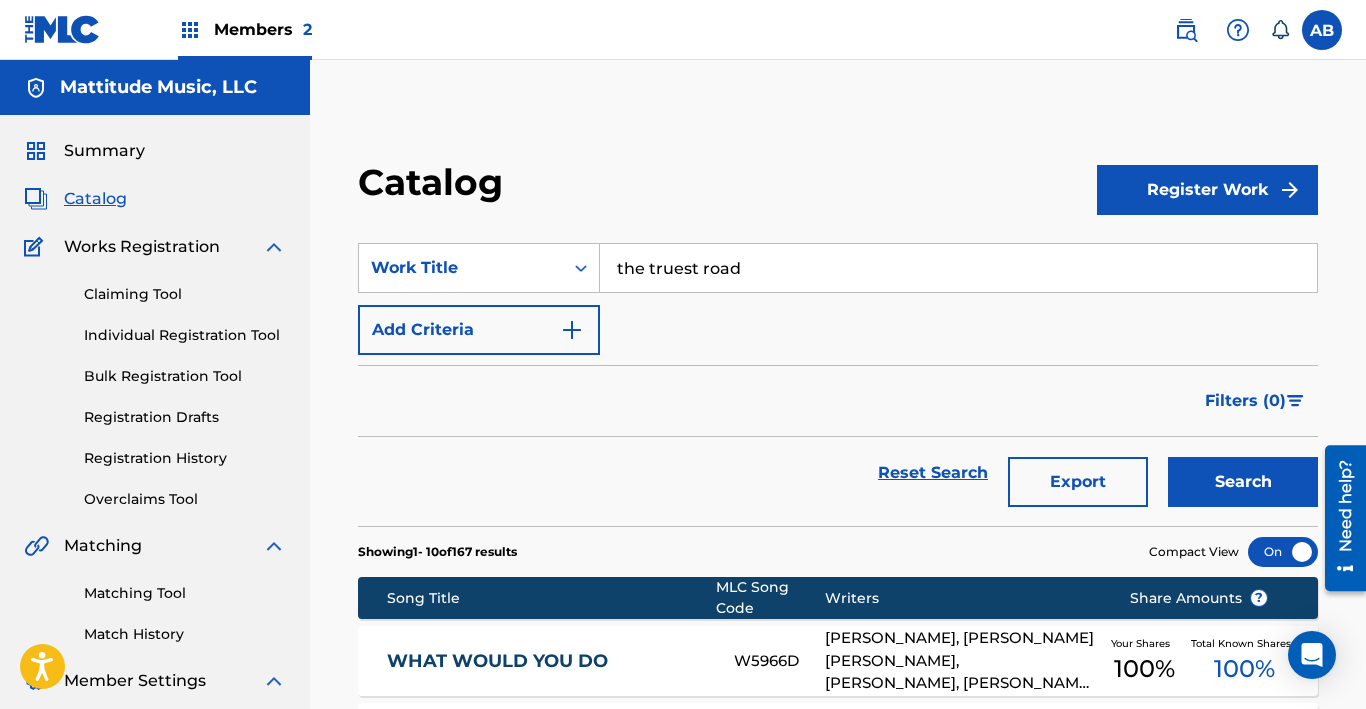 click on "Search" at bounding box center (1243, 482) 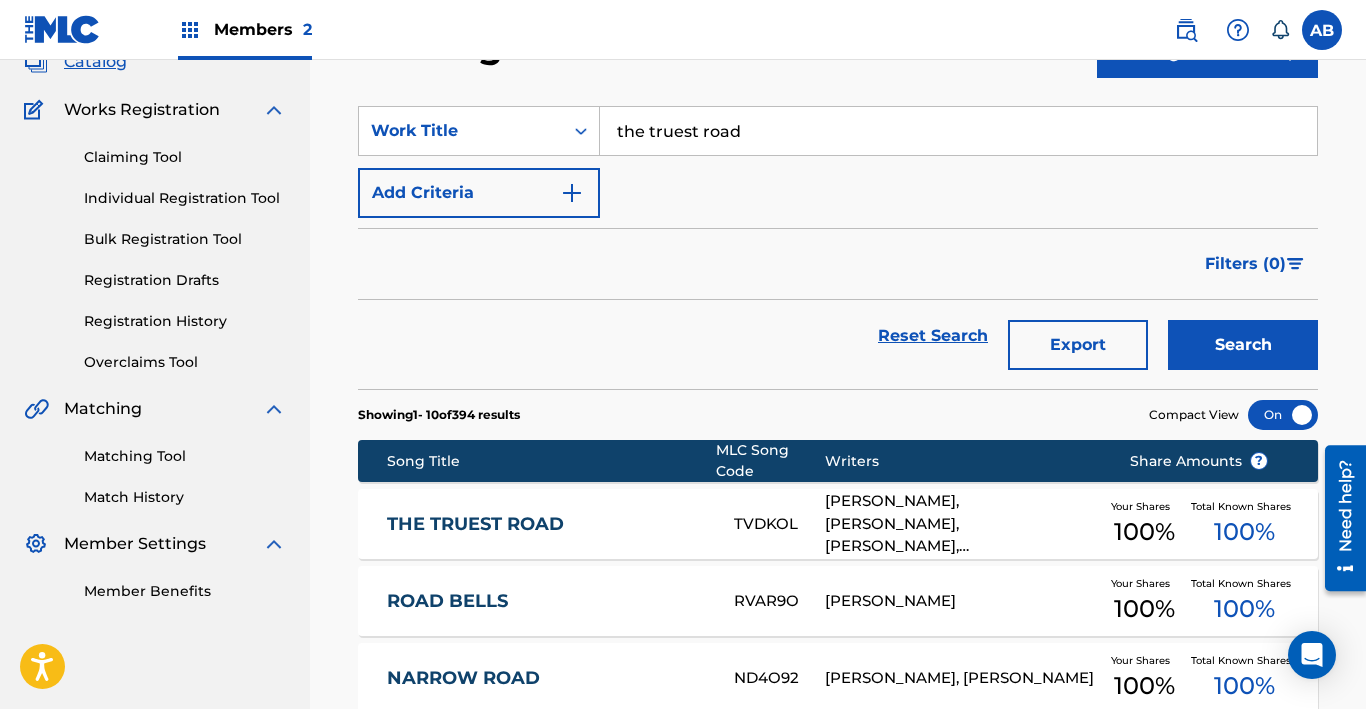 scroll, scrollTop: 56, scrollLeft: 0, axis: vertical 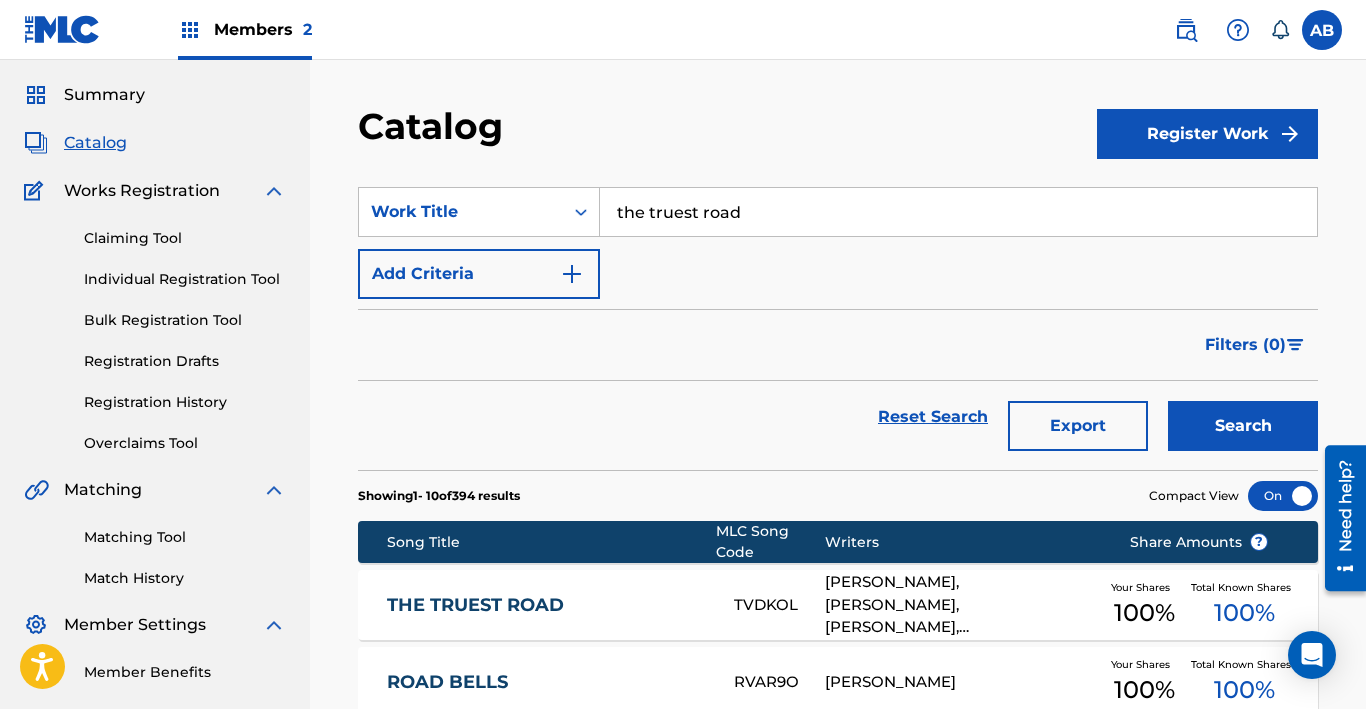 drag, startPoint x: 786, startPoint y: 217, endPoint x: 417, endPoint y: 162, distance: 373.0764 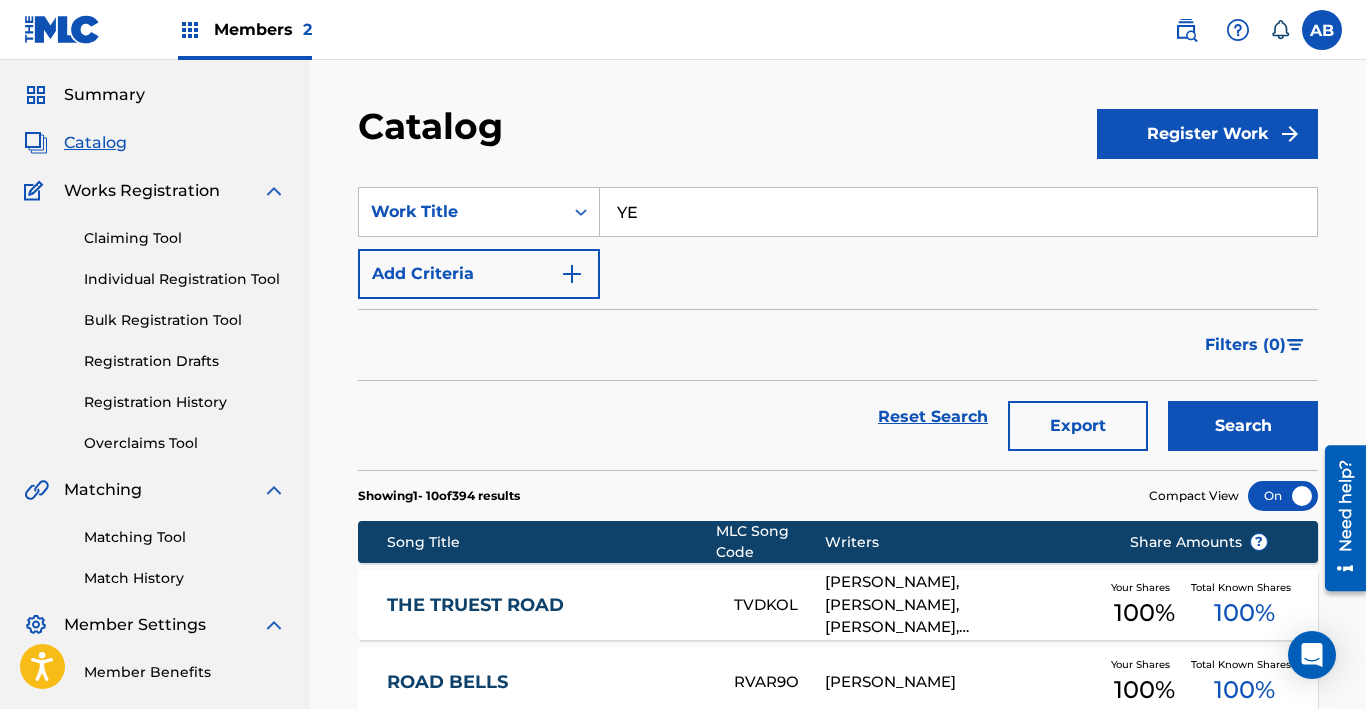 type on "Y" 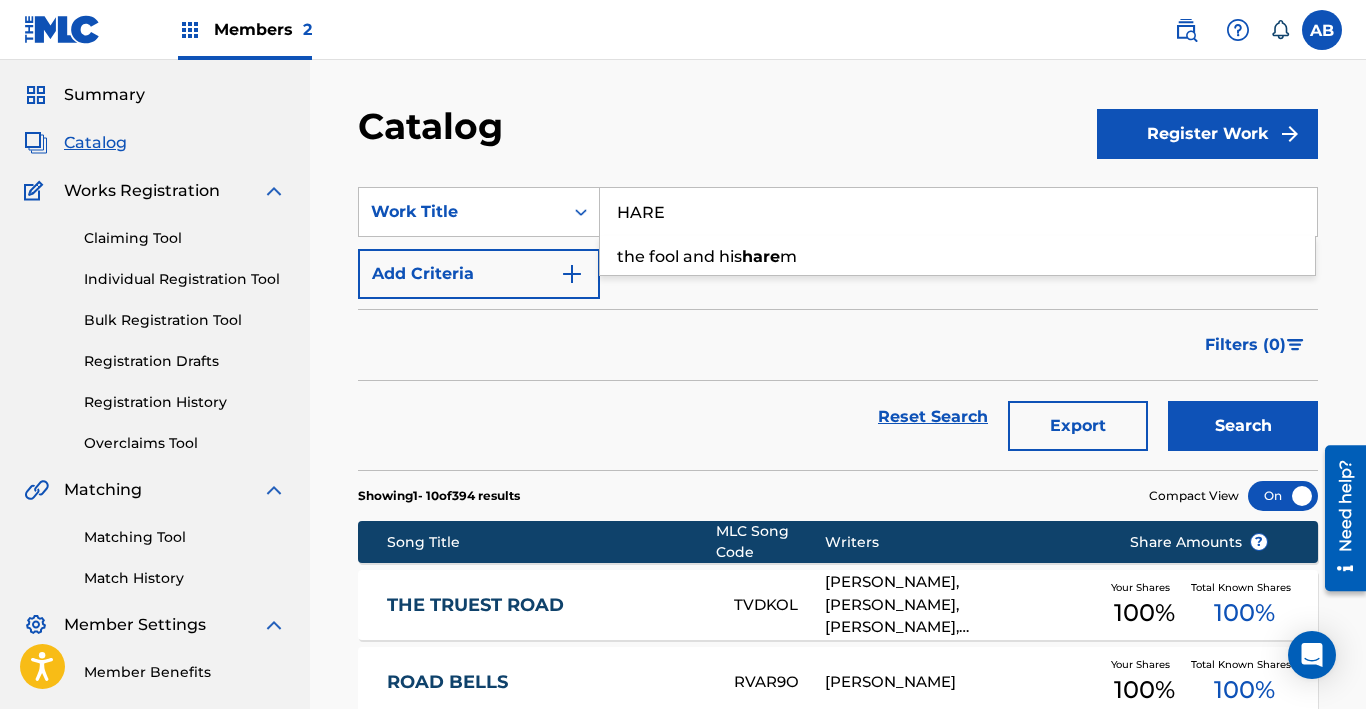 click on "Search" at bounding box center (1243, 426) 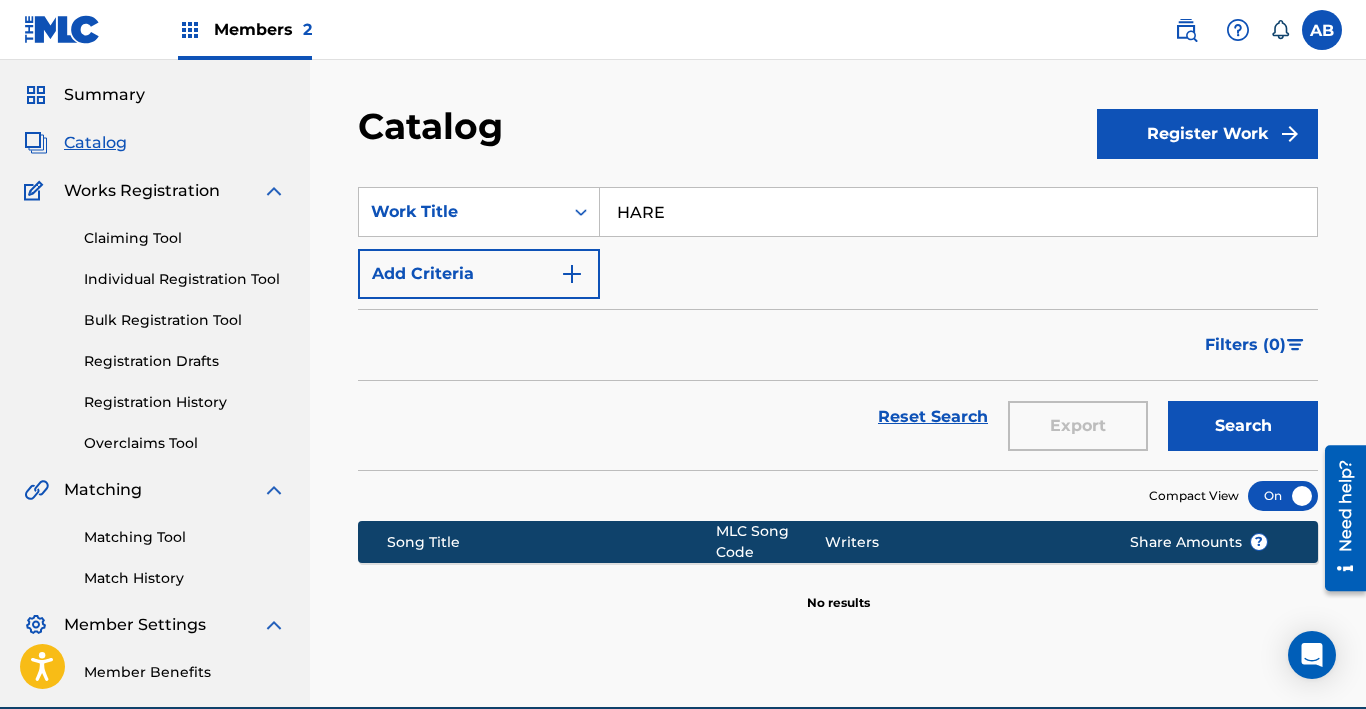 scroll, scrollTop: 150, scrollLeft: 0, axis: vertical 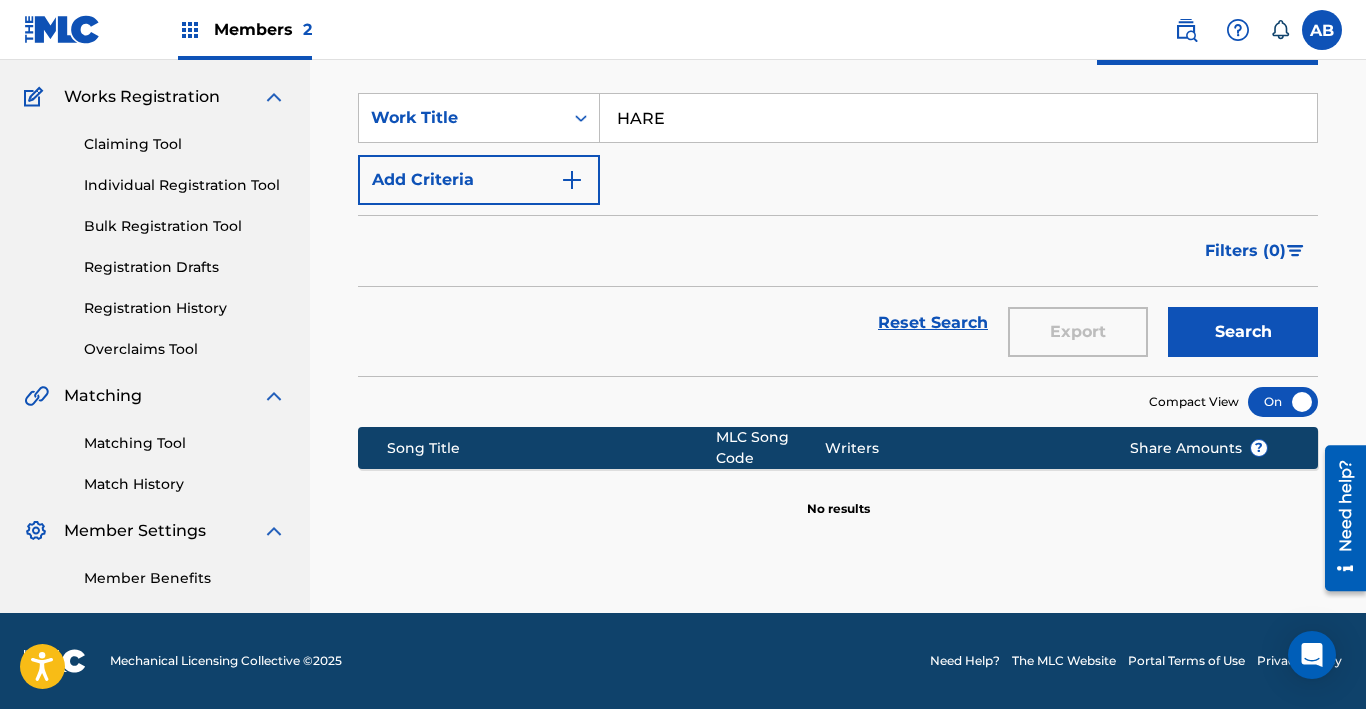 click on "SearchWithCriteriab49a2412-d0da-4cd0-811e-8ac641c54298 Work Title HARE" at bounding box center [838, 118] 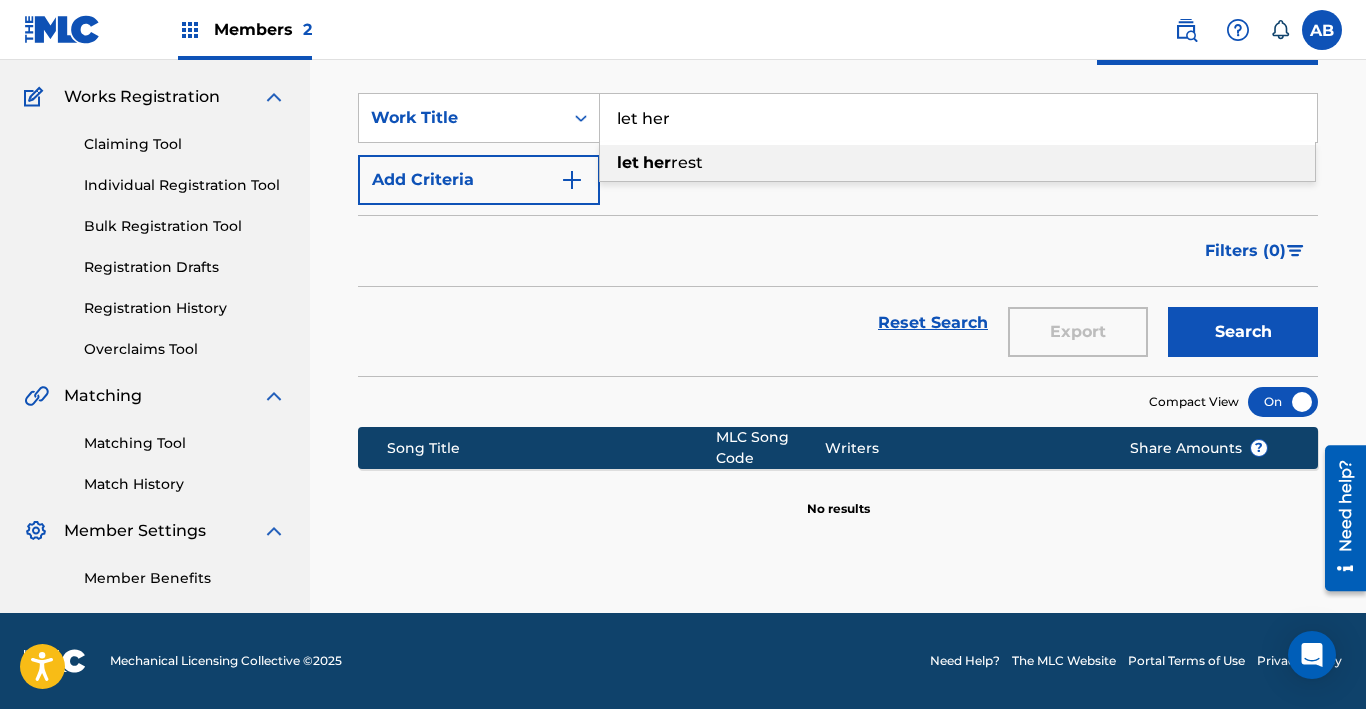 click on "let   her  rest" at bounding box center [957, 163] 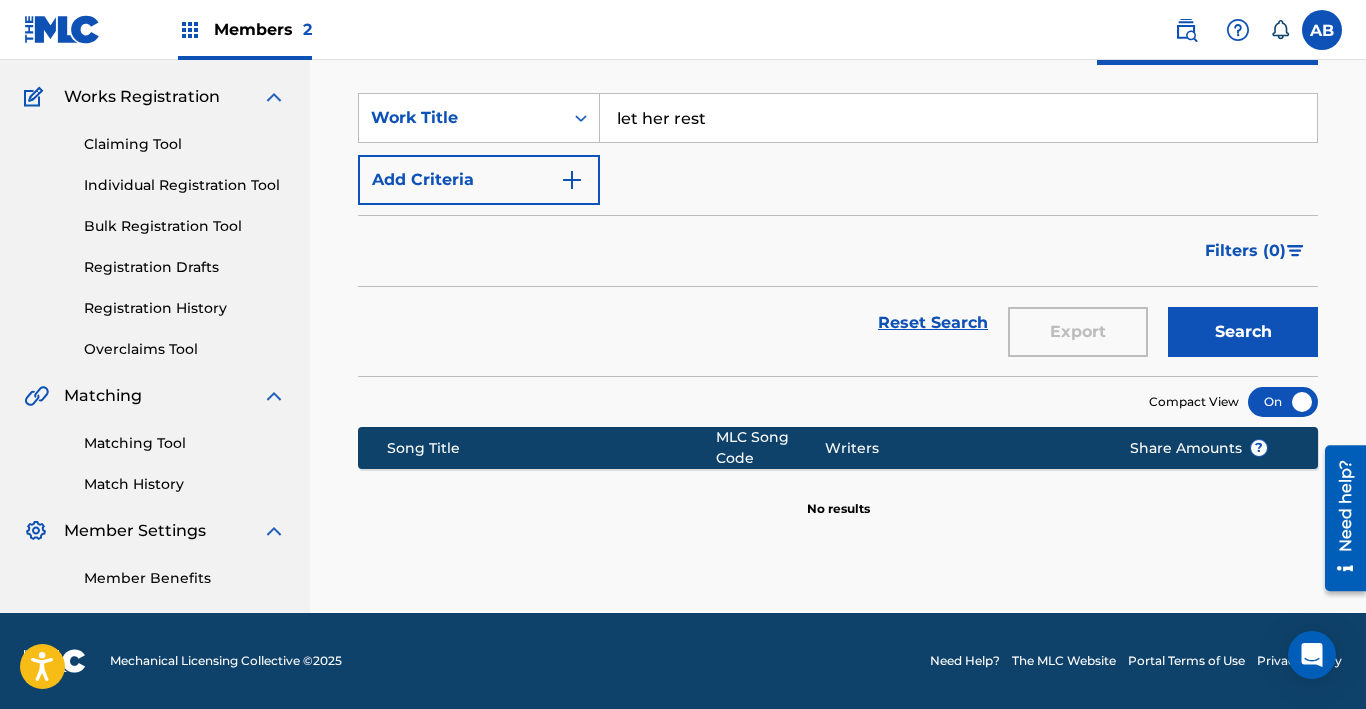 click on "Search" at bounding box center [1243, 332] 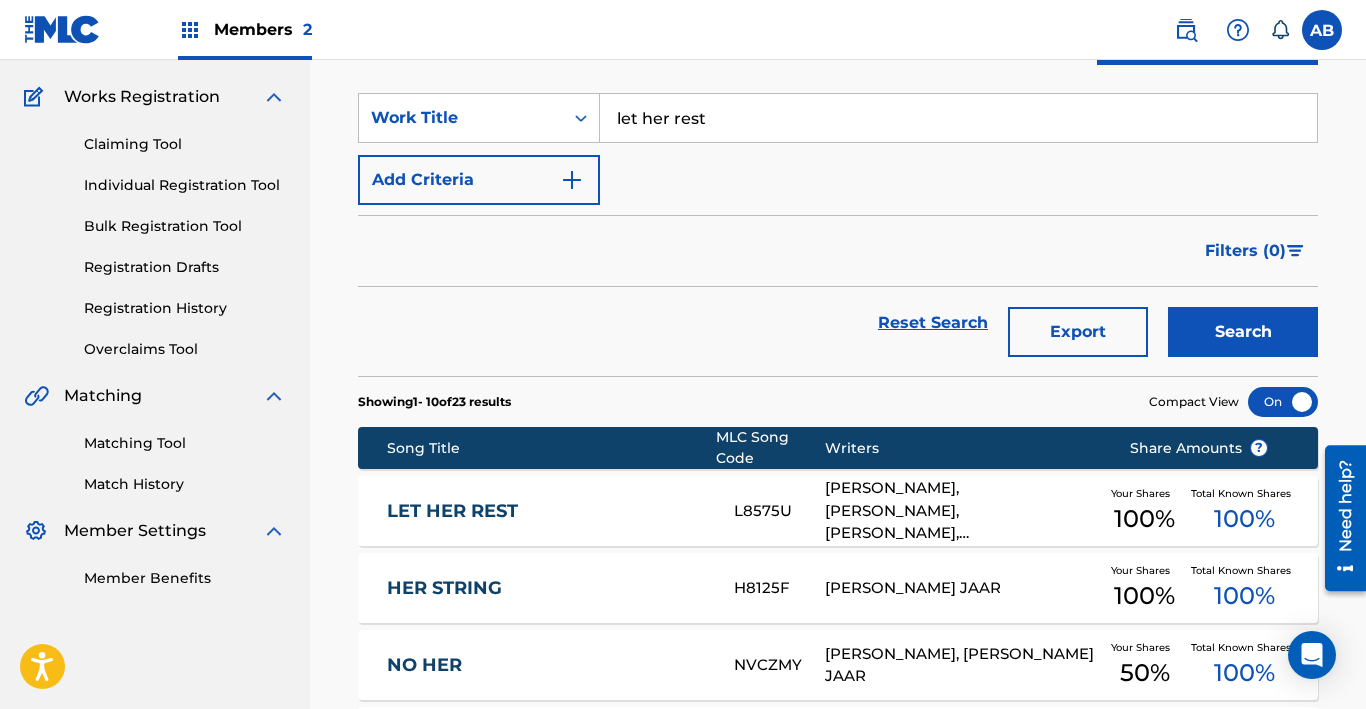 drag, startPoint x: 726, startPoint y: 117, endPoint x: 299, endPoint y: 82, distance: 428.43204 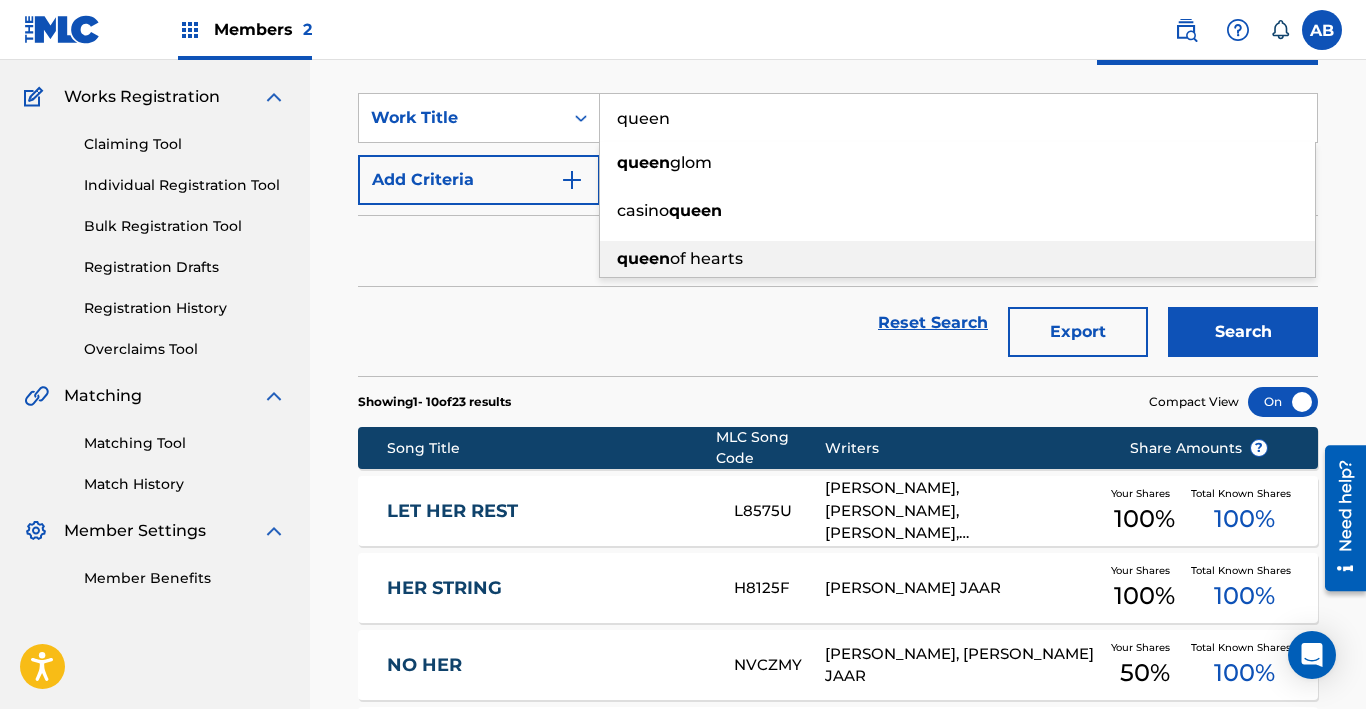 click on "queen  of hearts" at bounding box center [957, 259] 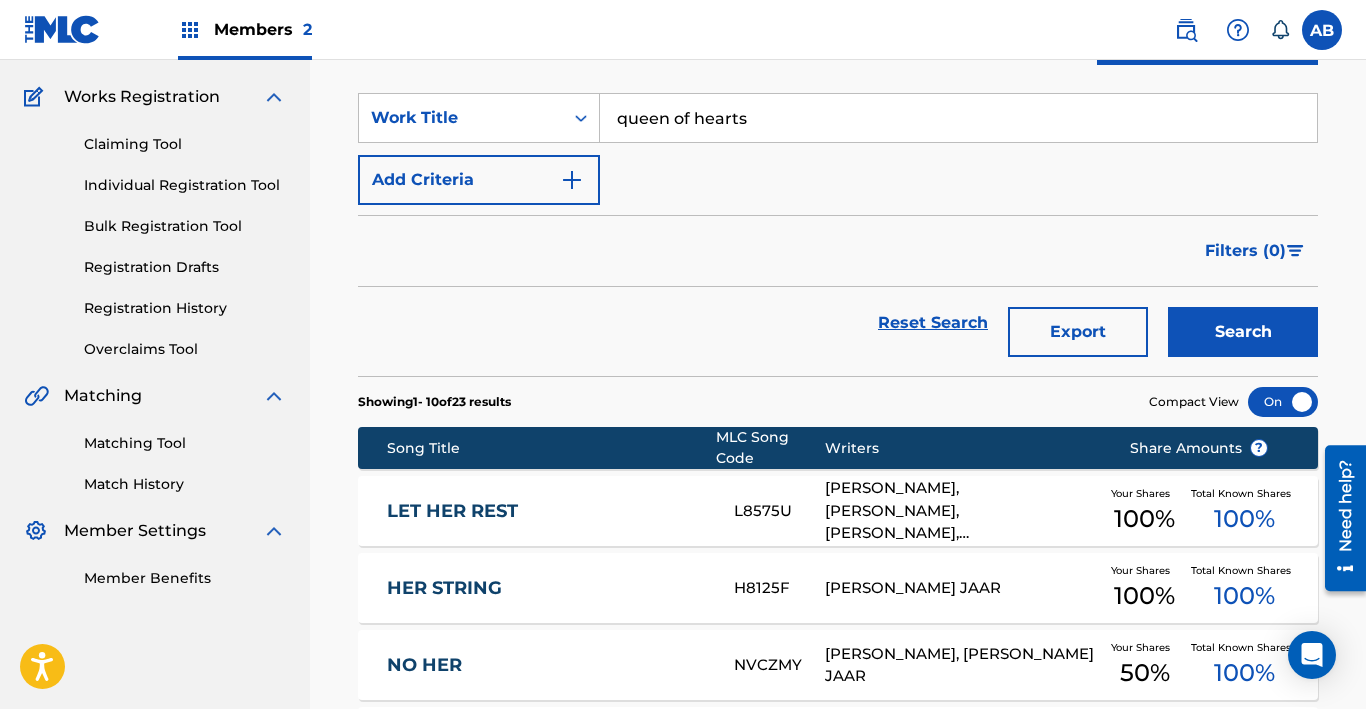 click on "Search" at bounding box center [1243, 332] 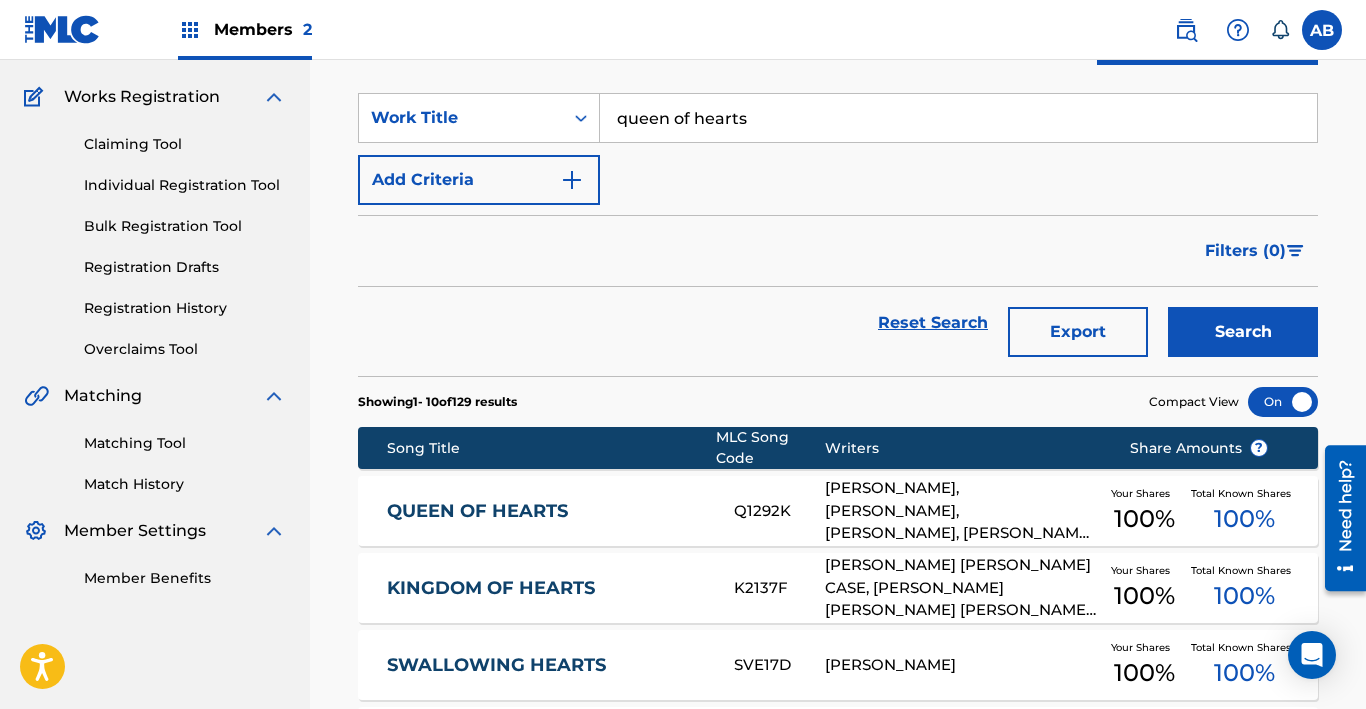 drag, startPoint x: 778, startPoint y: 115, endPoint x: 328, endPoint y: 53, distance: 454.25104 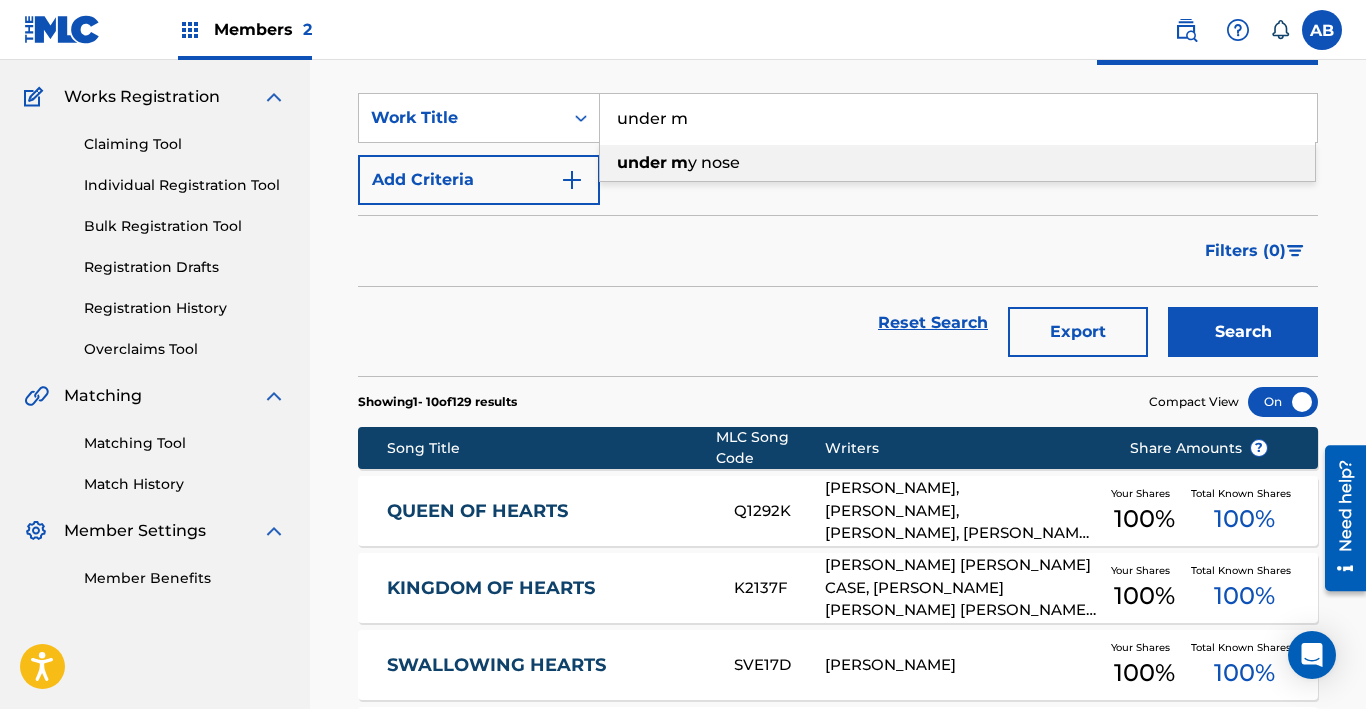 click on "under   m y nose" at bounding box center [957, 163] 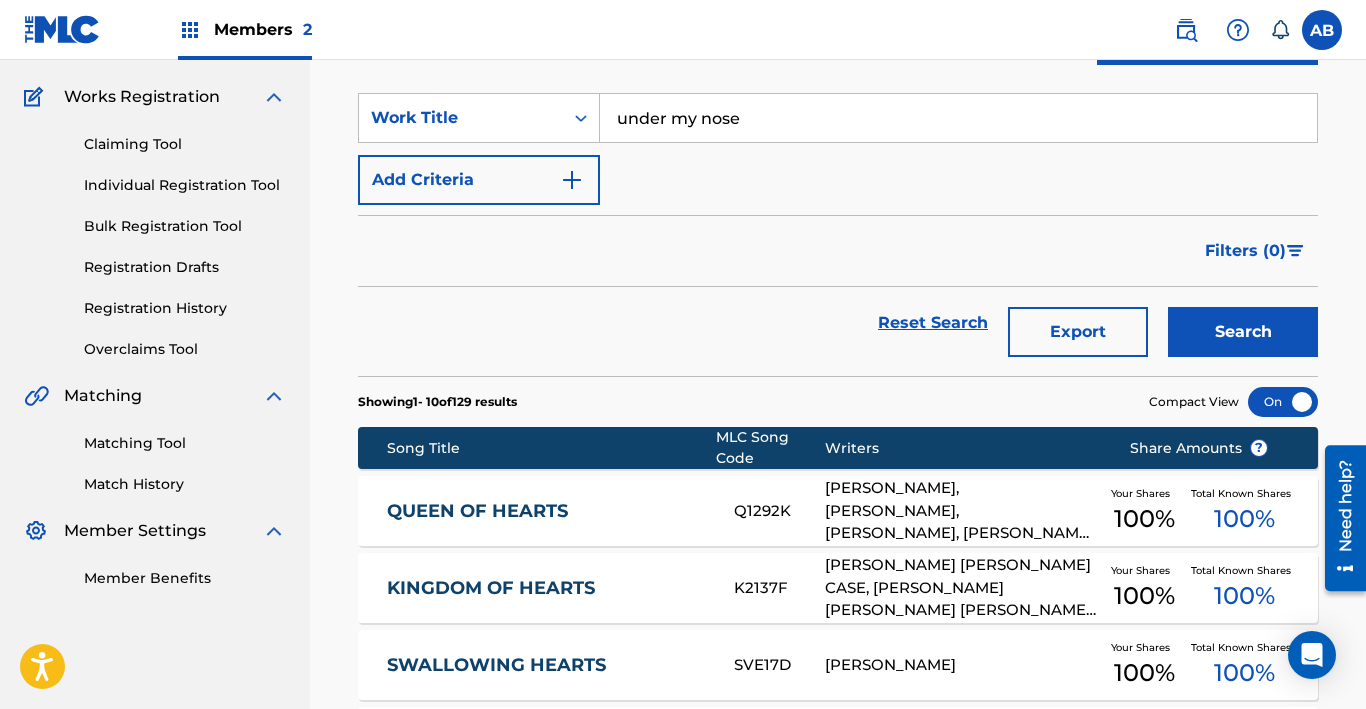 click on "Search" at bounding box center [1243, 332] 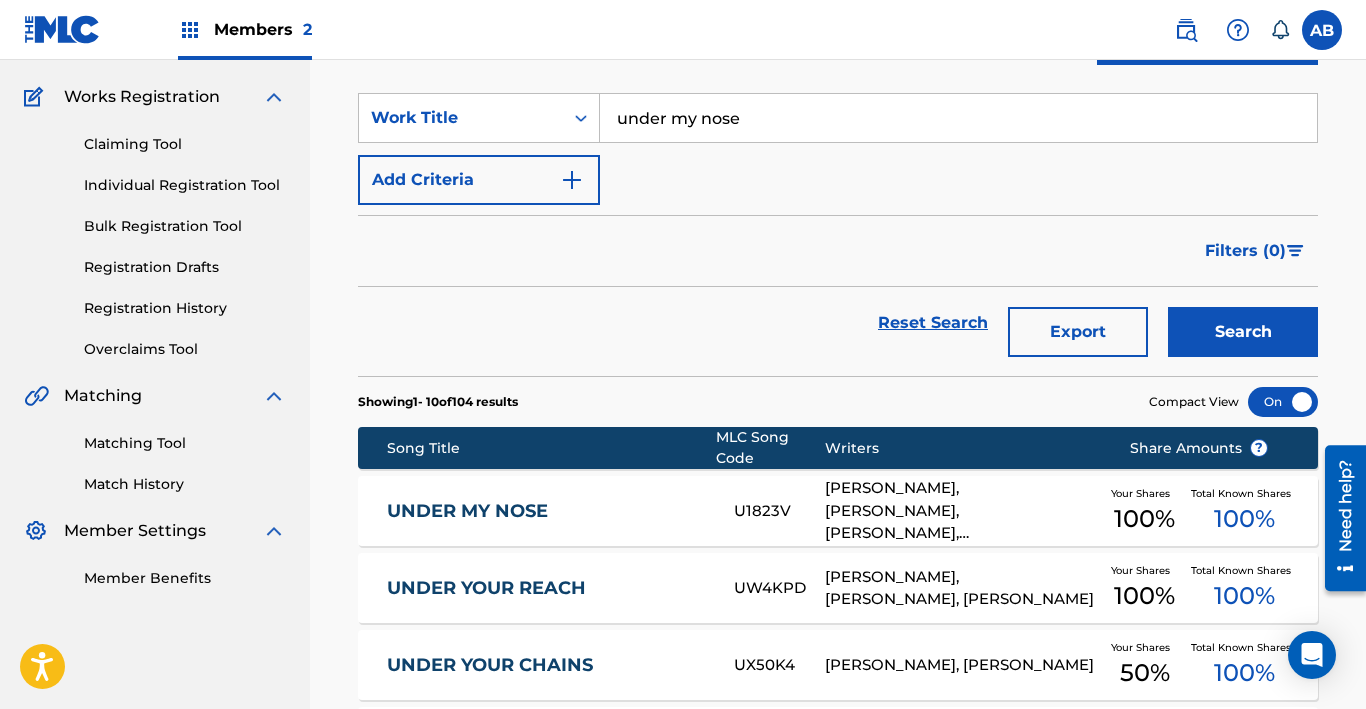 drag, startPoint x: 758, startPoint y: 127, endPoint x: 662, endPoint y: 95, distance: 101.19289 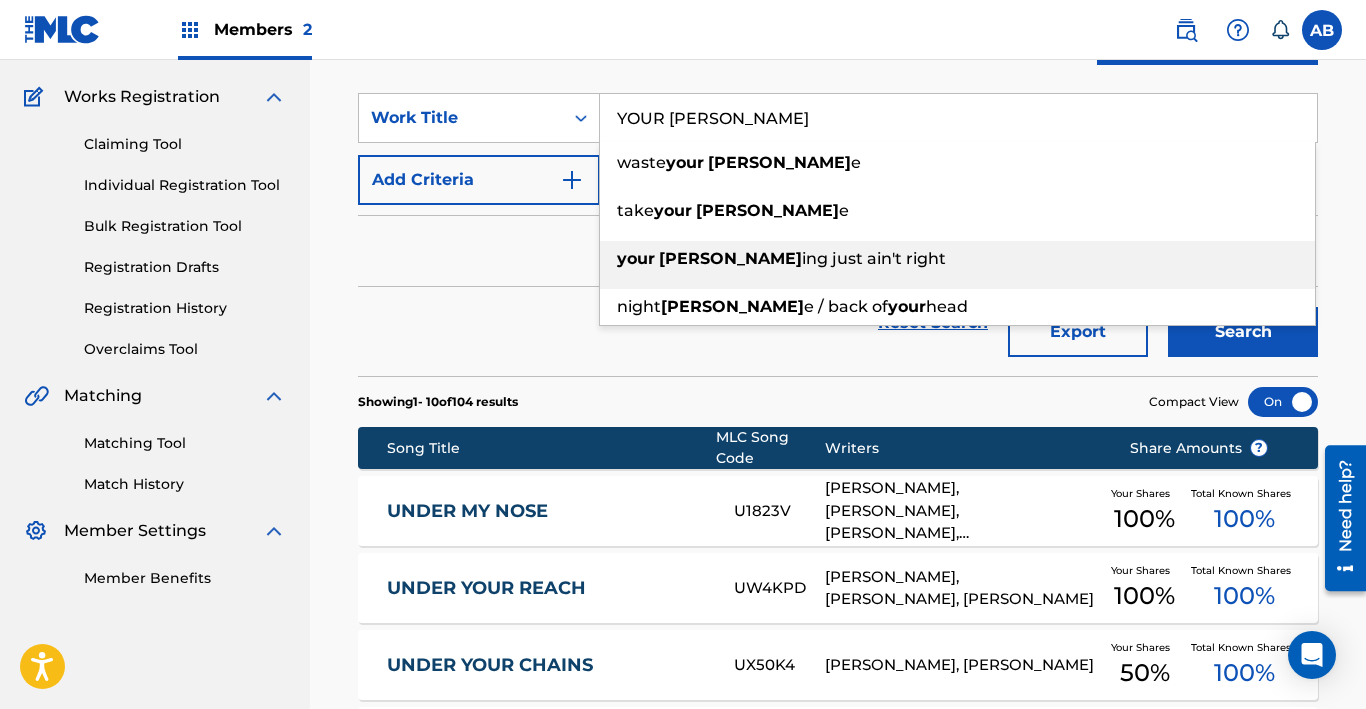 click on "waste  your   [PERSON_NAME] e take  your   [PERSON_NAME] e your   [PERSON_NAME] ing just ain't right night  [PERSON_NAME] e / back of  your  head" at bounding box center (957, 235) 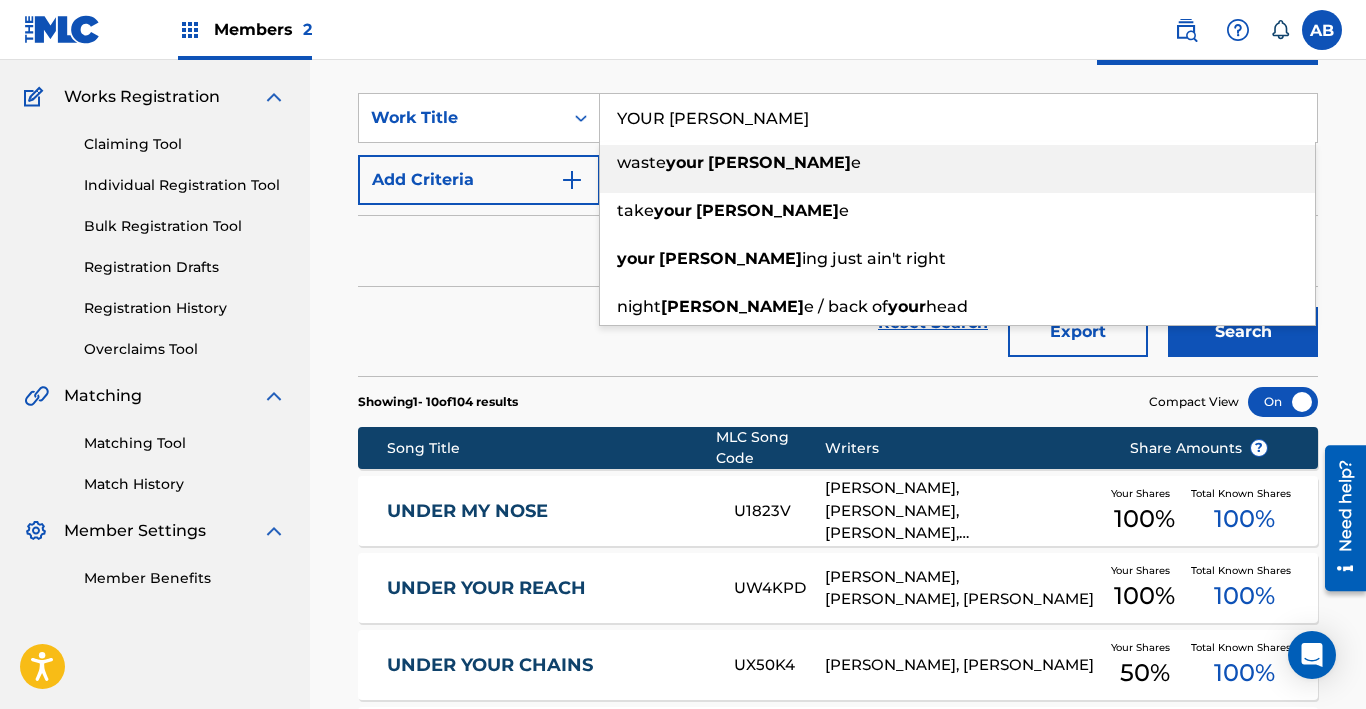 click on "your   [PERSON_NAME] ing just ain't right" at bounding box center (957, 259) 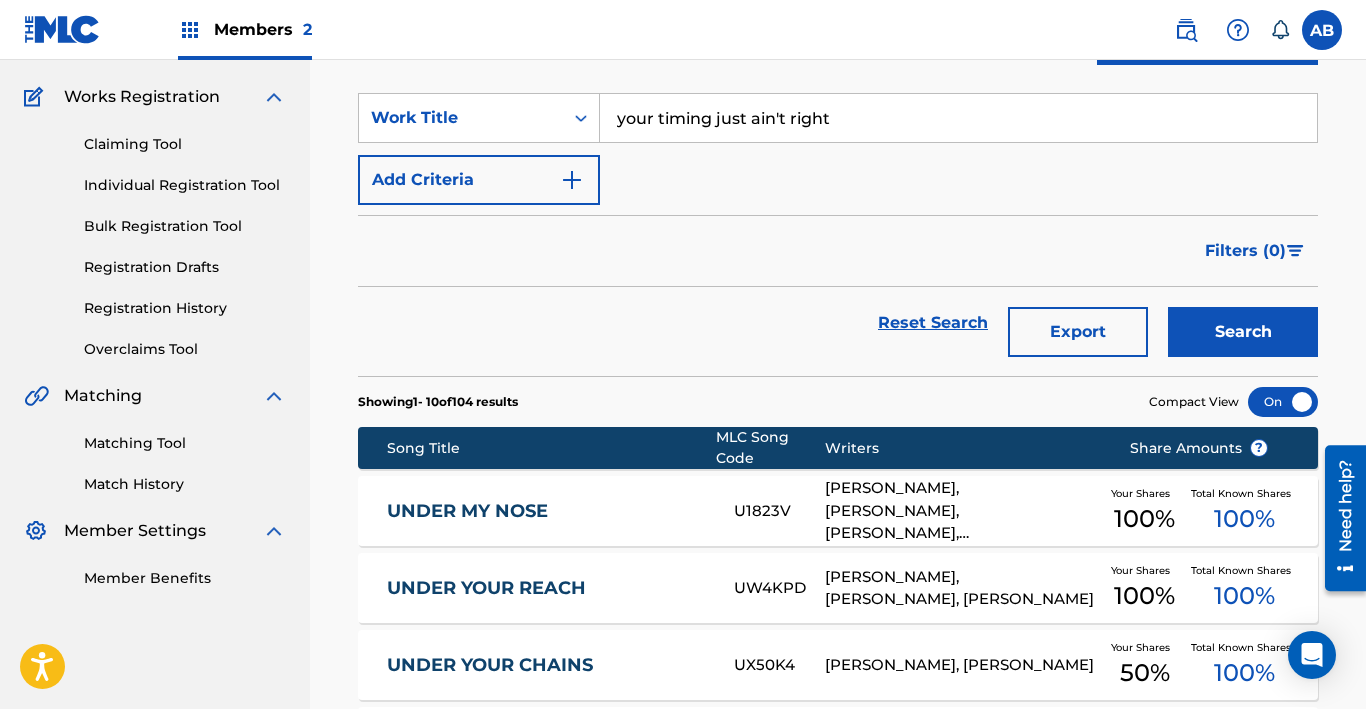 click on "Search" at bounding box center [1243, 332] 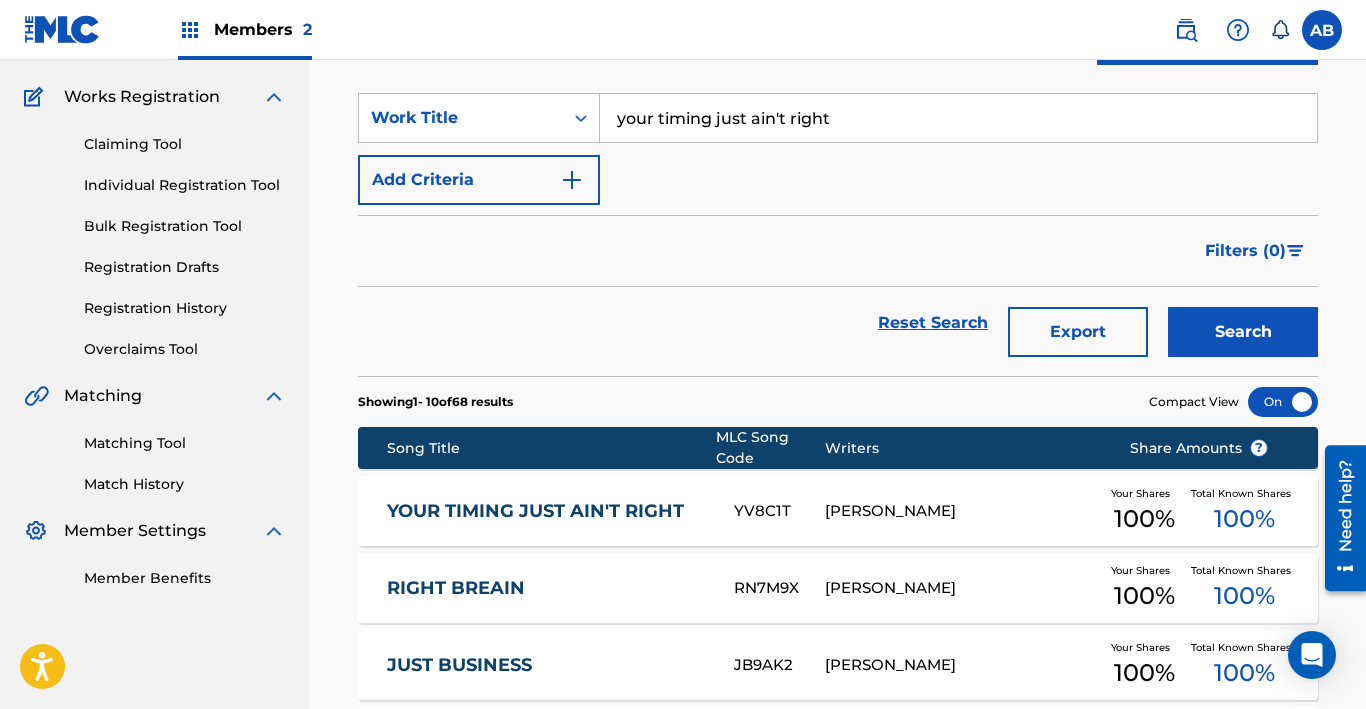 click on "SearchWithCriteriab49a2412-d0da-4cd0-811e-8ac641c54298 Work Title your timing just ain't right Add Criteria Filter Hold Filters Overclaim   Dispute   Remove Filters Apply Filters Filters ( 0 ) Reset Search Export Search" at bounding box center [838, 222] 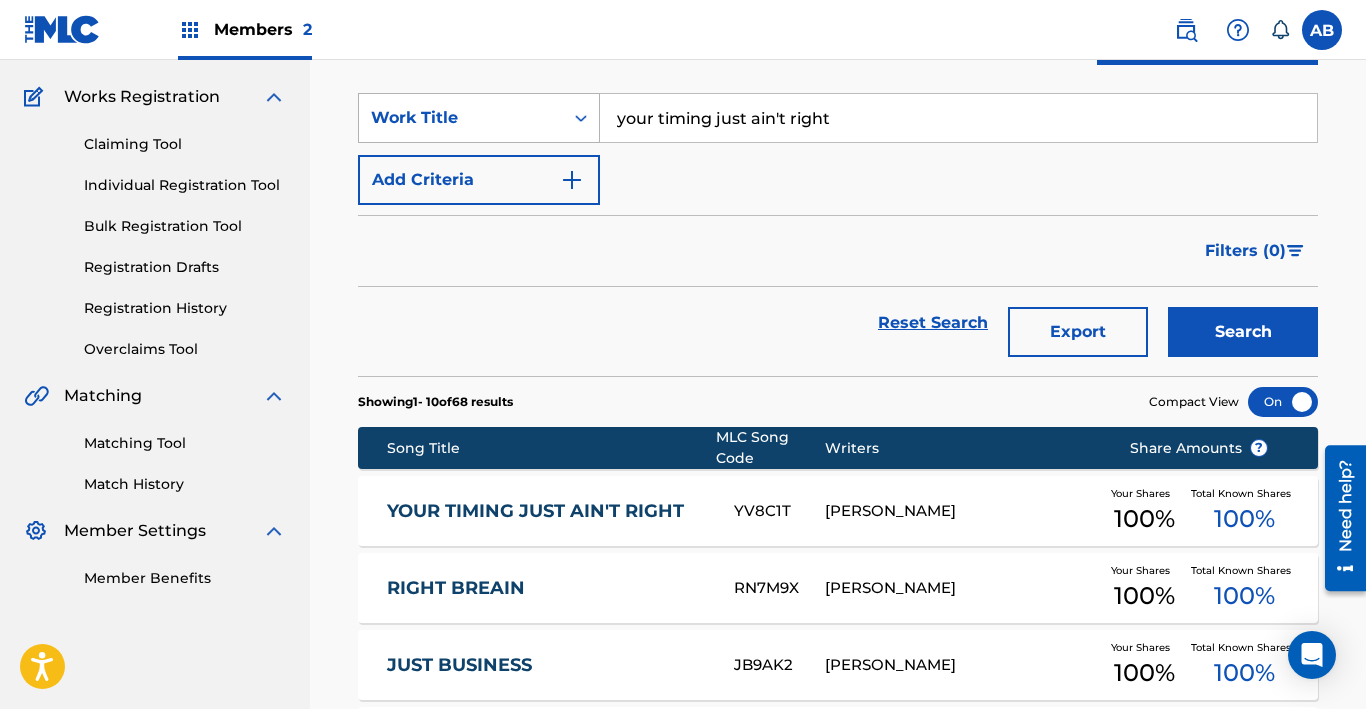 drag, startPoint x: 853, startPoint y: 122, endPoint x: 404, endPoint y: 99, distance: 449.5887 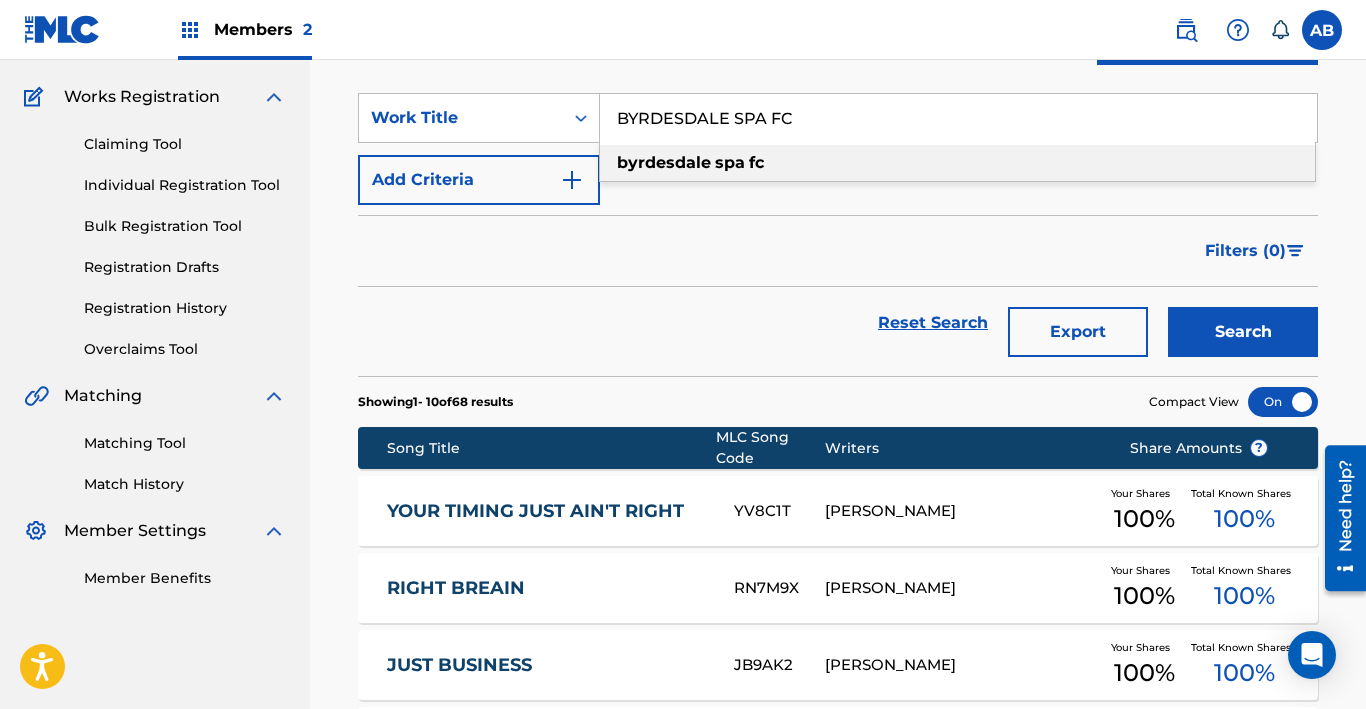 click on "byrdesdale   spa   fc" at bounding box center (957, 163) 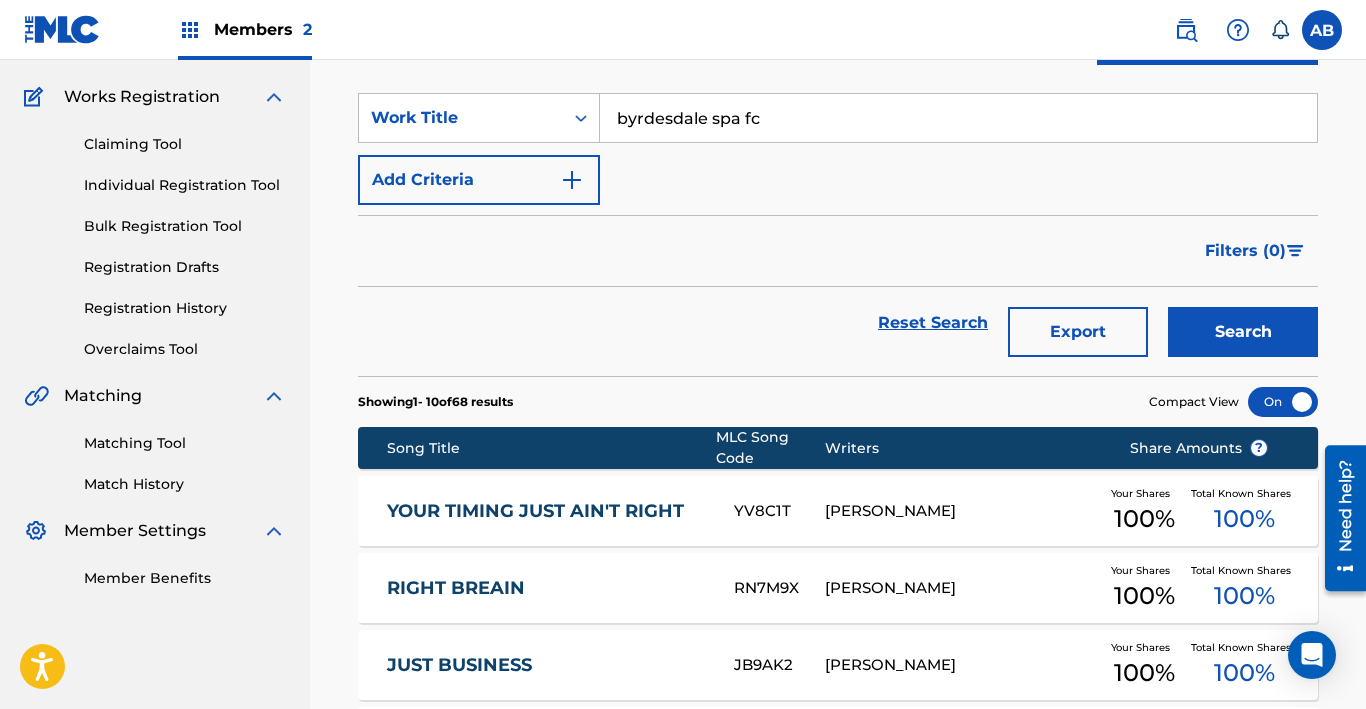 click on "Search" at bounding box center [1243, 332] 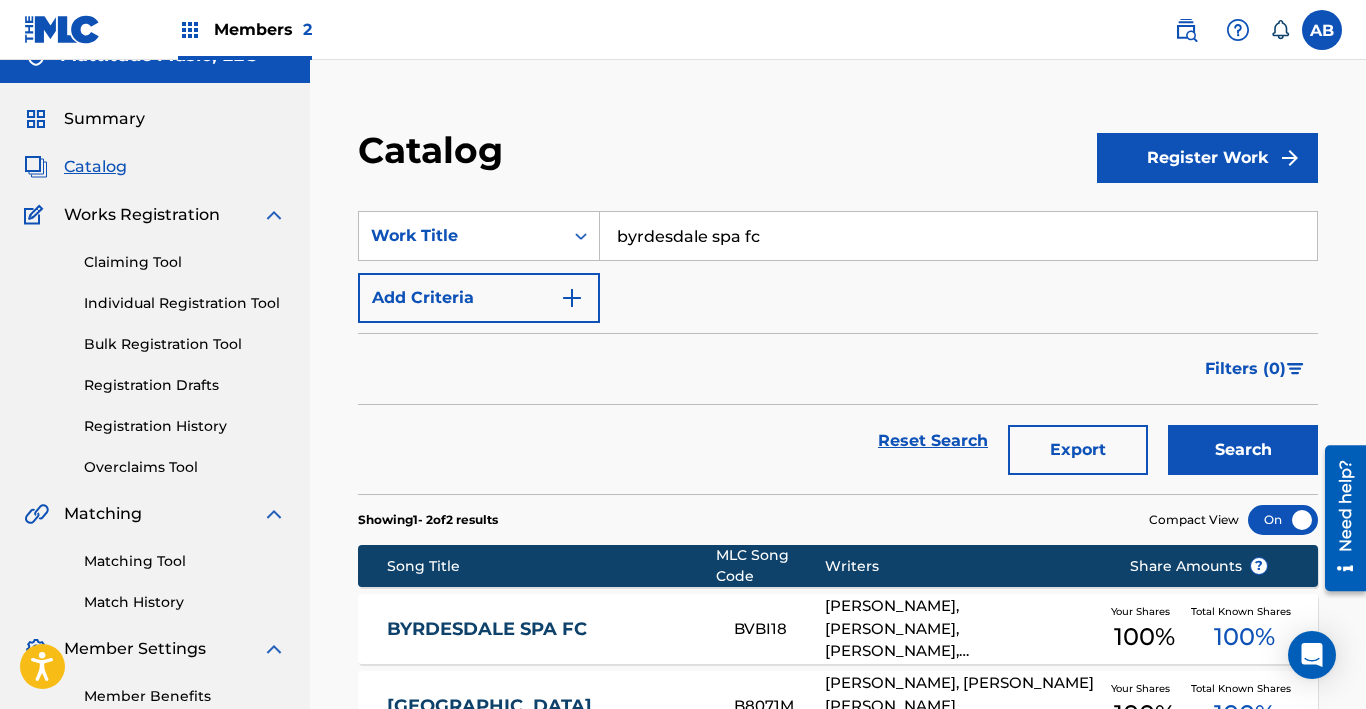 scroll, scrollTop: 0, scrollLeft: 0, axis: both 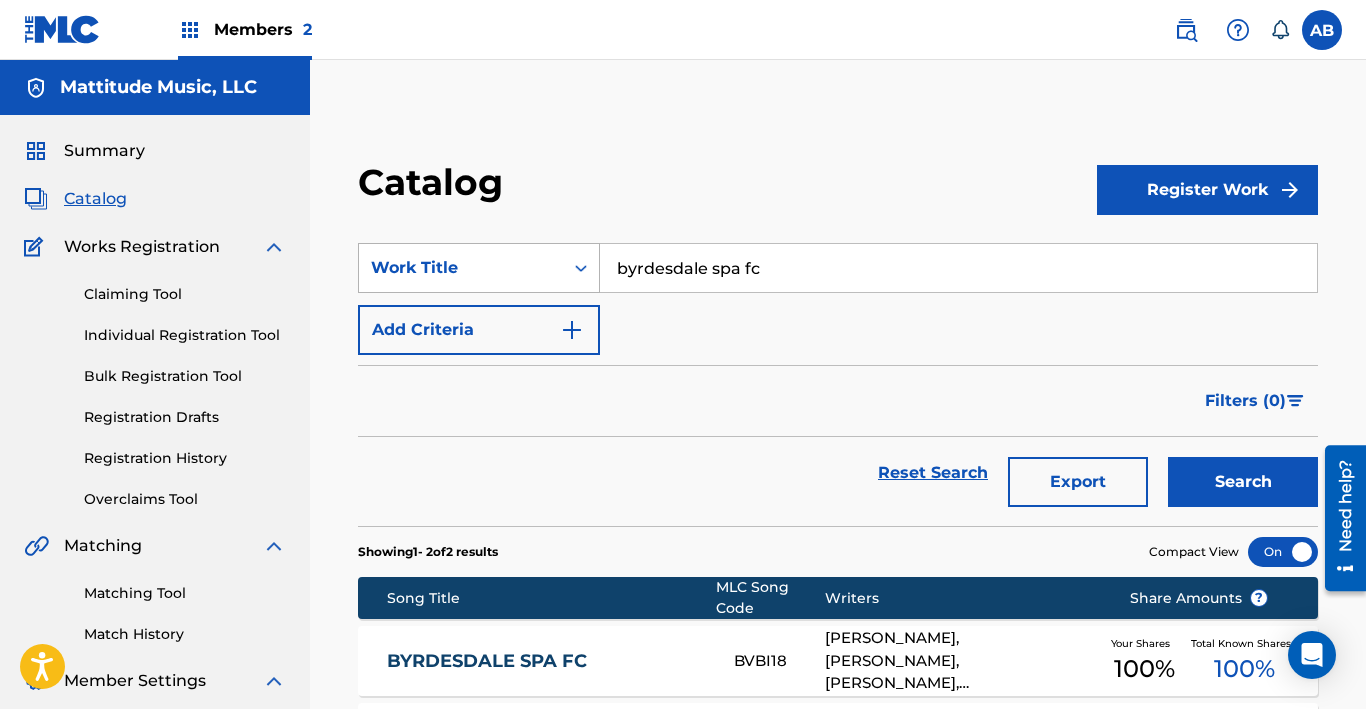 drag, startPoint x: 820, startPoint y: 268, endPoint x: 479, endPoint y: 262, distance: 341.0528 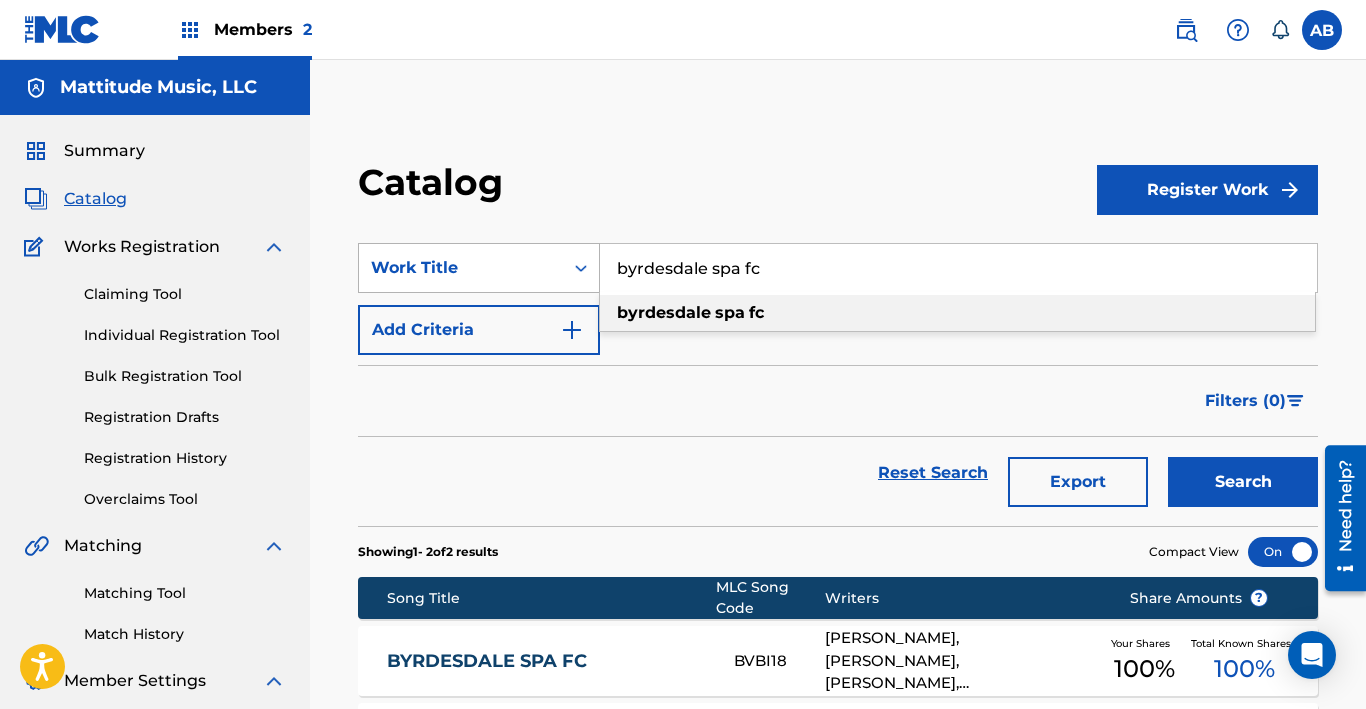 paste on "LIGHT RAIN" 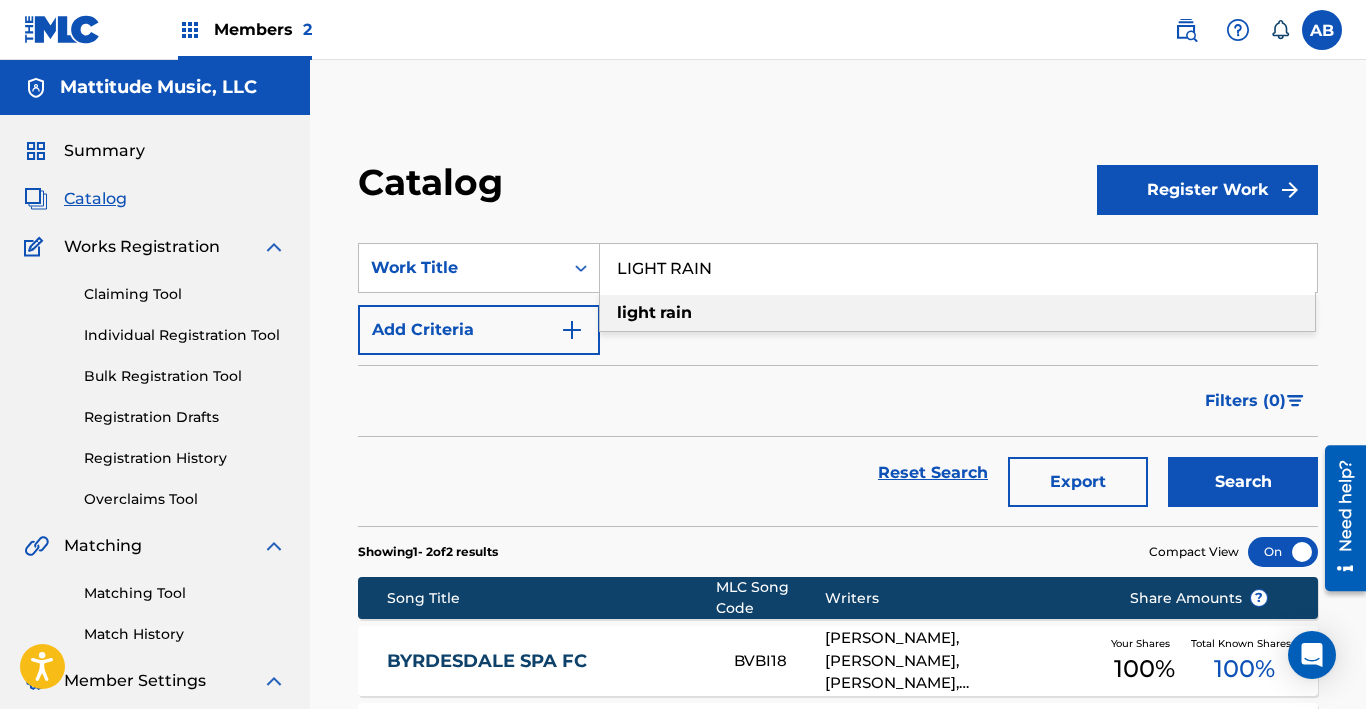 click on "light   rain" at bounding box center (957, 313) 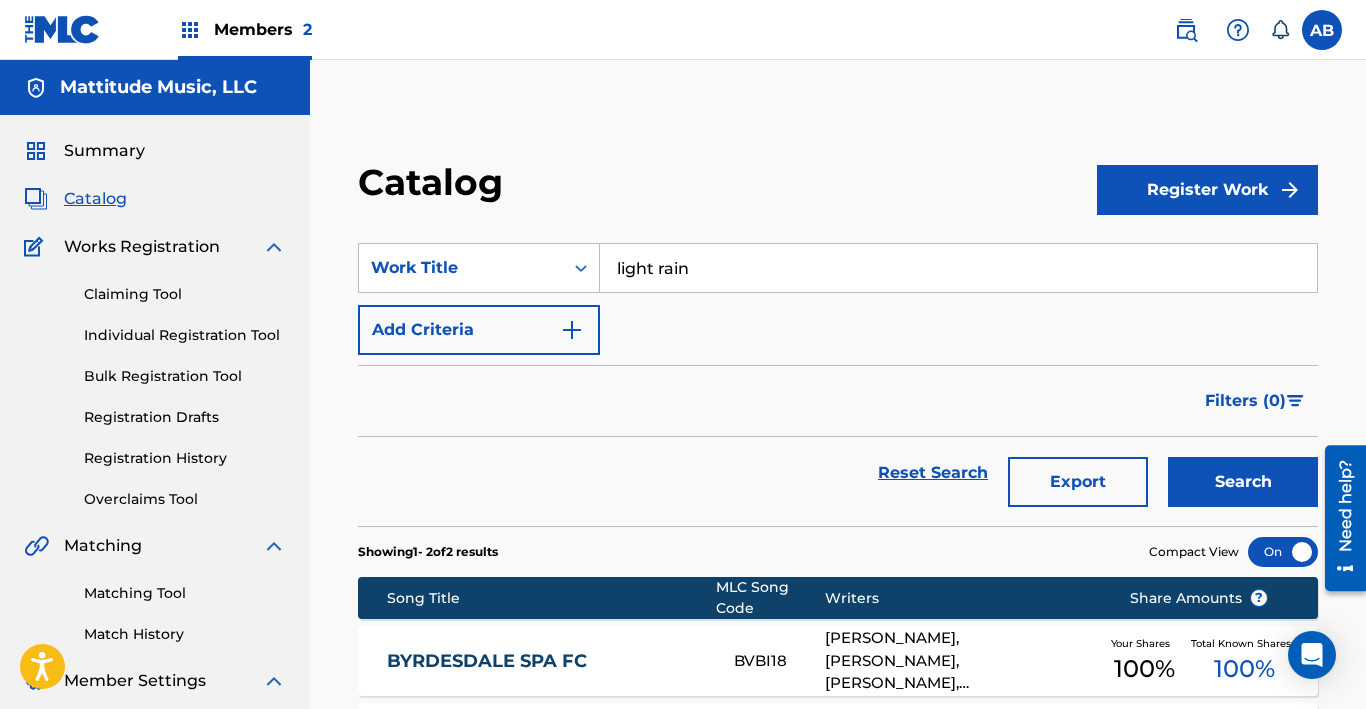 click on "Search" at bounding box center (1243, 482) 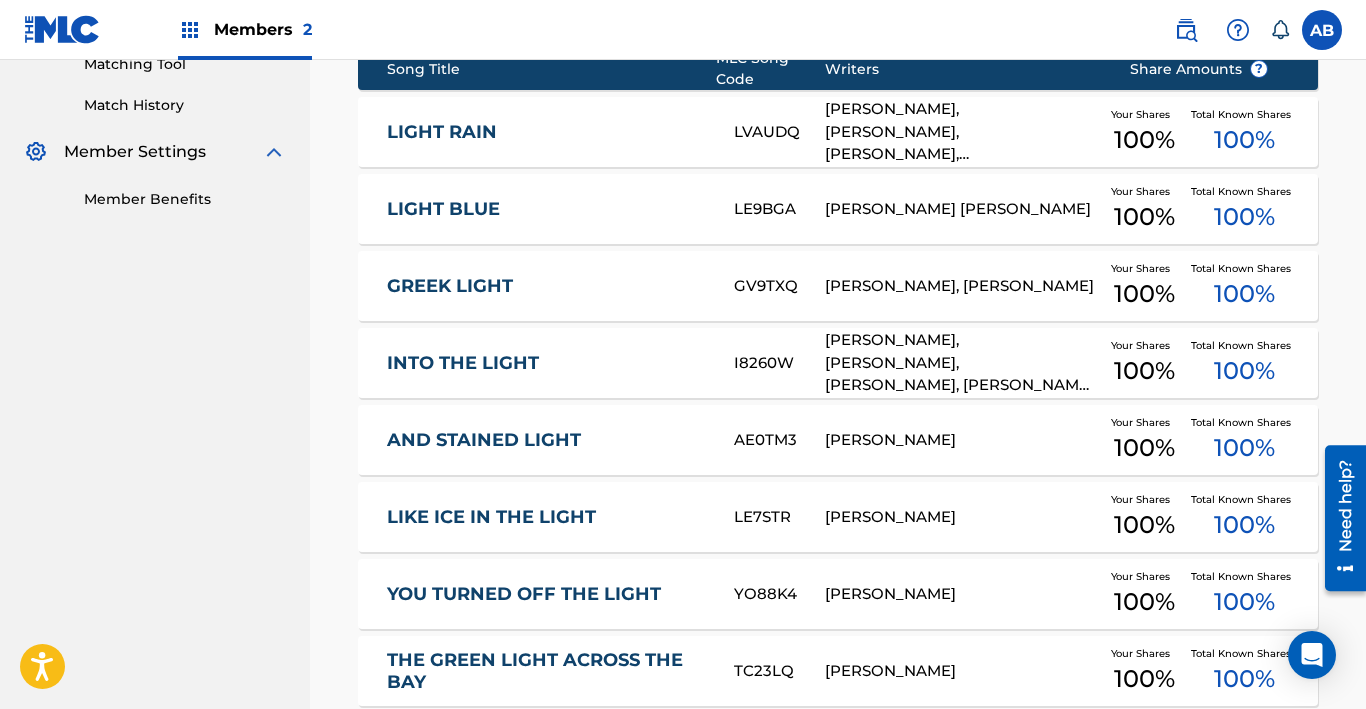 scroll, scrollTop: 0, scrollLeft: 0, axis: both 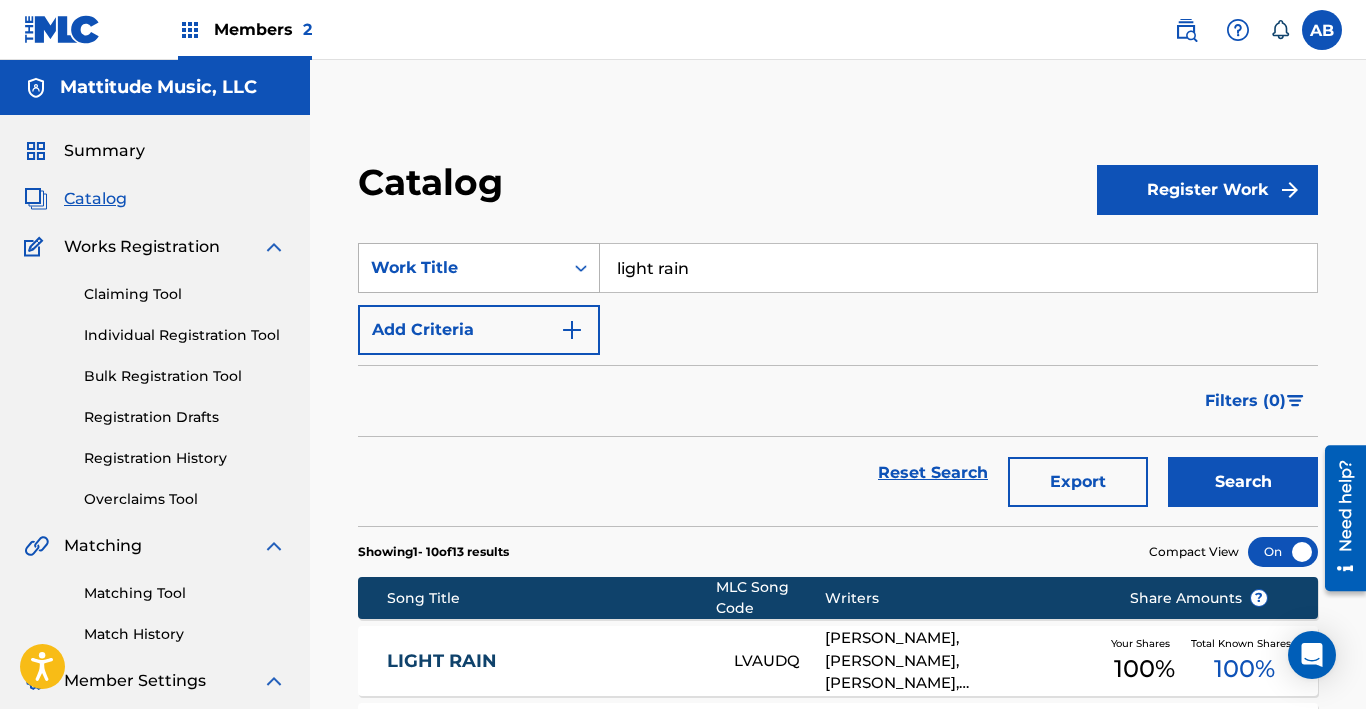 drag, startPoint x: 776, startPoint y: 269, endPoint x: 465, endPoint y: 261, distance: 311.10287 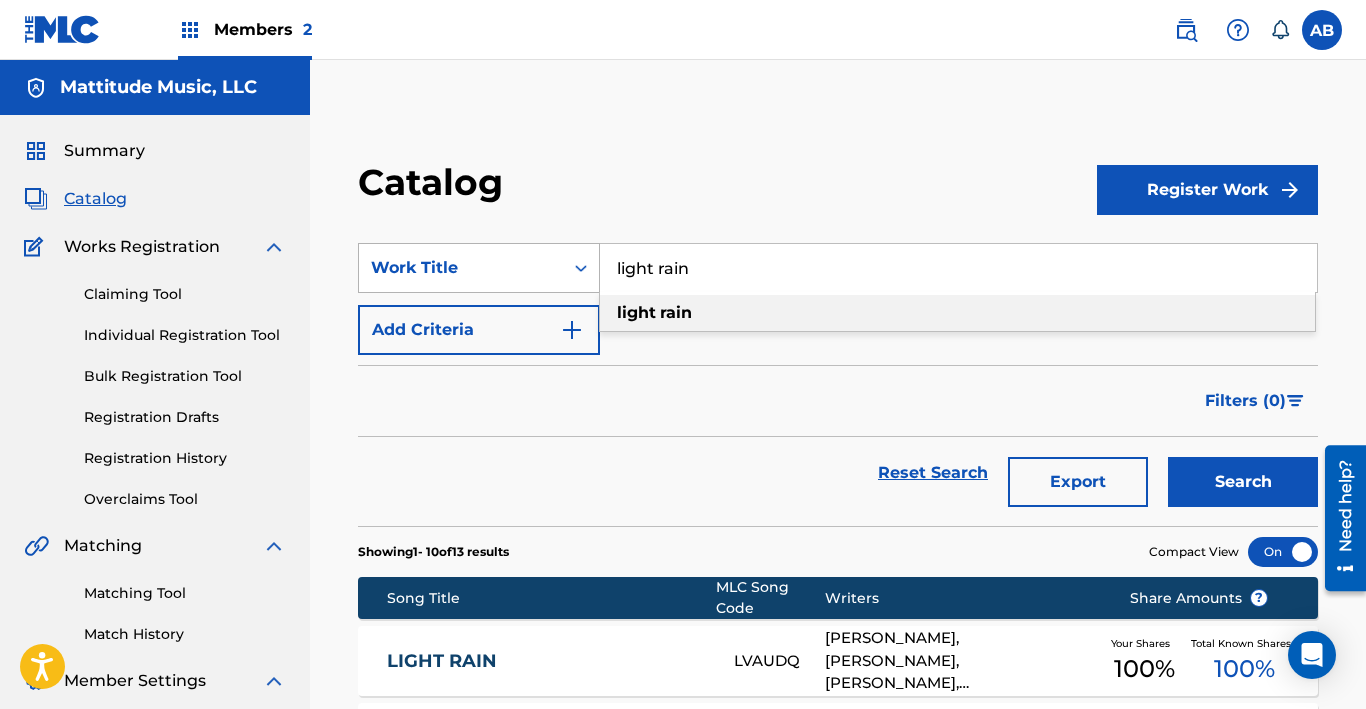 paste on "DEAD AND GONE" 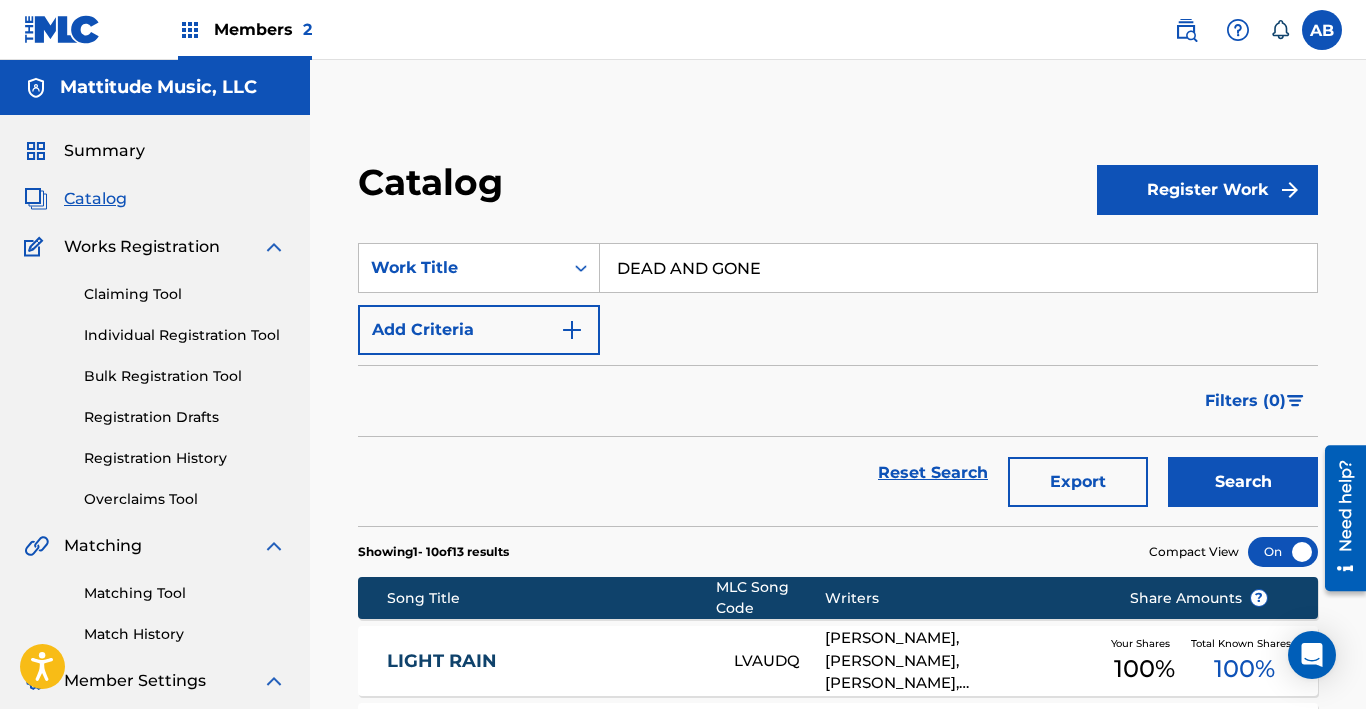 click on "Search" at bounding box center (1243, 482) 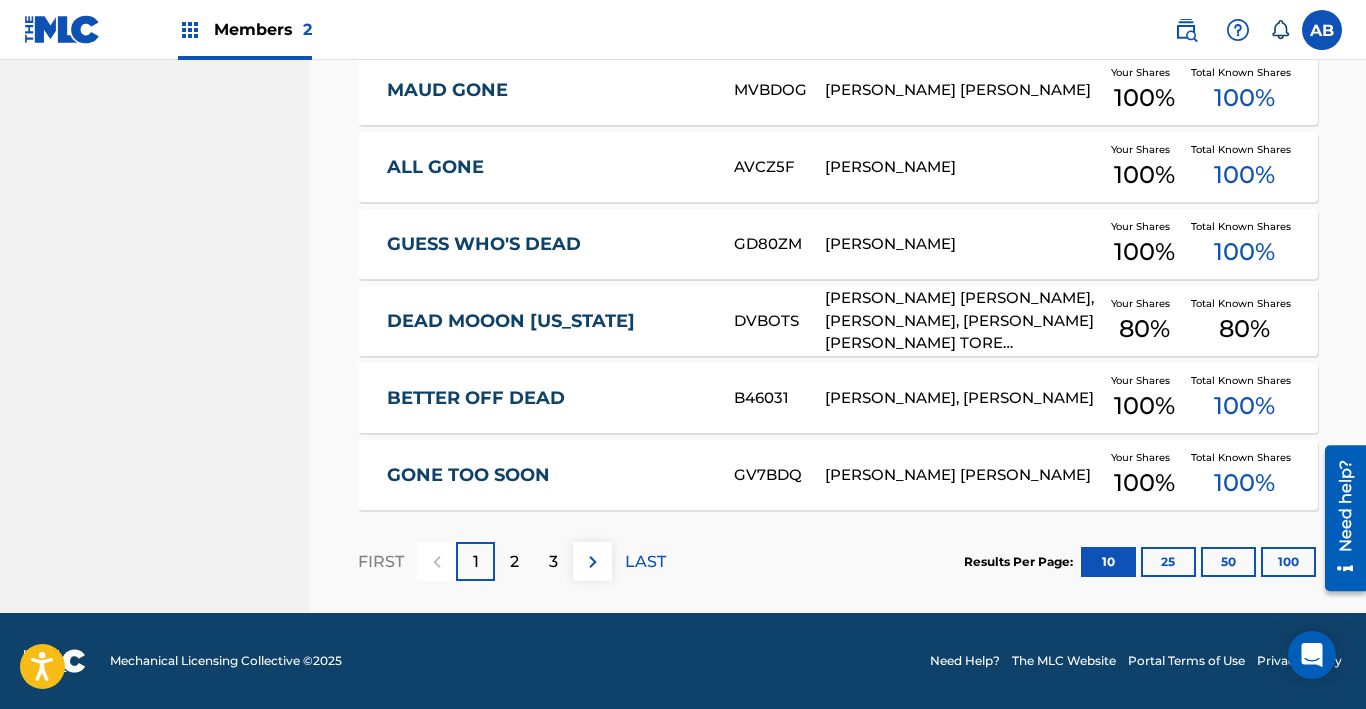 scroll, scrollTop: 0, scrollLeft: 0, axis: both 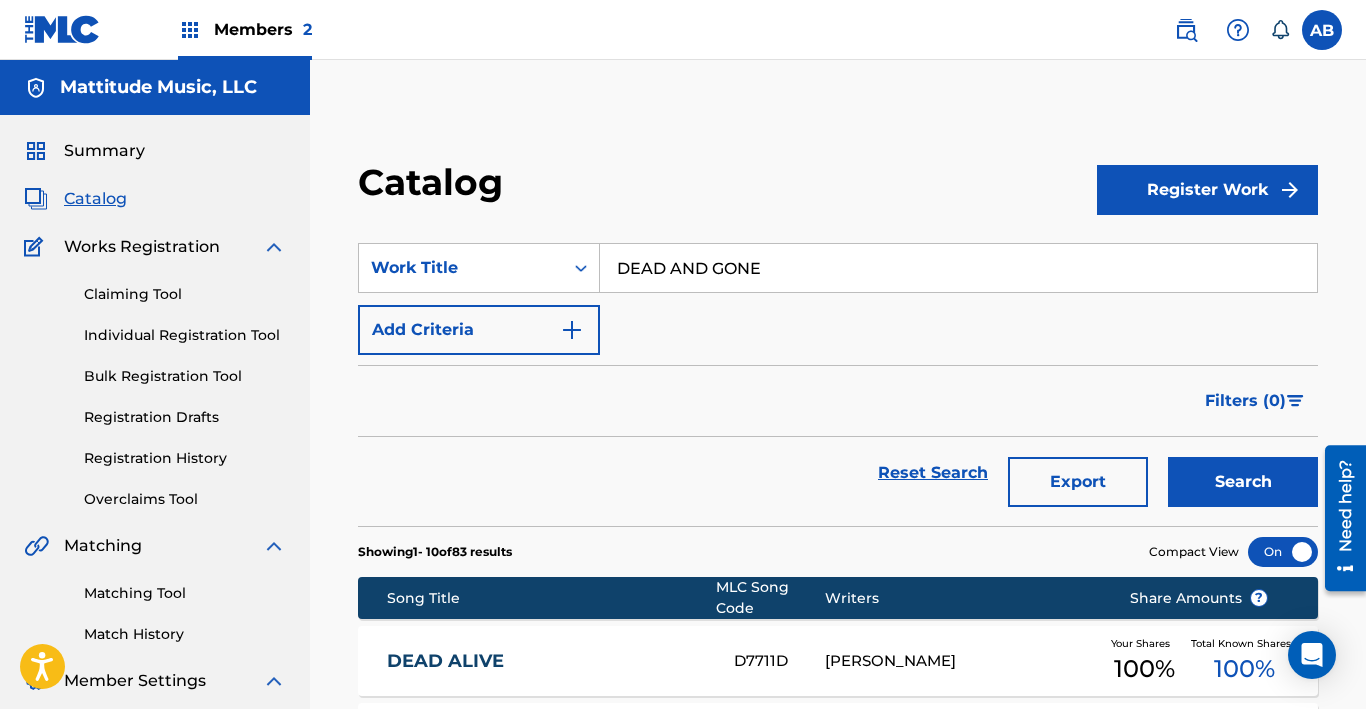 drag, startPoint x: 801, startPoint y: 278, endPoint x: 390, endPoint y: 234, distance: 413.3485 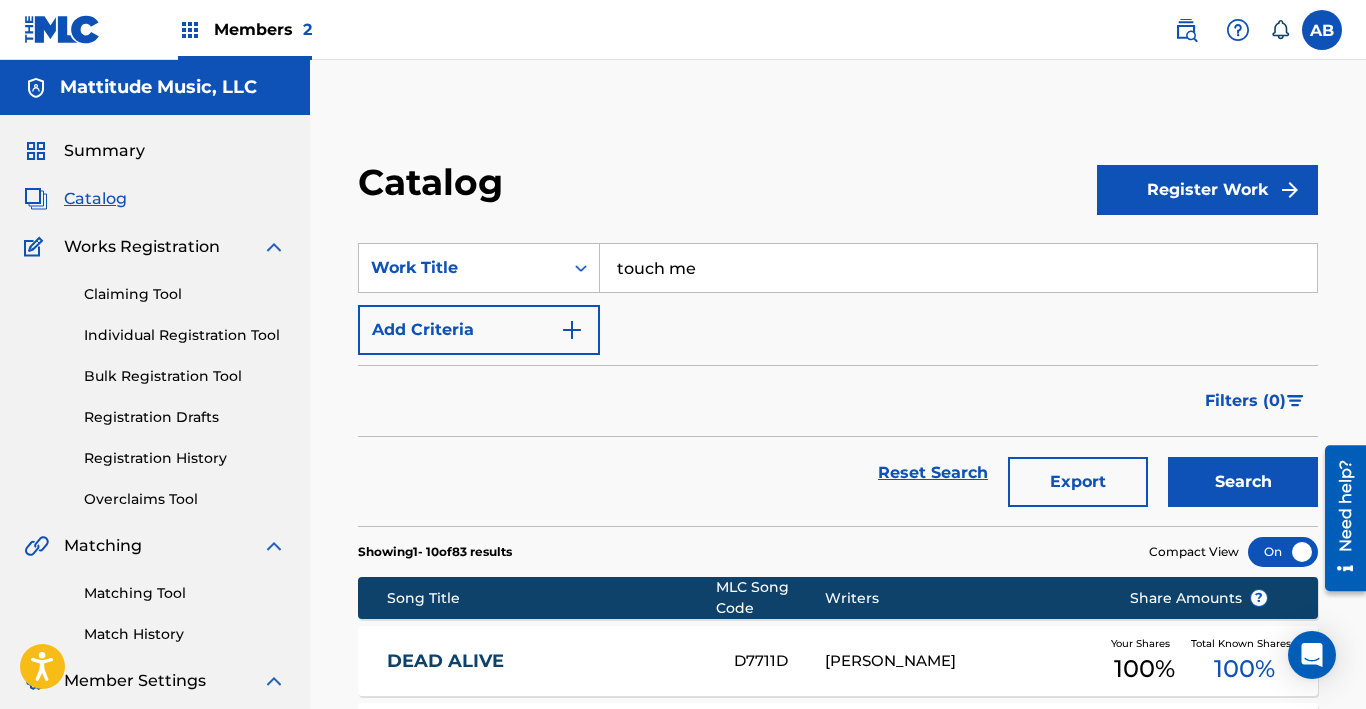 click on "Search" at bounding box center (1243, 482) 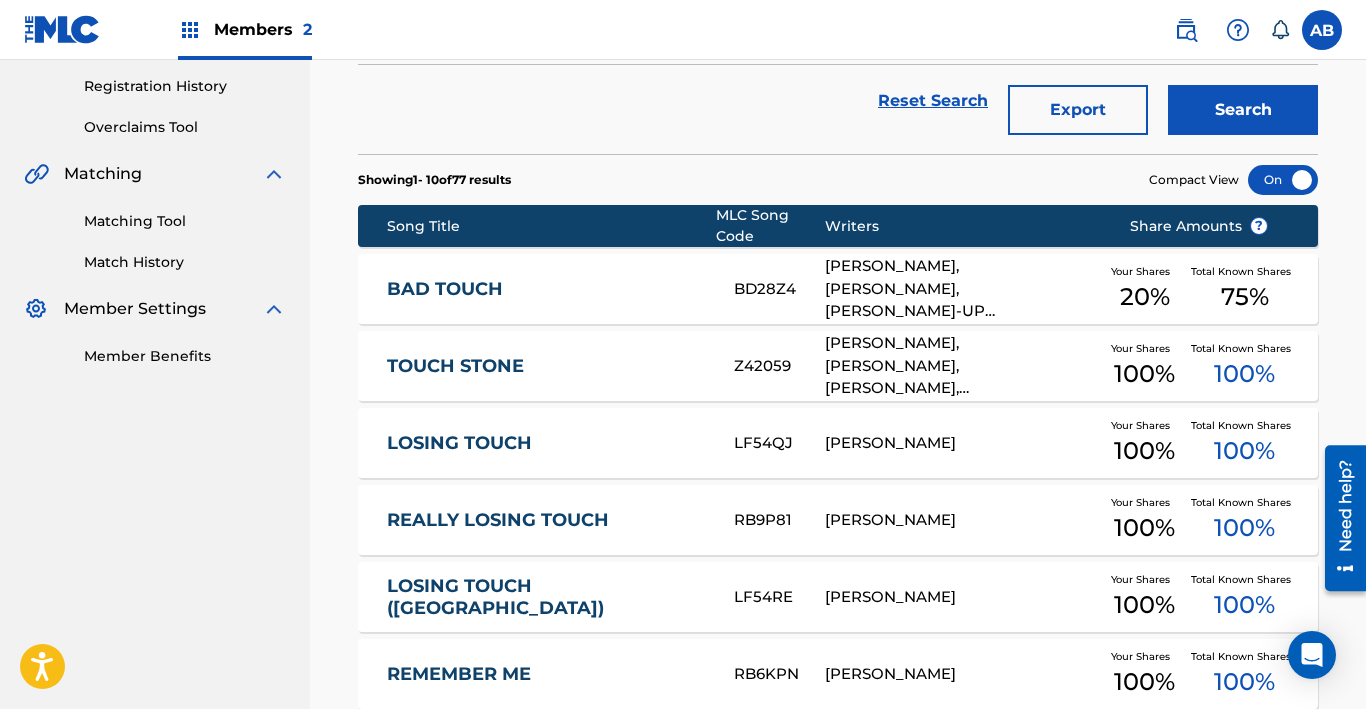 scroll, scrollTop: 0, scrollLeft: 0, axis: both 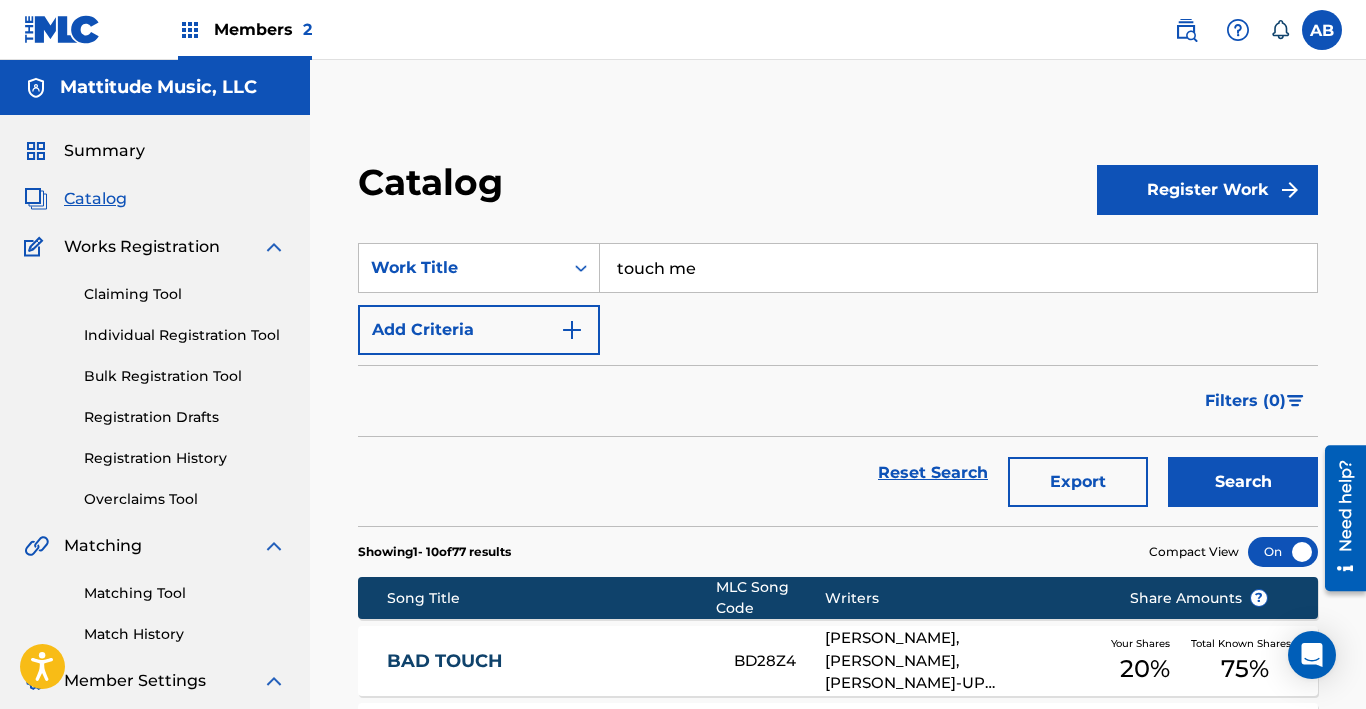 click on "touch me" at bounding box center [958, 268] 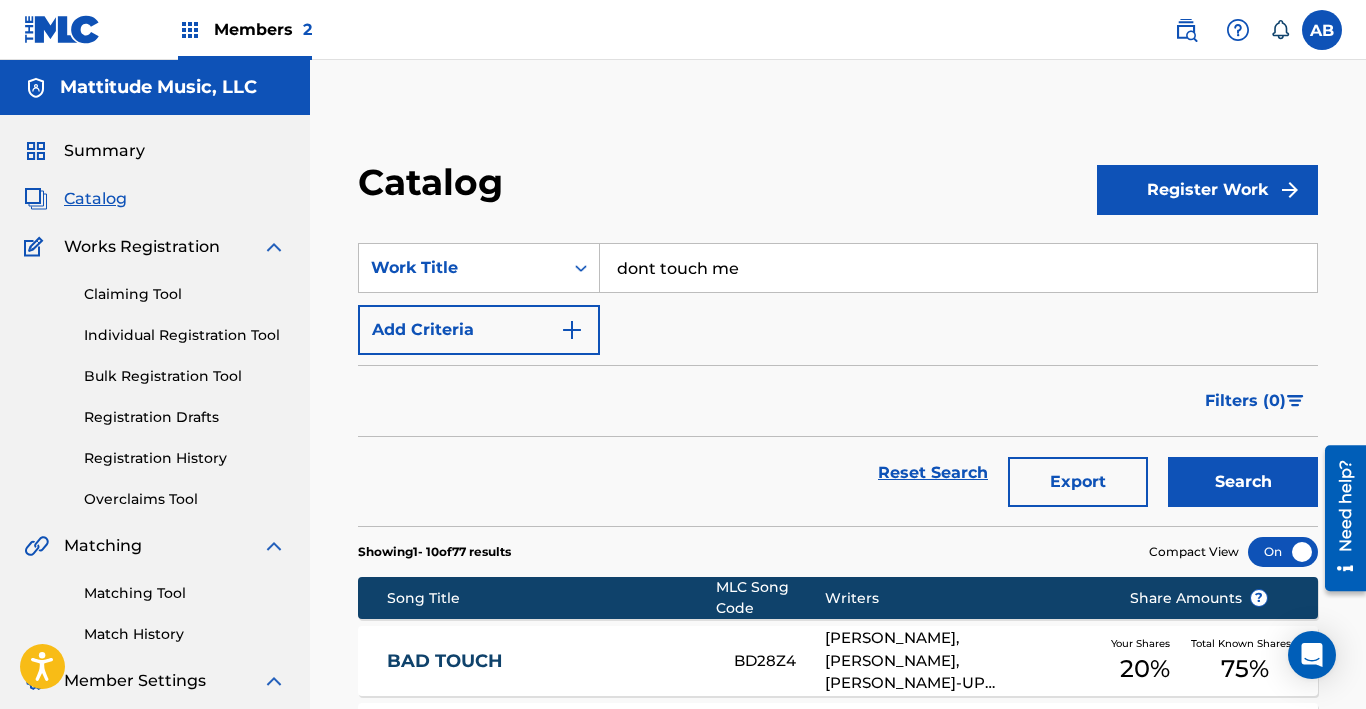 click on "Search" at bounding box center (1243, 482) 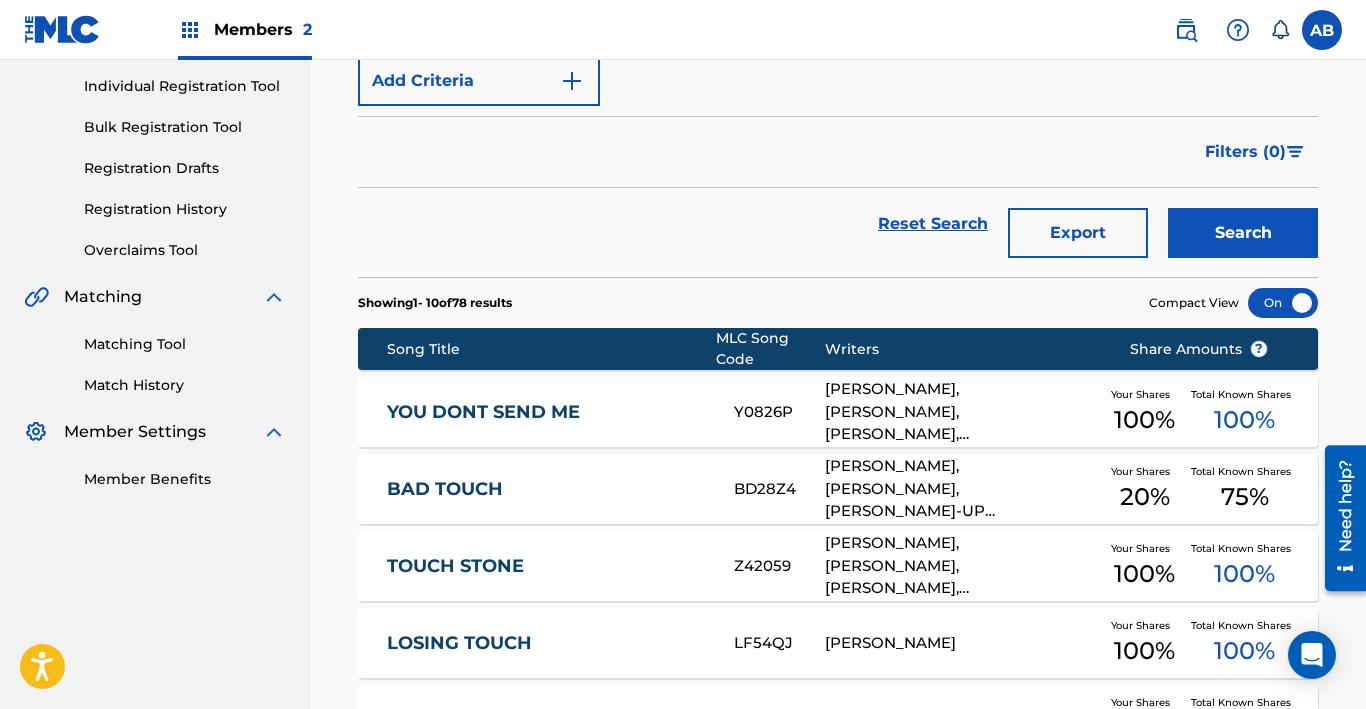 scroll, scrollTop: 0, scrollLeft: 0, axis: both 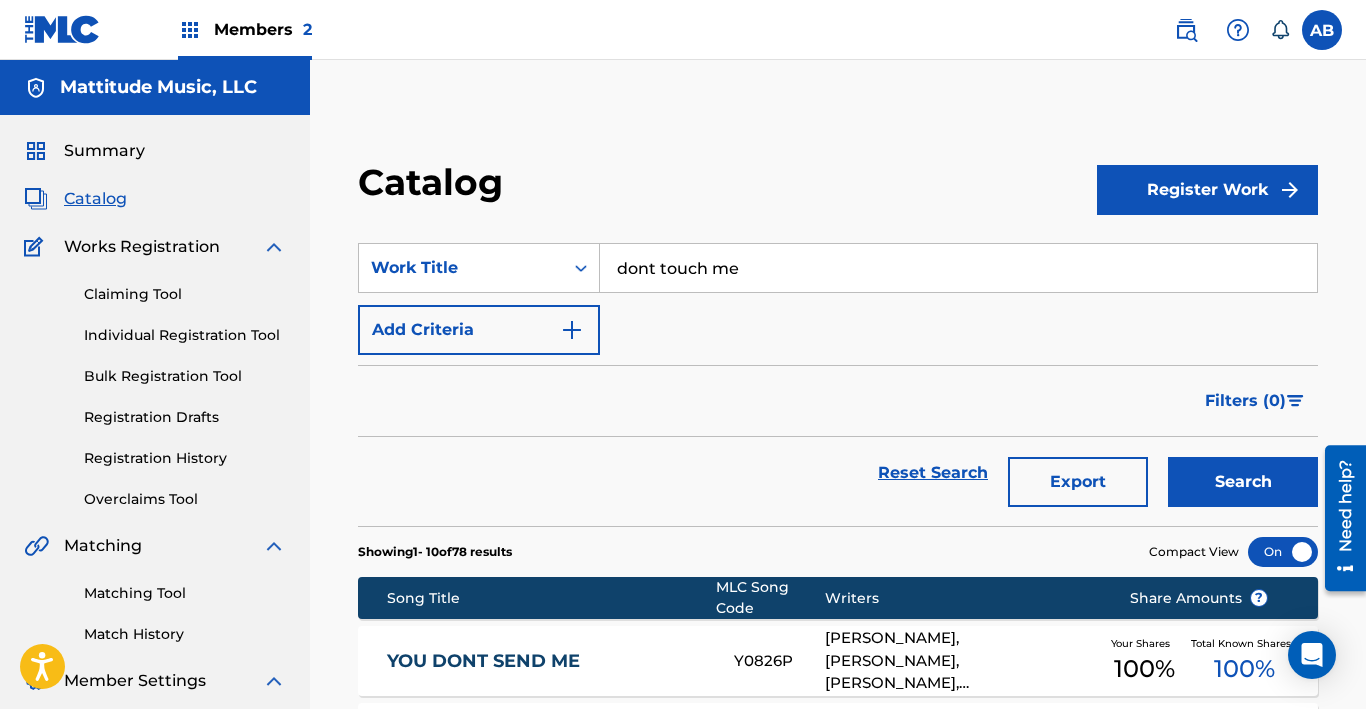 click on "dont touch me" at bounding box center (958, 268) 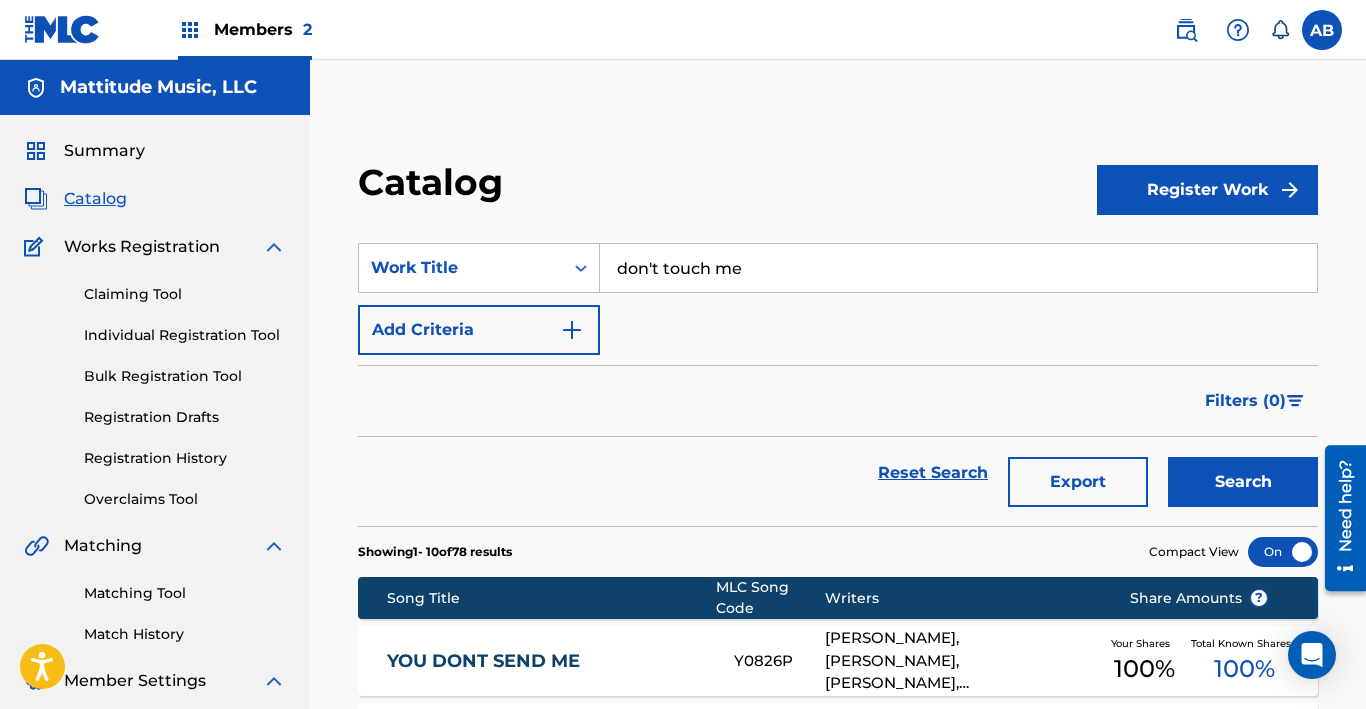 click on "Search" at bounding box center (1243, 482) 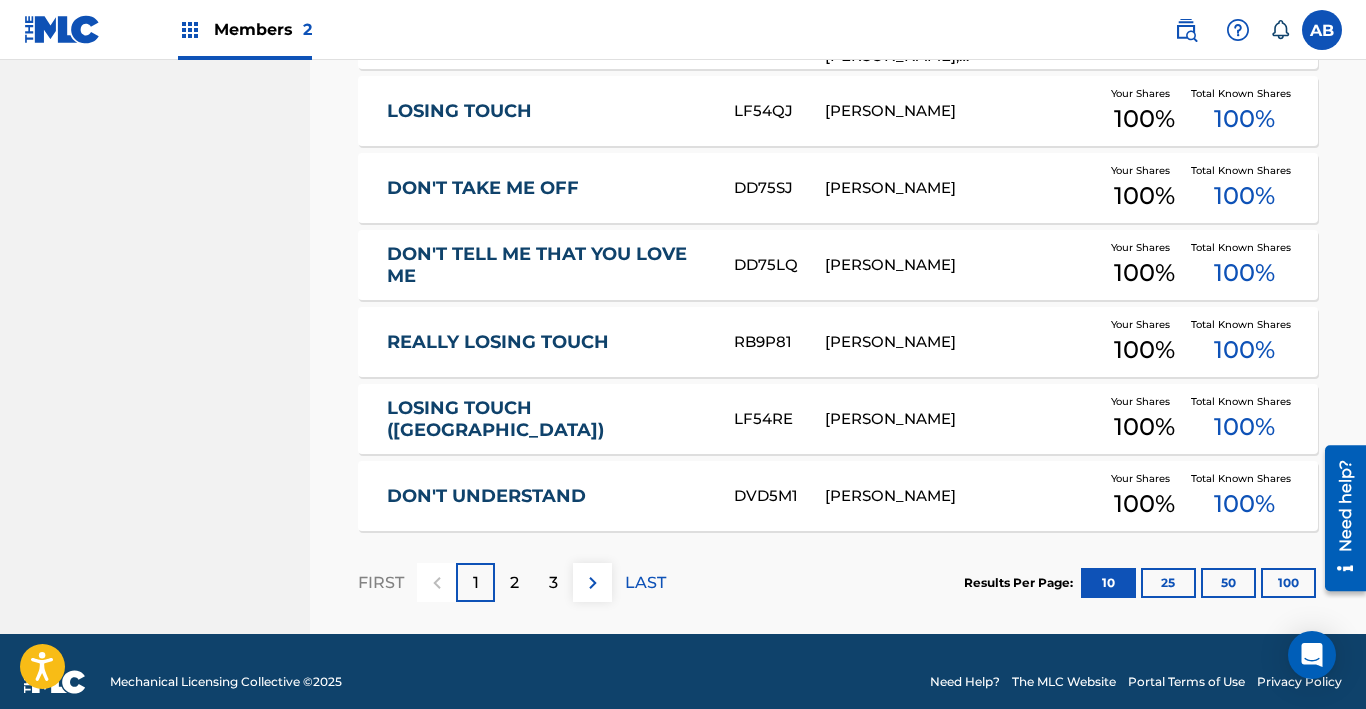 scroll, scrollTop: 879, scrollLeft: 0, axis: vertical 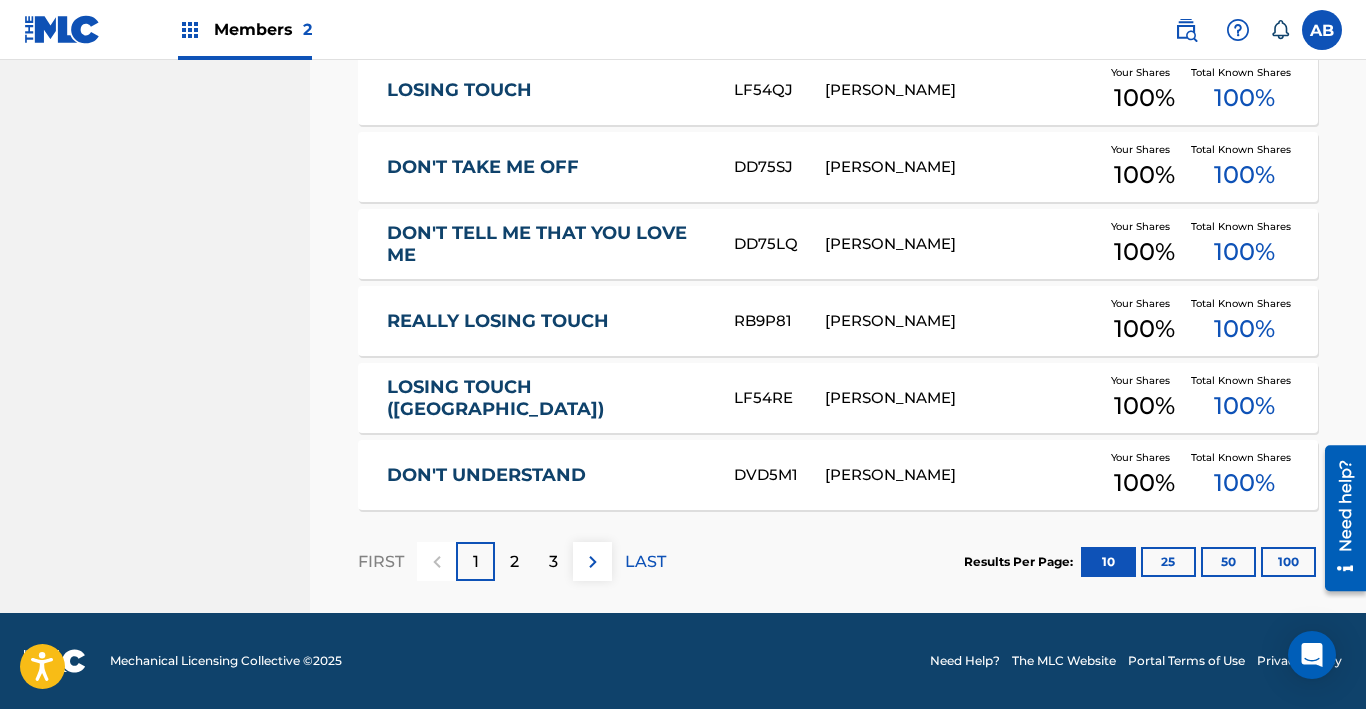 click on "2" at bounding box center (514, 562) 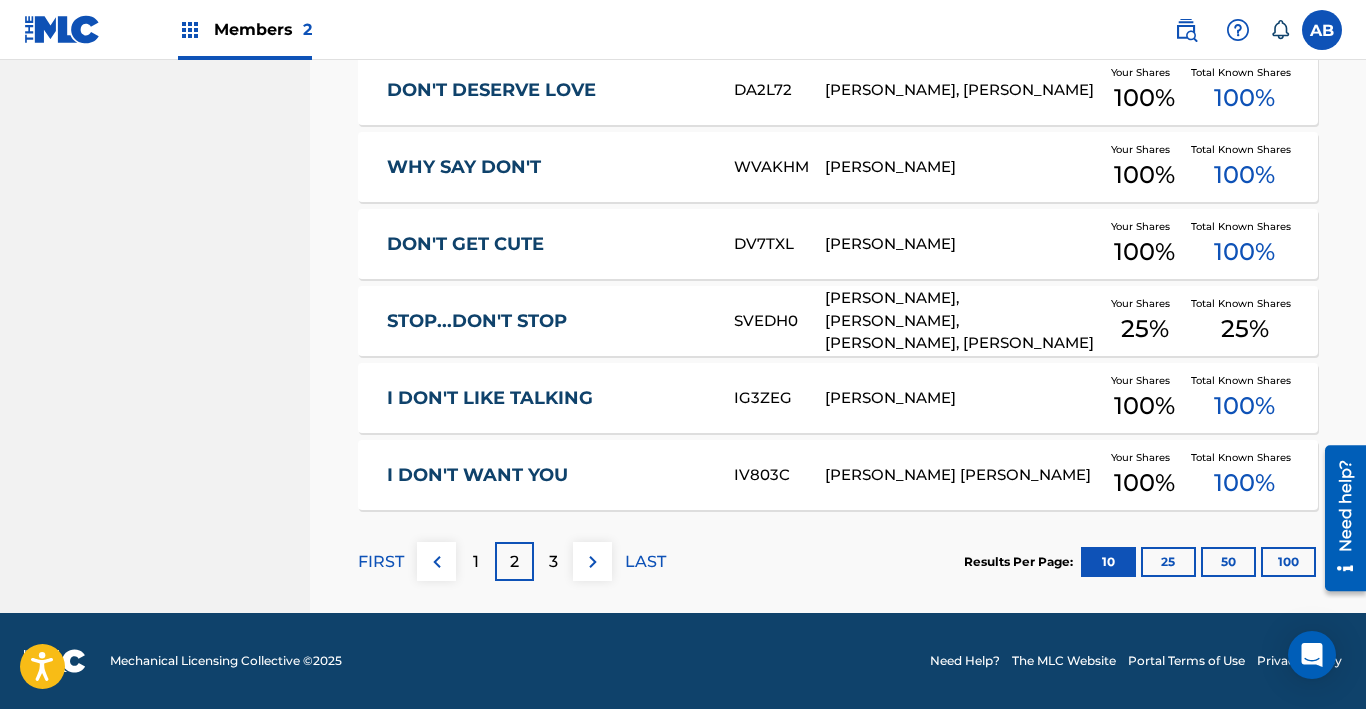 click on "3" at bounding box center (553, 561) 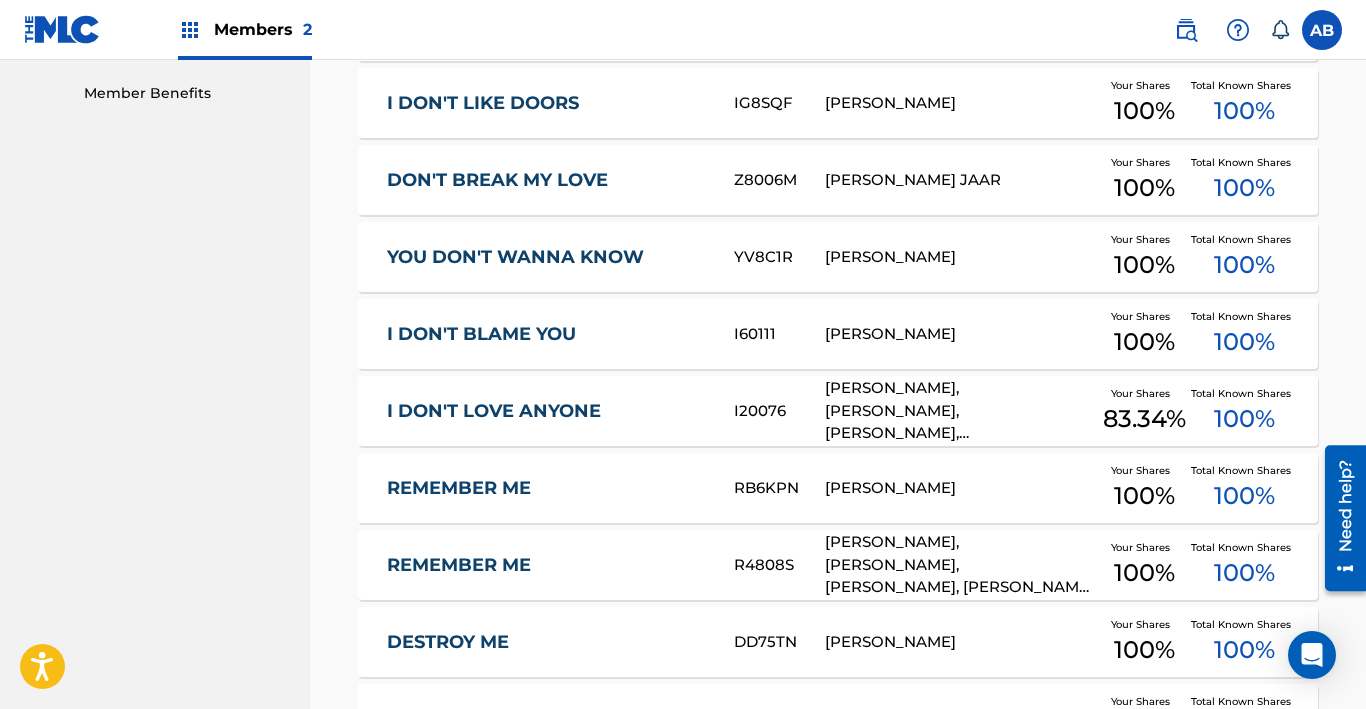scroll, scrollTop: 0, scrollLeft: 0, axis: both 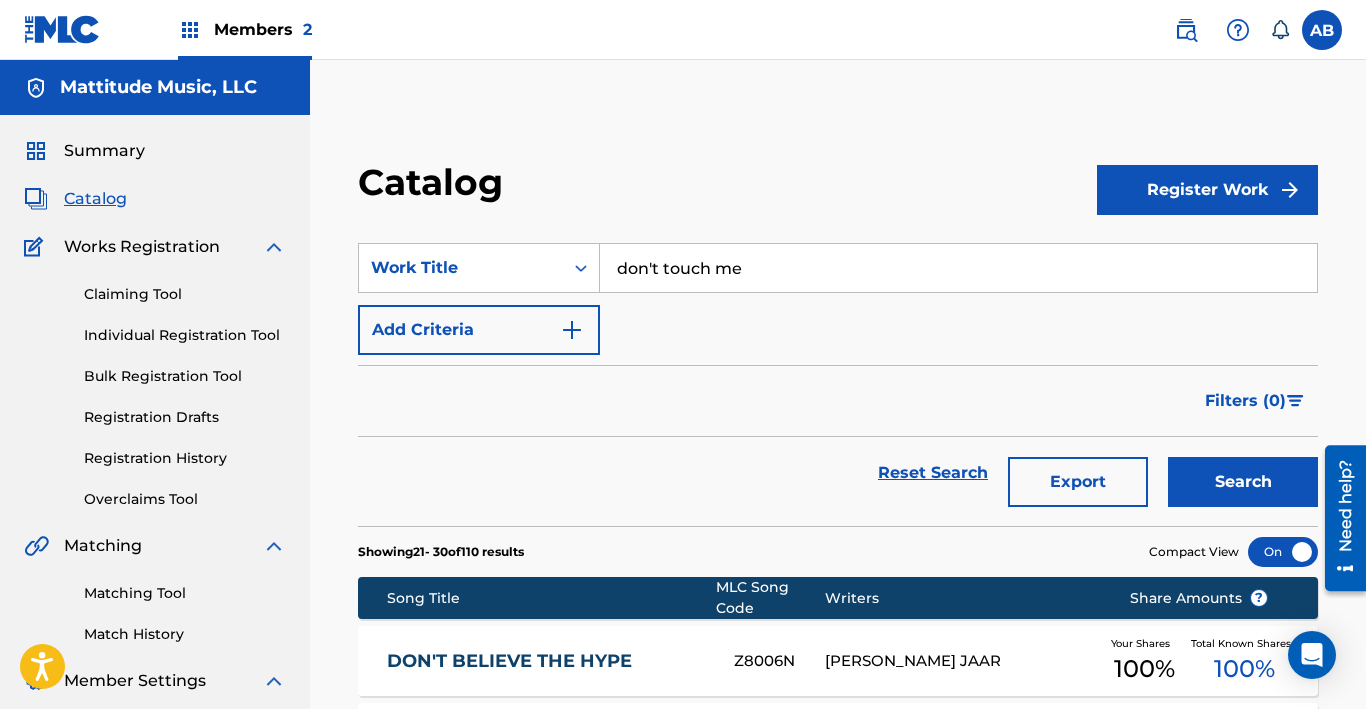 drag, startPoint x: 767, startPoint y: 277, endPoint x: 455, endPoint y: 233, distance: 315.08728 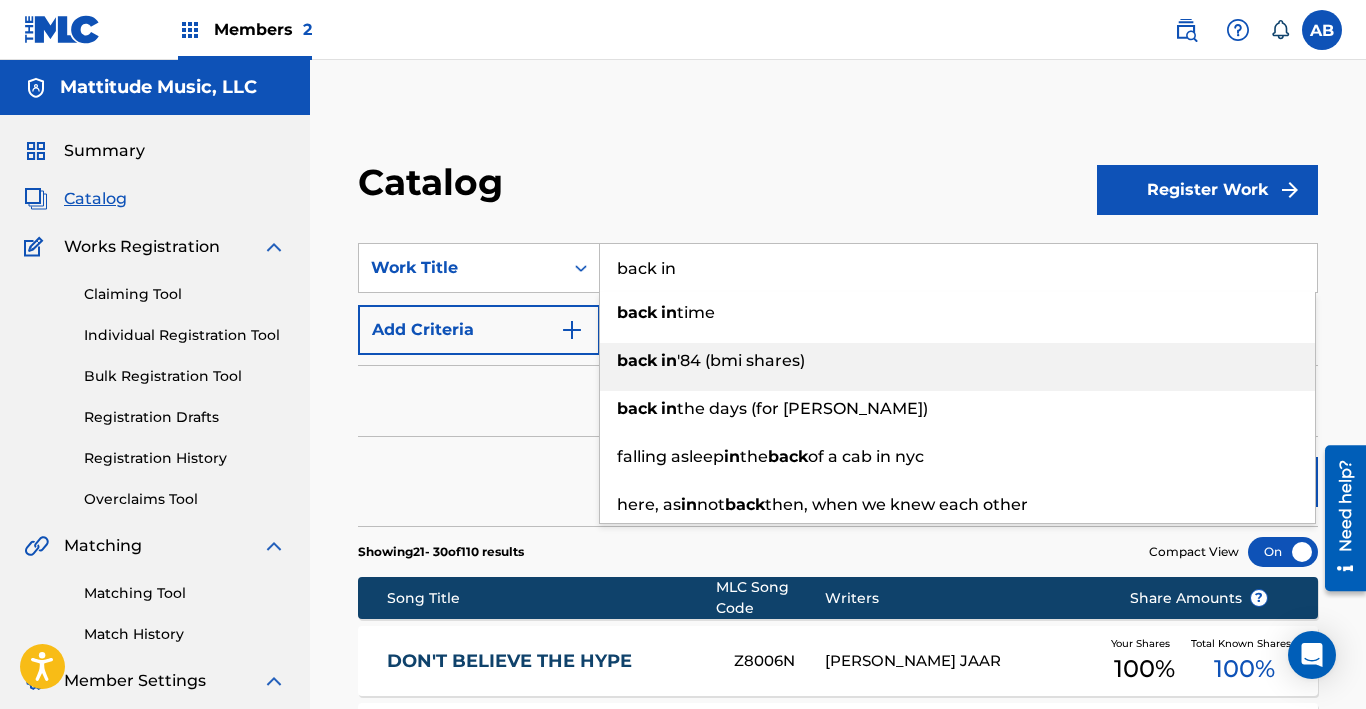 click on "back" at bounding box center (637, 360) 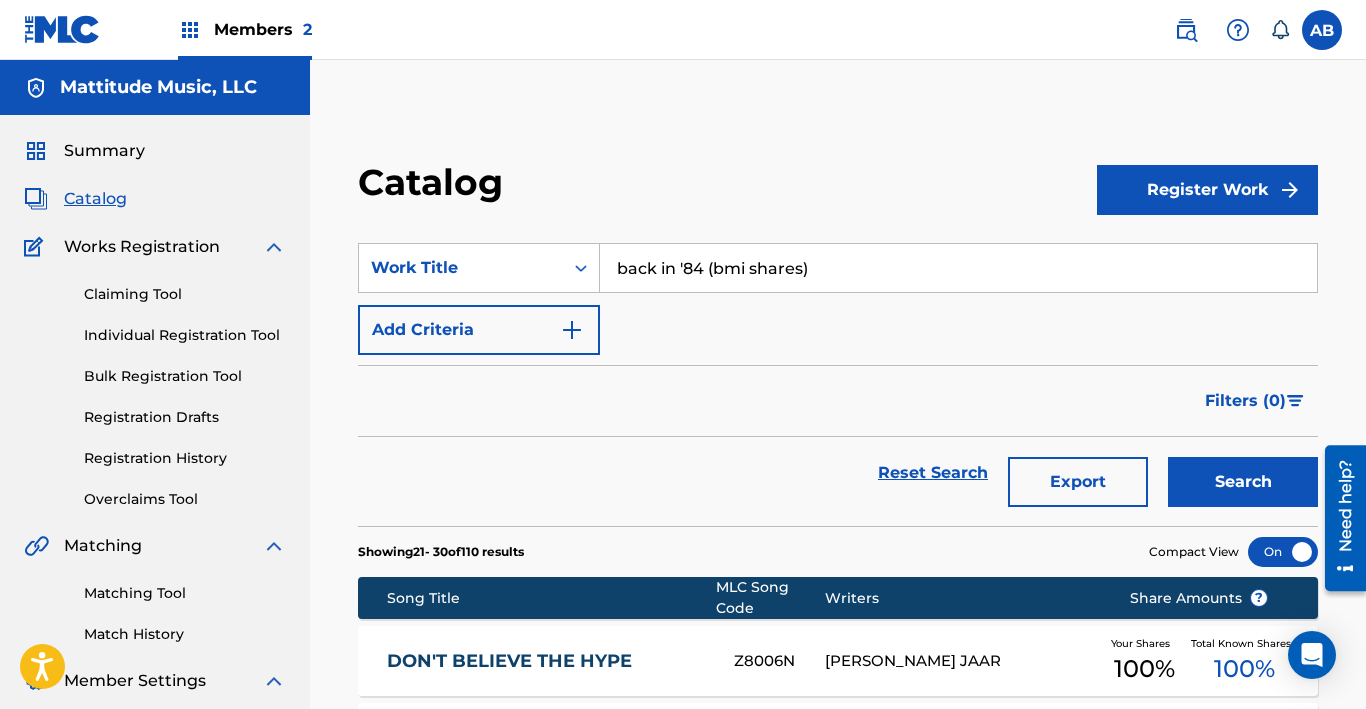 click on "Search" at bounding box center [1243, 482] 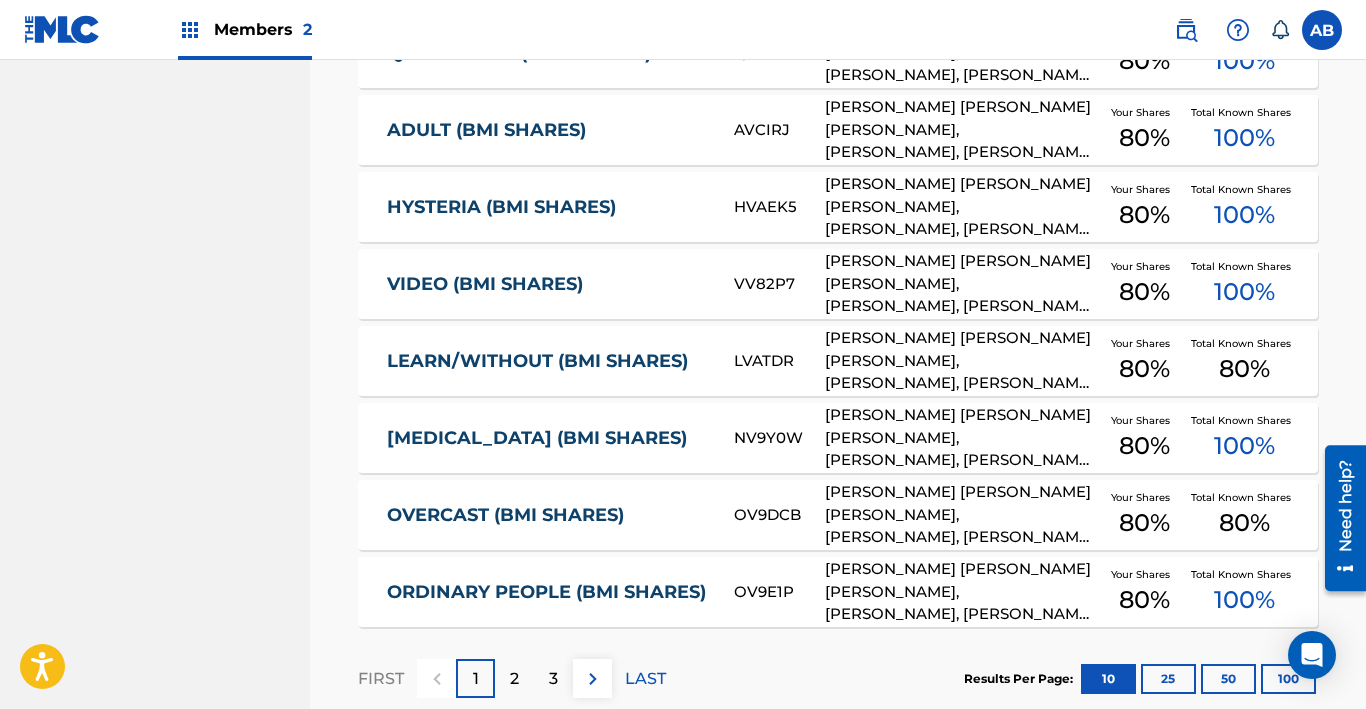 scroll, scrollTop: 879, scrollLeft: 0, axis: vertical 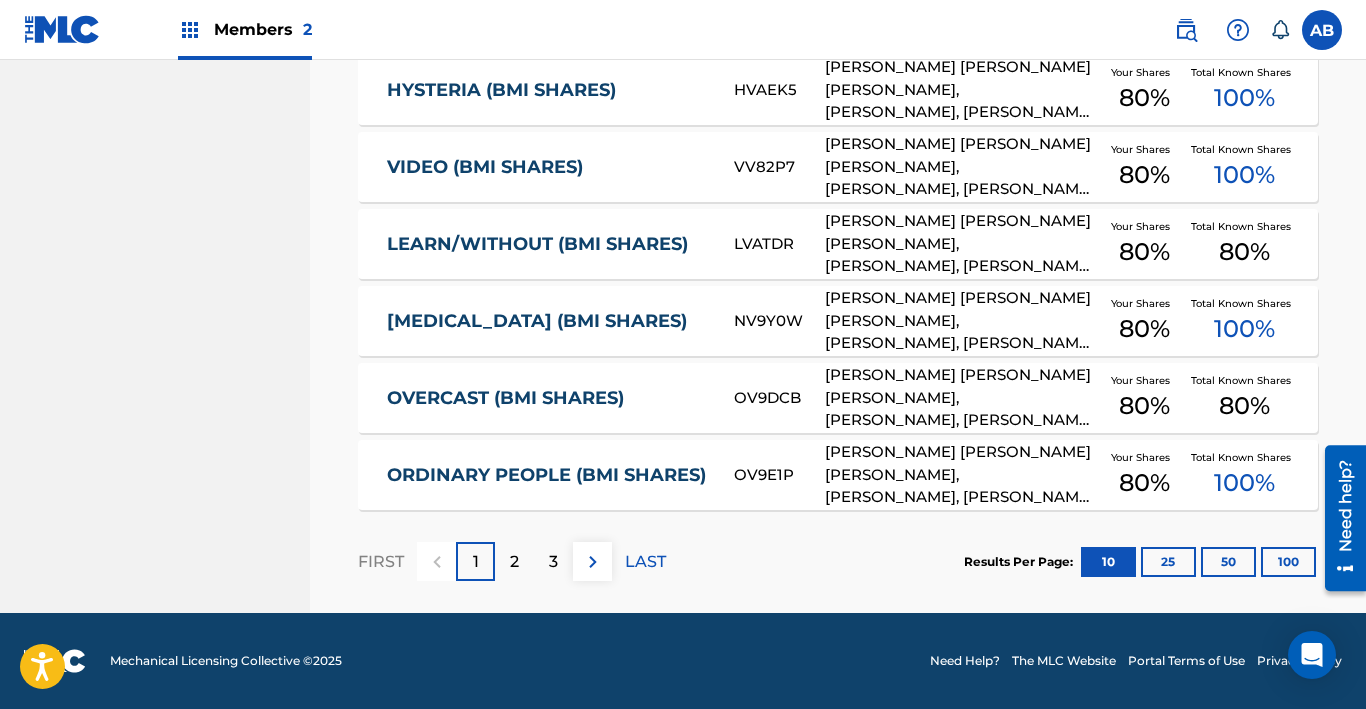click on "2" at bounding box center [514, 561] 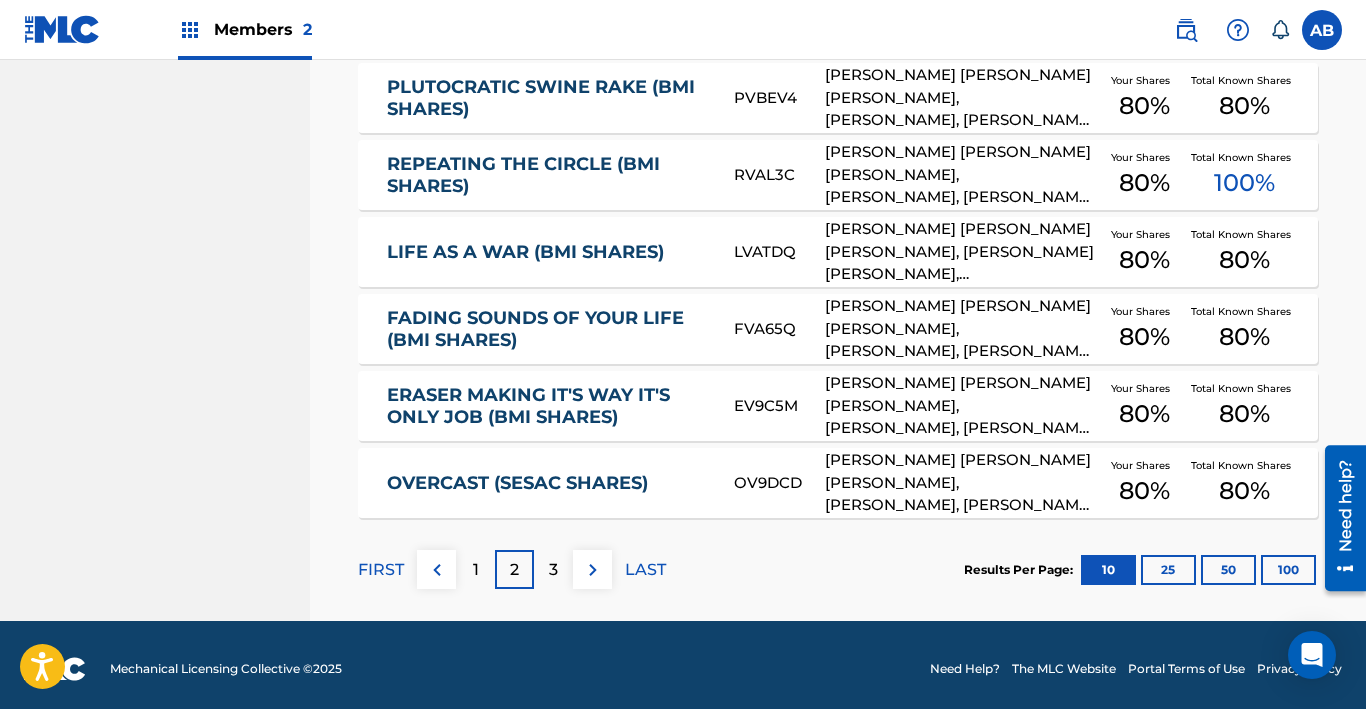scroll, scrollTop: 879, scrollLeft: 0, axis: vertical 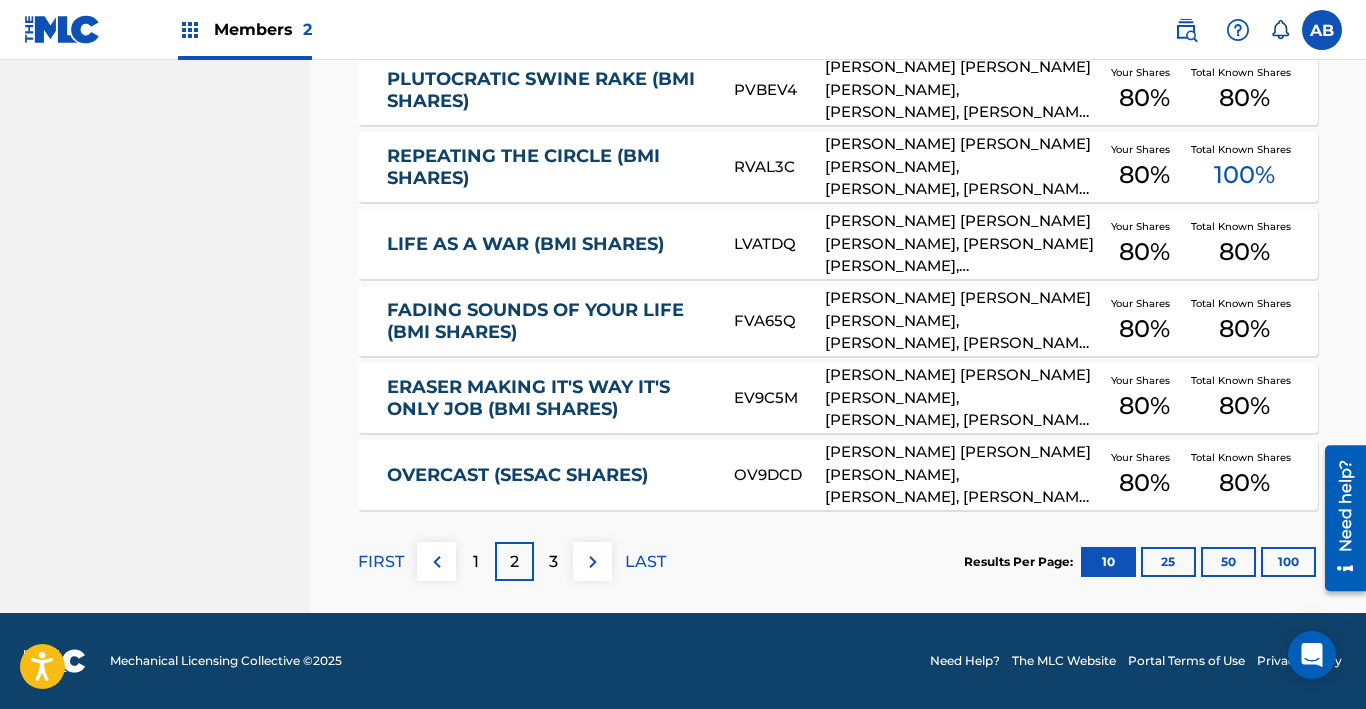 click on "3" at bounding box center [553, 562] 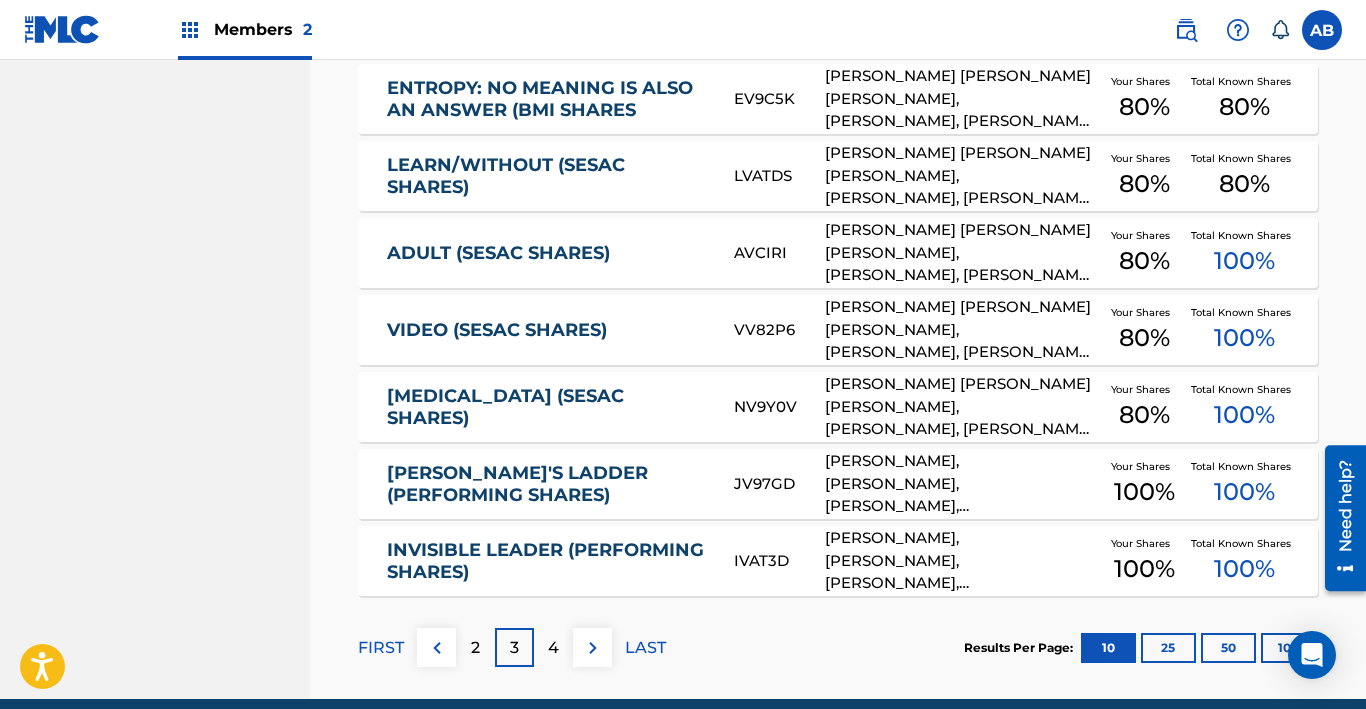 scroll, scrollTop: 0, scrollLeft: 0, axis: both 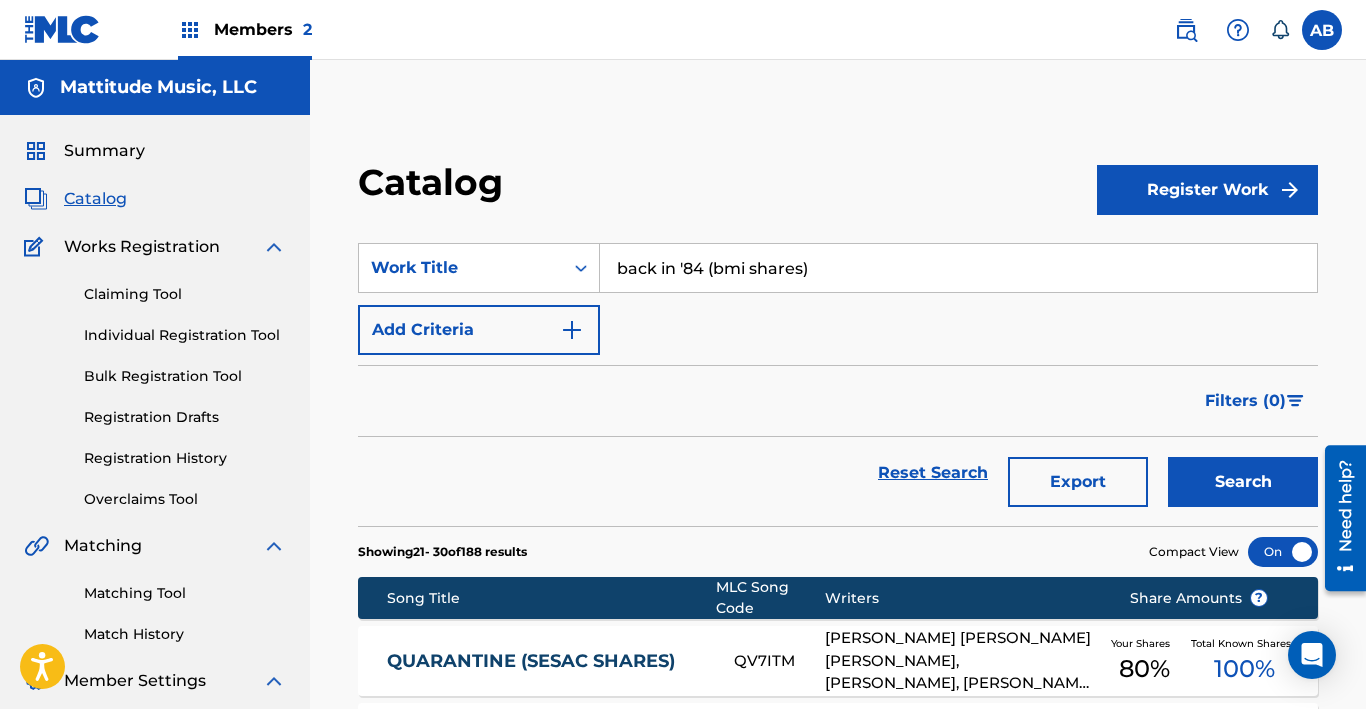 drag, startPoint x: 838, startPoint y: 270, endPoint x: 363, endPoint y: 209, distance: 478.90082 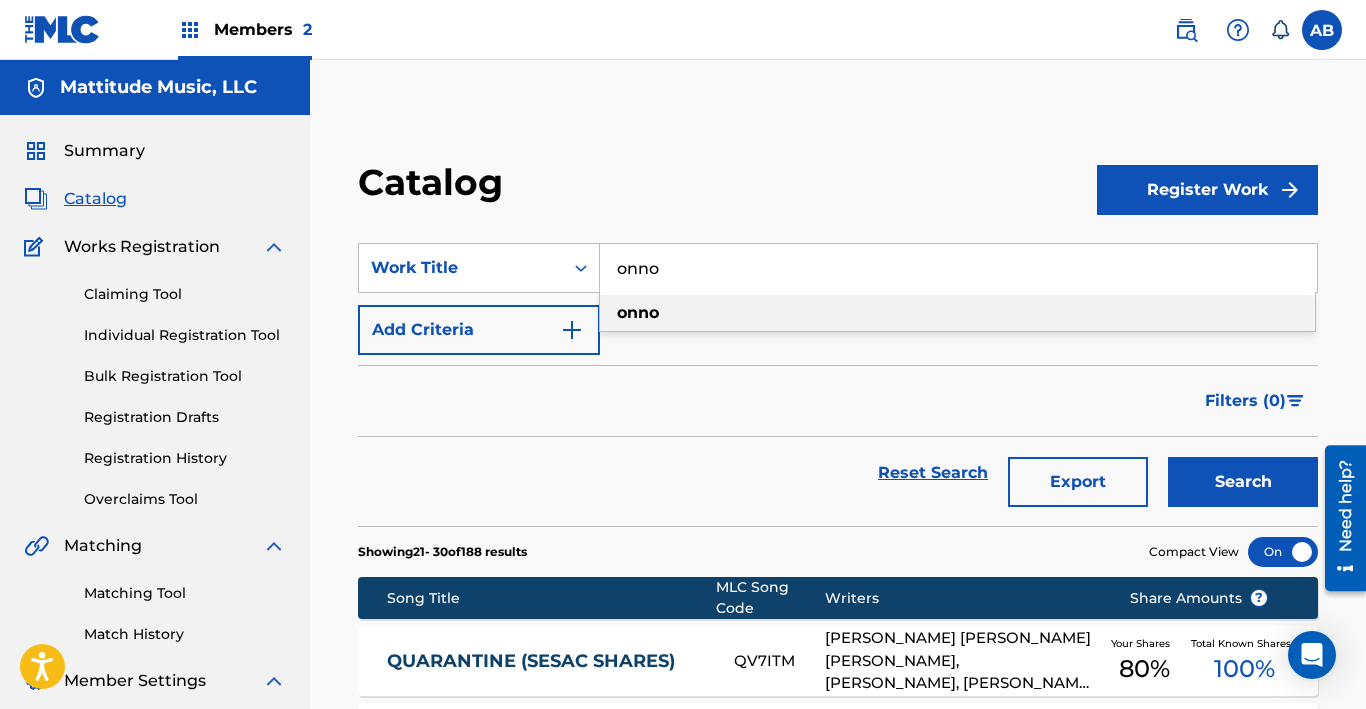 click on "onno" at bounding box center [957, 313] 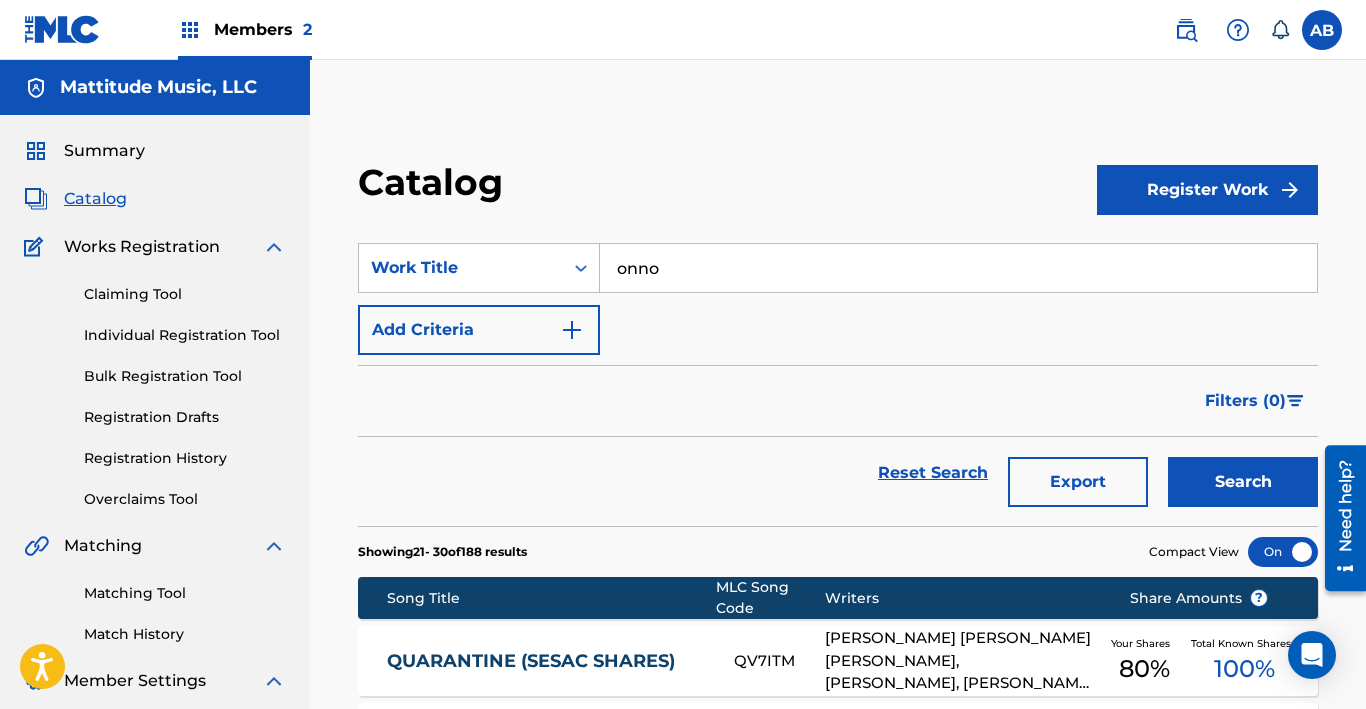 click on "Search" at bounding box center (1243, 482) 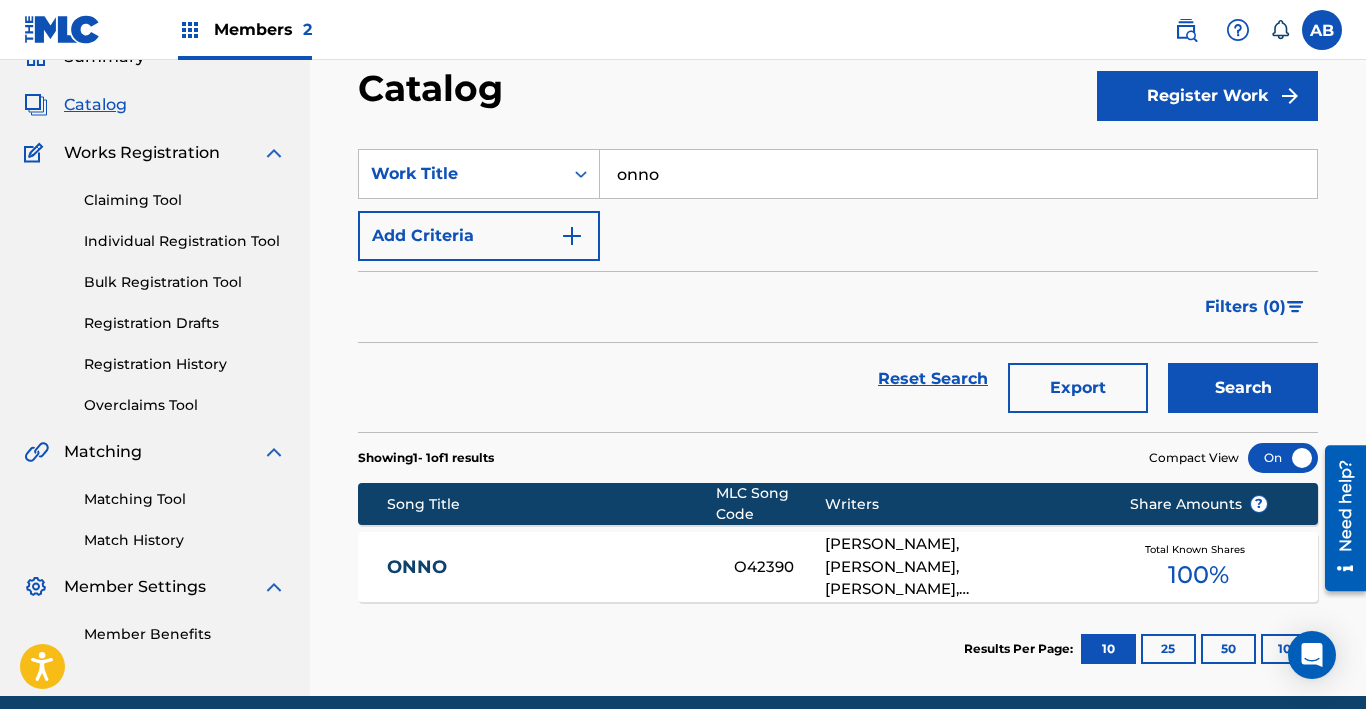 scroll, scrollTop: 177, scrollLeft: 0, axis: vertical 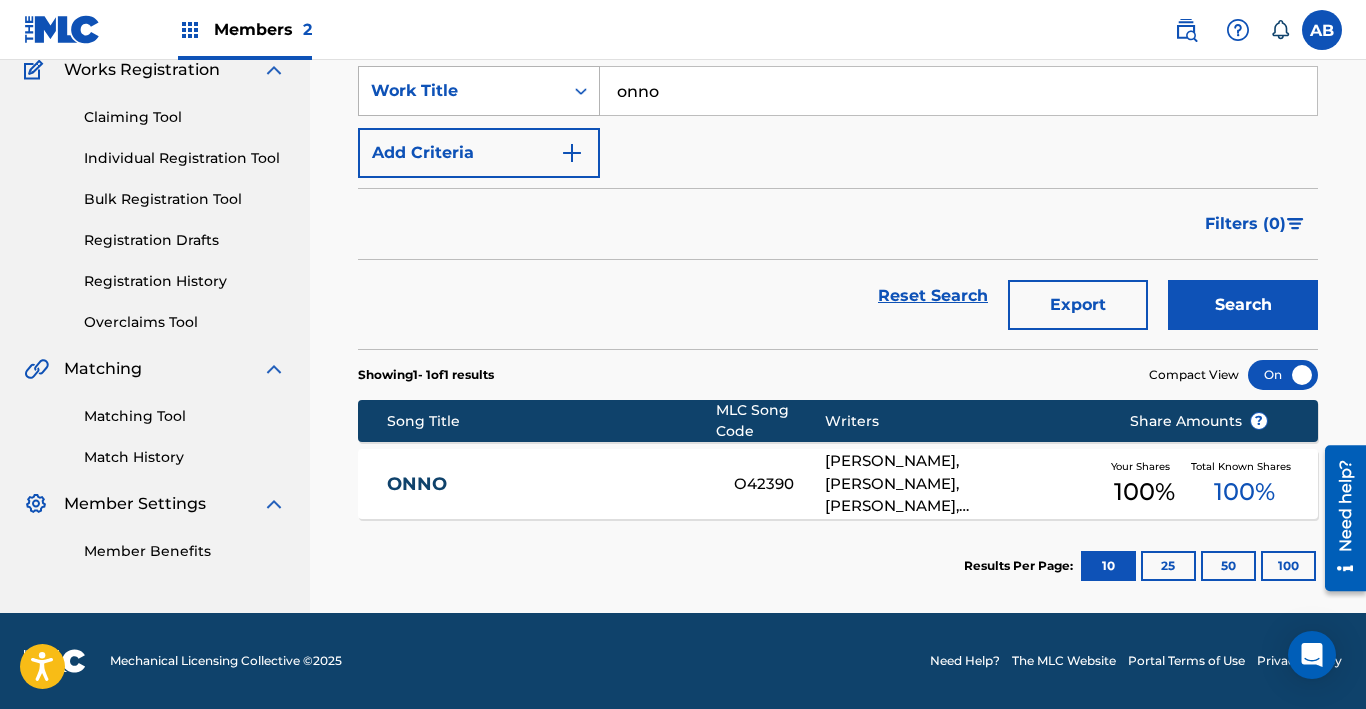 drag, startPoint x: 681, startPoint y: 82, endPoint x: 513, endPoint y: 76, distance: 168.1071 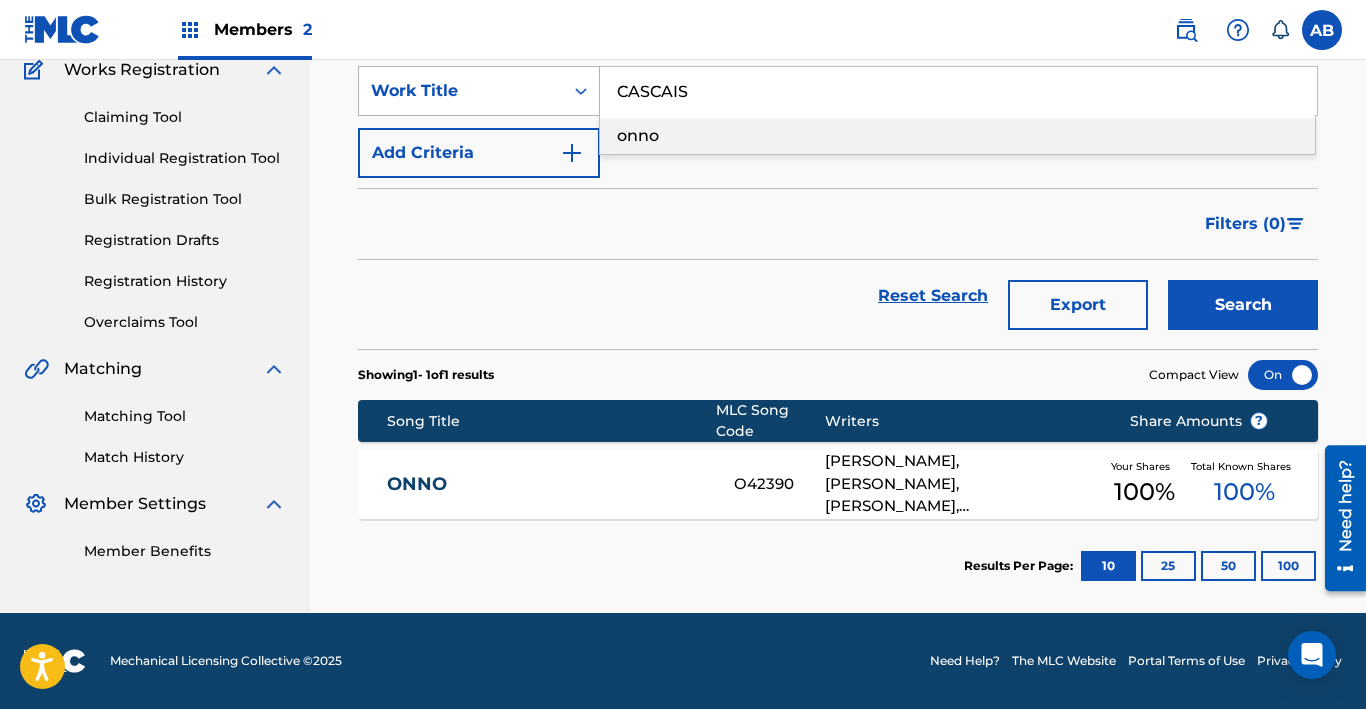 click on "Search" at bounding box center [1243, 305] 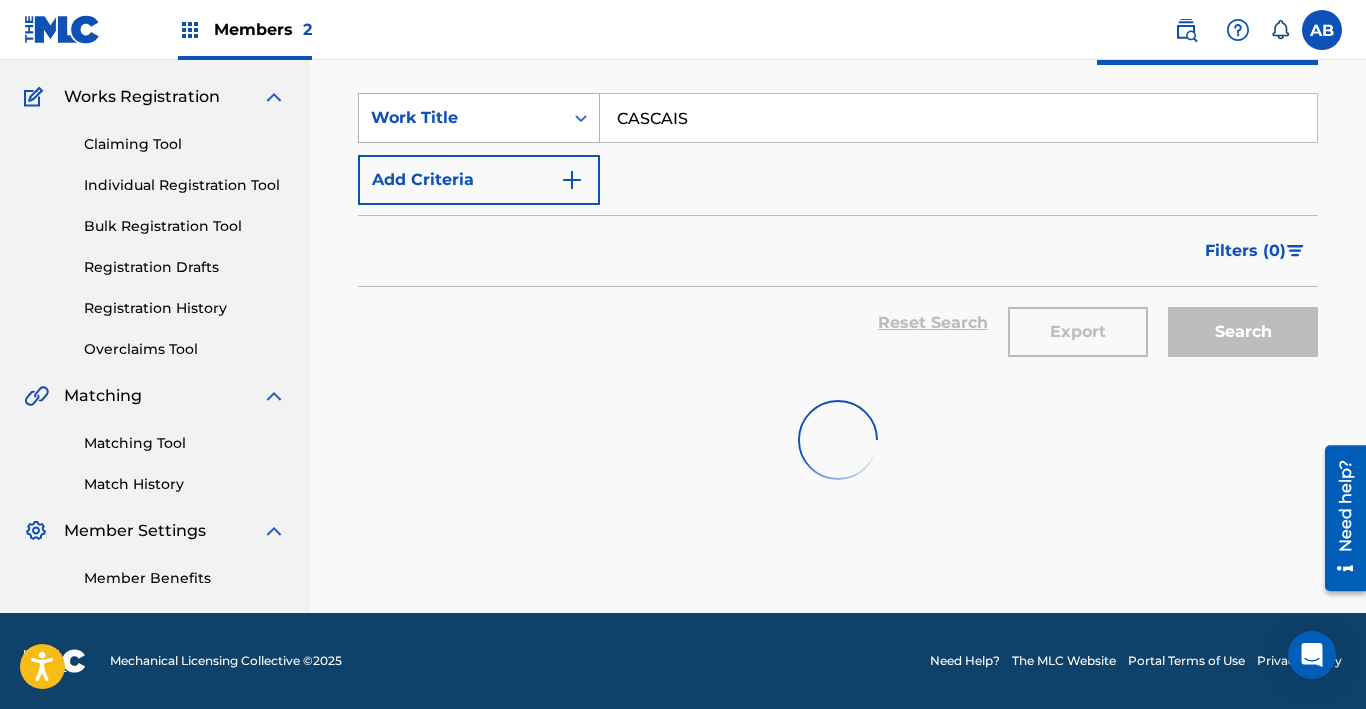 scroll, scrollTop: 150, scrollLeft: 0, axis: vertical 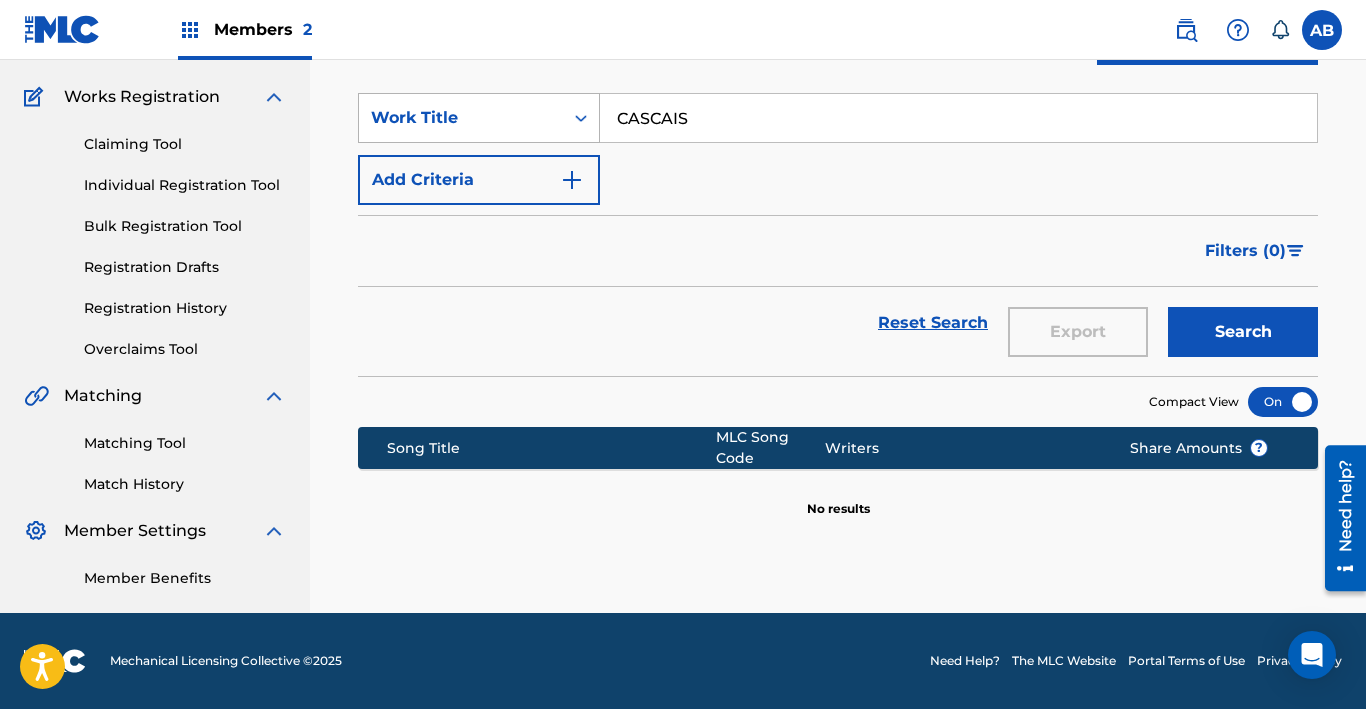 drag, startPoint x: 765, startPoint y: 104, endPoint x: 412, endPoint y: 108, distance: 353.02267 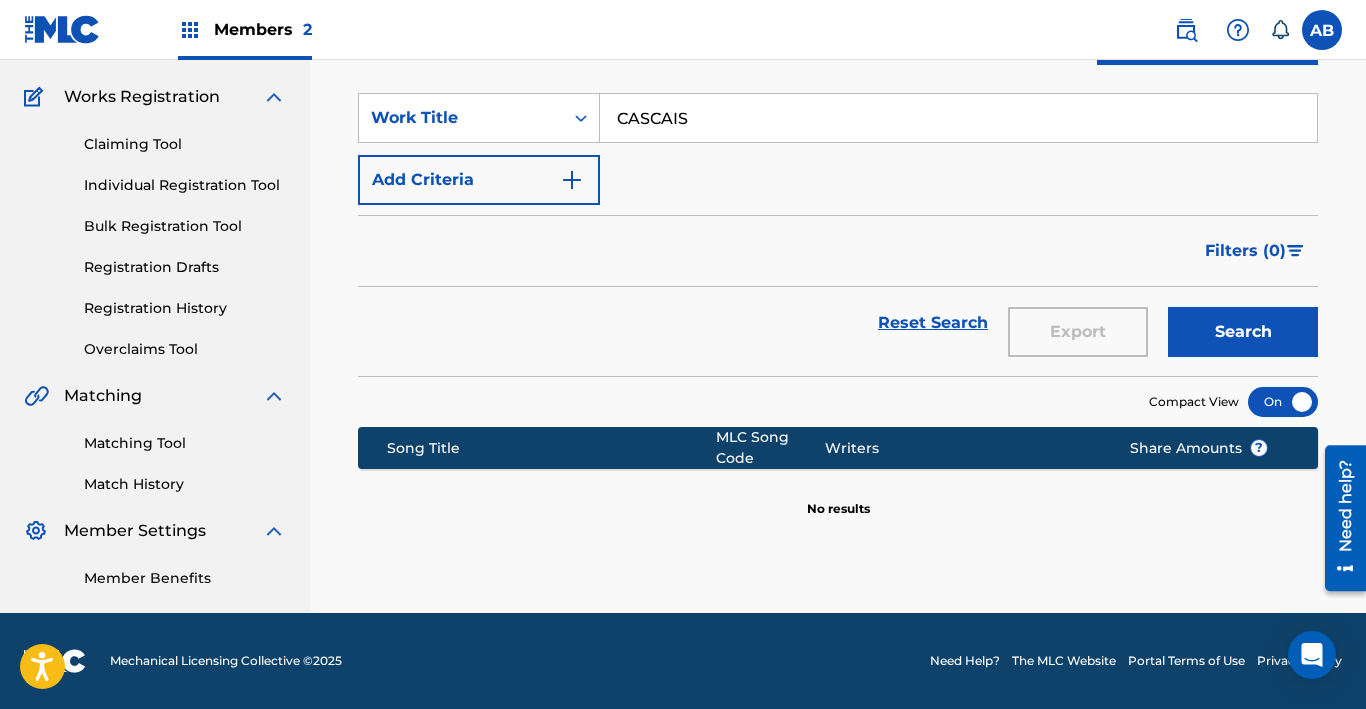 drag, startPoint x: 728, startPoint y: 119, endPoint x: 339, endPoint y: 104, distance: 389.2891 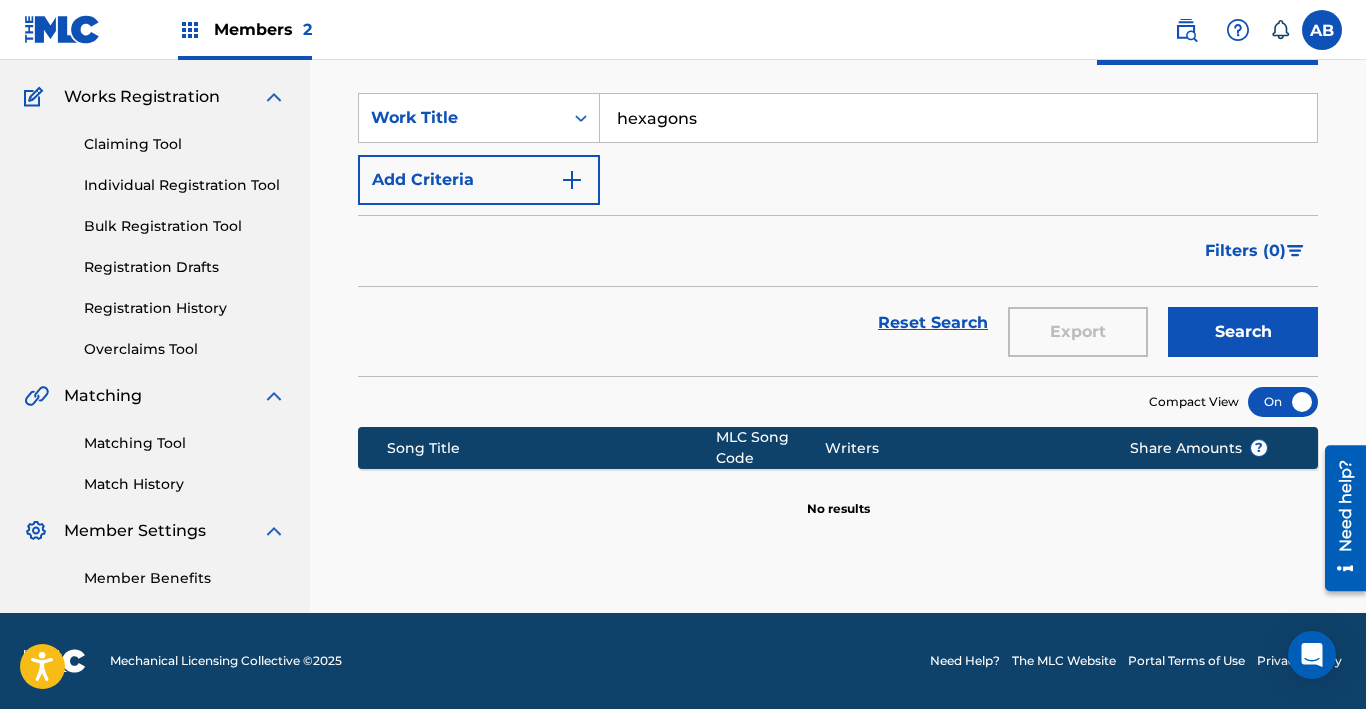 click on "Search" at bounding box center (1243, 332) 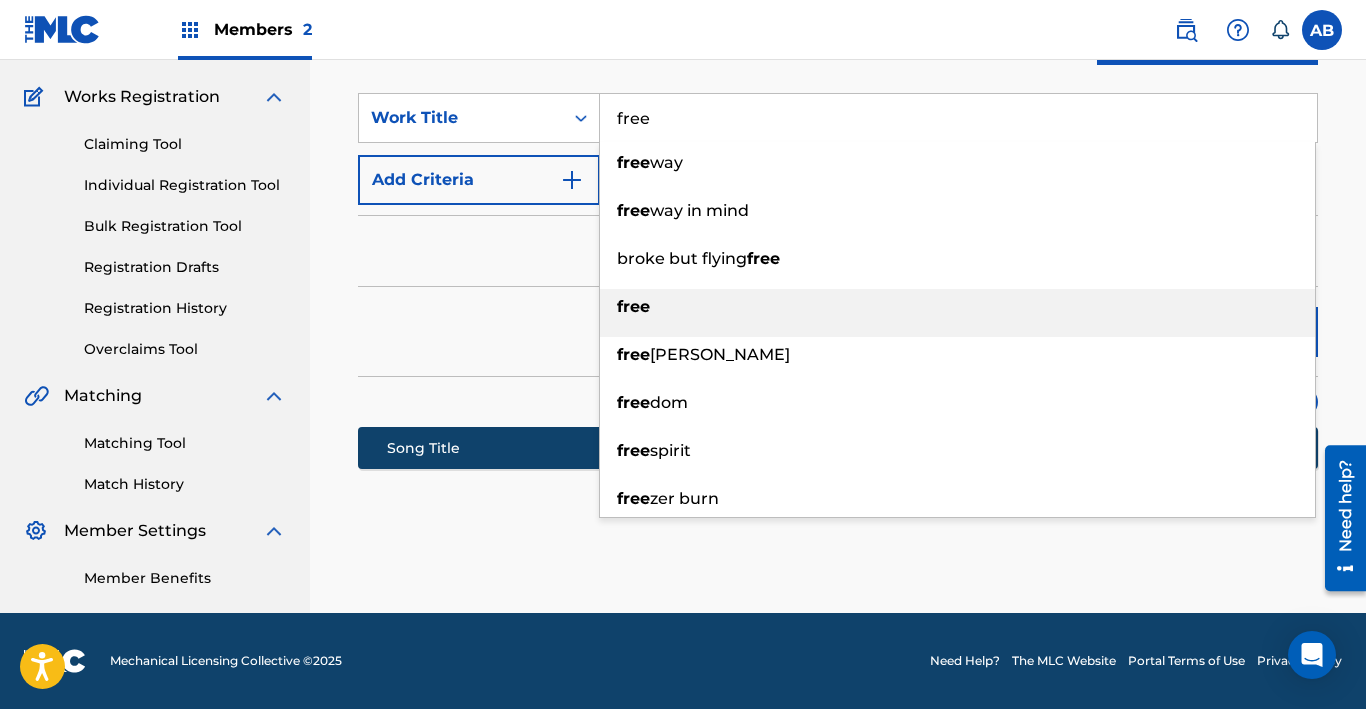 click on "free" at bounding box center (957, 307) 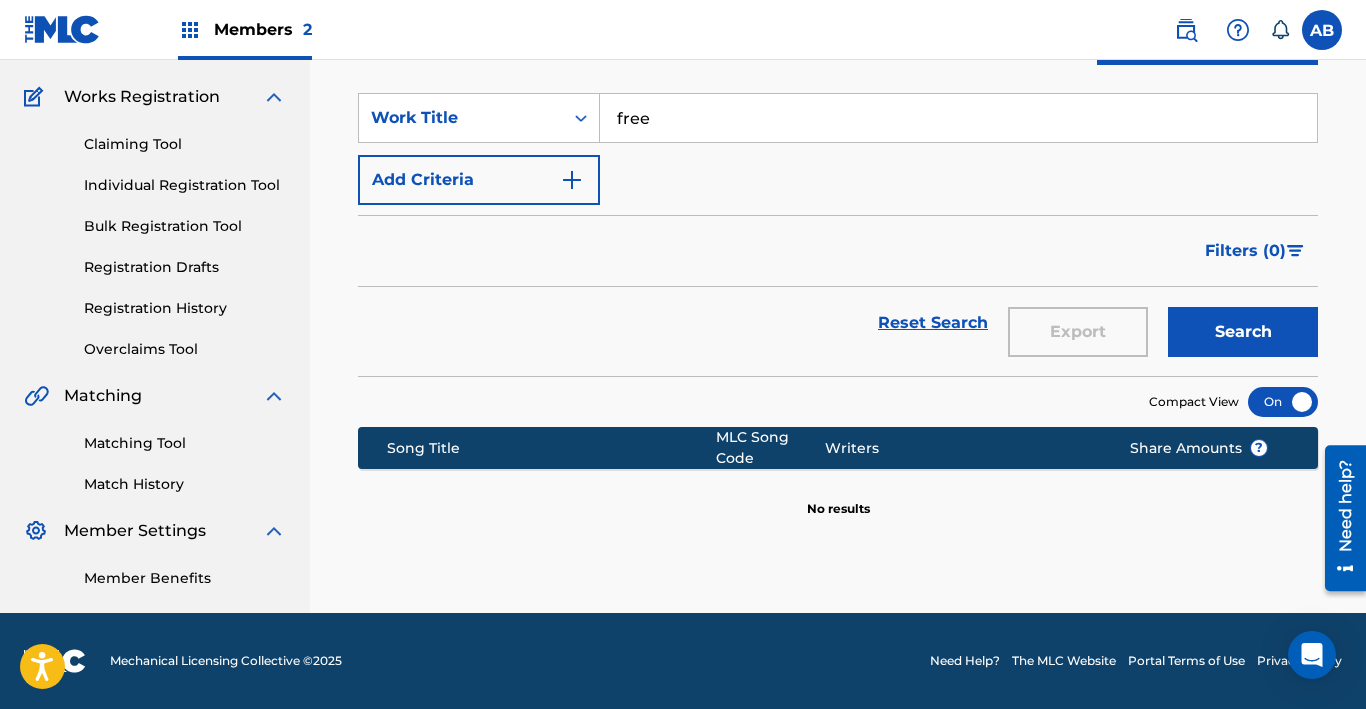click on "Search" at bounding box center [1243, 332] 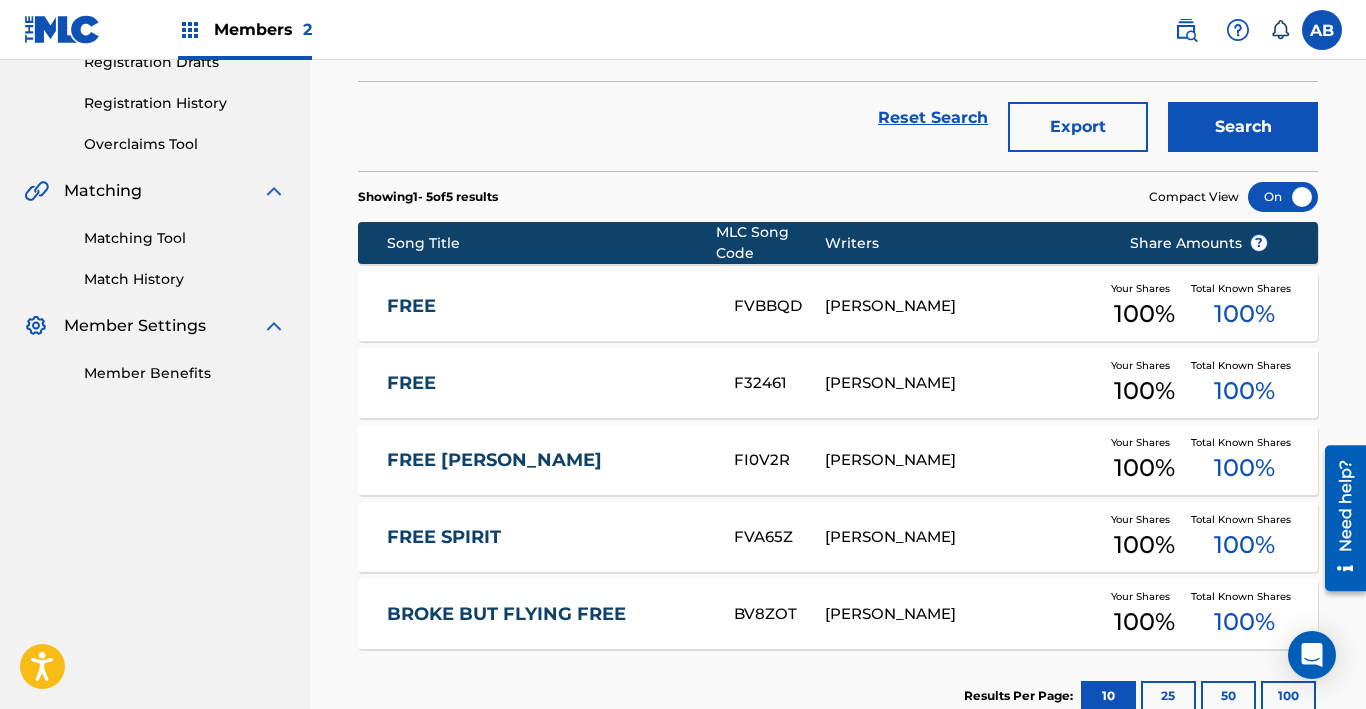 scroll, scrollTop: 485, scrollLeft: 0, axis: vertical 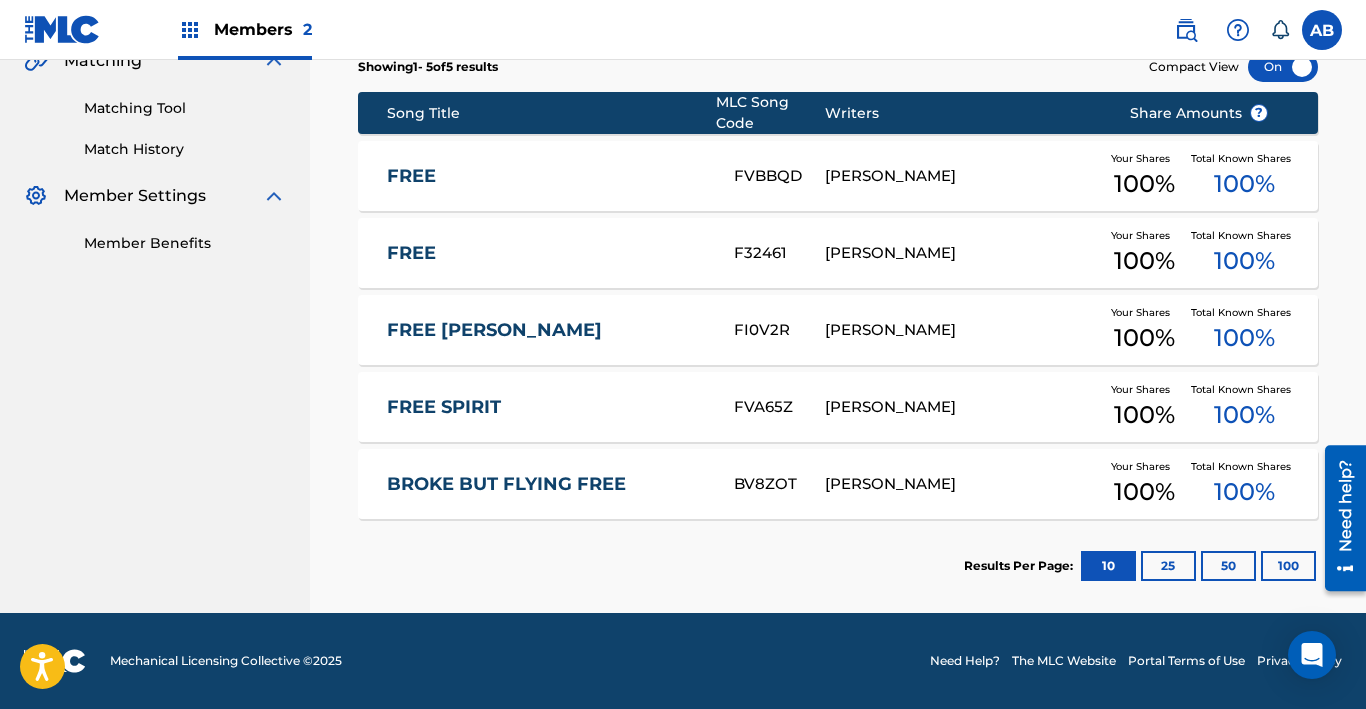click on "FREE" at bounding box center [547, 253] 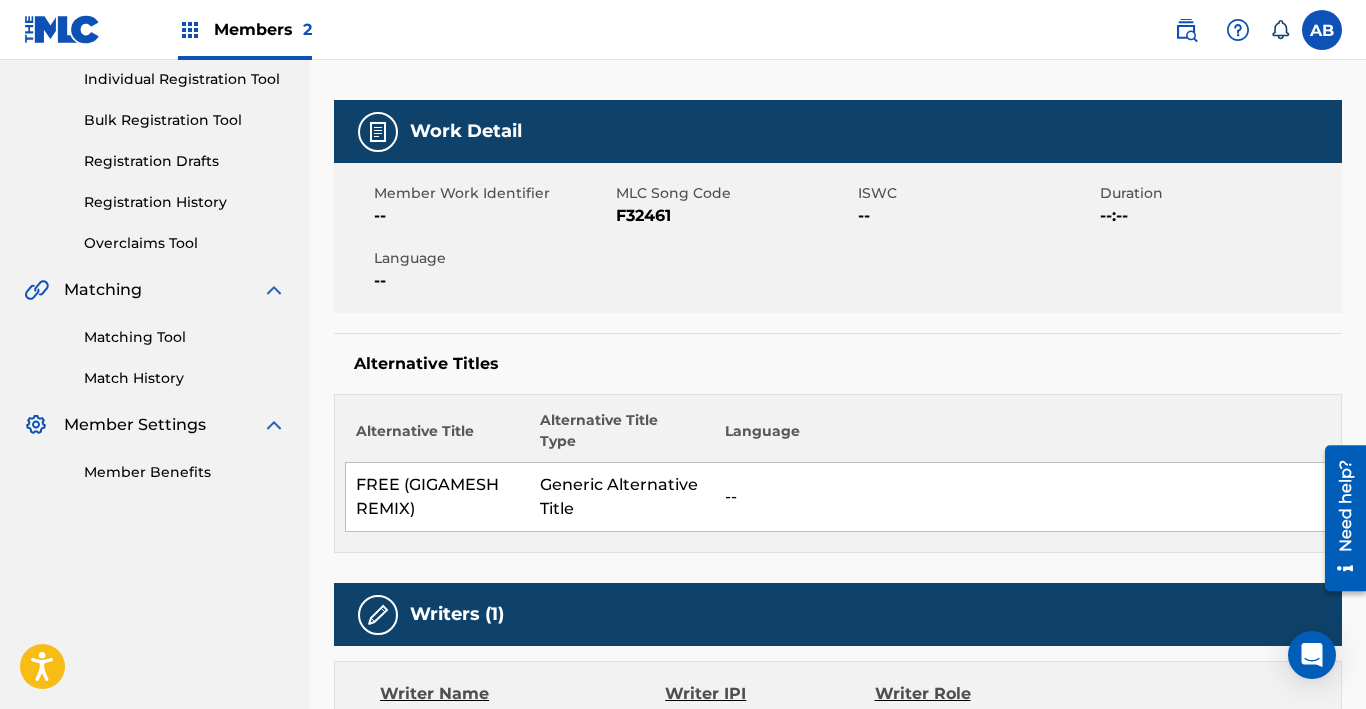 scroll, scrollTop: 0, scrollLeft: 0, axis: both 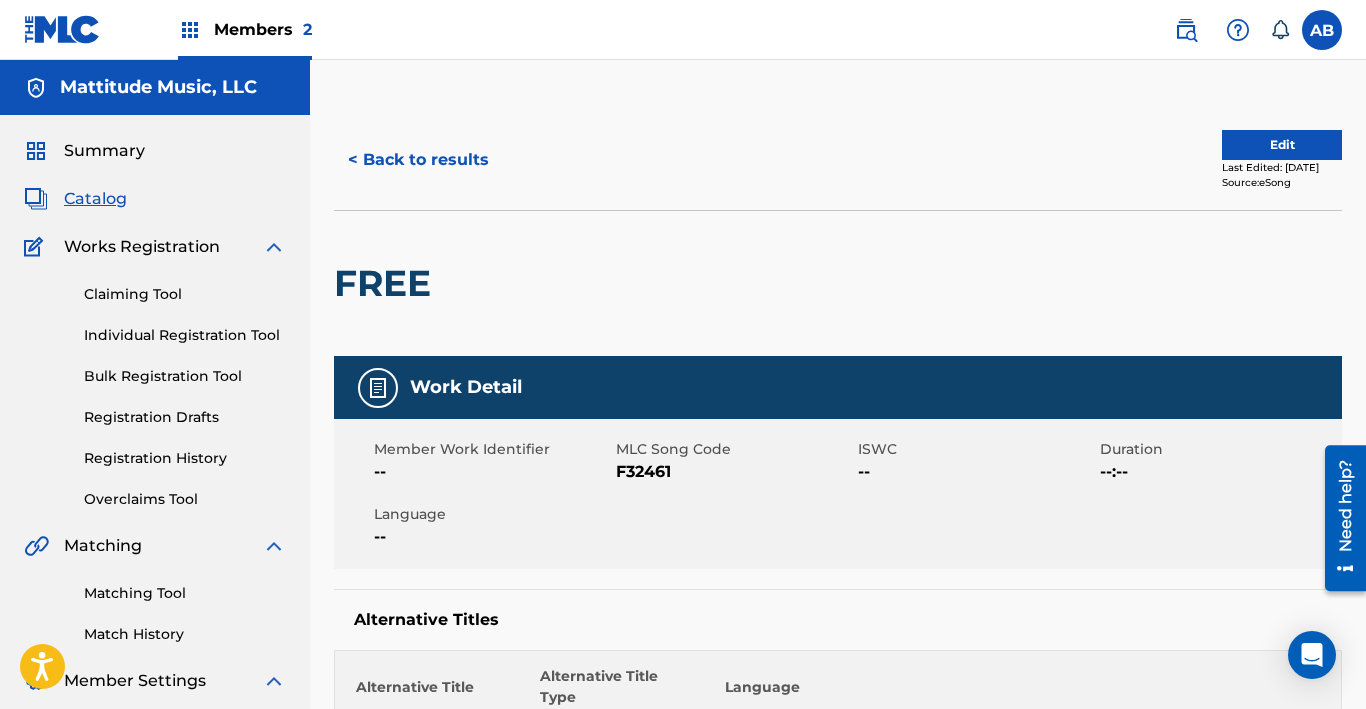 click on "< Back to results" at bounding box center [418, 160] 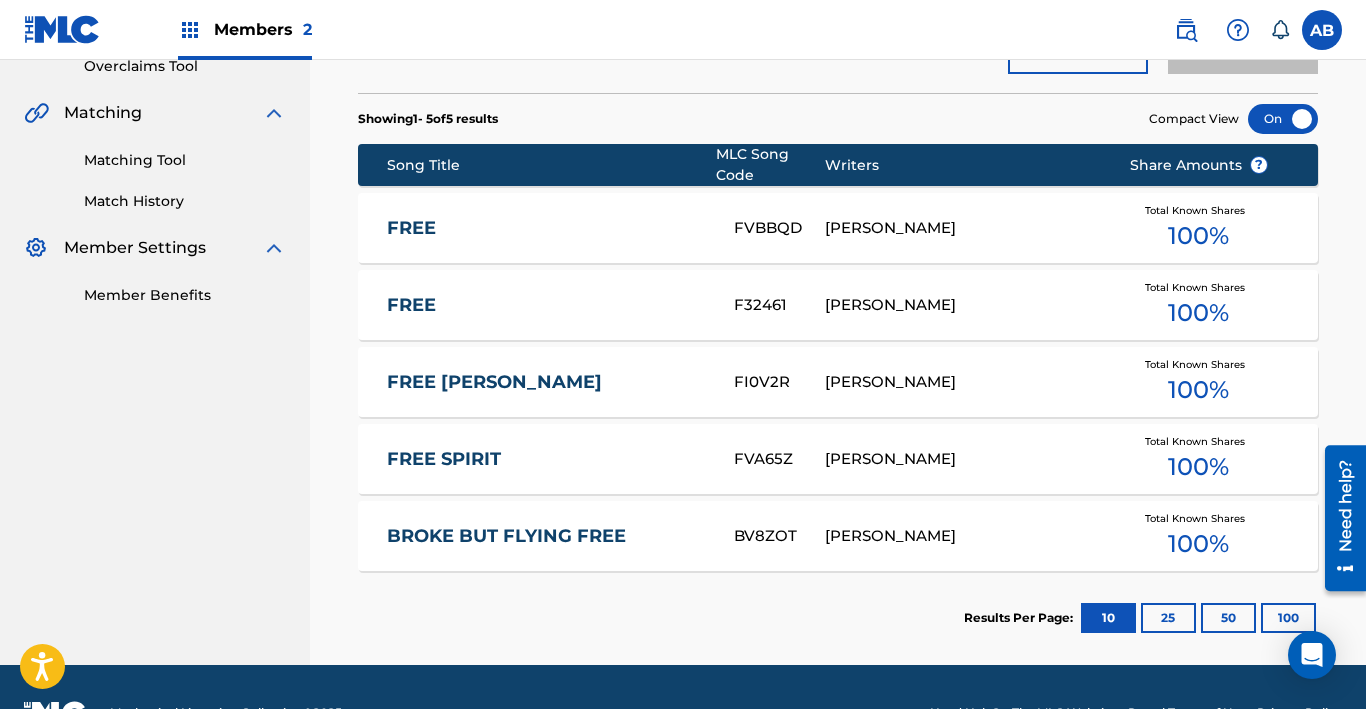 click on "Showing  1  -   5  of  5   results   Compact View" at bounding box center [838, 113] 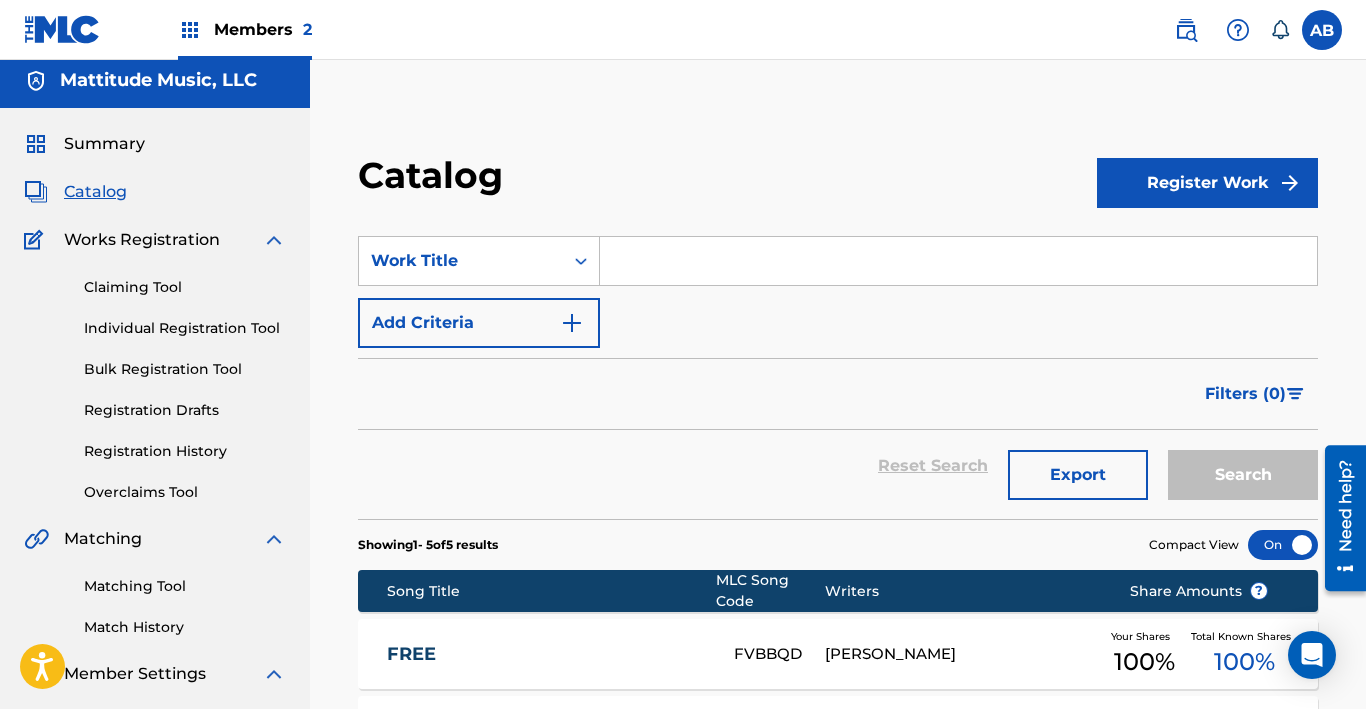 scroll, scrollTop: 0, scrollLeft: 0, axis: both 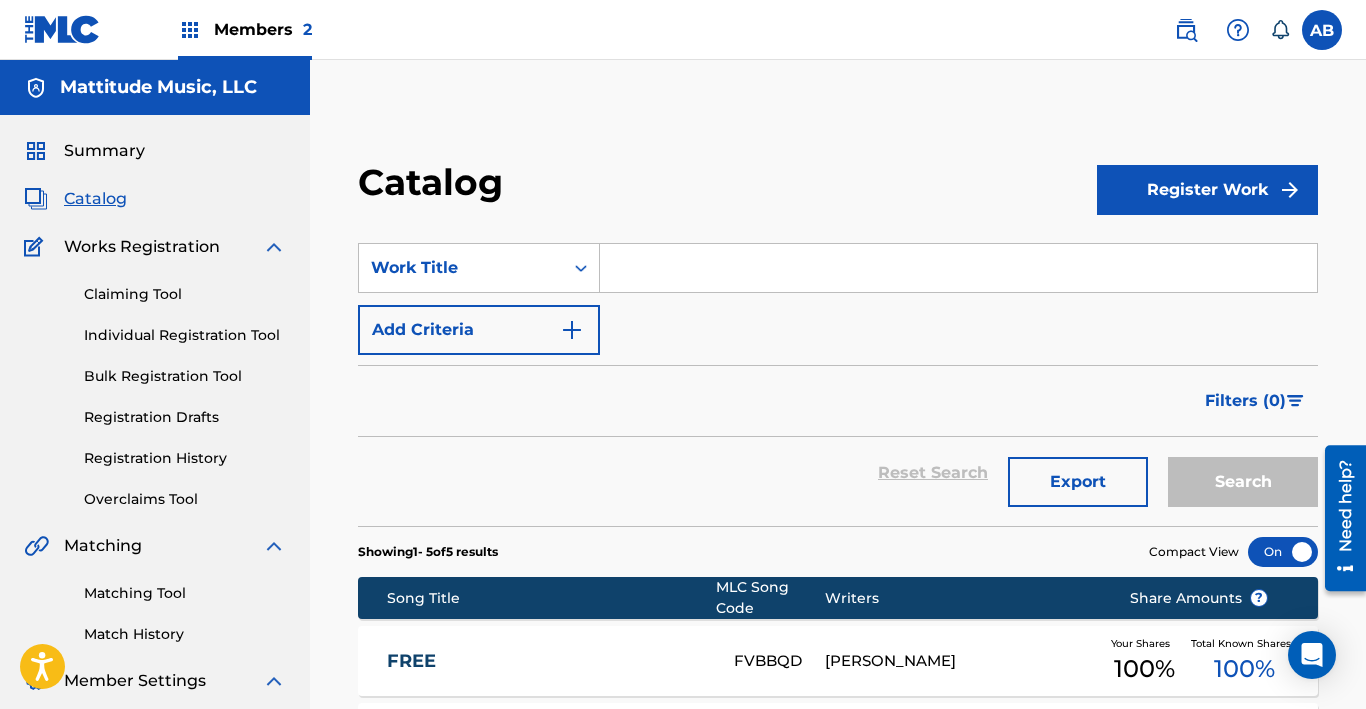 click at bounding box center [958, 268] 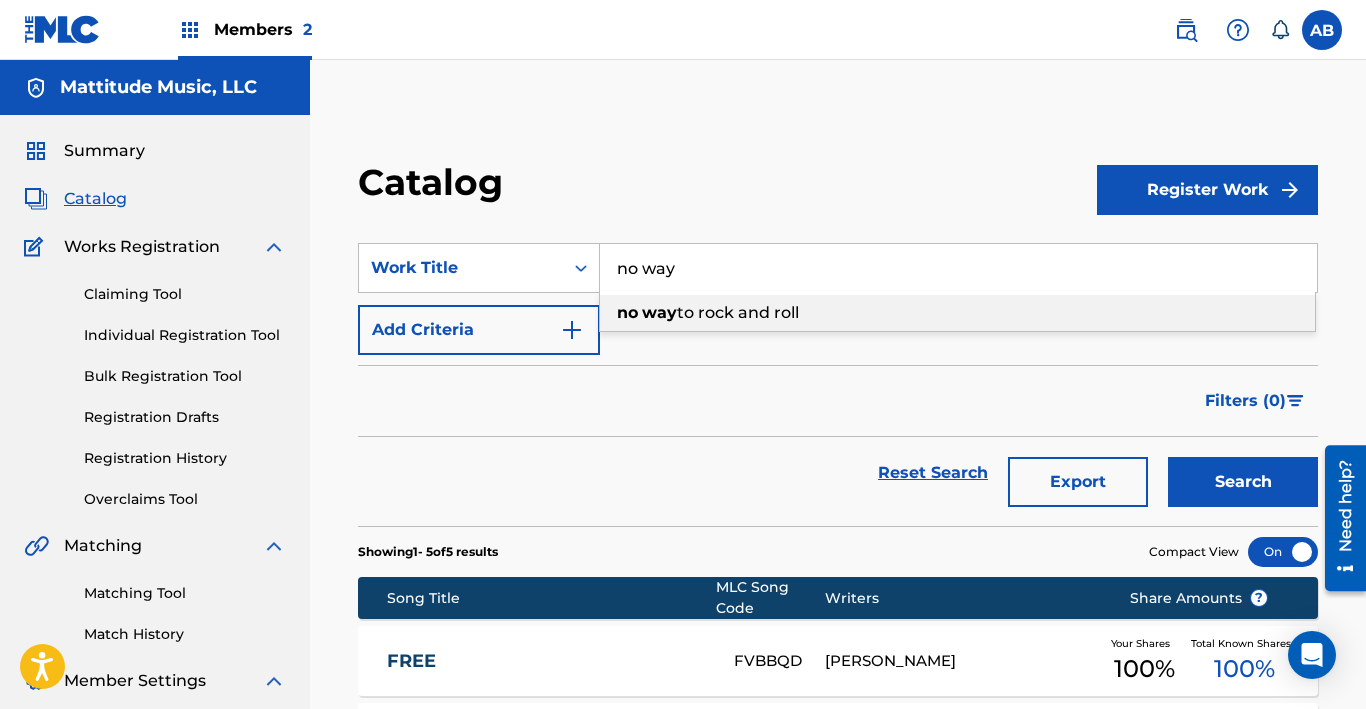 click on "to rock and roll" at bounding box center (738, 312) 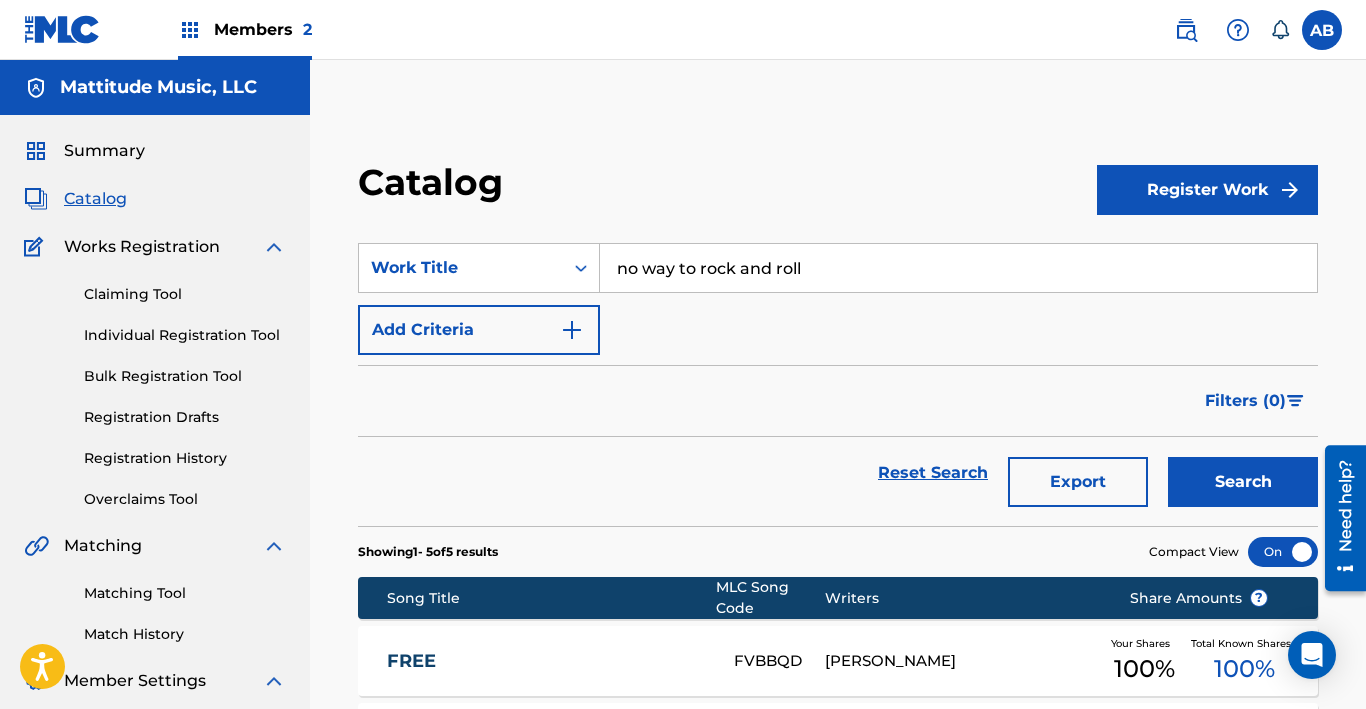 click on "Search" at bounding box center [1243, 482] 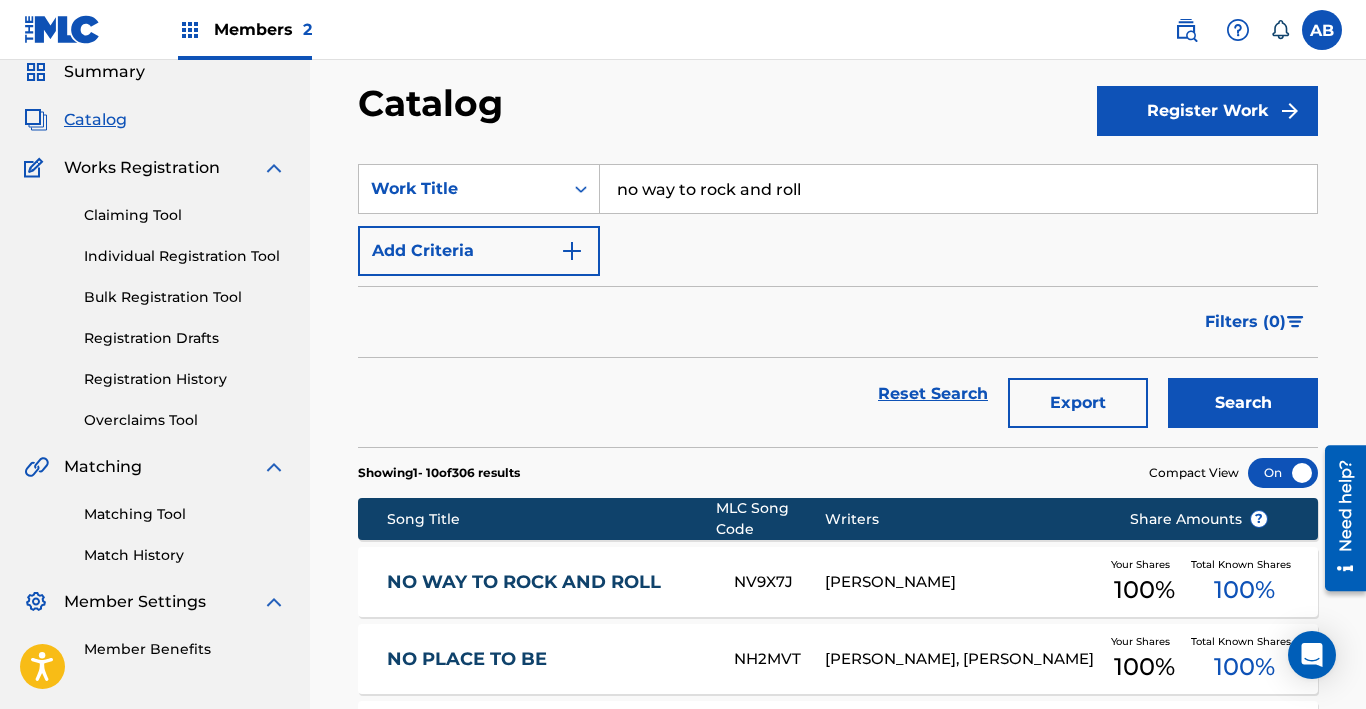 scroll, scrollTop: 0, scrollLeft: 0, axis: both 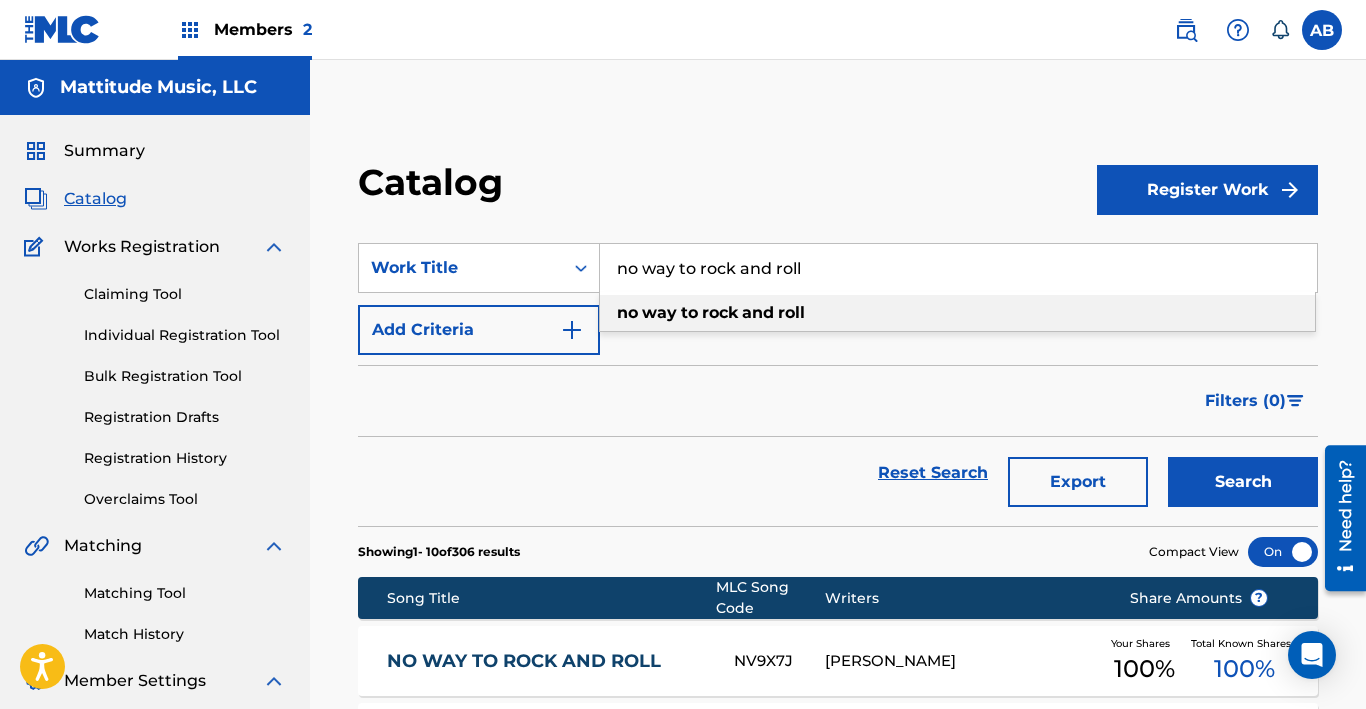 click on "no way to rock and roll no   way   to   rock   and   roll" at bounding box center [958, 268] 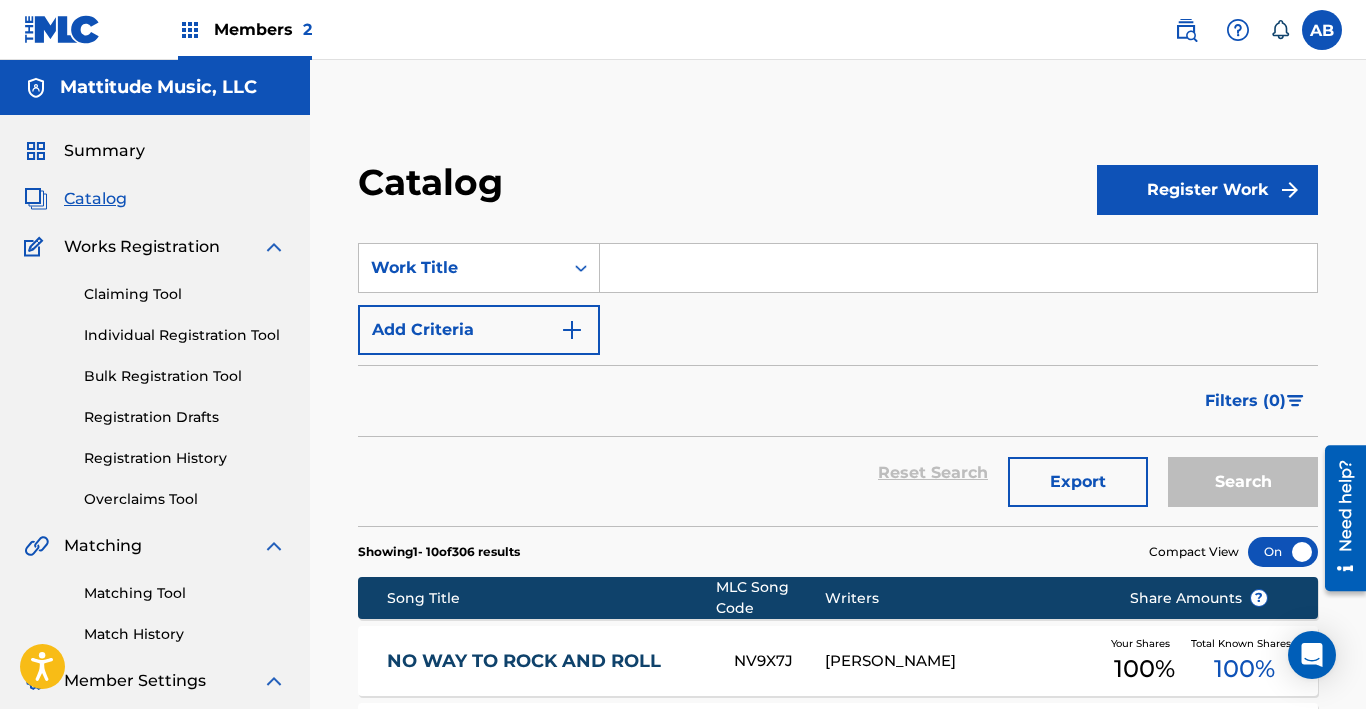 paste on "RUNNING ON FUMES" 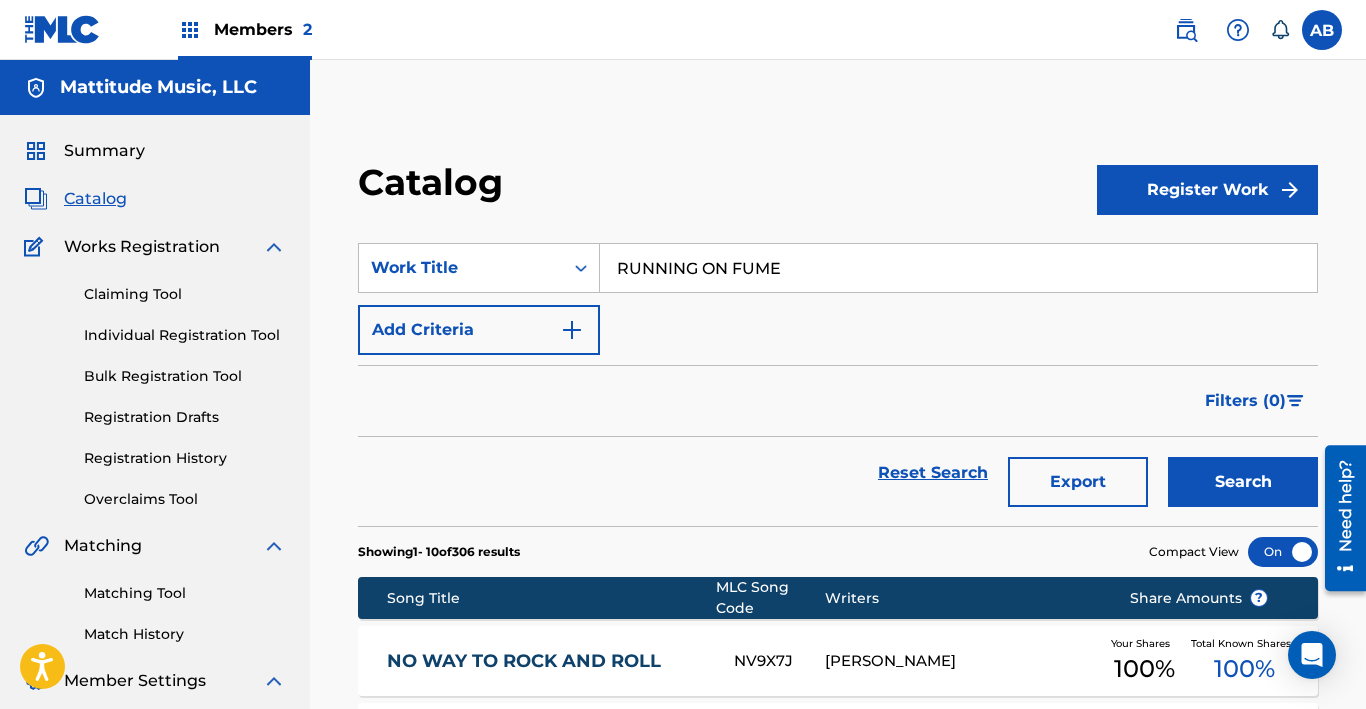 click on "Search" at bounding box center (1243, 482) 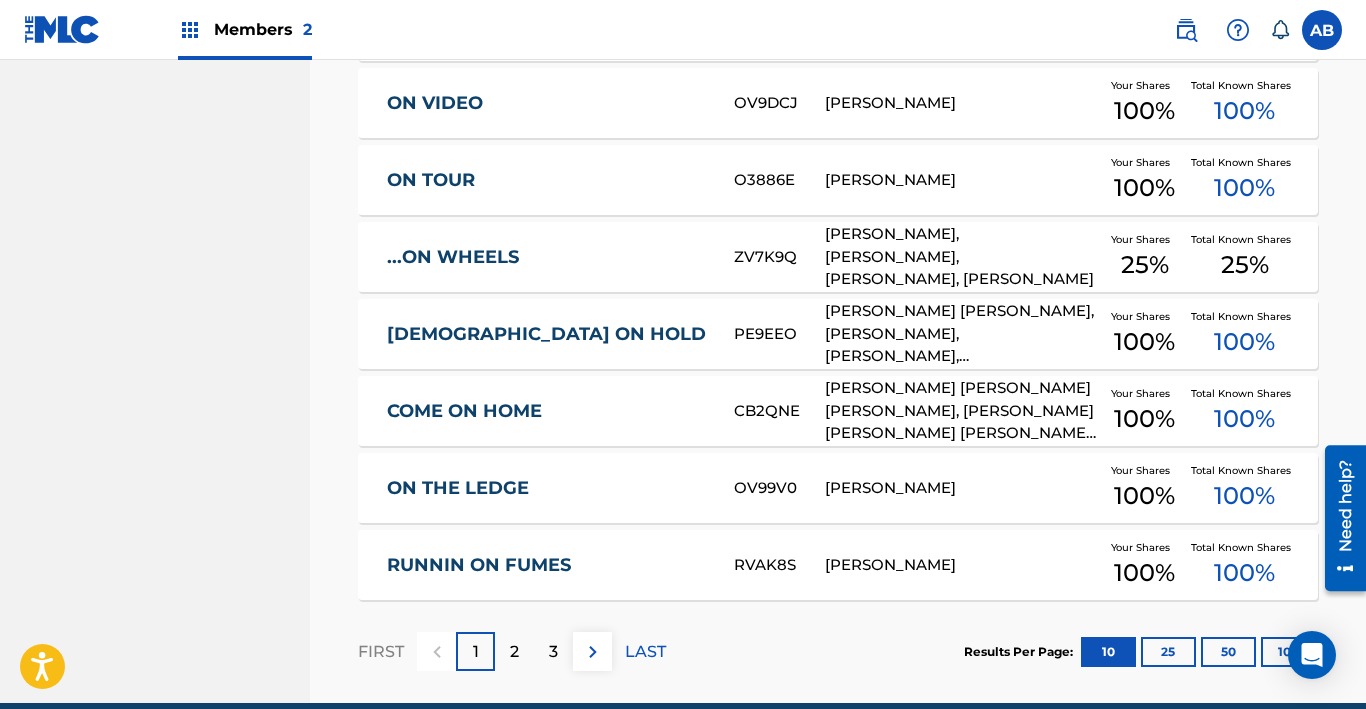 scroll, scrollTop: 879, scrollLeft: 0, axis: vertical 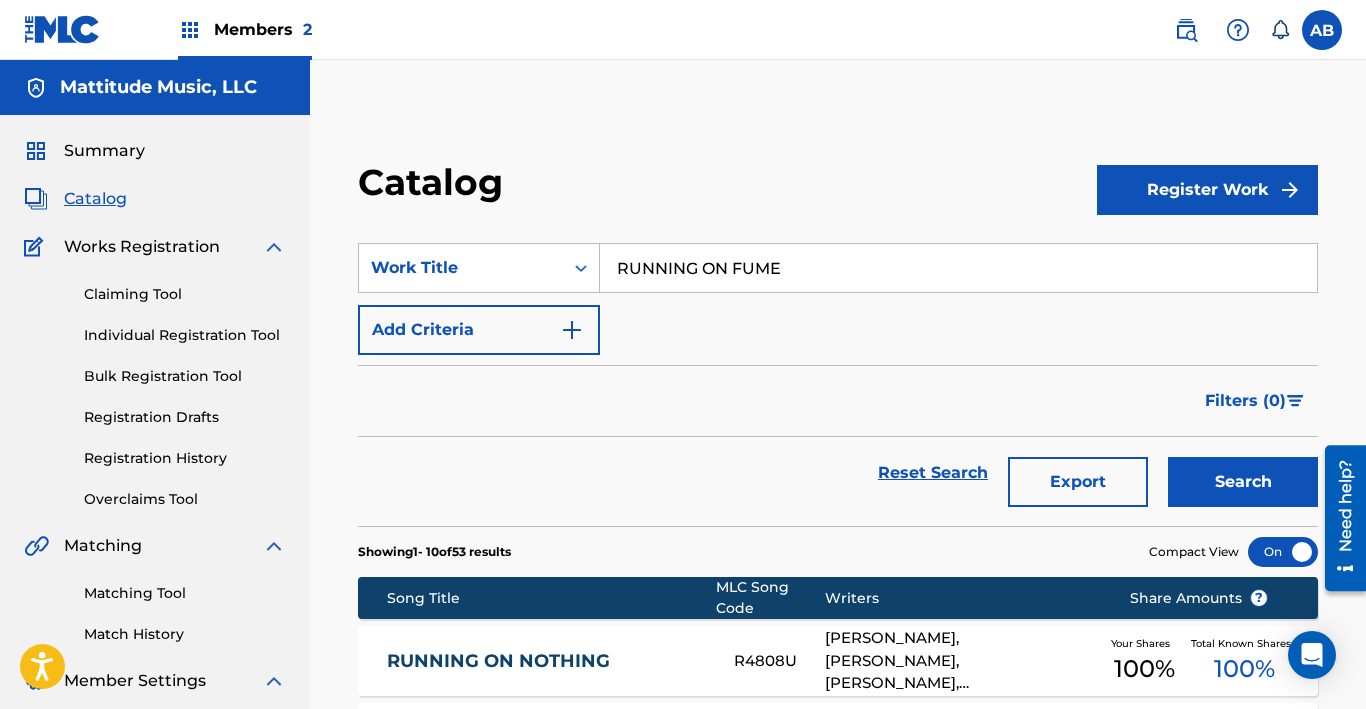 click on "RUNNING ON FUME" at bounding box center (958, 268) 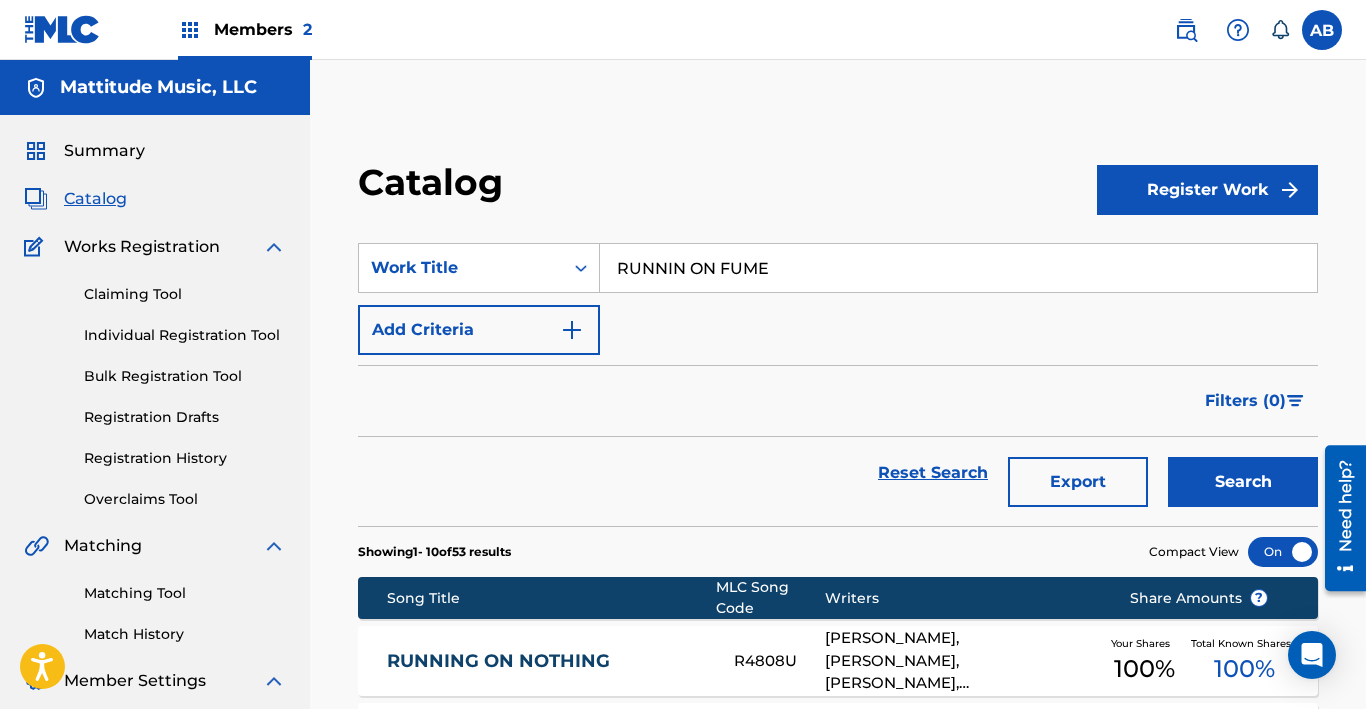 click on "Search" at bounding box center (1243, 482) 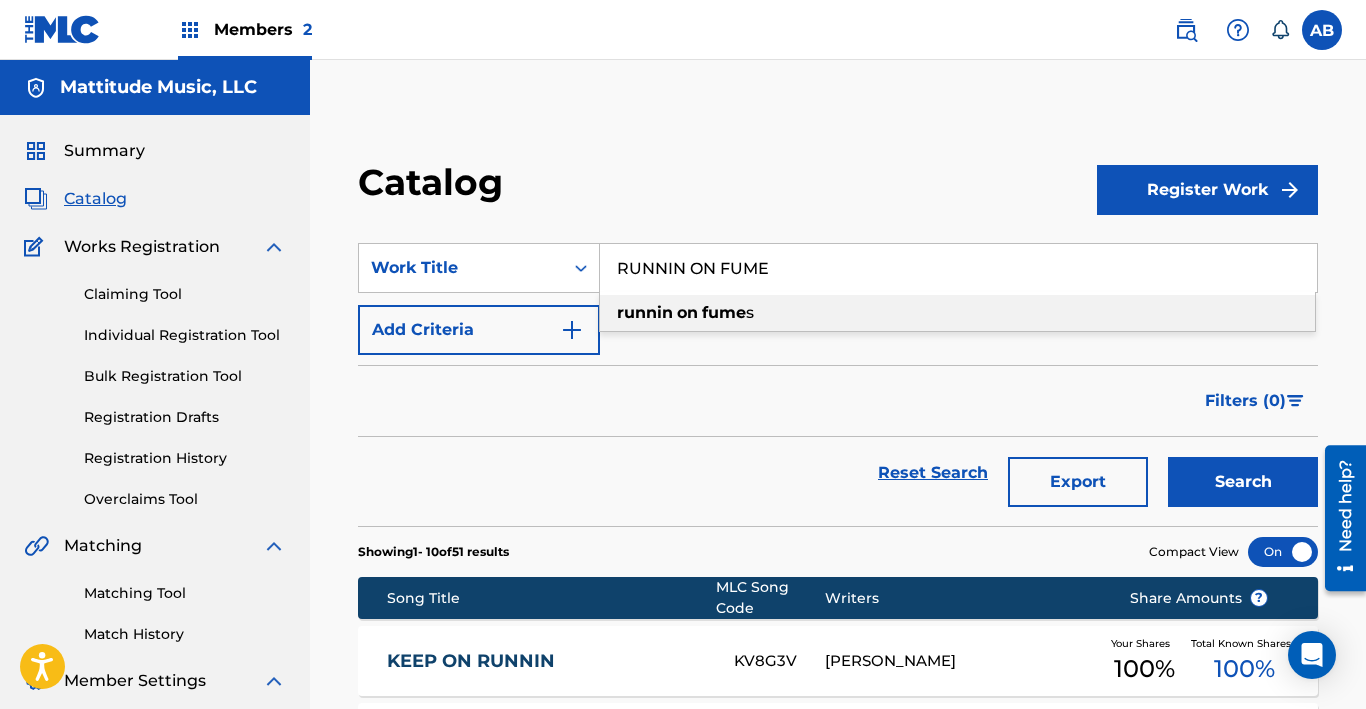 click on "runnin   on   fume s" at bounding box center (957, 313) 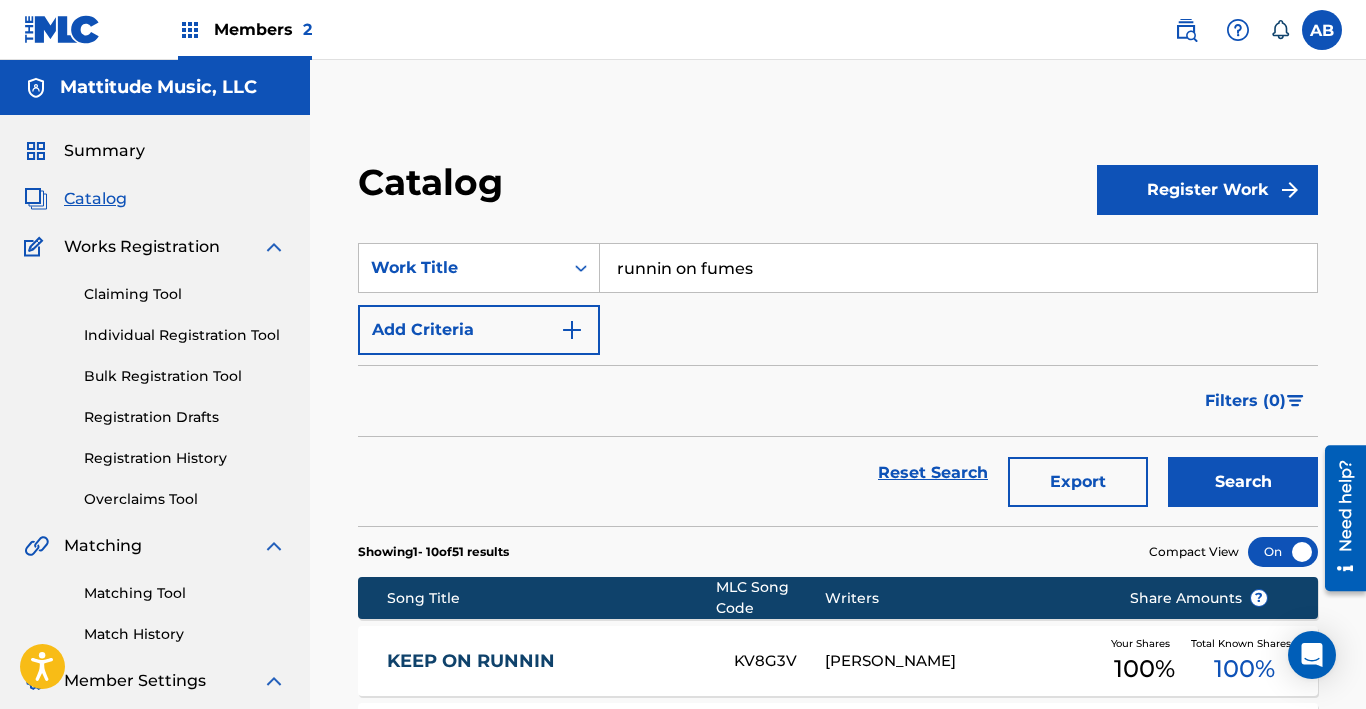 click on "Search" at bounding box center (1243, 482) 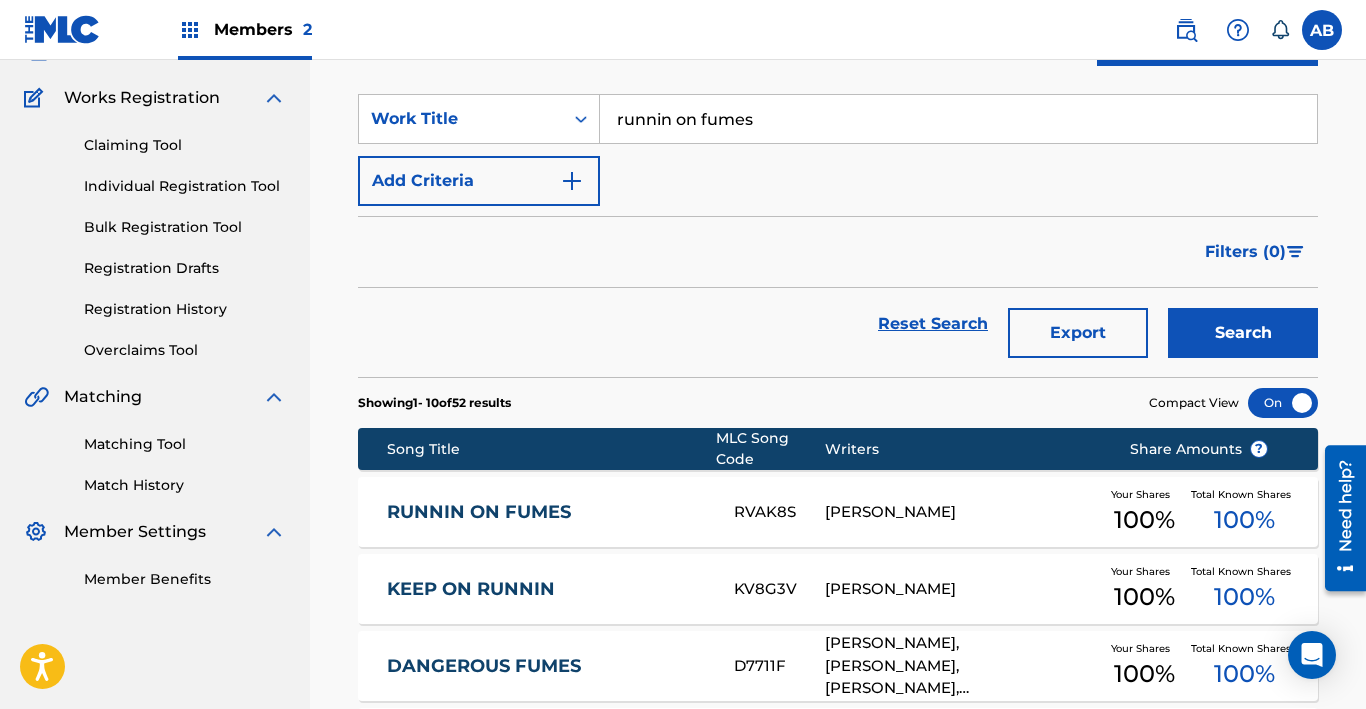 scroll, scrollTop: 153, scrollLeft: 0, axis: vertical 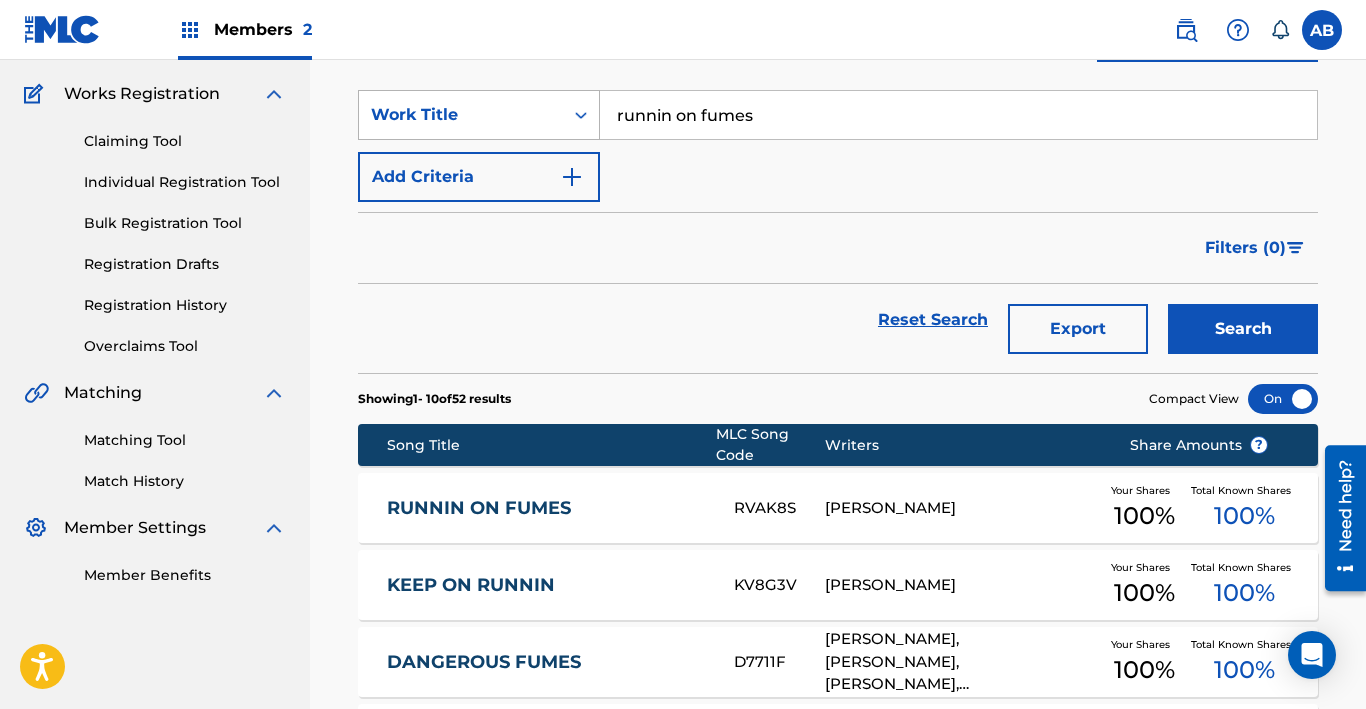 drag, startPoint x: 805, startPoint y: 102, endPoint x: 379, endPoint y: 95, distance: 426.0575 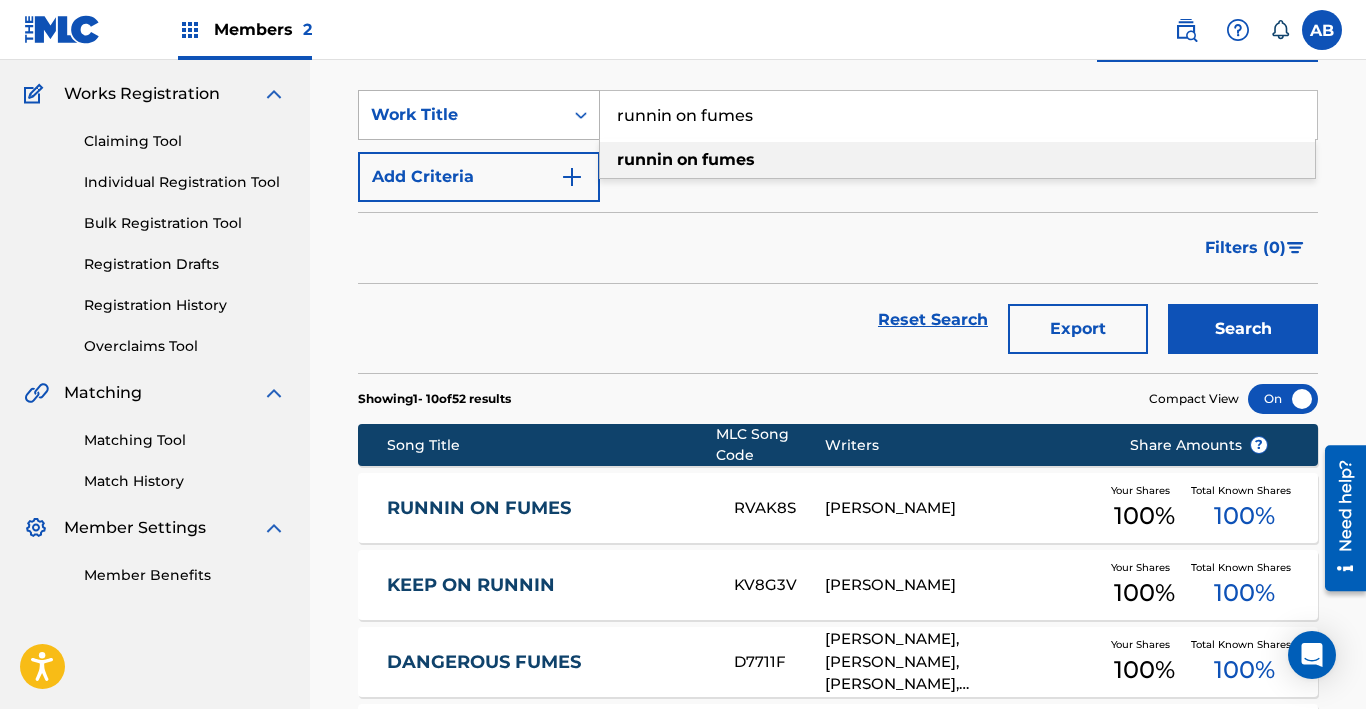 drag, startPoint x: 769, startPoint y: 112, endPoint x: 374, endPoint y: 105, distance: 395.062 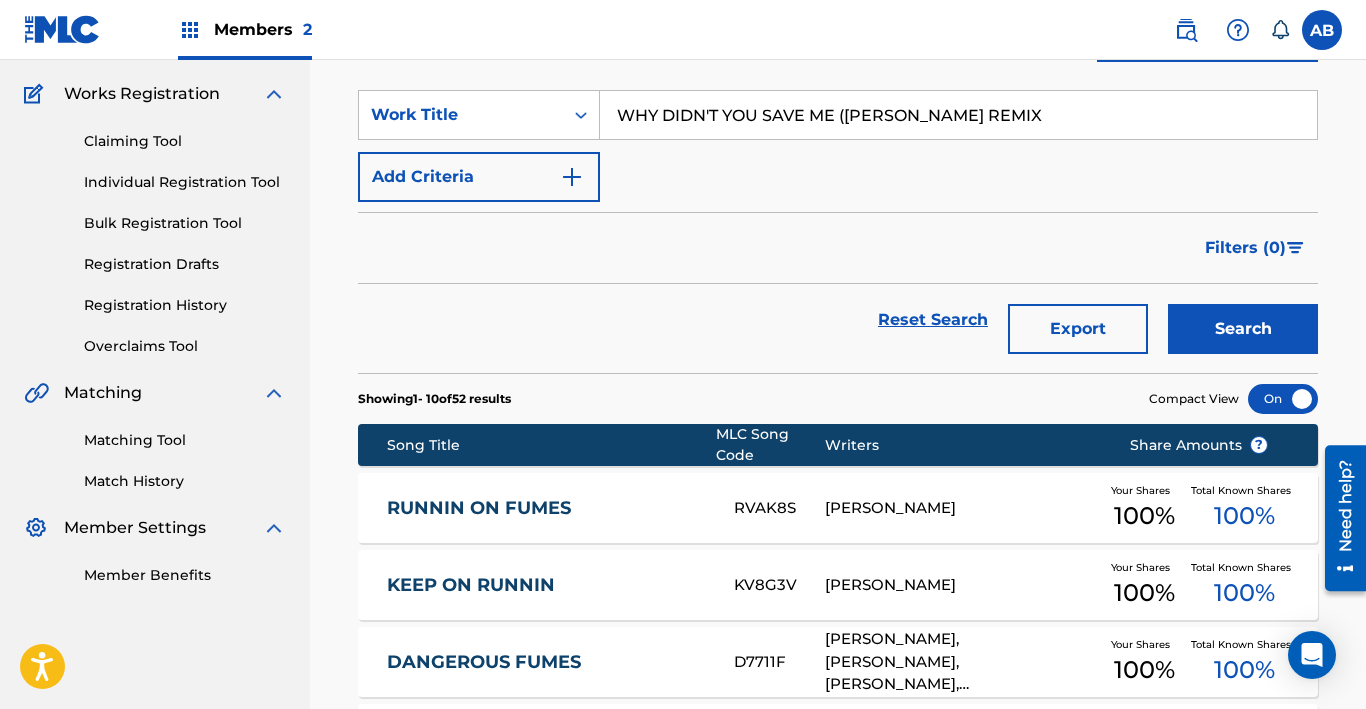 click on "WHY DIDN'T YOU SAVE ME ([PERSON_NAME] REMIX" at bounding box center (958, 115) 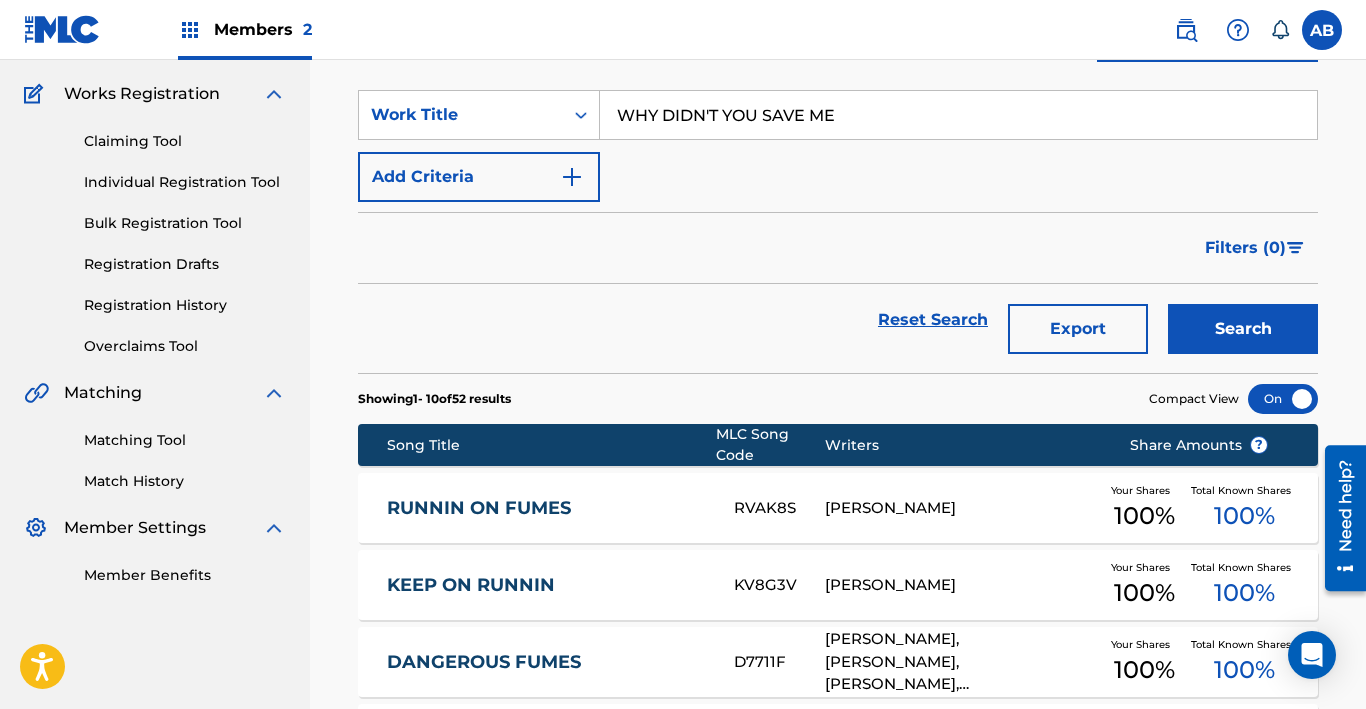 type on "WHY DIDN'T YOU SAVE ME" 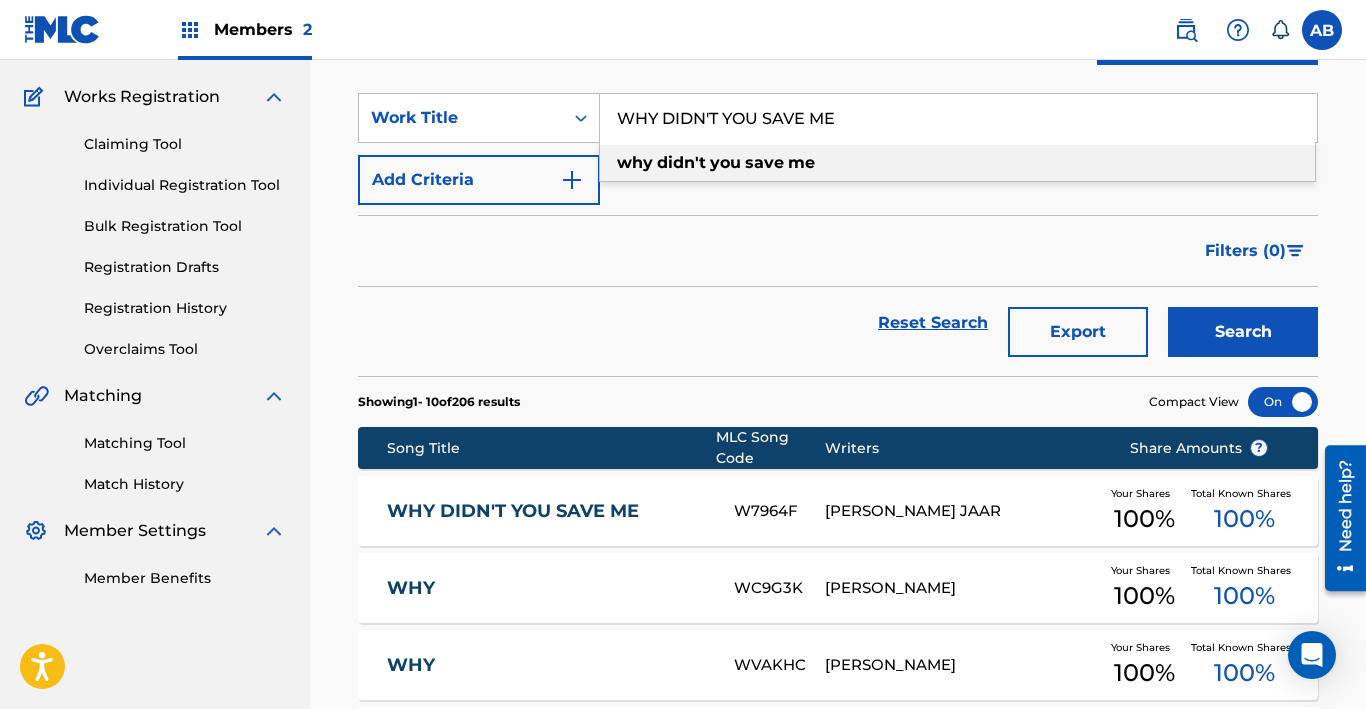 click on "WHY DIDN'T YOU SAVE ME W7964F [PERSON_NAME] JAAR Your Shares 100 % Total Known Shares 100 %" at bounding box center [838, 511] 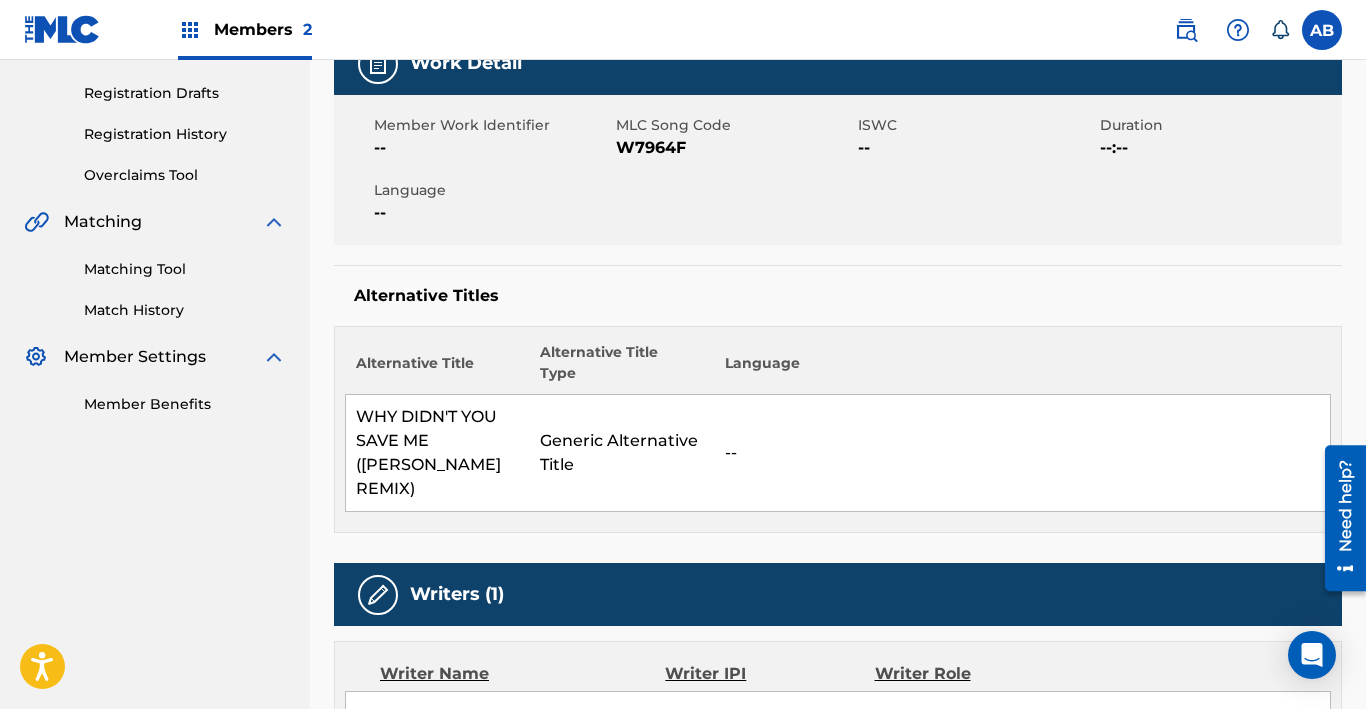 scroll, scrollTop: 0, scrollLeft: 0, axis: both 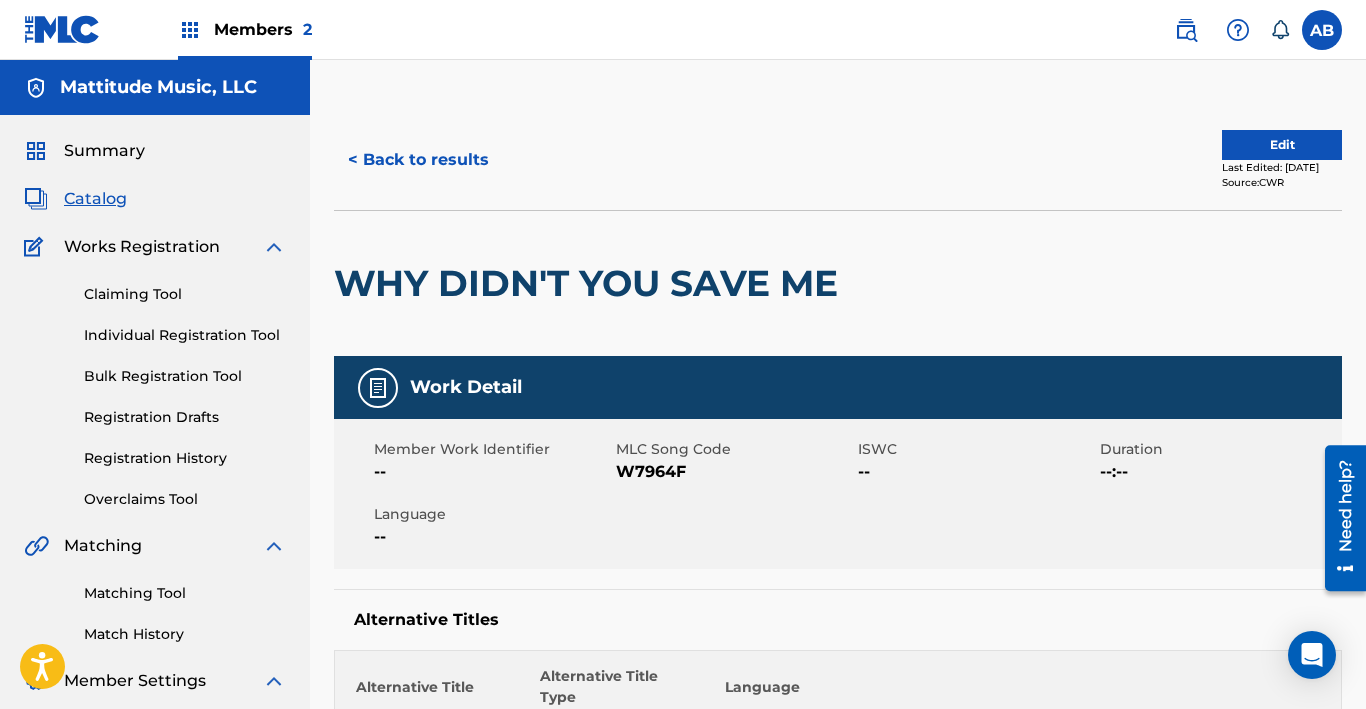 click on "< Back to results" at bounding box center [418, 160] 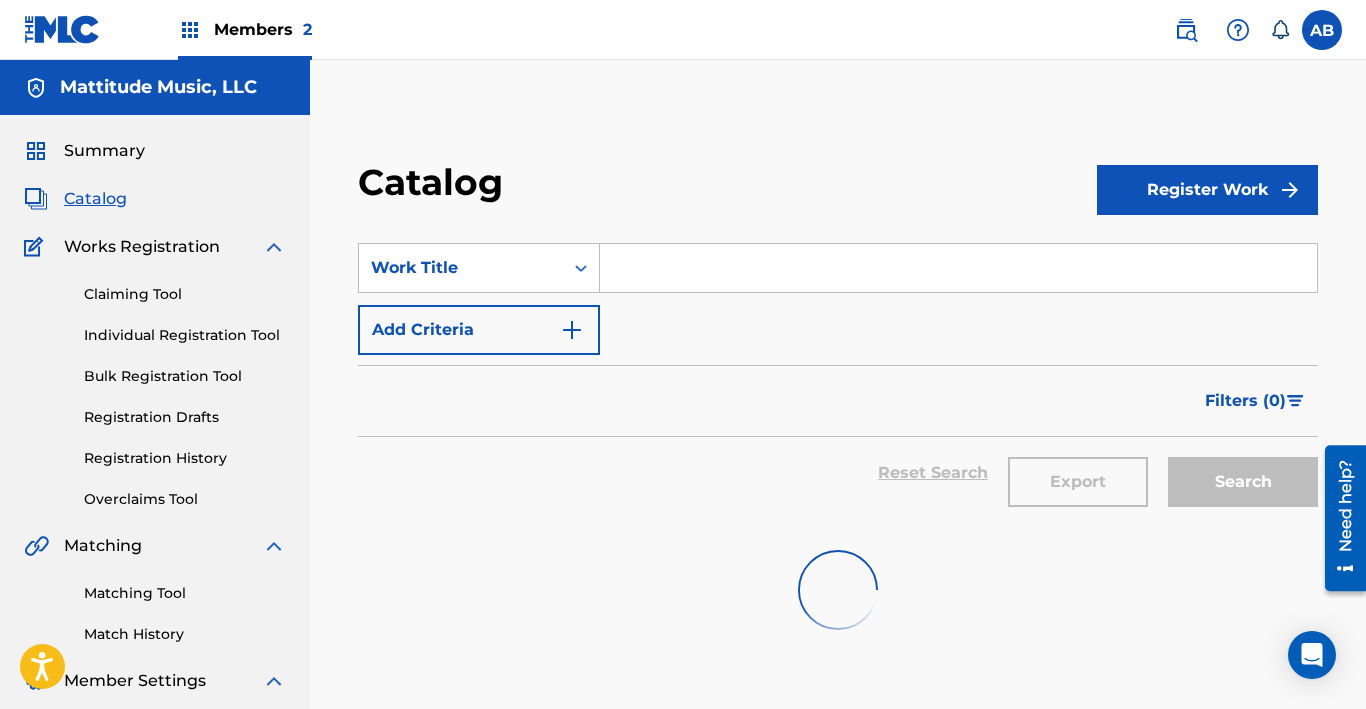 scroll, scrollTop: 150, scrollLeft: 0, axis: vertical 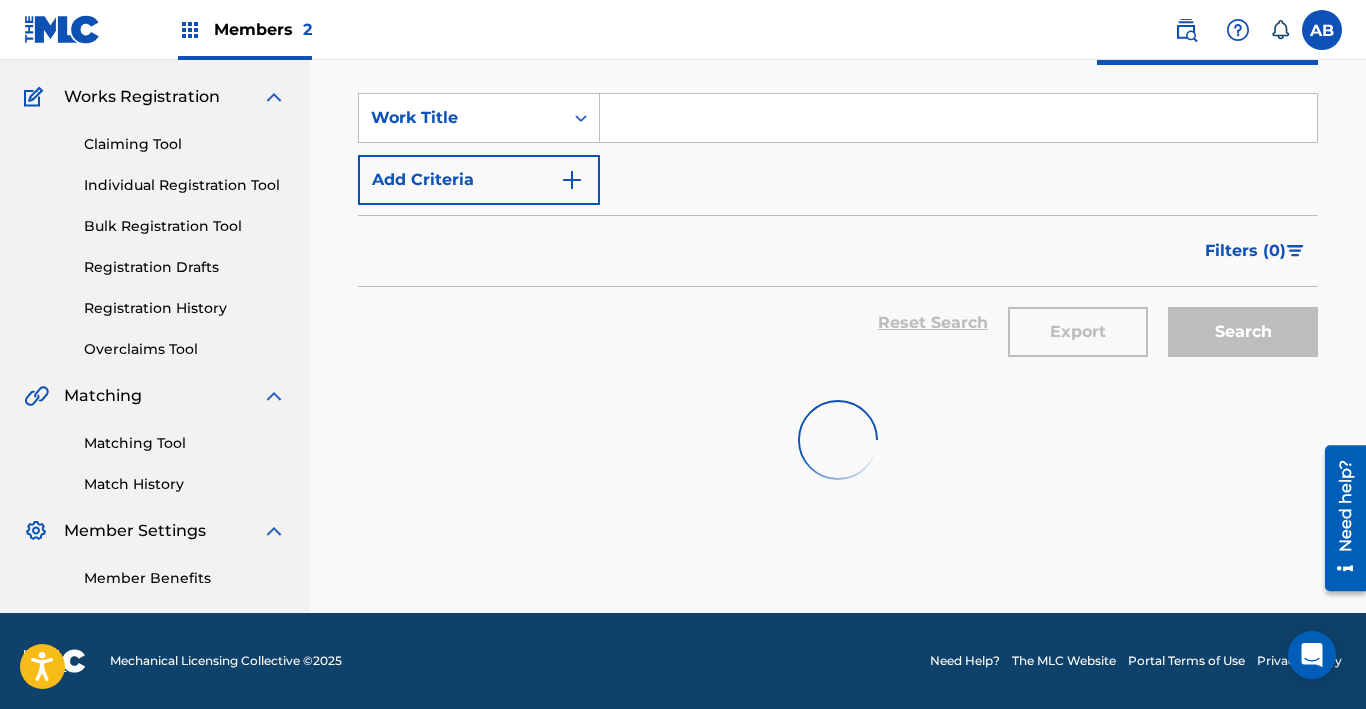 click at bounding box center (958, 118) 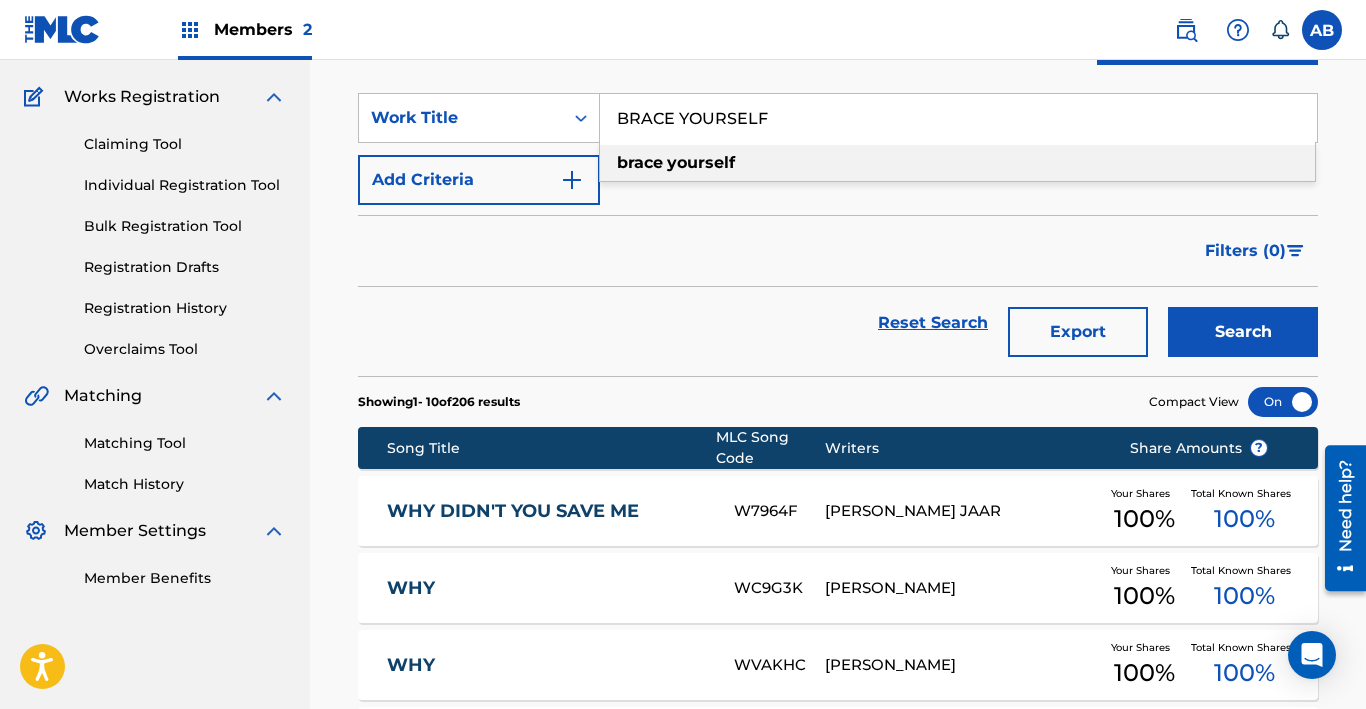 click on "brace   yourself" at bounding box center (957, 163) 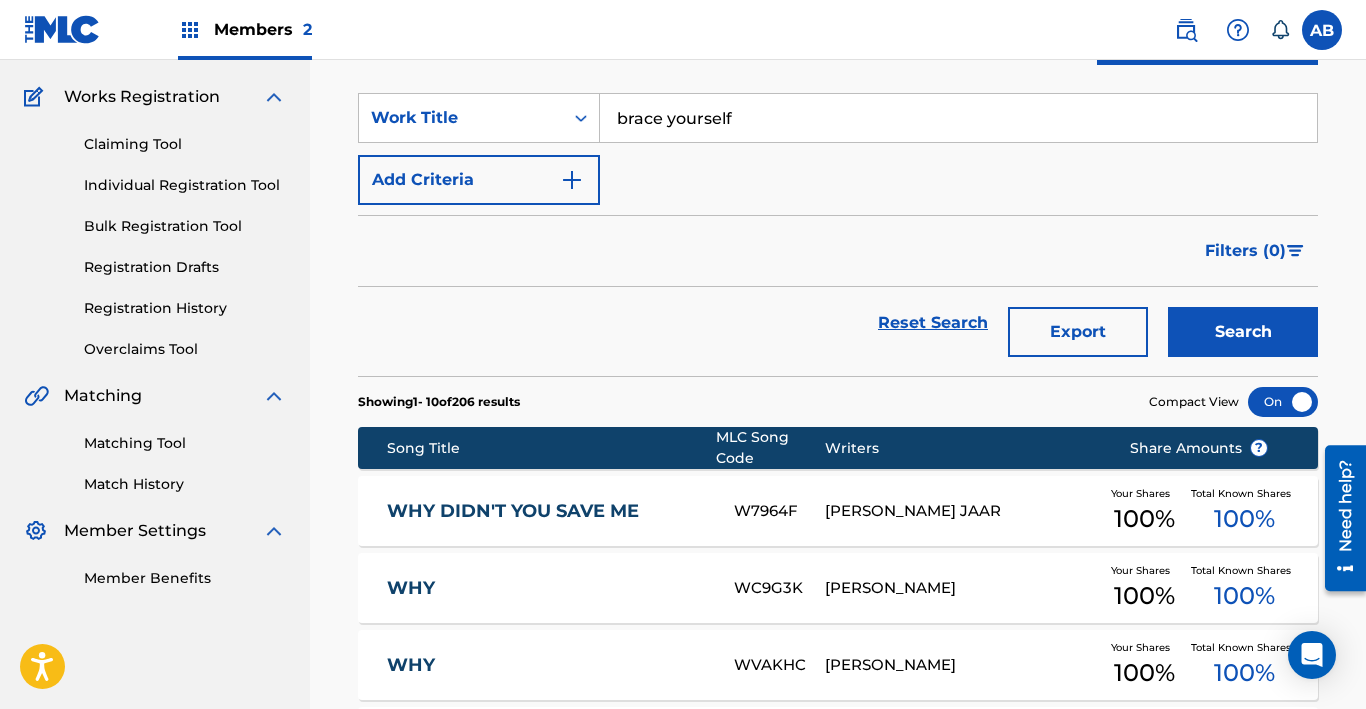 click on "Search" at bounding box center (1243, 332) 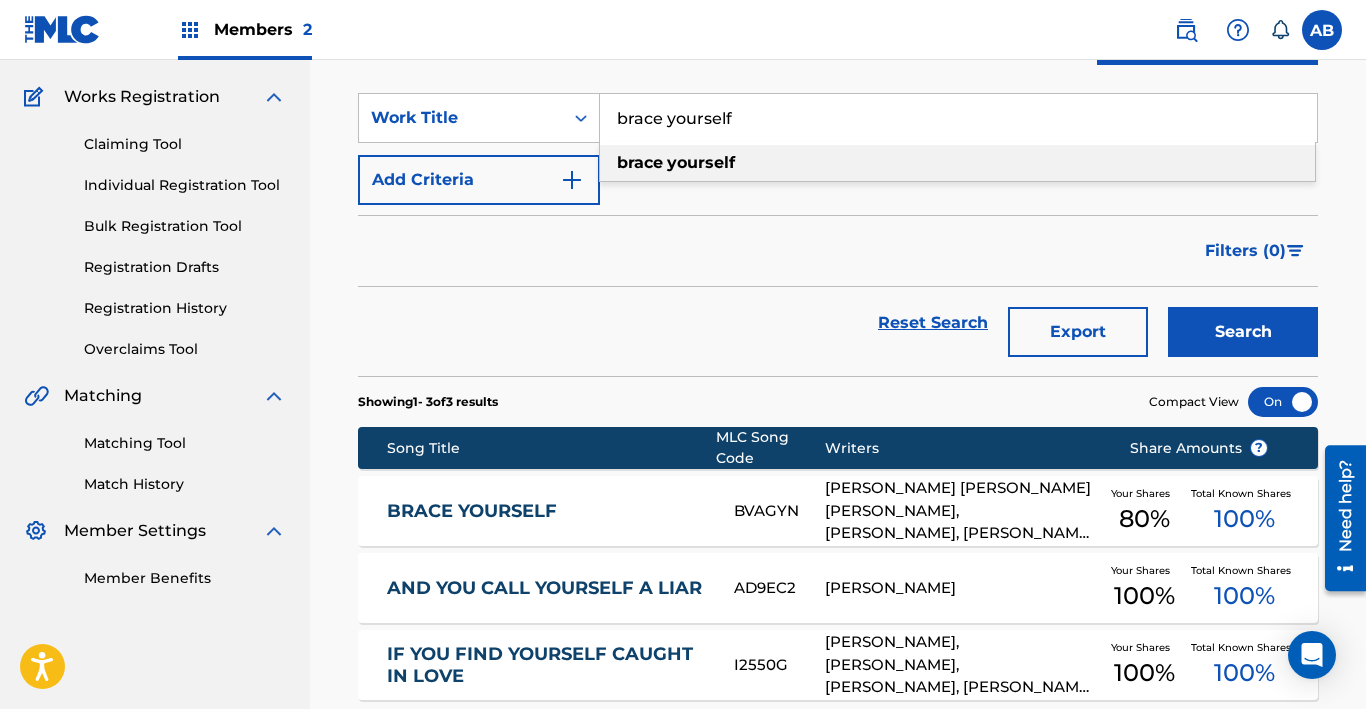 drag, startPoint x: 742, startPoint y: 120, endPoint x: 629, endPoint y: 120, distance: 113 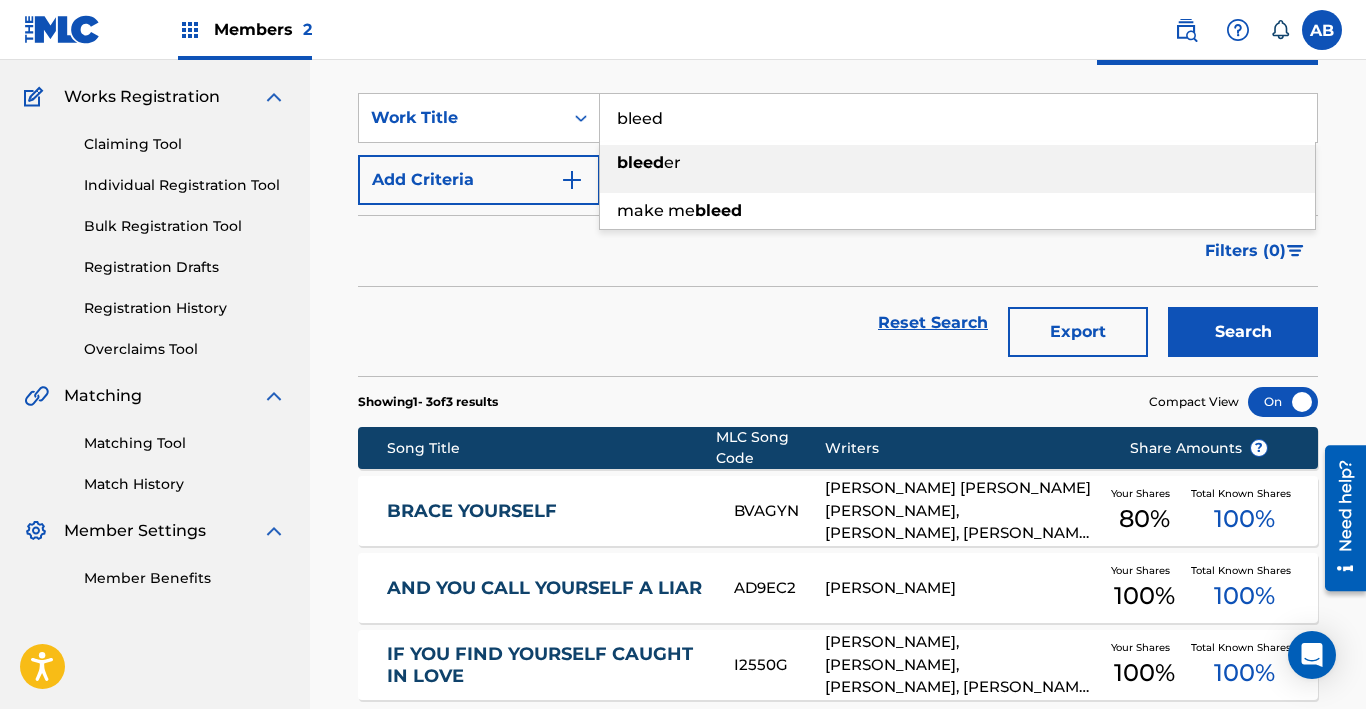 click on "bleed er" at bounding box center [957, 163] 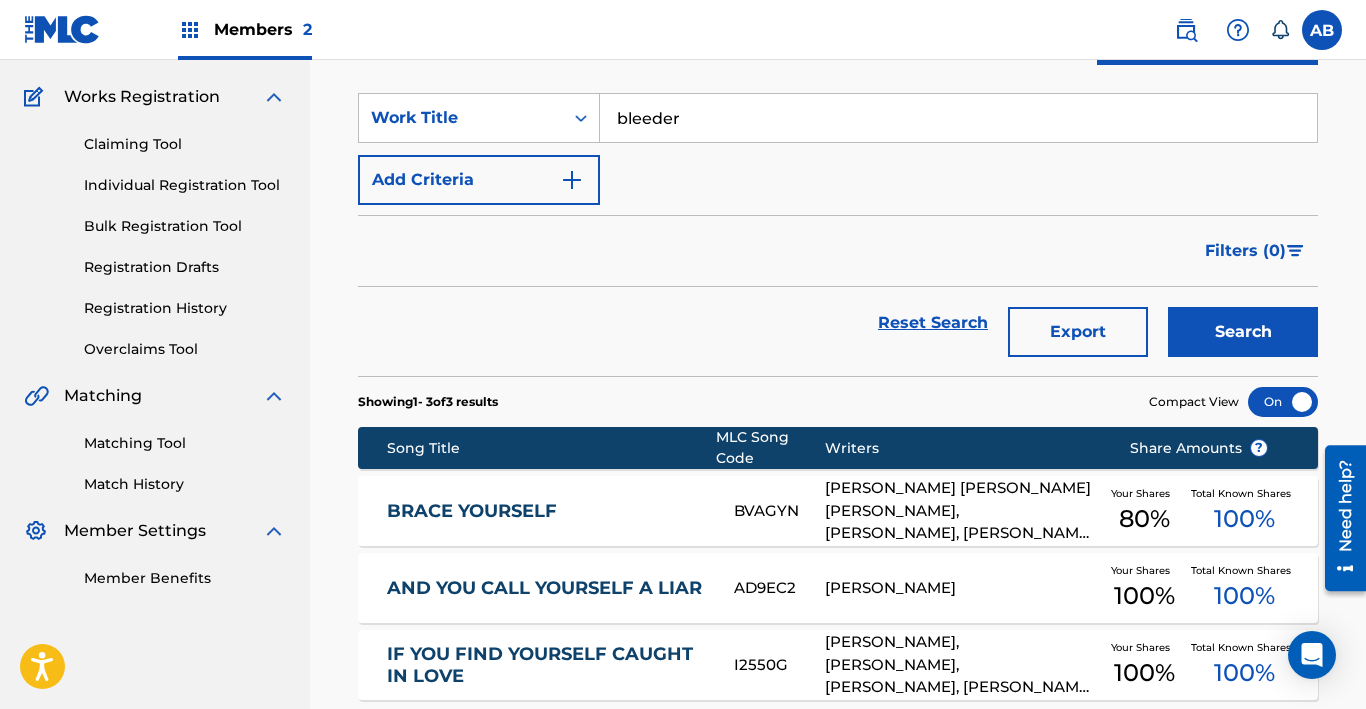 click on "Search" at bounding box center (1243, 332) 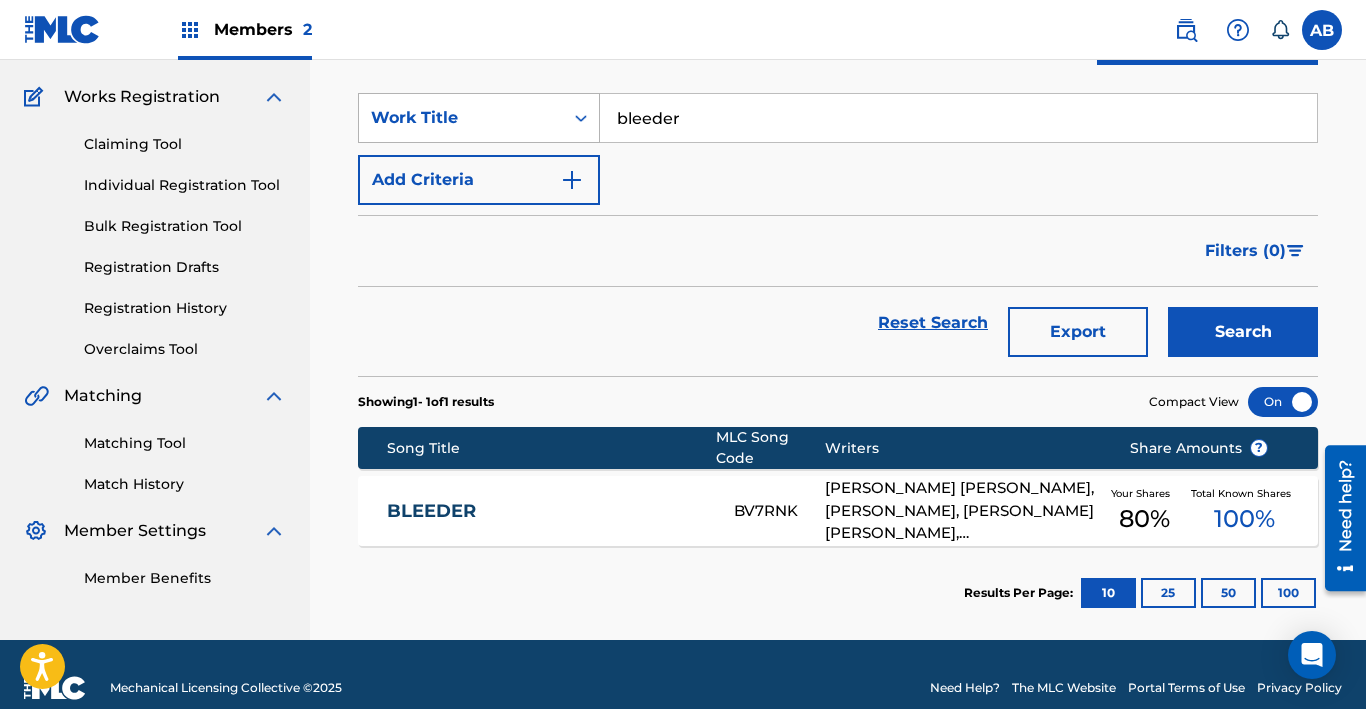 drag, startPoint x: 713, startPoint y: 120, endPoint x: 381, endPoint y: 109, distance: 332.1822 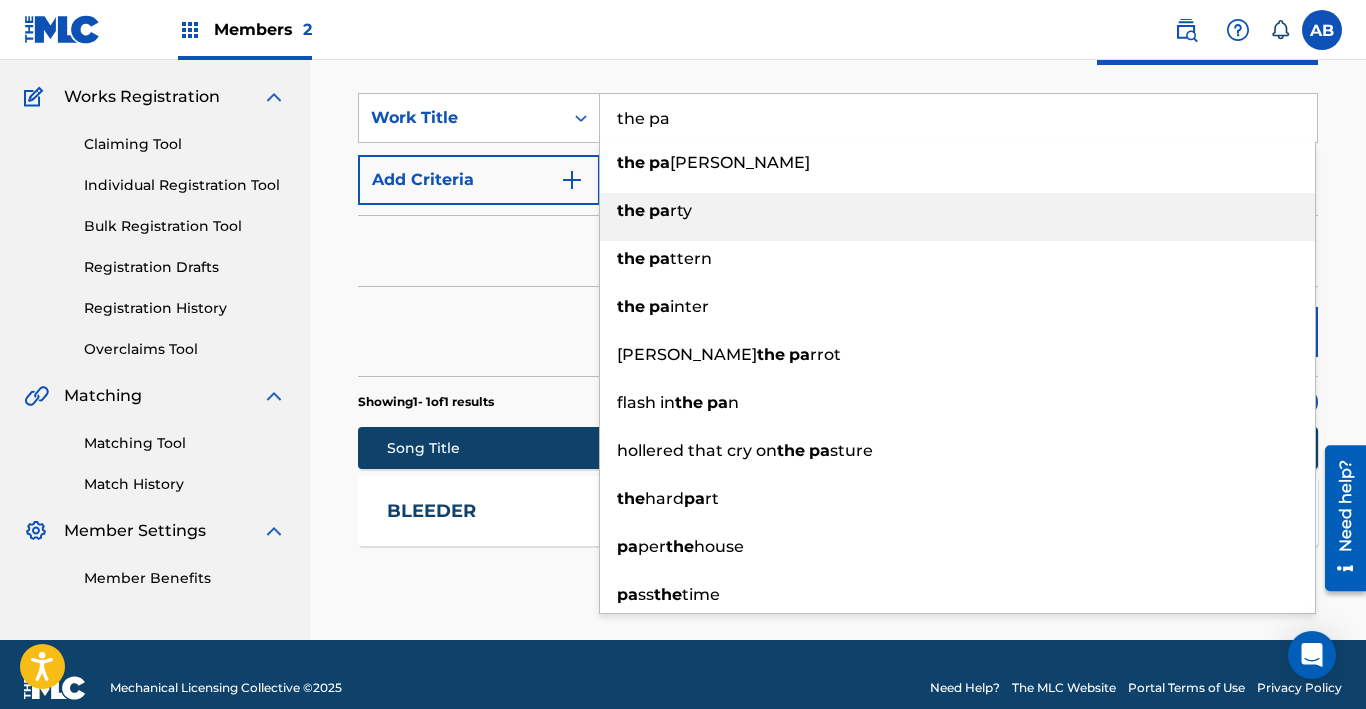 click on "the   pa rty" at bounding box center [957, 211] 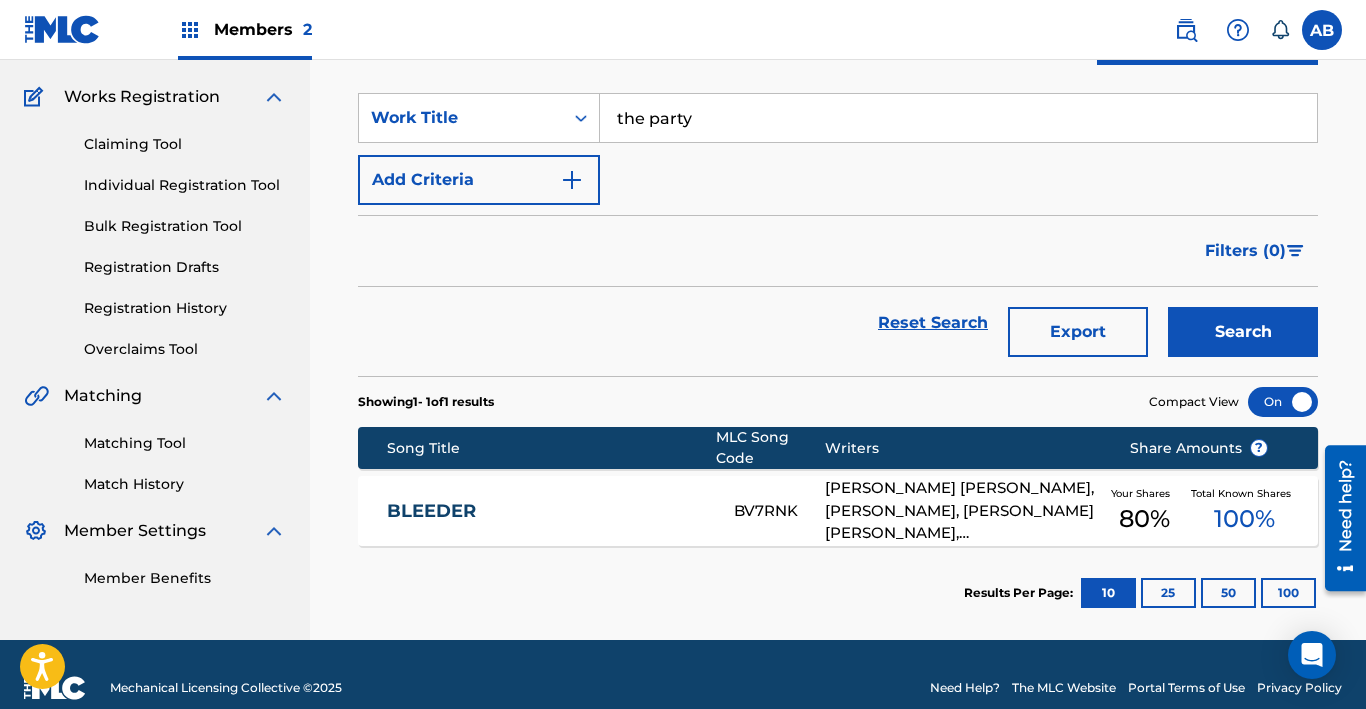 click on "Search" at bounding box center (1243, 332) 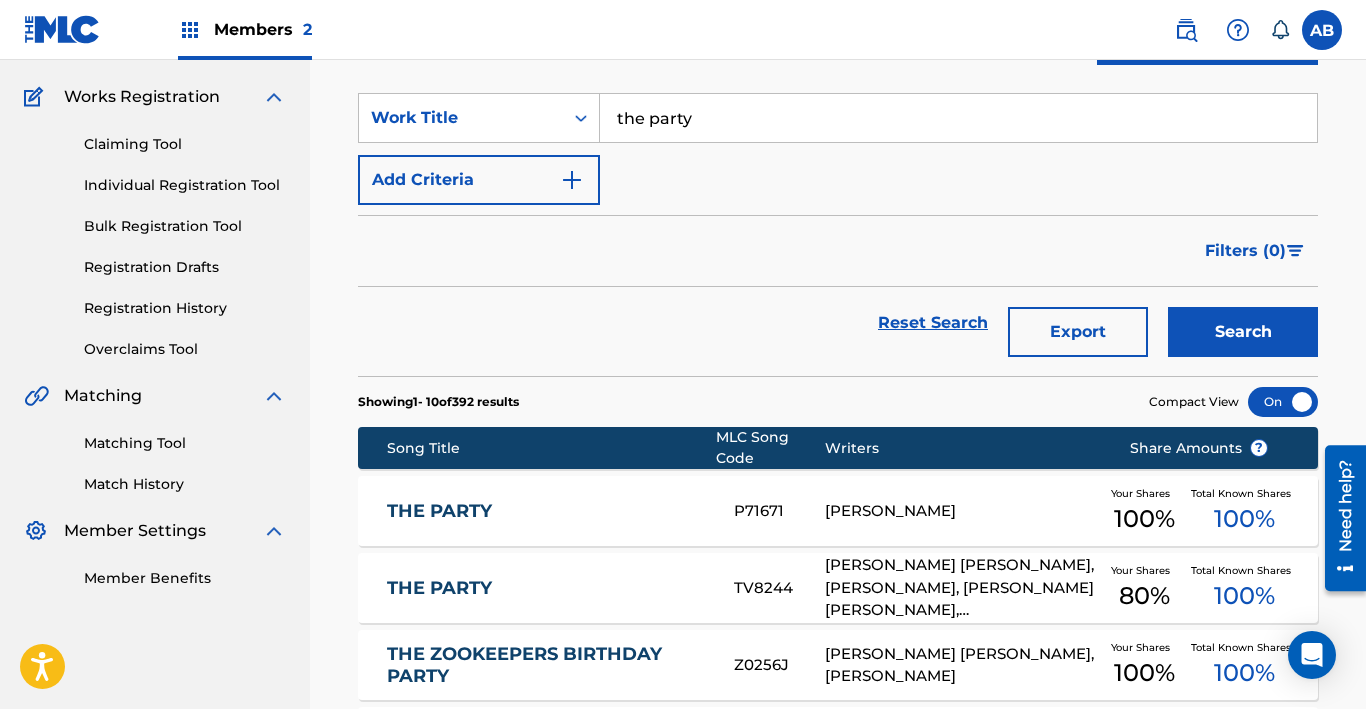 drag, startPoint x: 740, startPoint y: 109, endPoint x: 477, endPoint y: 42, distance: 271.4001 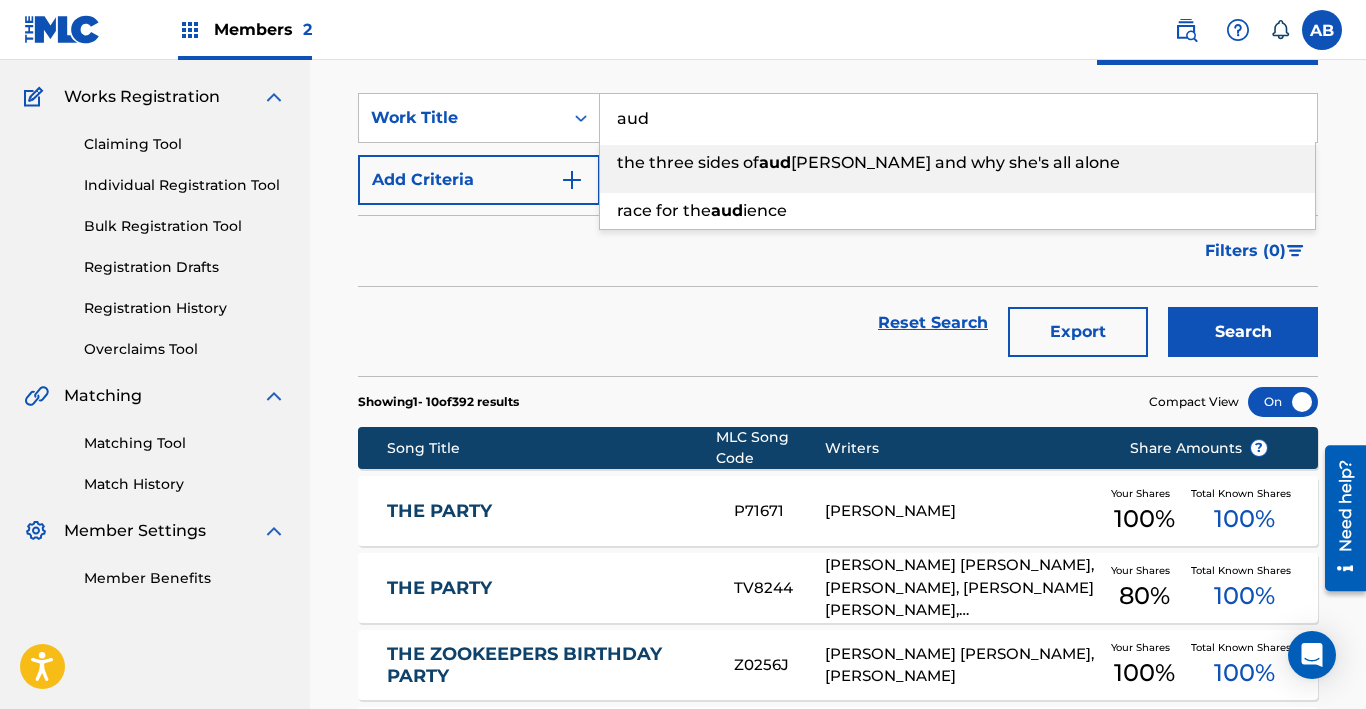 click on "the three sides of  aud rey and why she's all alone" at bounding box center [957, 163] 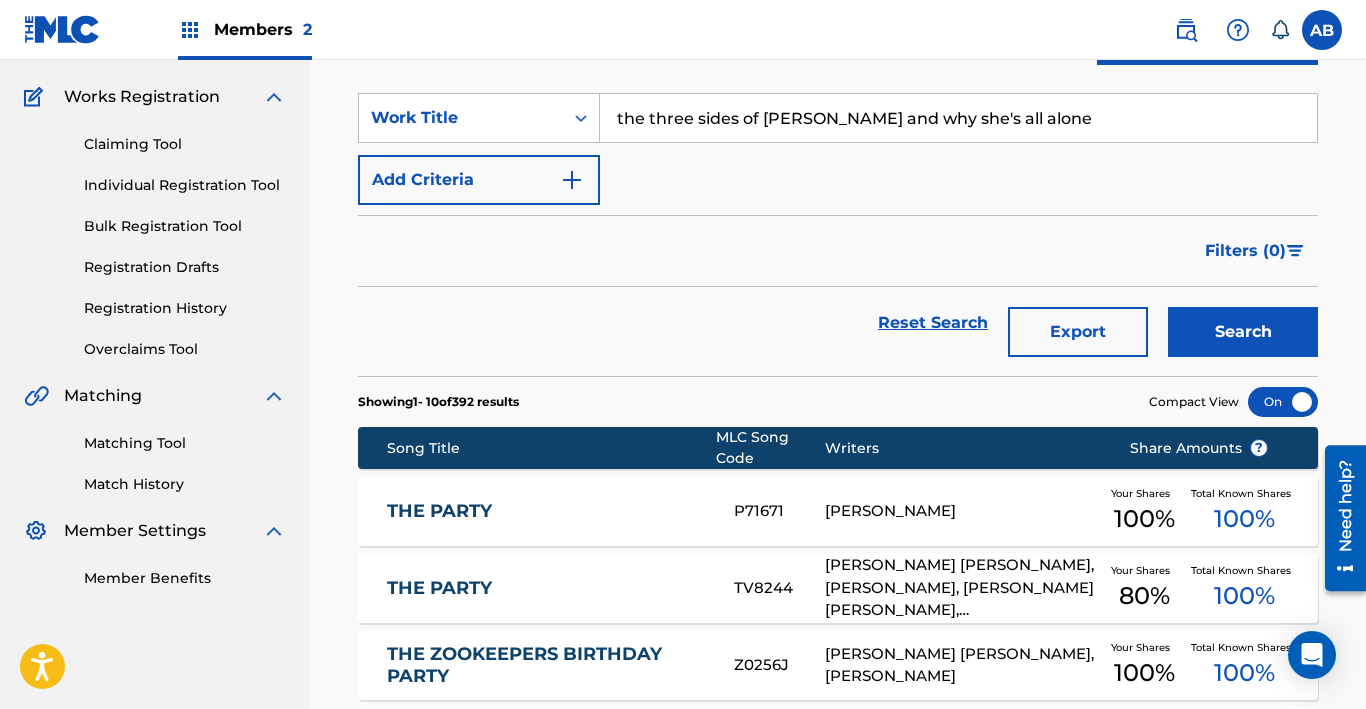 click on "Search" at bounding box center [1243, 332] 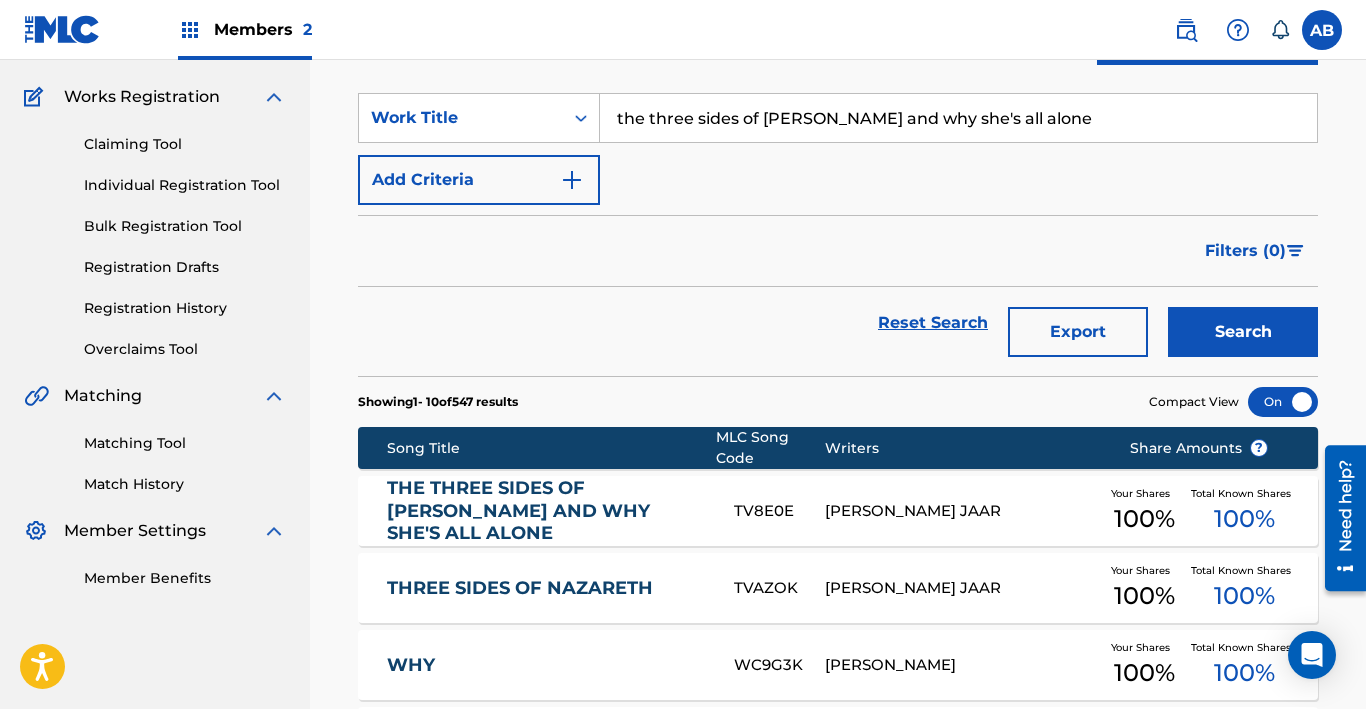 click on "THE THREE SIDES OF [PERSON_NAME] AND WHY SHE'S ALL ALONE" at bounding box center (547, 511) 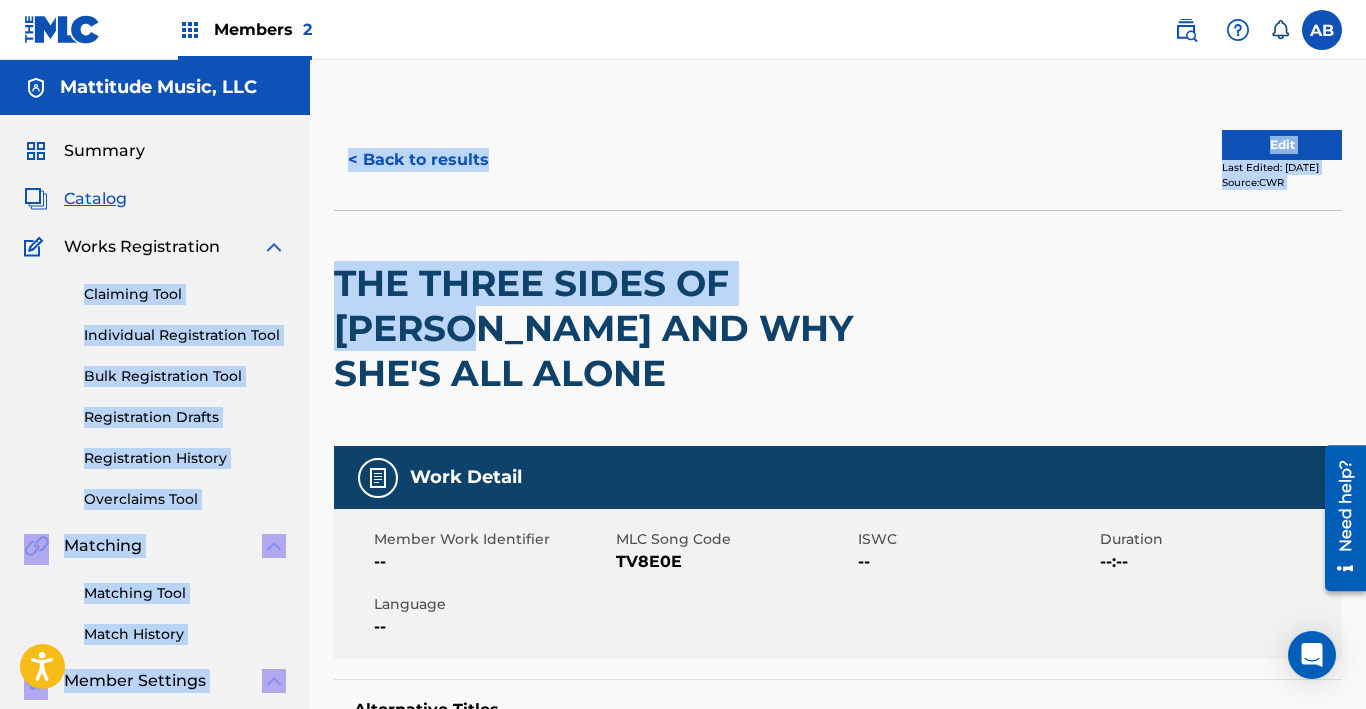 drag, startPoint x: 910, startPoint y: 277, endPoint x: 297, endPoint y: 265, distance: 613.11743 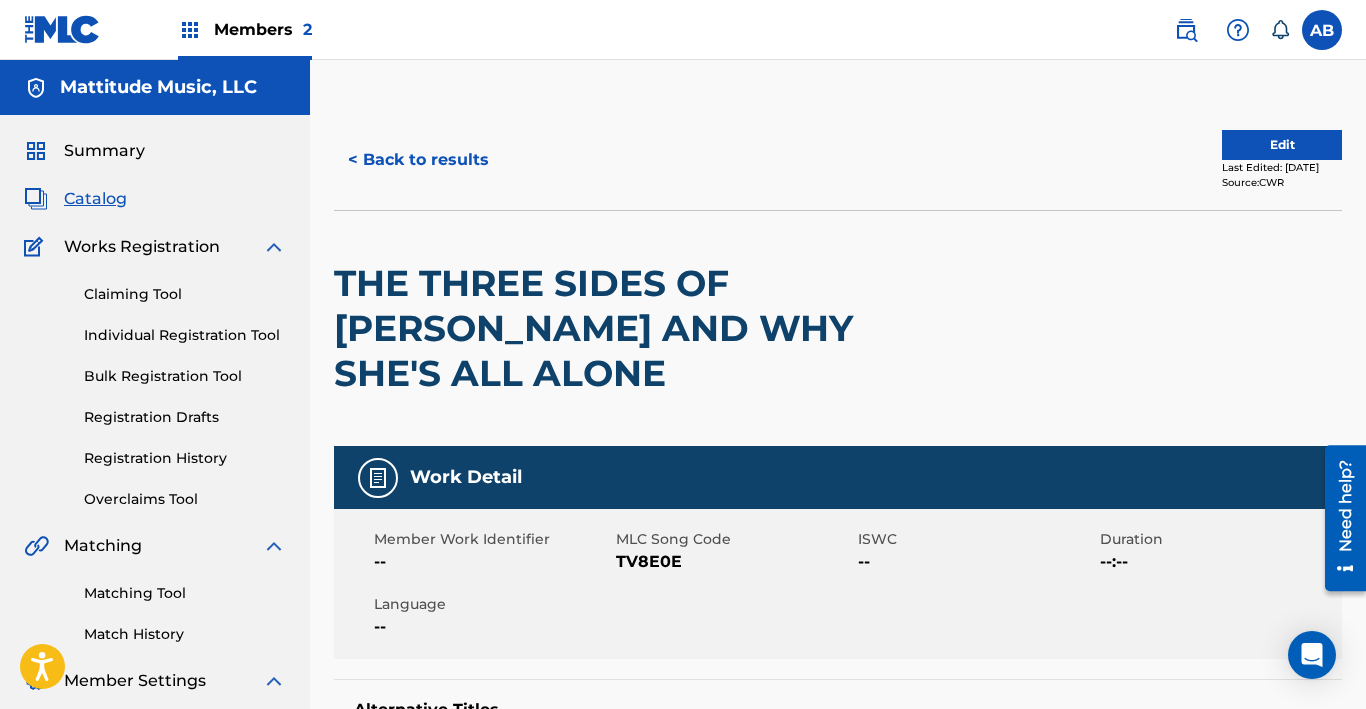 click at bounding box center (1055, 328) 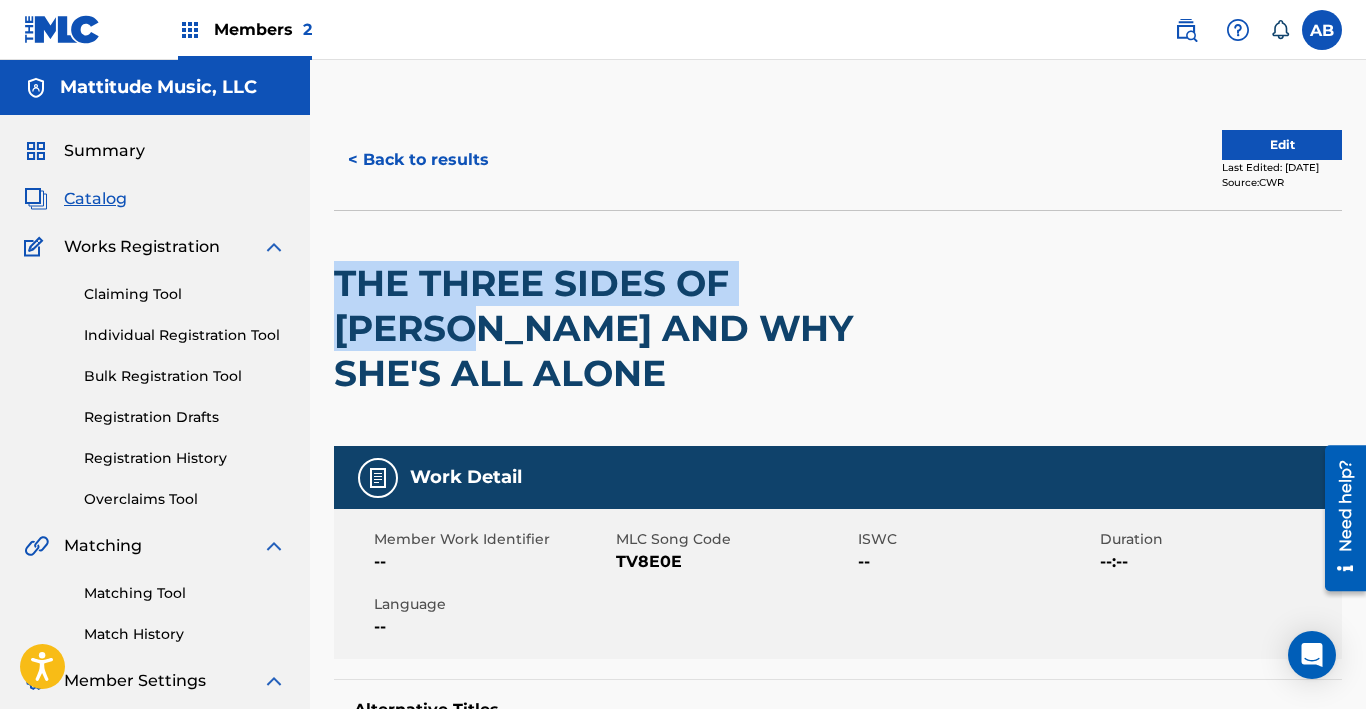 drag, startPoint x: 910, startPoint y: 286, endPoint x: 335, endPoint y: 296, distance: 575.087 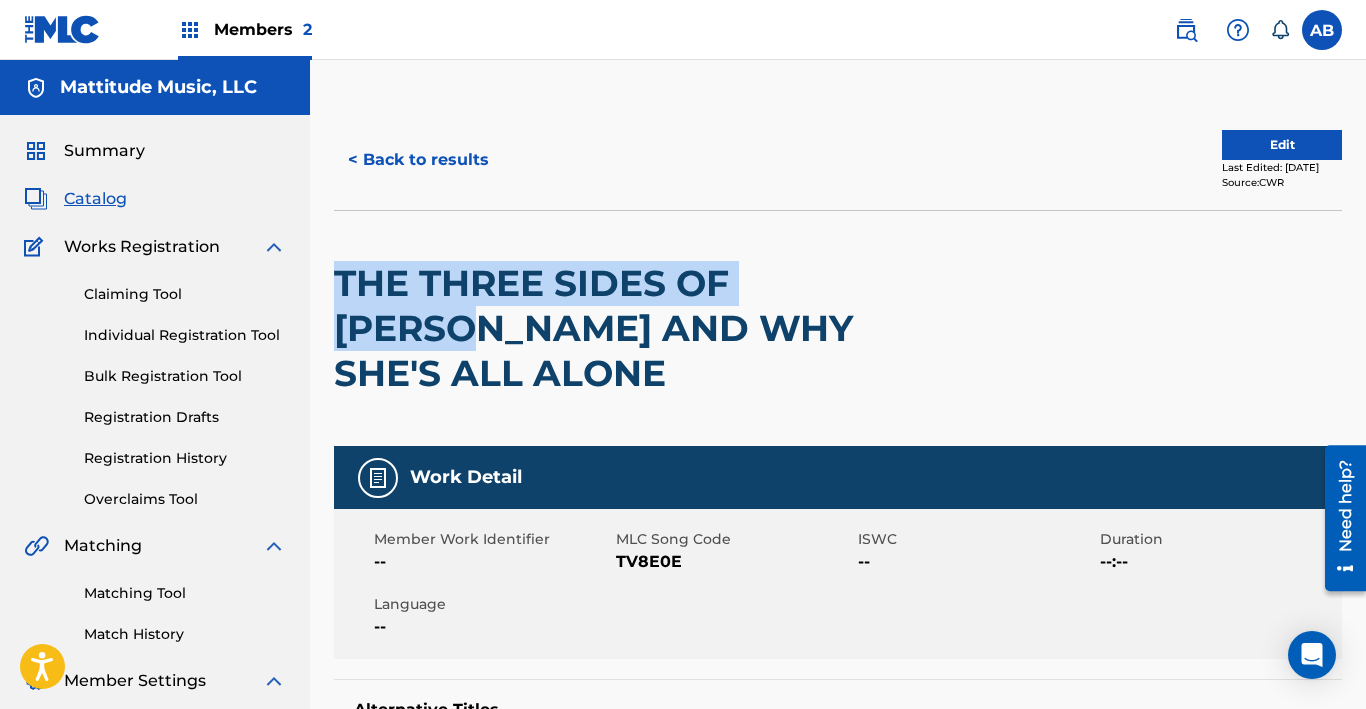 click on "< Back to results" at bounding box center (418, 160) 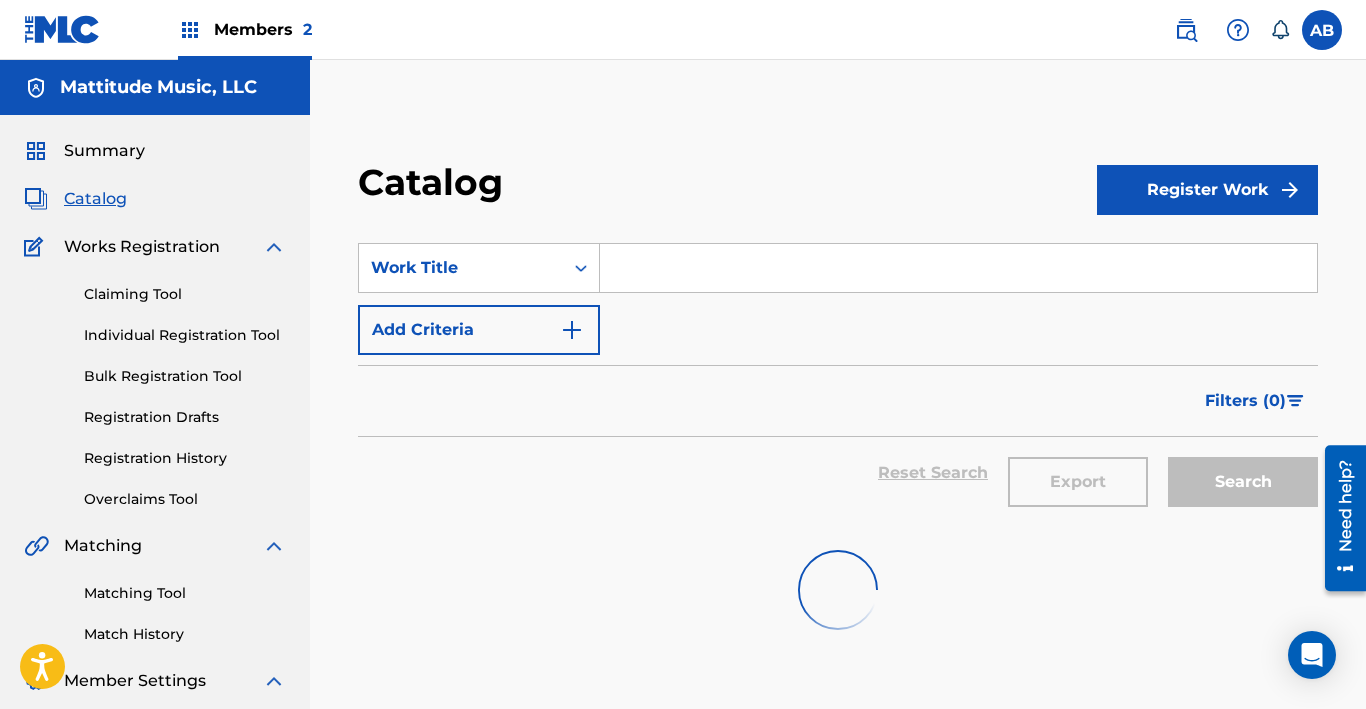 scroll, scrollTop: 150, scrollLeft: 0, axis: vertical 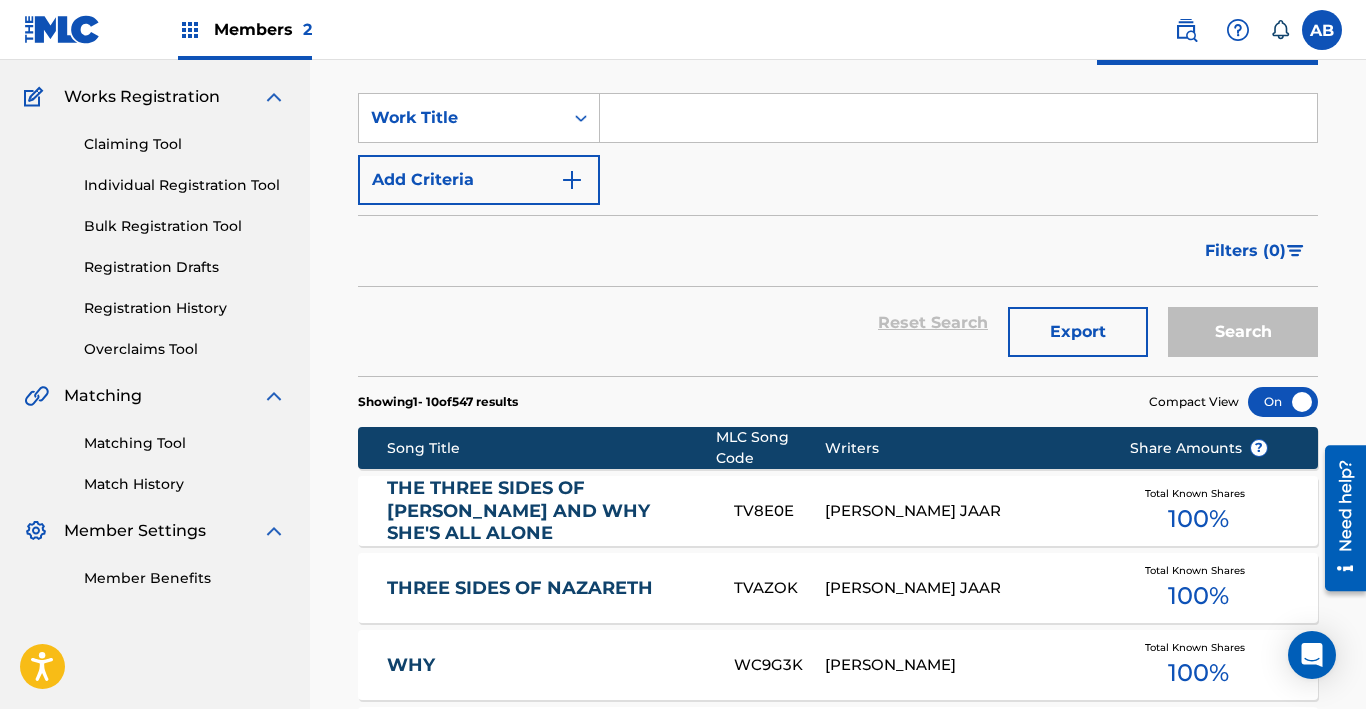 click at bounding box center [958, 118] 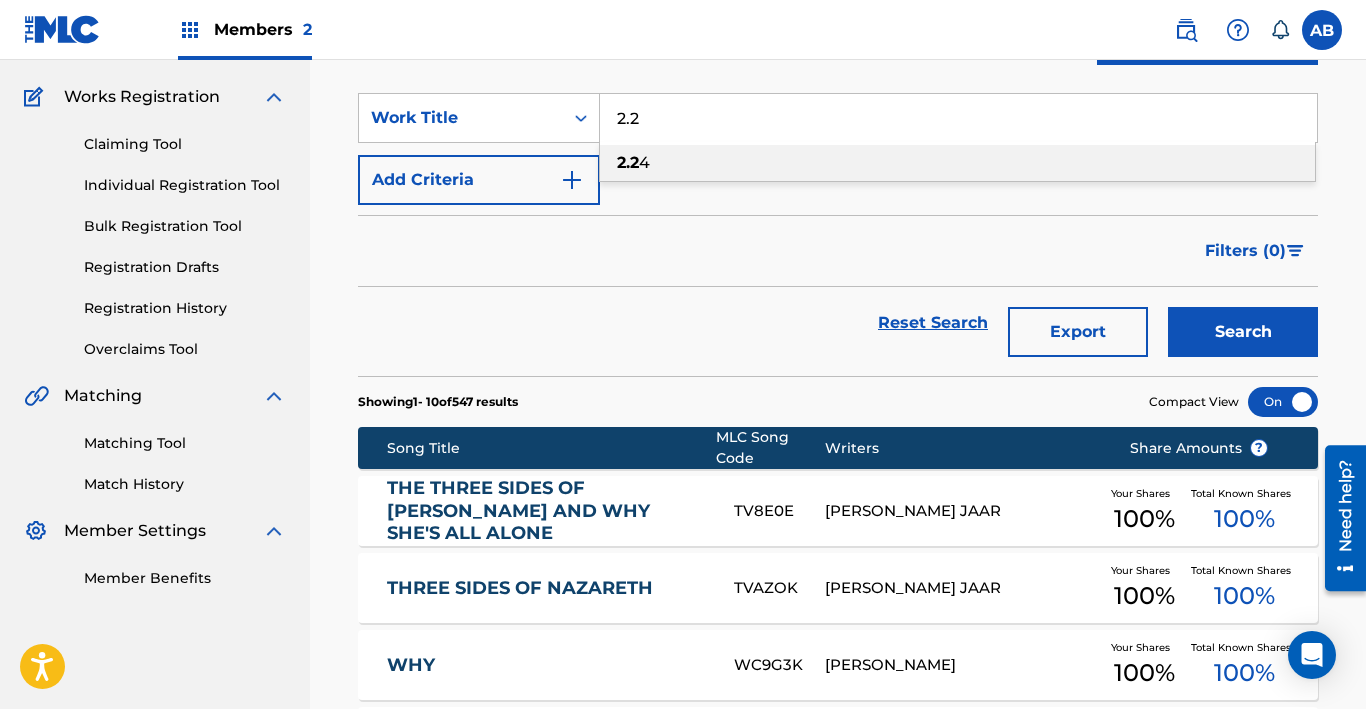 click on "2.2 4" at bounding box center (957, 163) 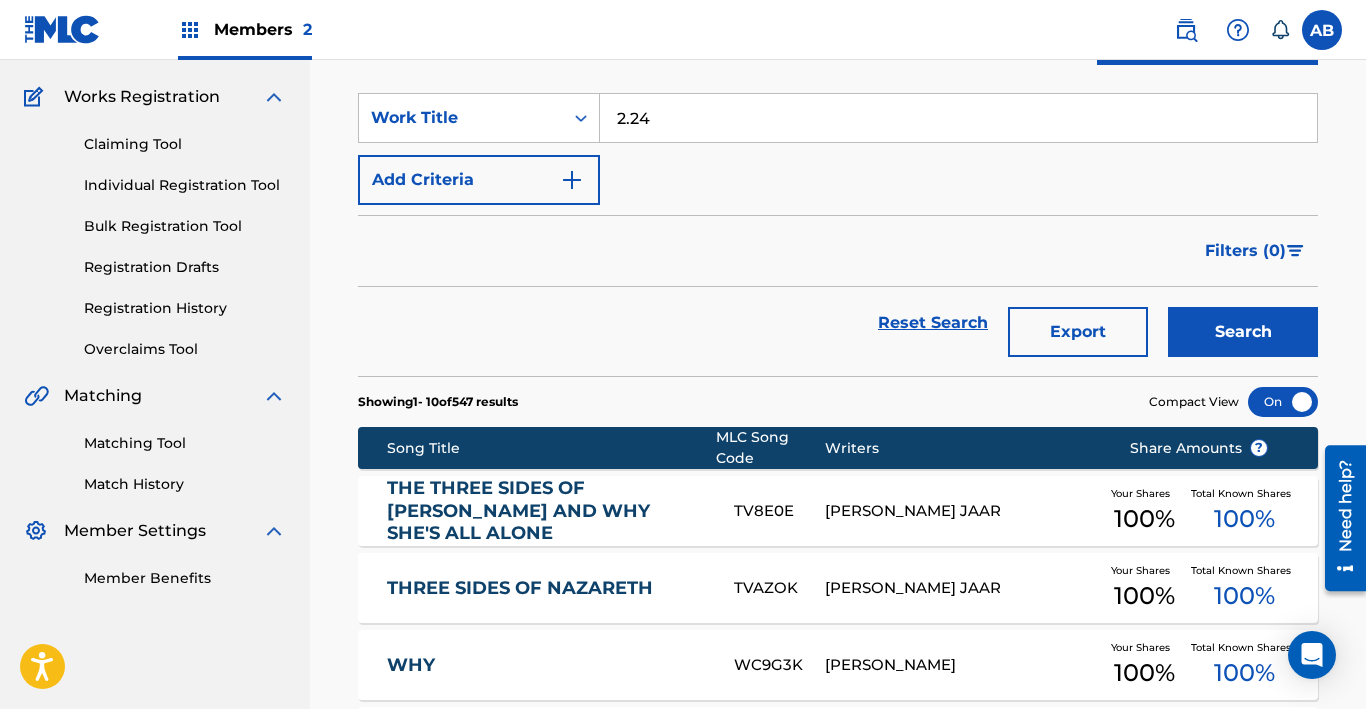 click on "Search" at bounding box center (1243, 332) 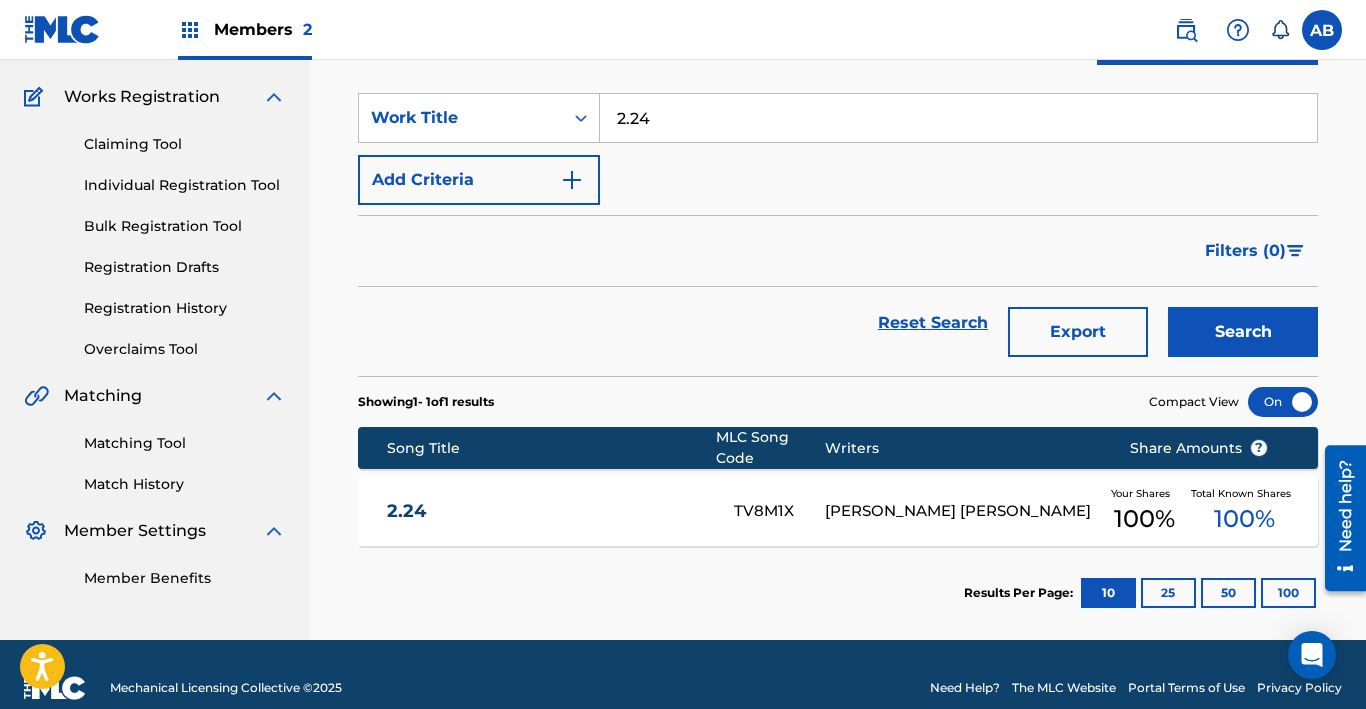 drag, startPoint x: 735, startPoint y: 117, endPoint x: 279, endPoint y: 129, distance: 456.15787 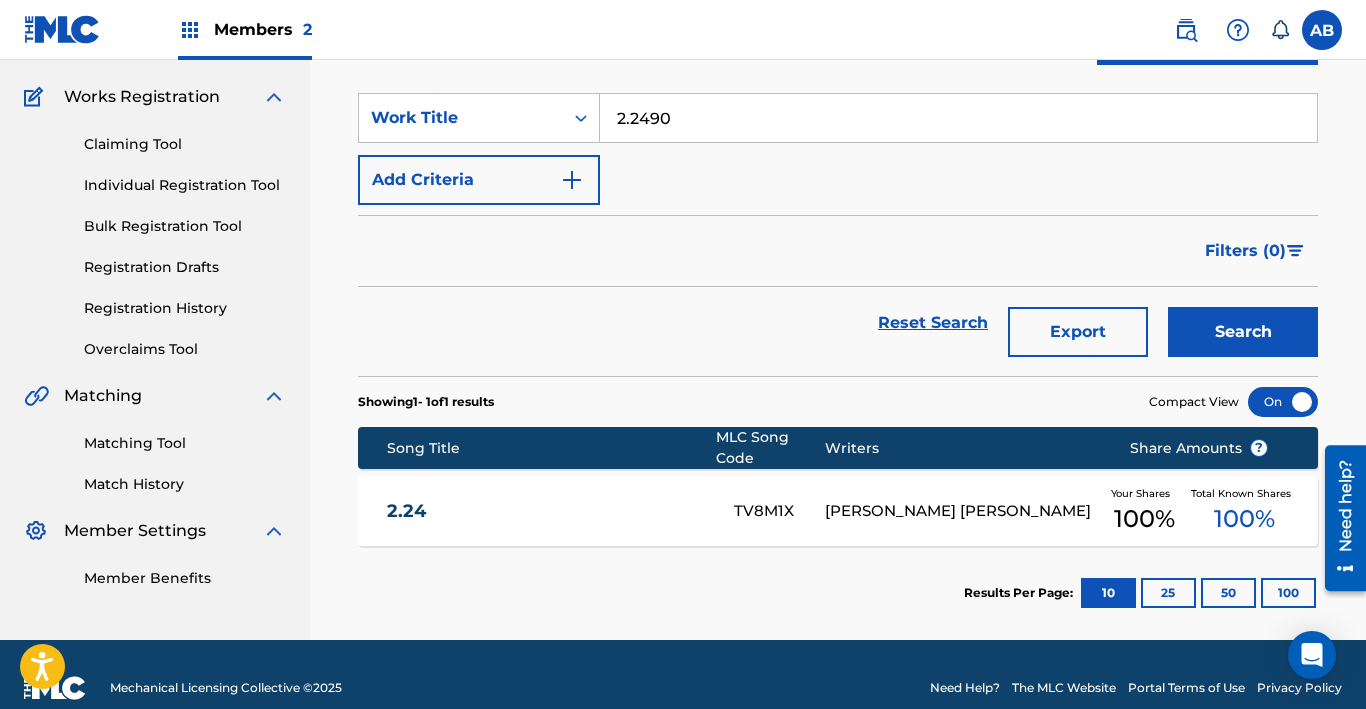 drag, startPoint x: 680, startPoint y: 116, endPoint x: 311, endPoint y: 65, distance: 372.50772 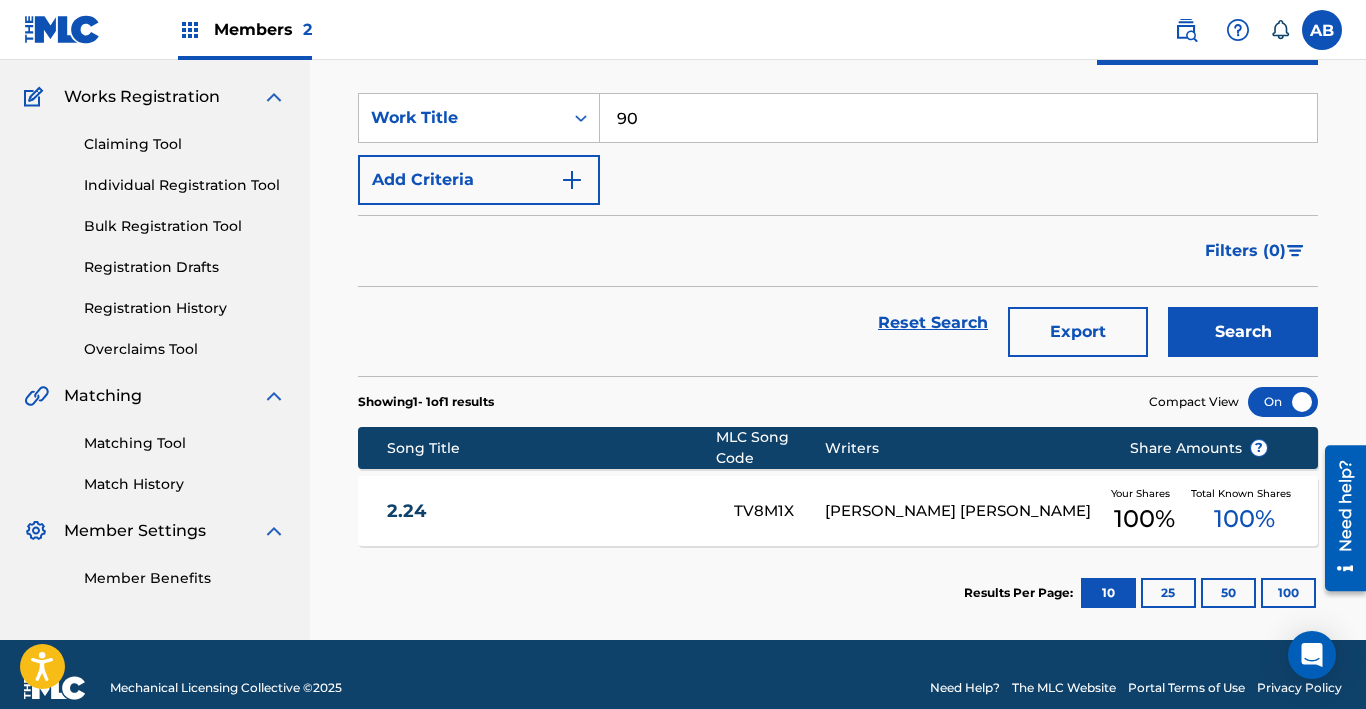 click on "Search" at bounding box center (1243, 332) 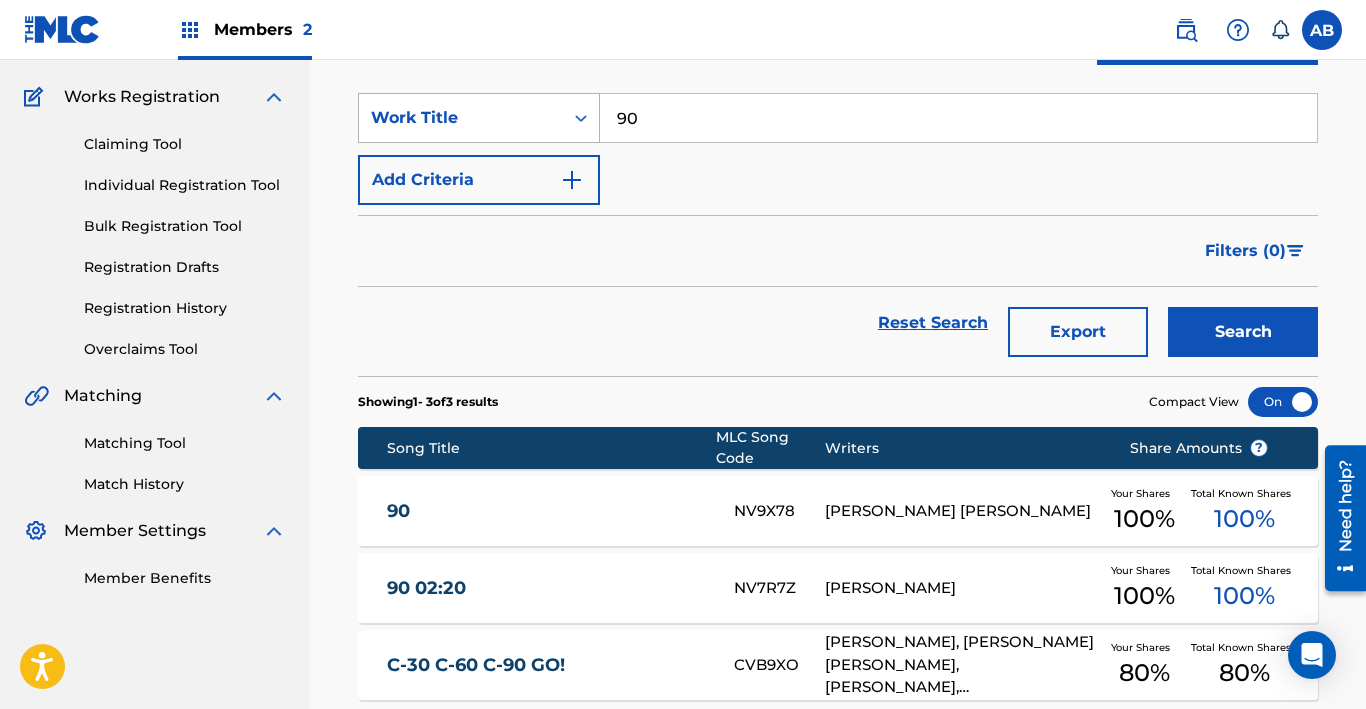 drag, startPoint x: 697, startPoint y: 121, endPoint x: 491, endPoint y: 104, distance: 206.70027 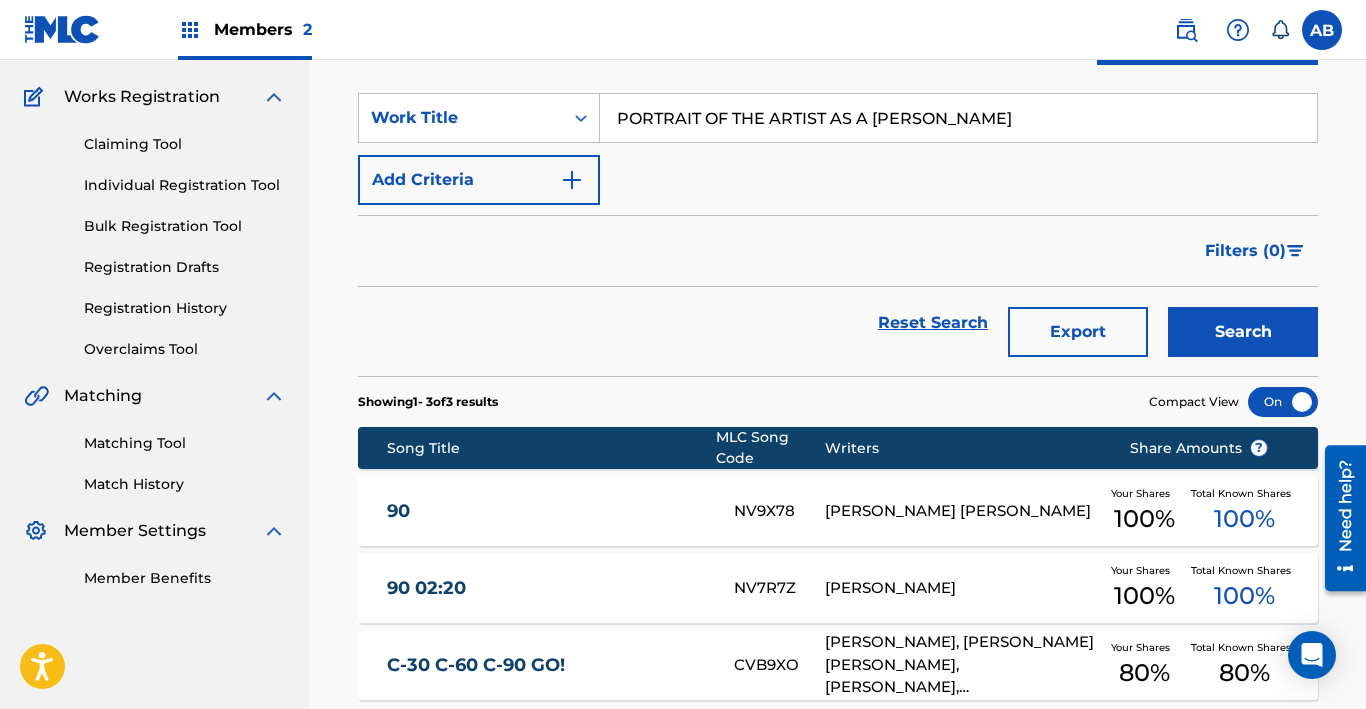 drag, startPoint x: 831, startPoint y: 122, endPoint x: 1111, endPoint y: 149, distance: 281.29877 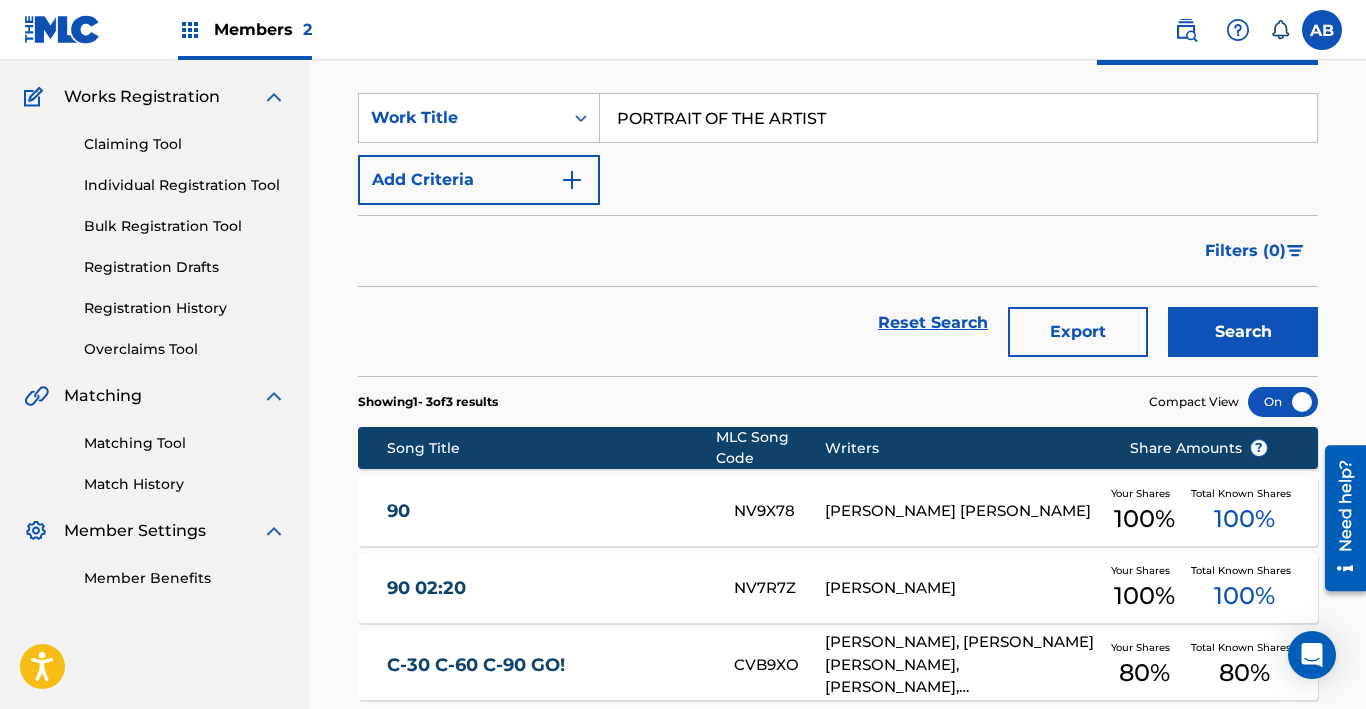 click on "Search" at bounding box center (1243, 332) 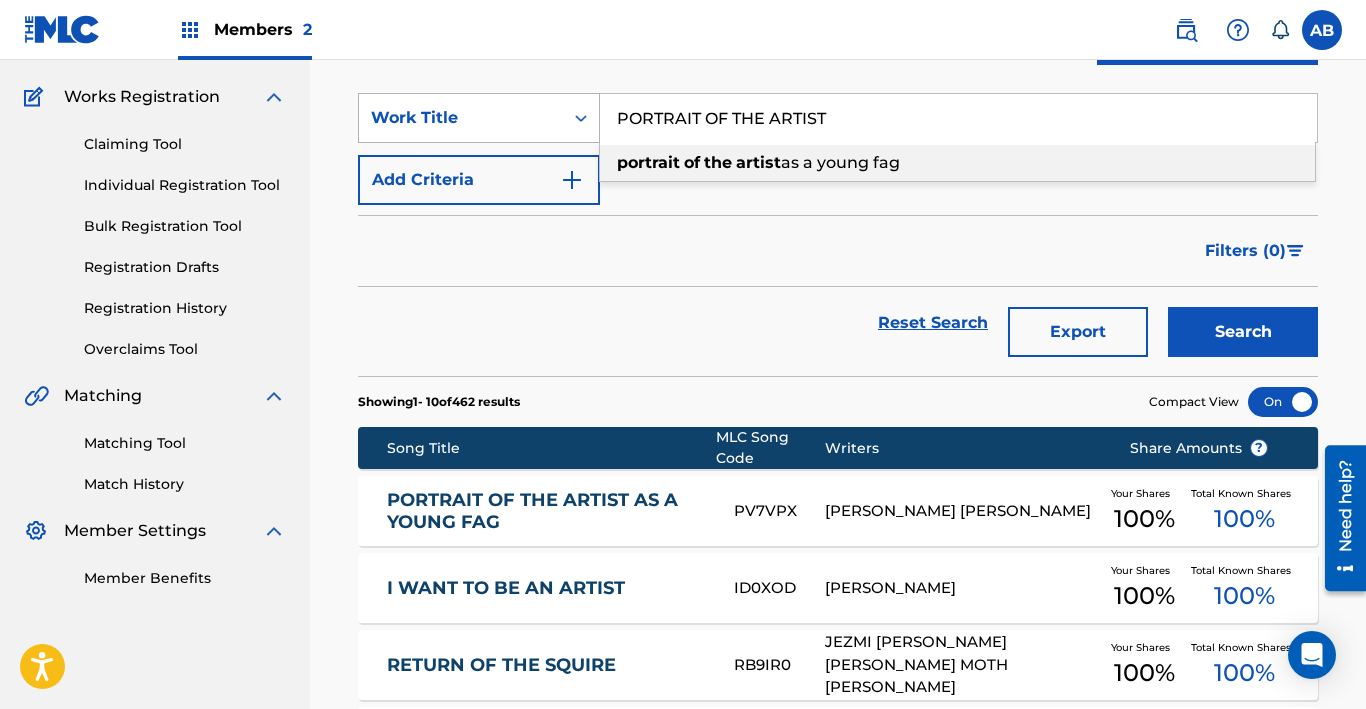 drag, startPoint x: 867, startPoint y: 125, endPoint x: 394, endPoint y: 97, distance: 473.82803 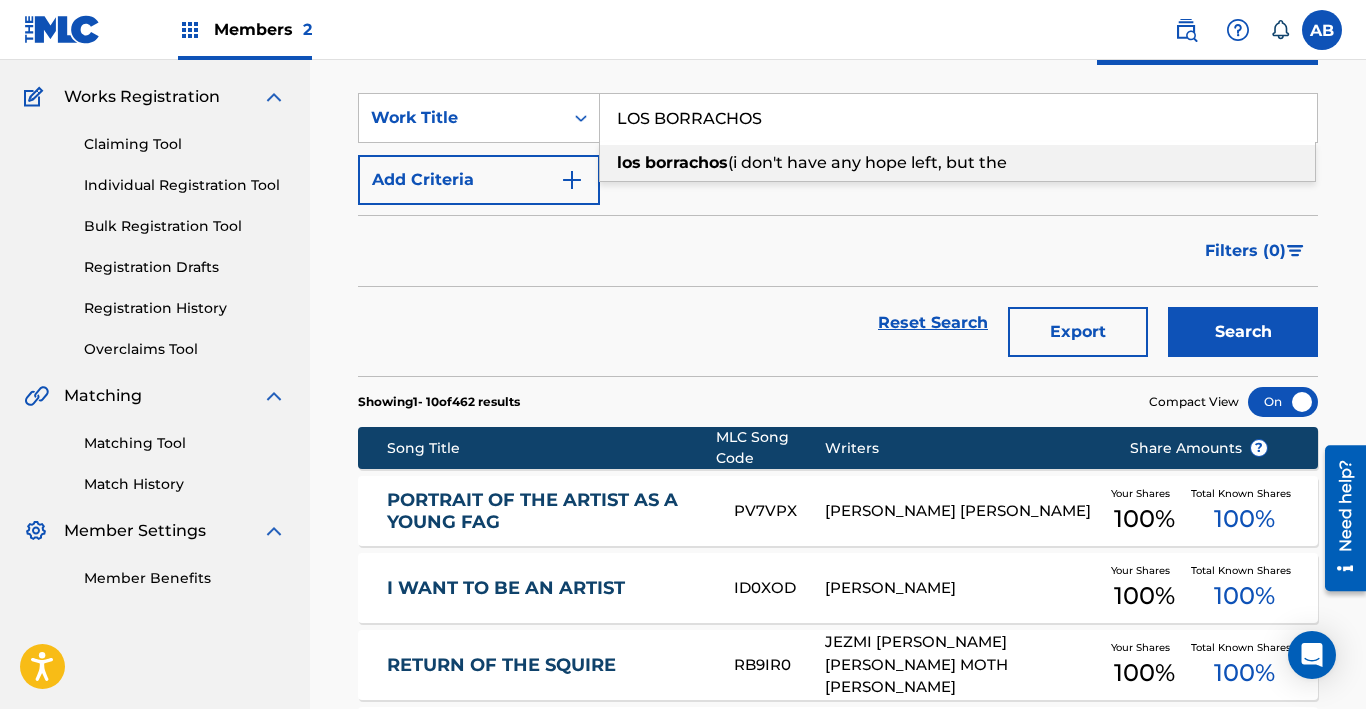 click on "los   borrachos  (i don't have any hope left, but the" at bounding box center [957, 163] 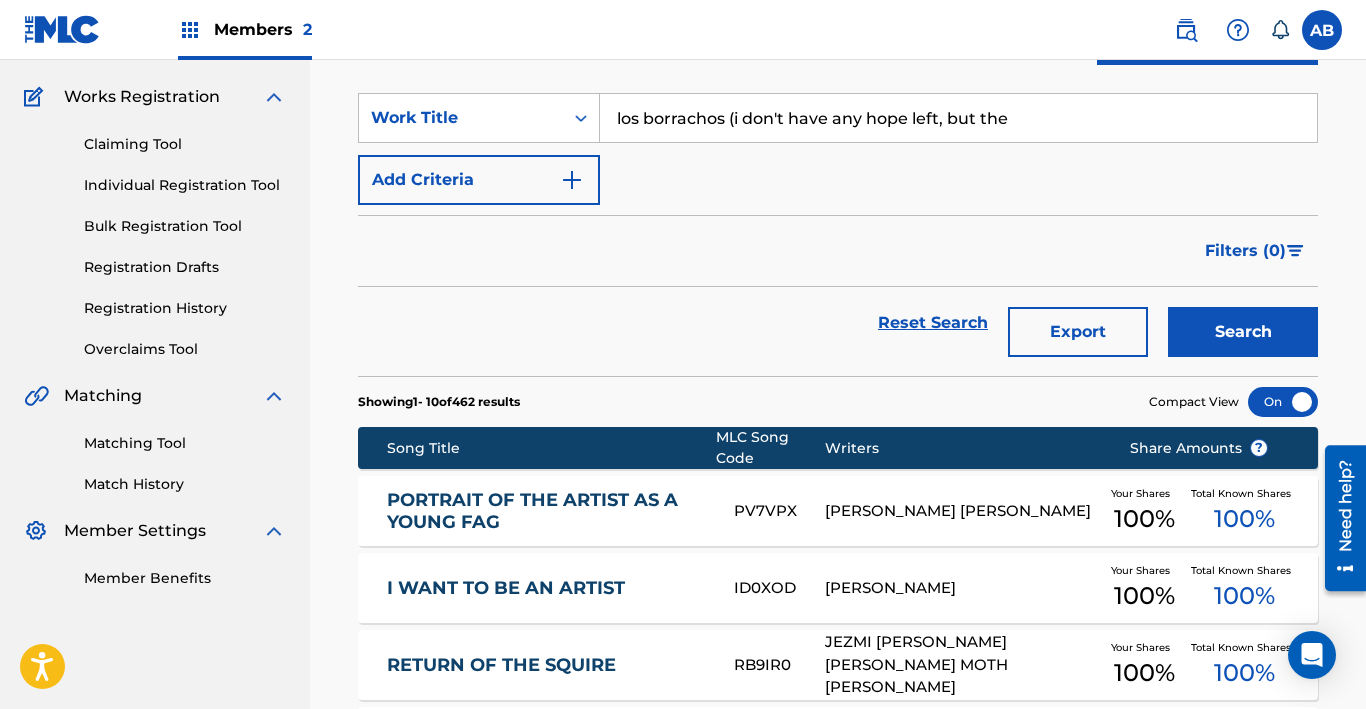 click on "Search" at bounding box center [1243, 332] 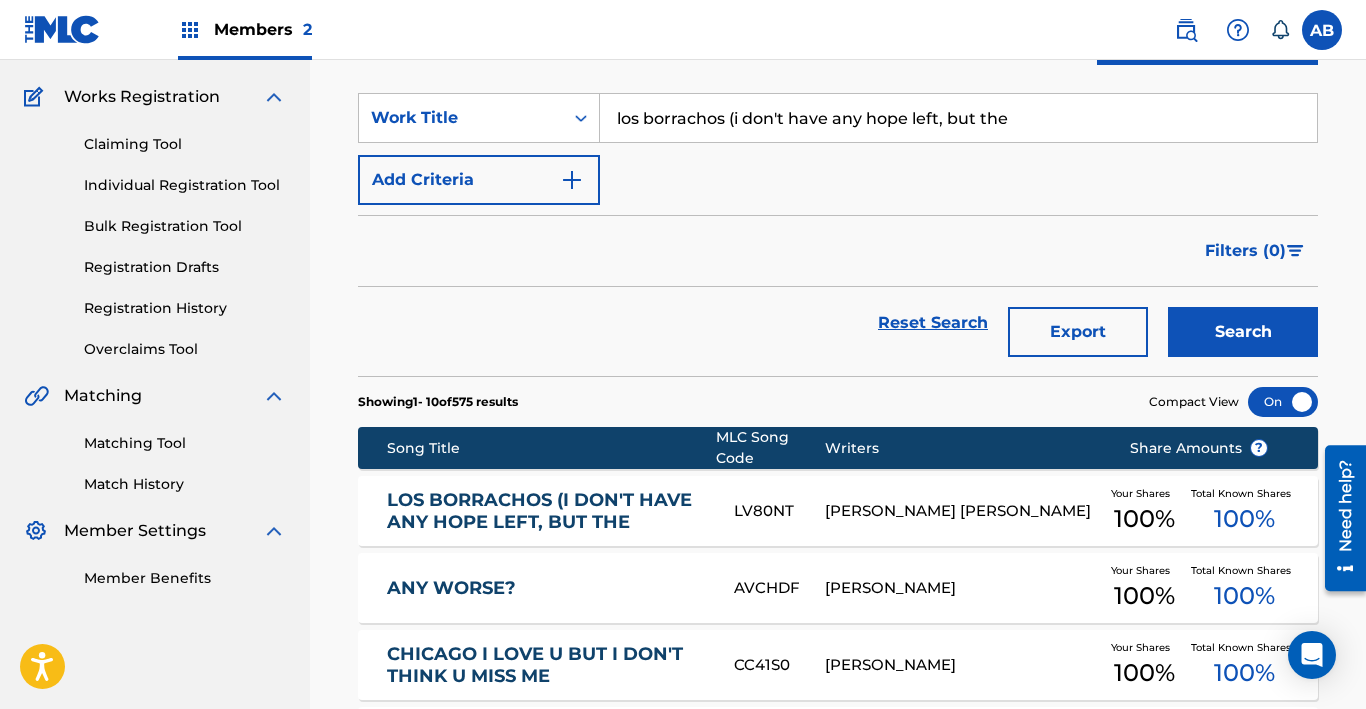 click on "LOS BORRACHOS (I DON'T HAVE ANY HOPE LEFT, BUT THE" at bounding box center (547, 511) 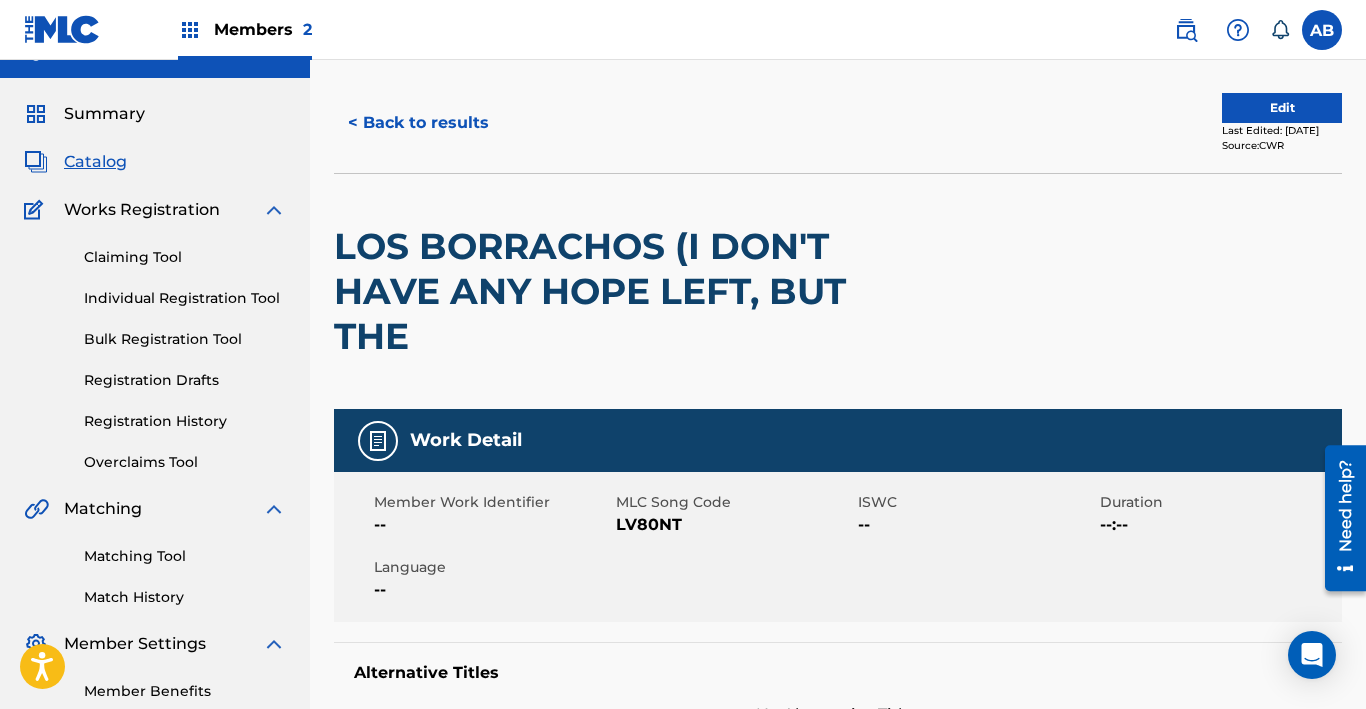 scroll, scrollTop: 42, scrollLeft: 0, axis: vertical 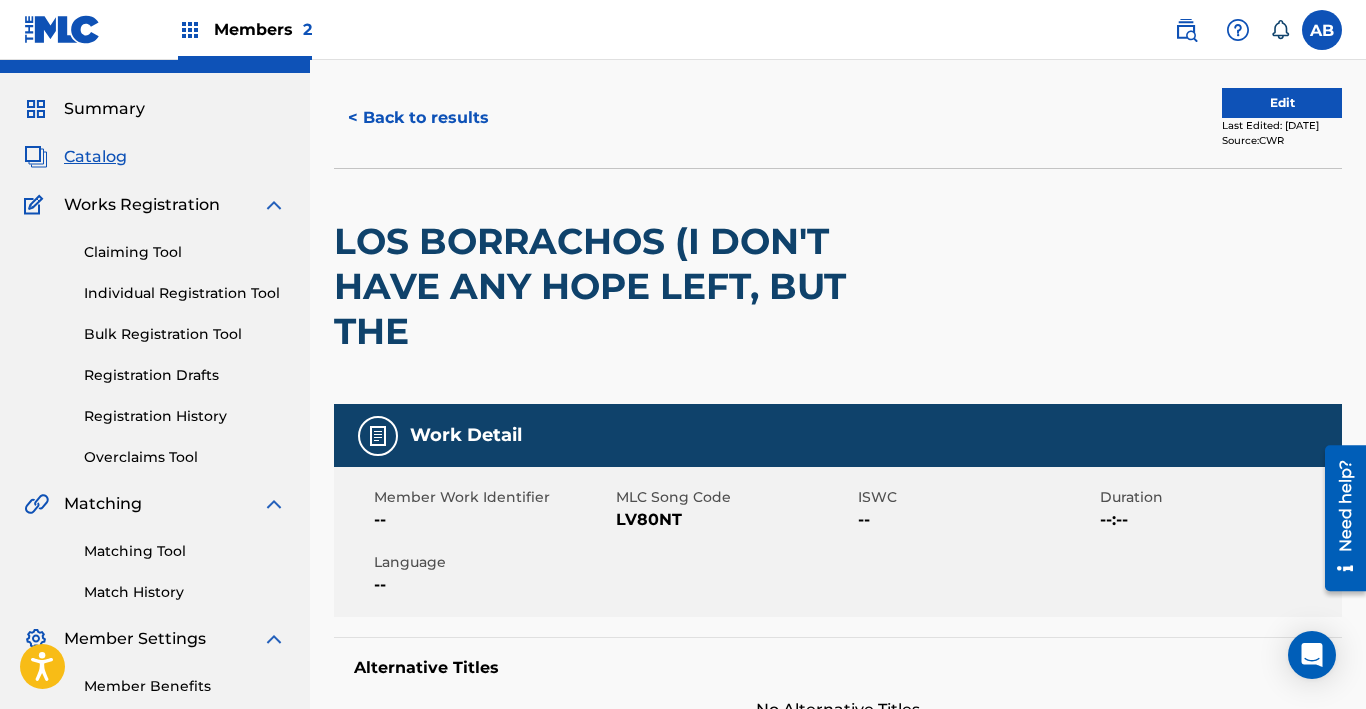click on "< Back to results" at bounding box center [418, 118] 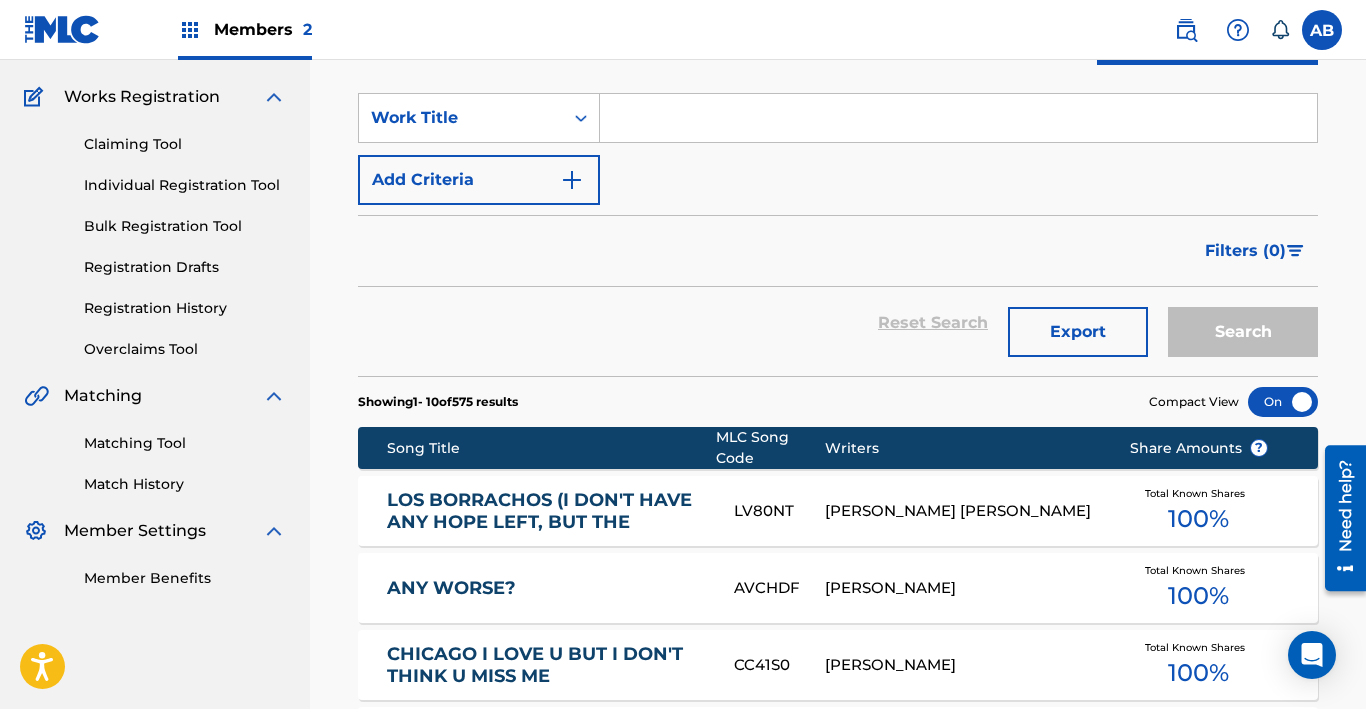 click at bounding box center (958, 118) 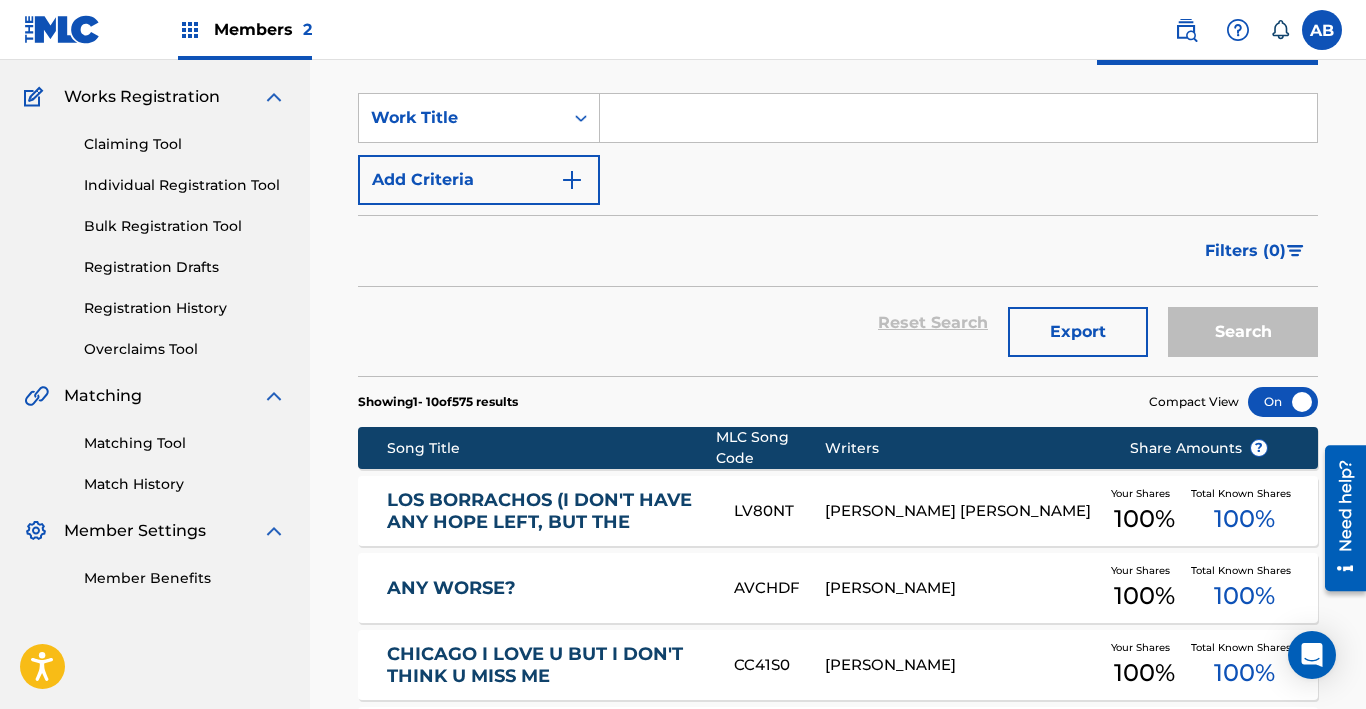 paste on "KIMOCHI WARUI" 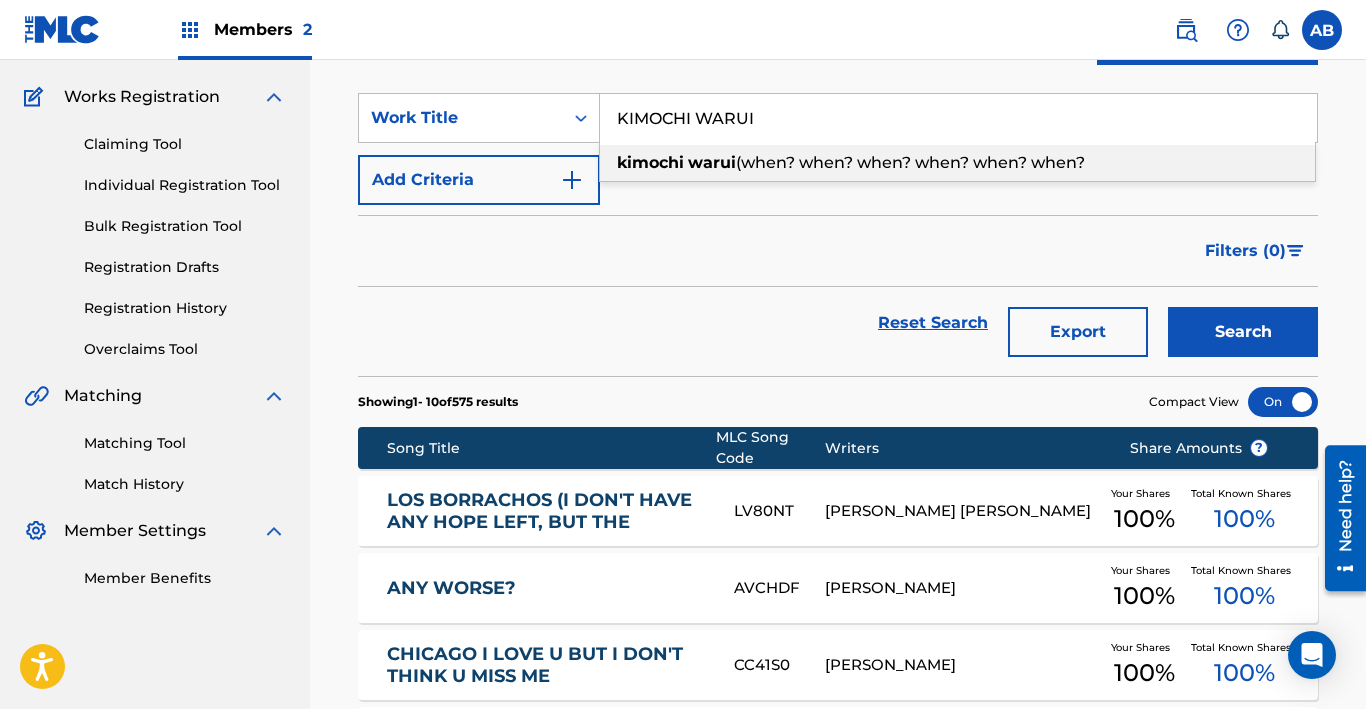 click on "kimochi   warui  (when? when? when? when? when? when?" at bounding box center (957, 163) 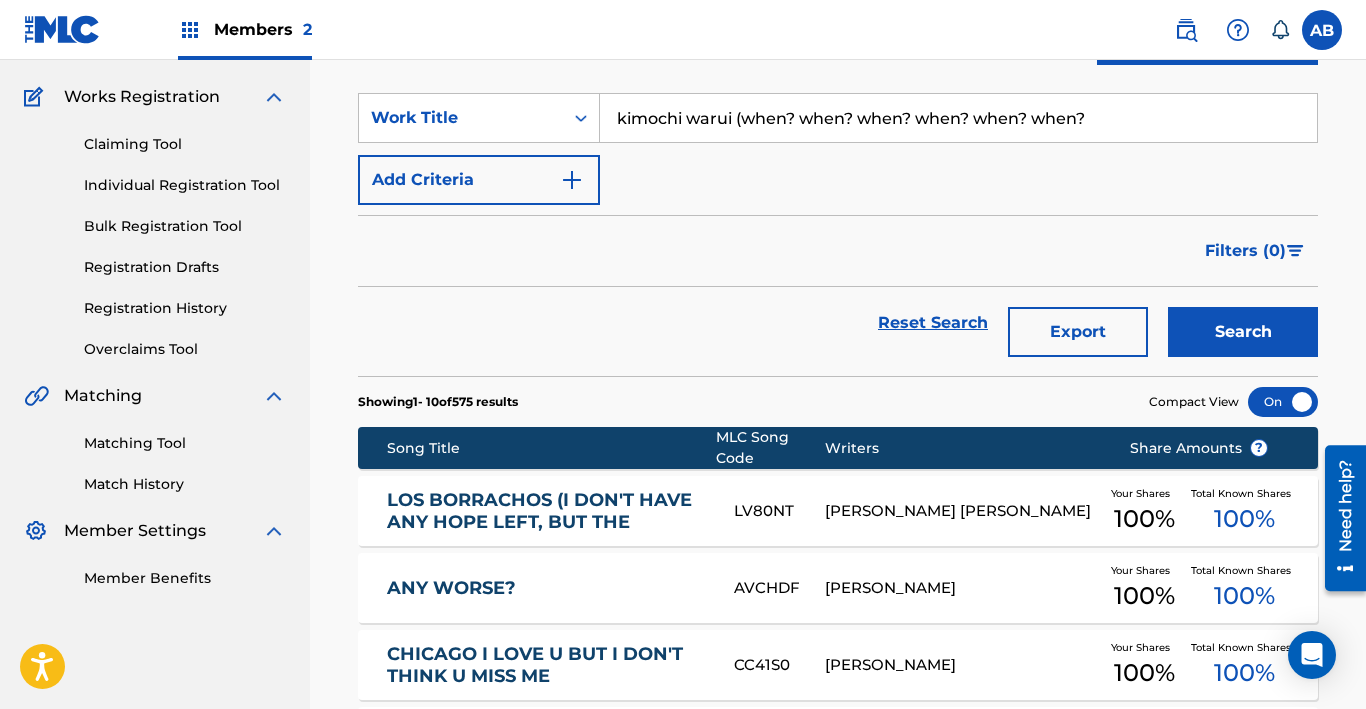 click on "Search" at bounding box center [1243, 332] 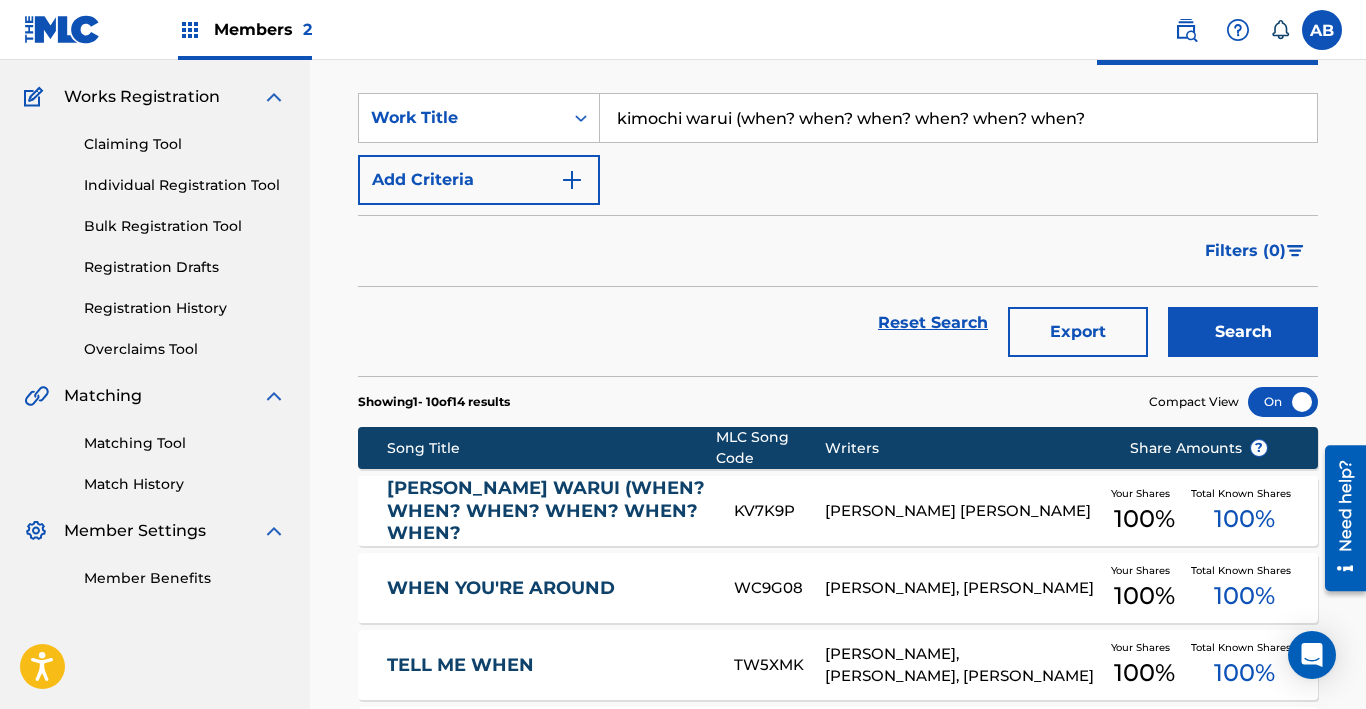 drag, startPoint x: 1135, startPoint y: 129, endPoint x: 539, endPoint y: 21, distance: 605.7062 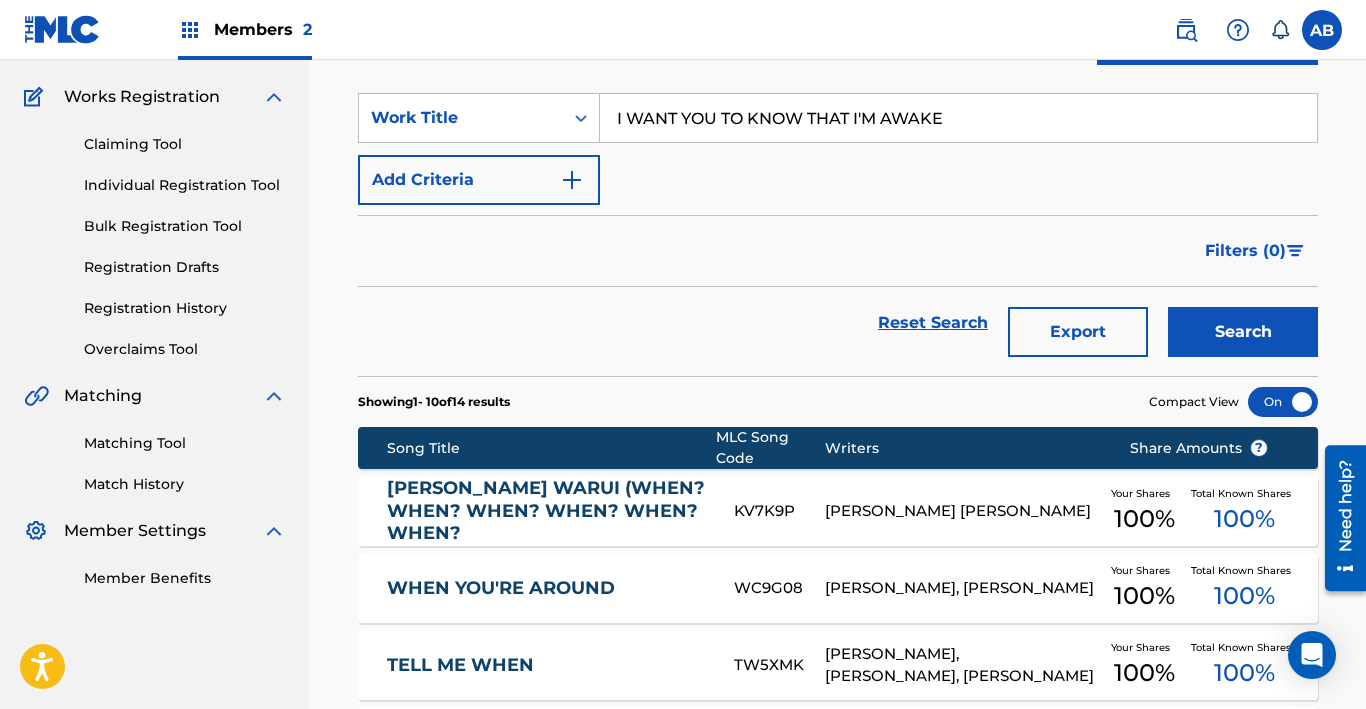 type on "I WANT YOU TO KNOW THAT I'M AWAKE" 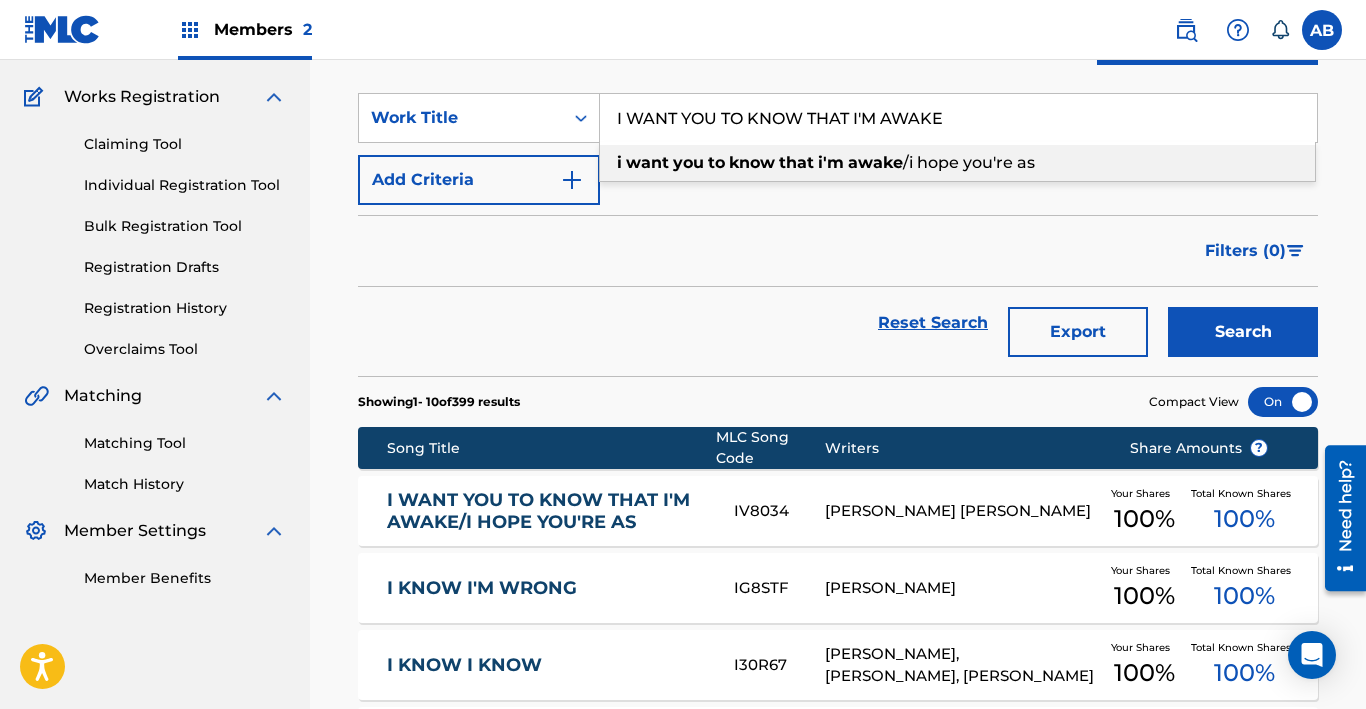 click on "I WANT YOU TO KNOW THAT I'M AWAKE/I HOPE YOU'RE AS" at bounding box center (547, 511) 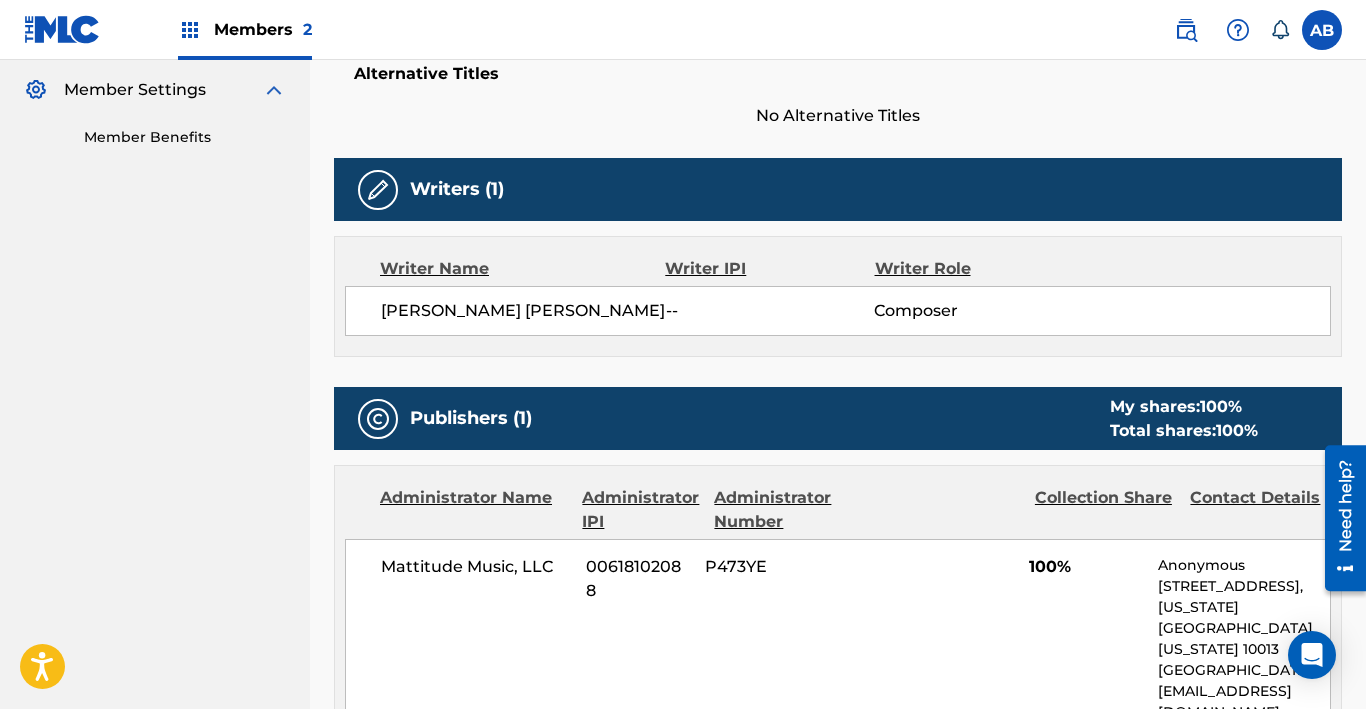 scroll, scrollTop: 0, scrollLeft: 0, axis: both 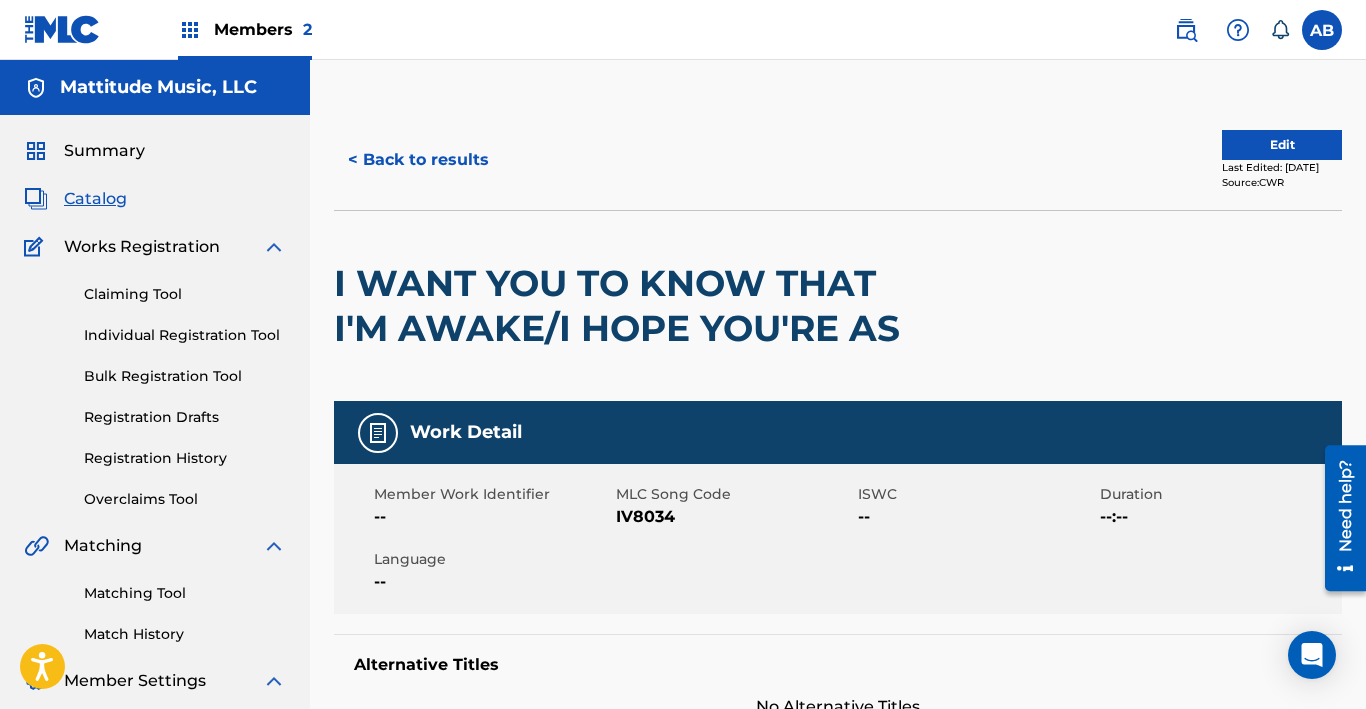 click on "< Back to results" at bounding box center [418, 160] 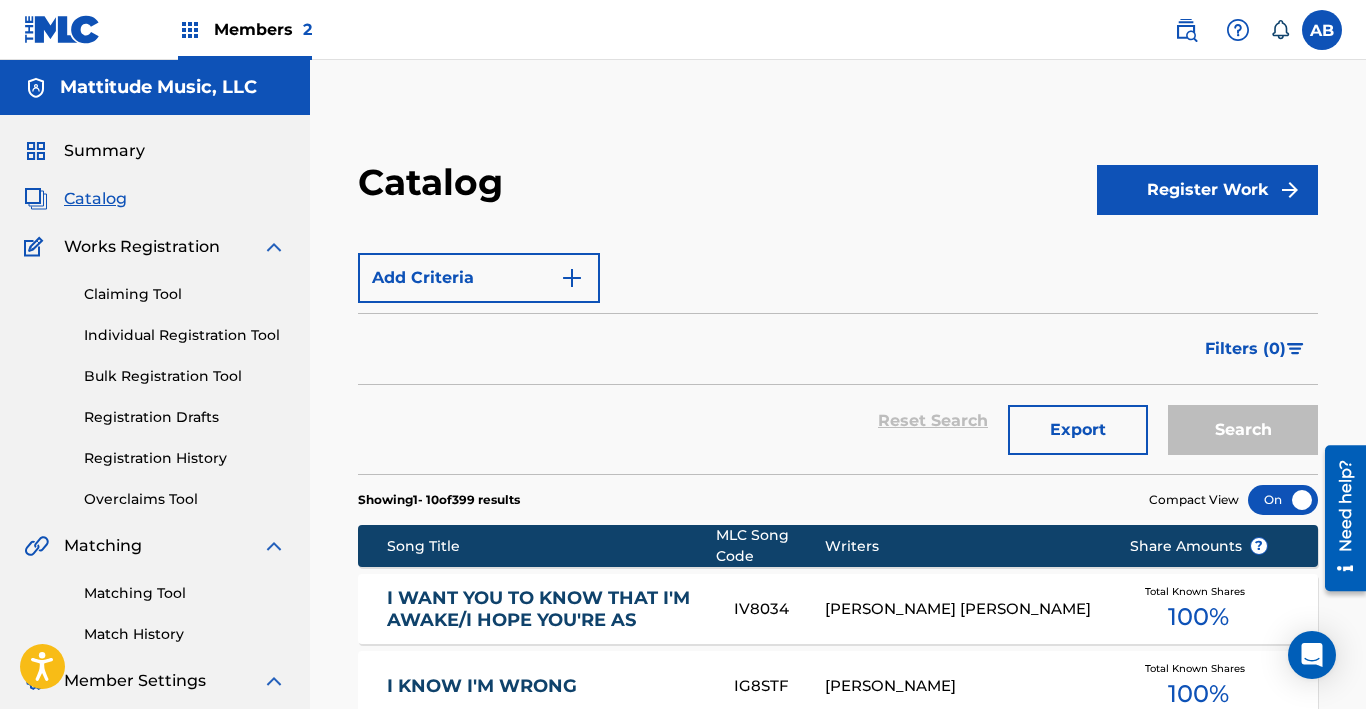 scroll, scrollTop: 150, scrollLeft: 0, axis: vertical 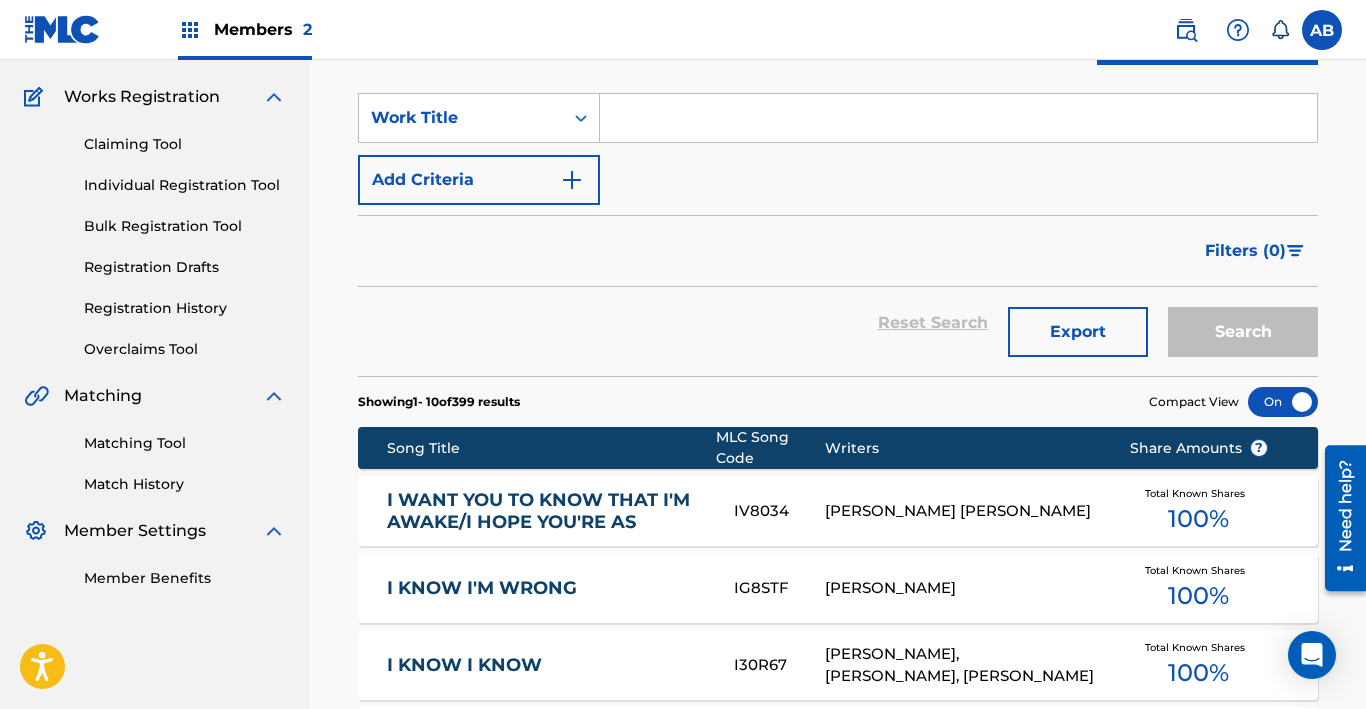 click at bounding box center (958, 118) 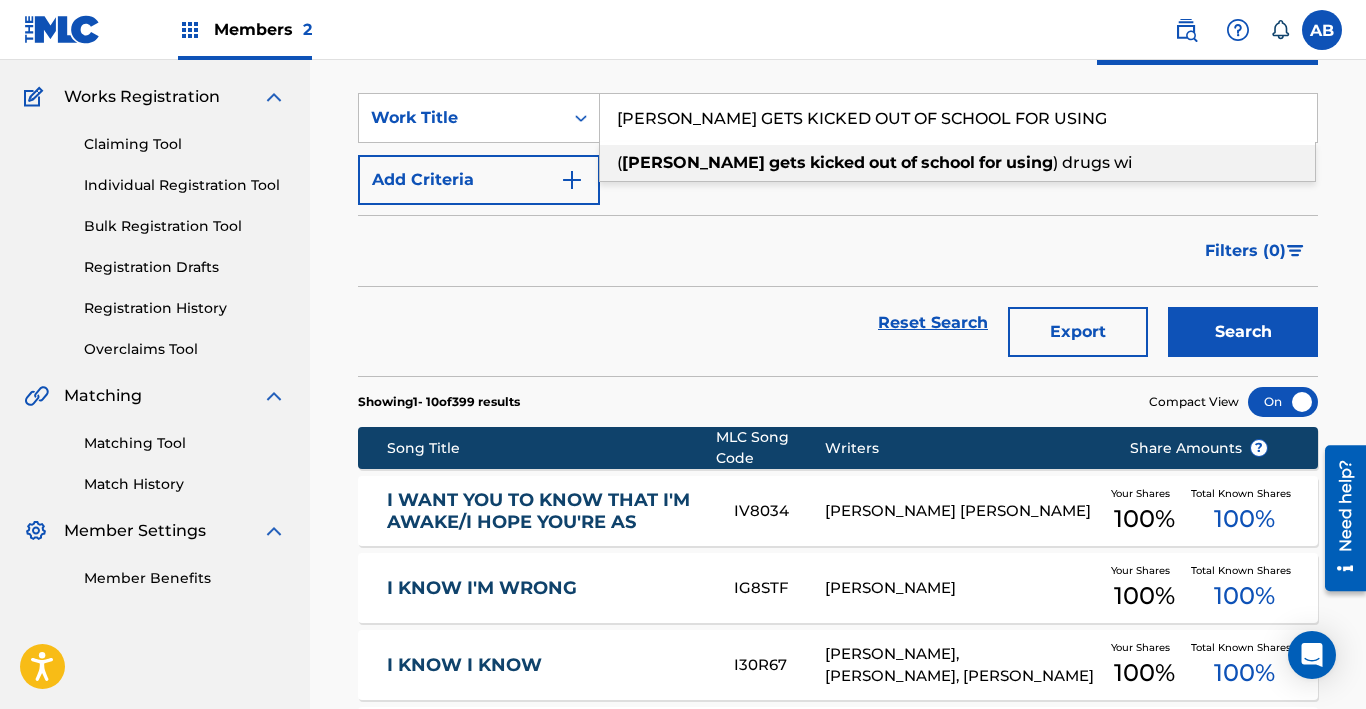 click on "( [PERSON_NAME]   gets   kicked   out   of   school   for   using ) drugs wi" at bounding box center (957, 163) 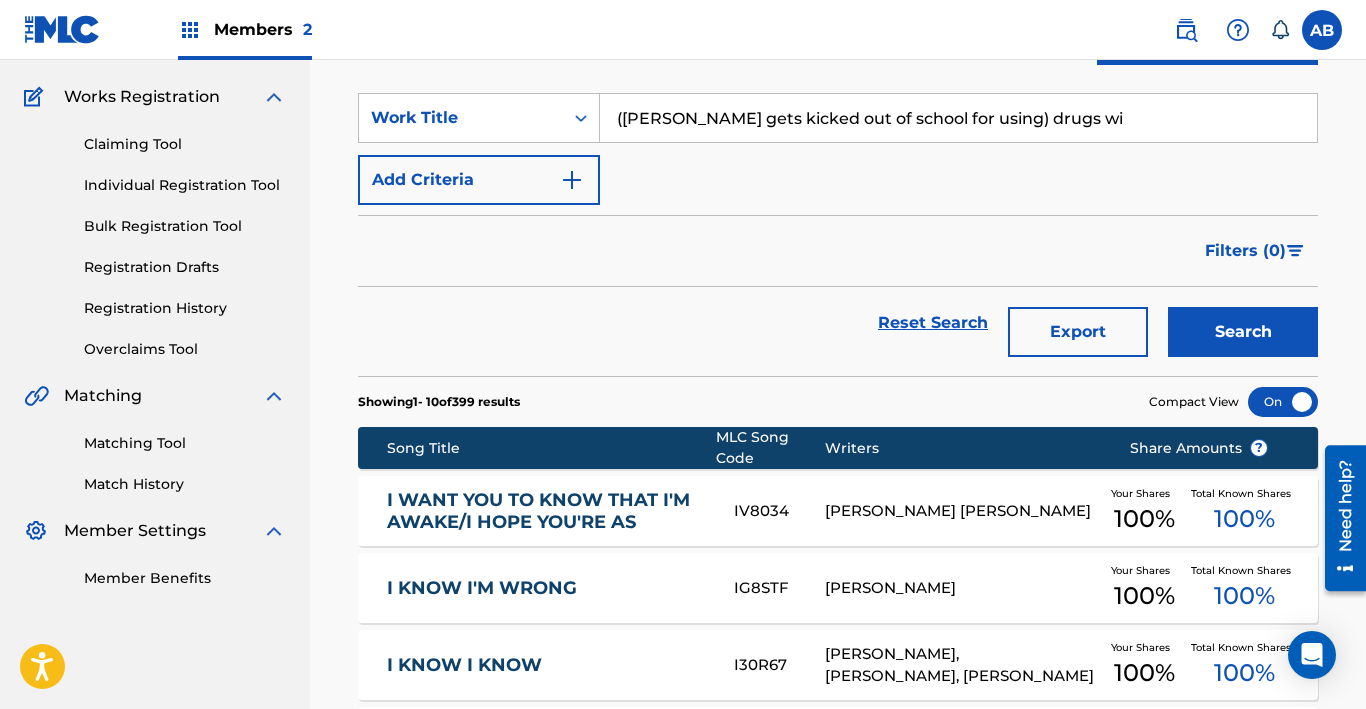 click on "Search" at bounding box center [1243, 332] 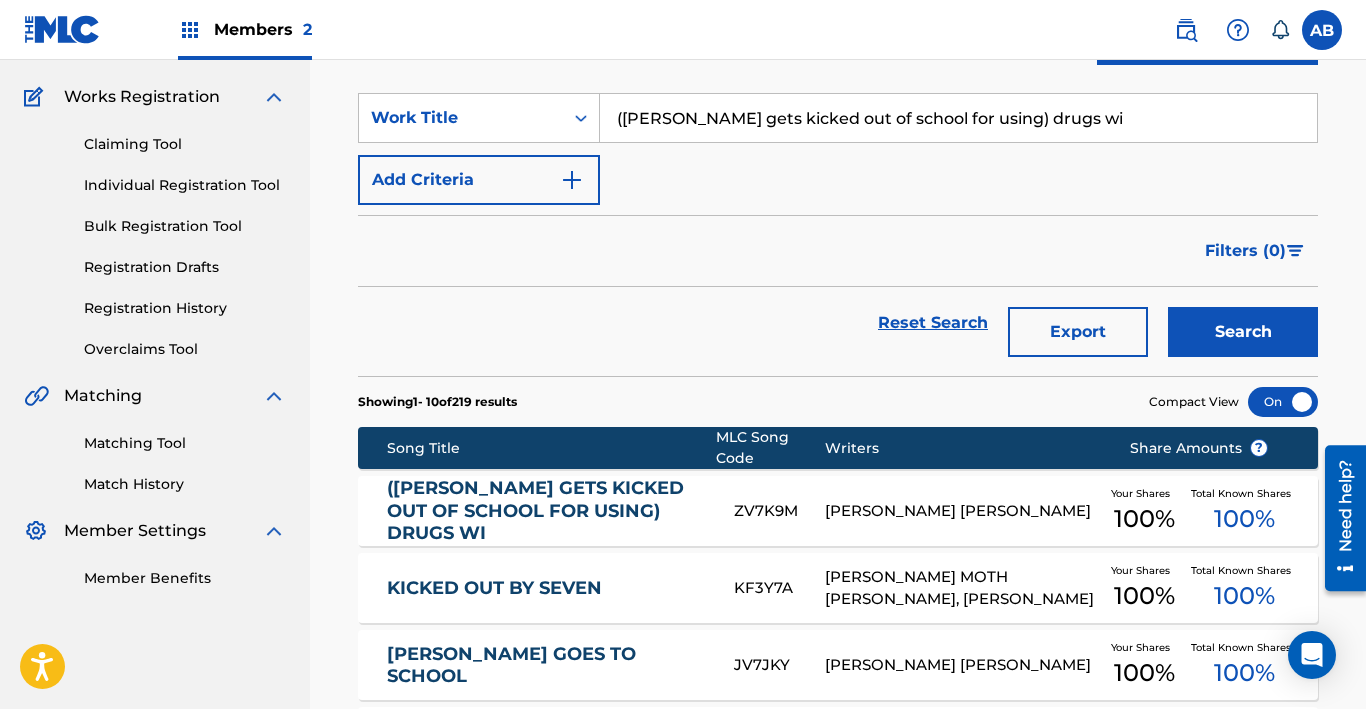 drag, startPoint x: 1090, startPoint y: 115, endPoint x: 287, endPoint y: 71, distance: 804.2046 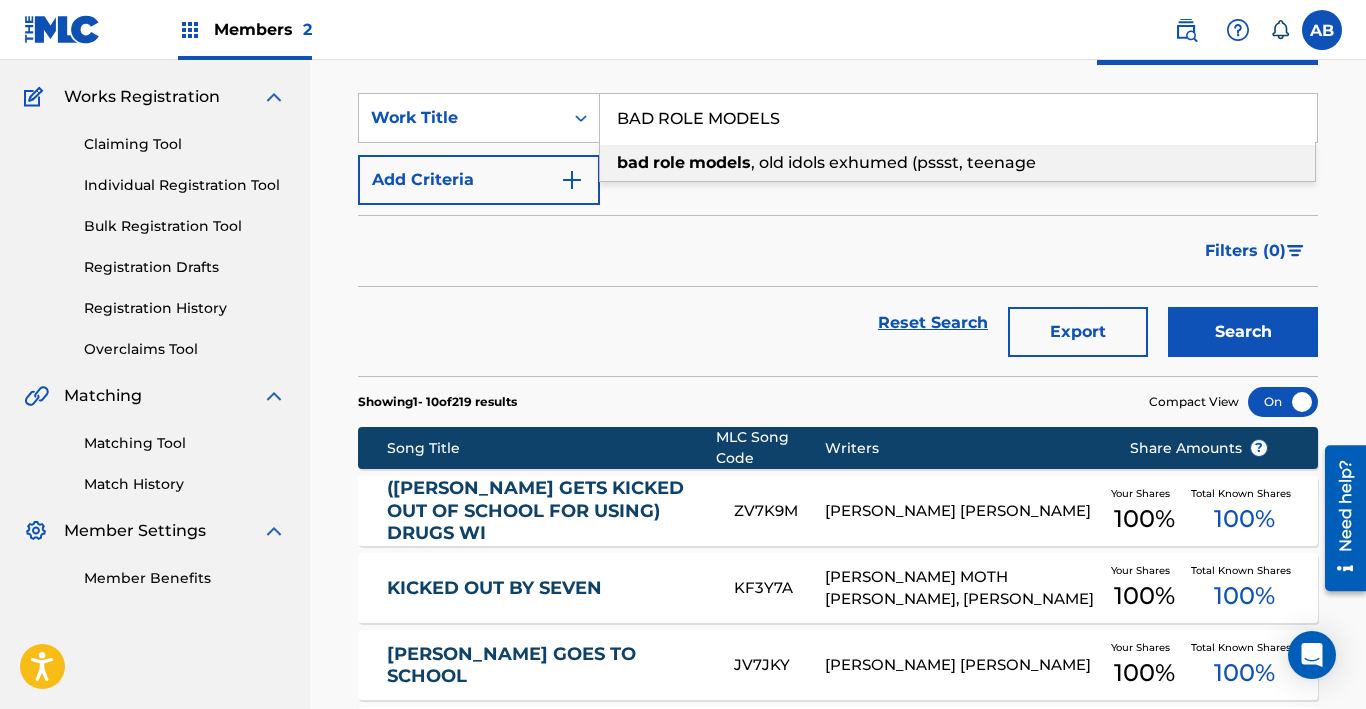 click on ", old idols exhumed (pssst, teenage" at bounding box center [893, 162] 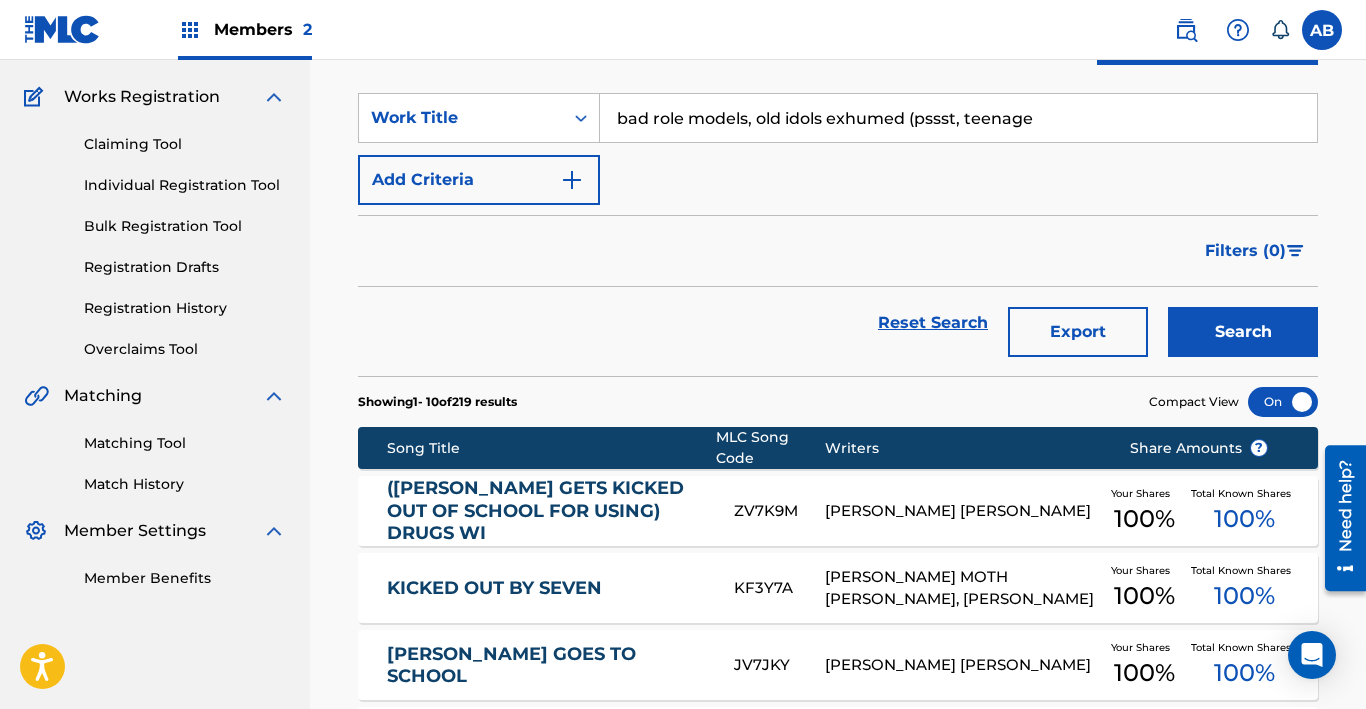 click on "Reset Search Export Search" at bounding box center (838, 331) 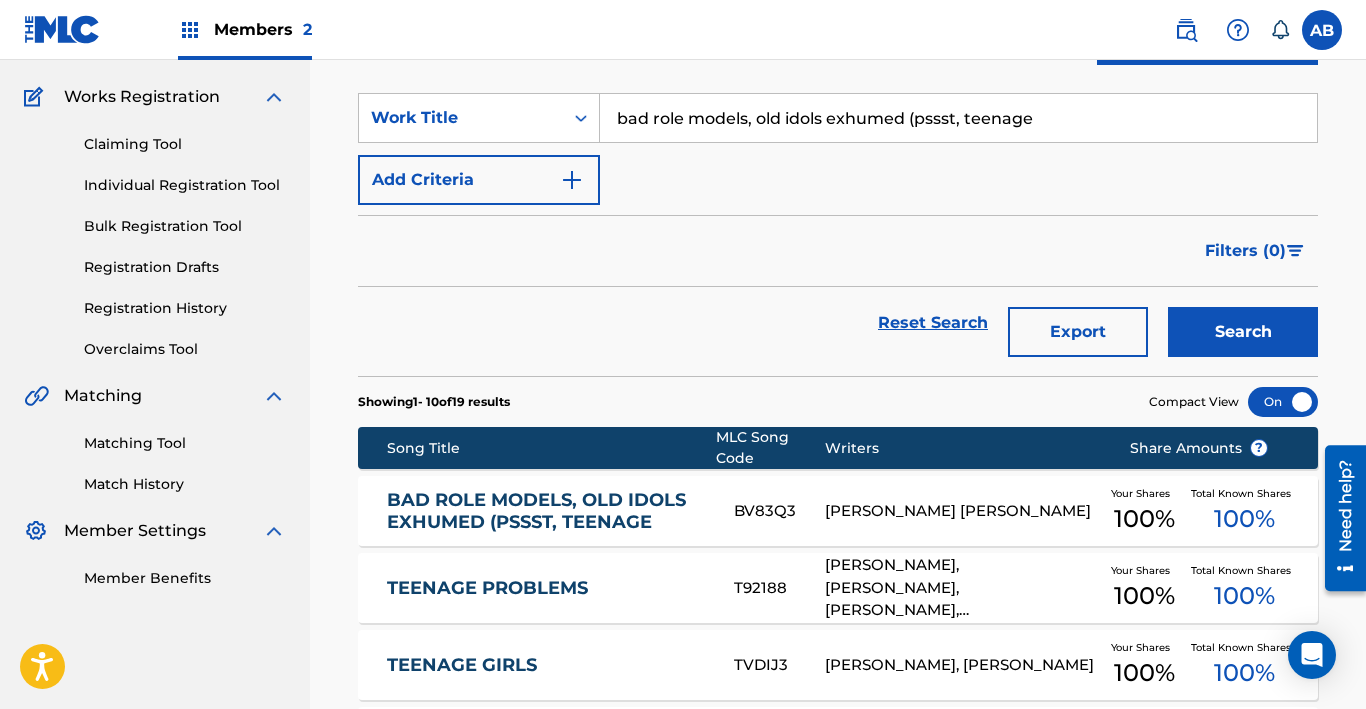 drag, startPoint x: 1053, startPoint y: 125, endPoint x: 284, endPoint y: 68, distance: 771.1096 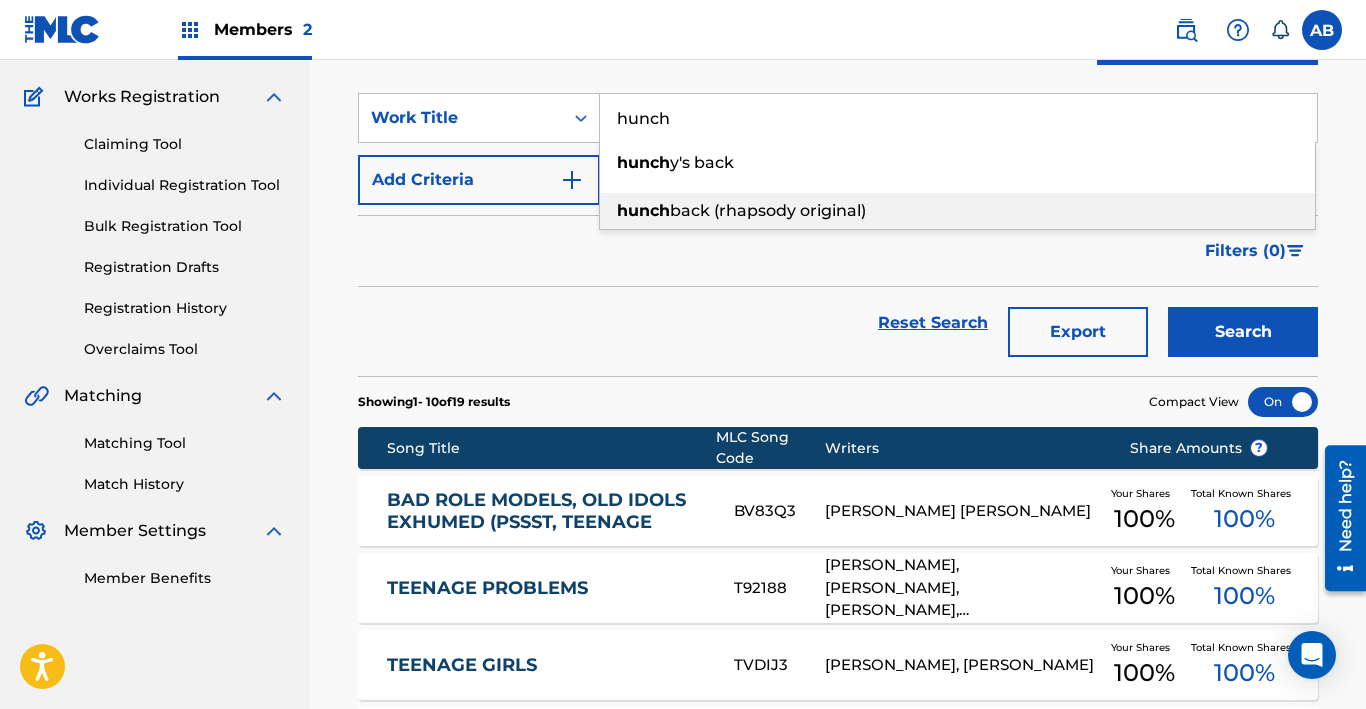 click on "back (rhapsody original)" at bounding box center (768, 210) 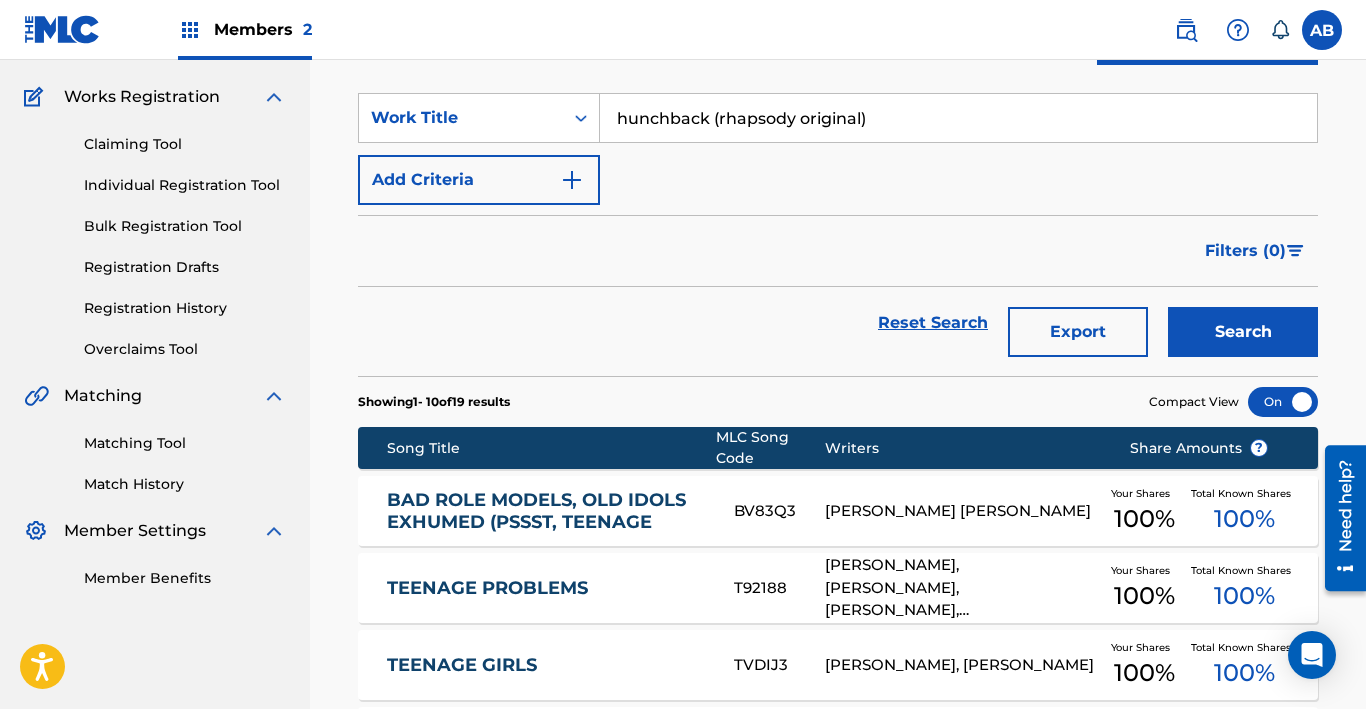 click on "Search" at bounding box center (1243, 332) 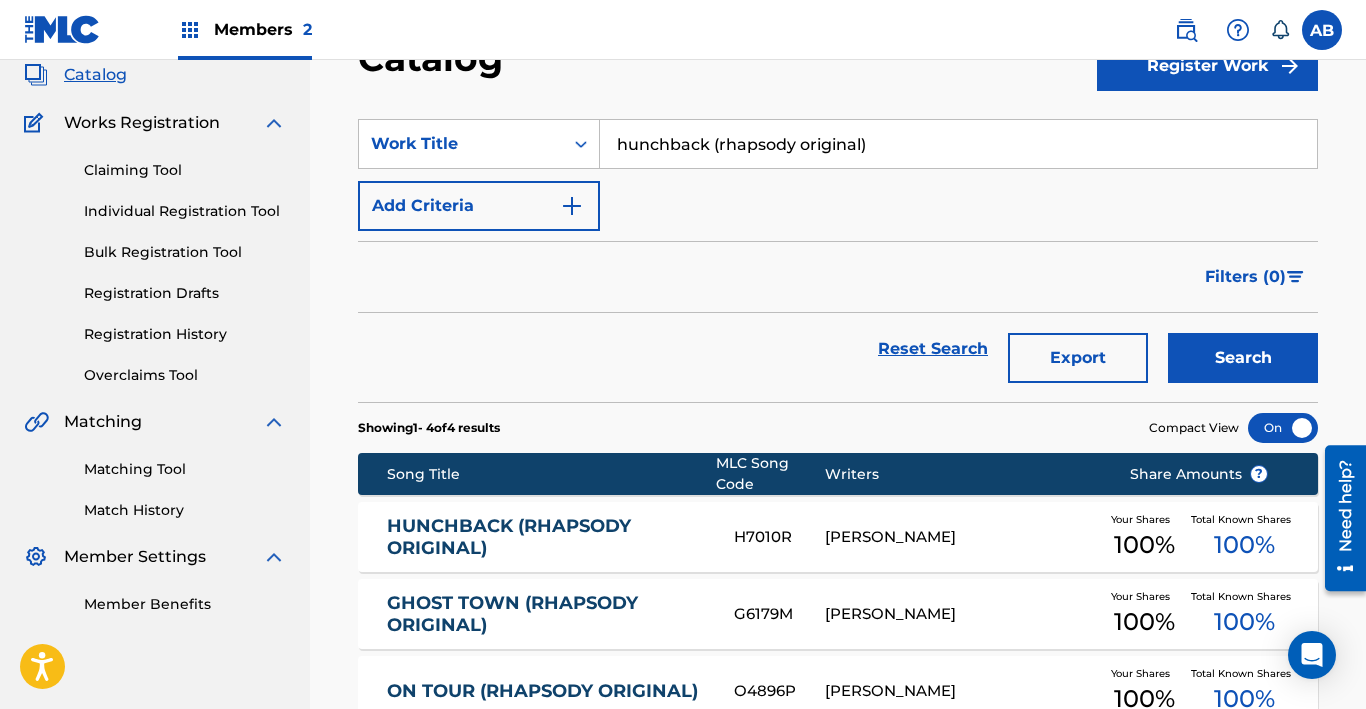 scroll, scrollTop: 0, scrollLeft: 0, axis: both 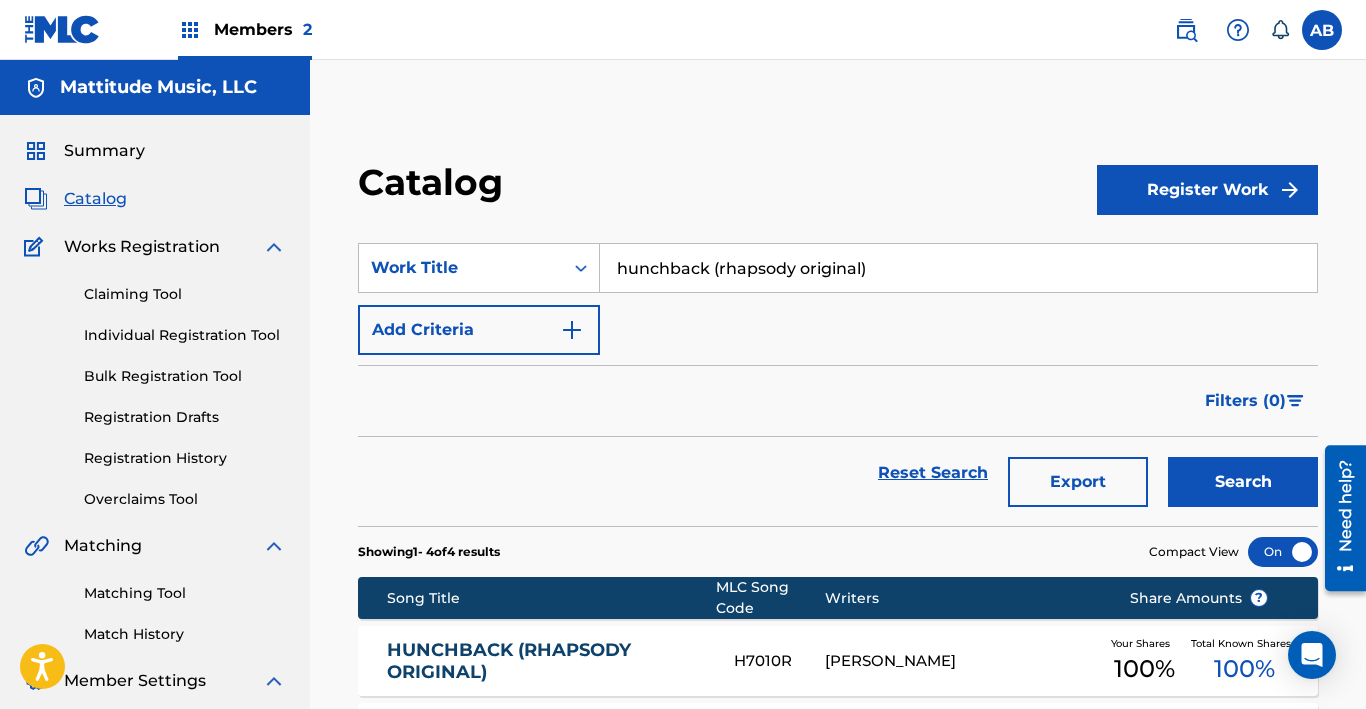 drag, startPoint x: 858, startPoint y: 264, endPoint x: 219, endPoint y: 166, distance: 646.4712 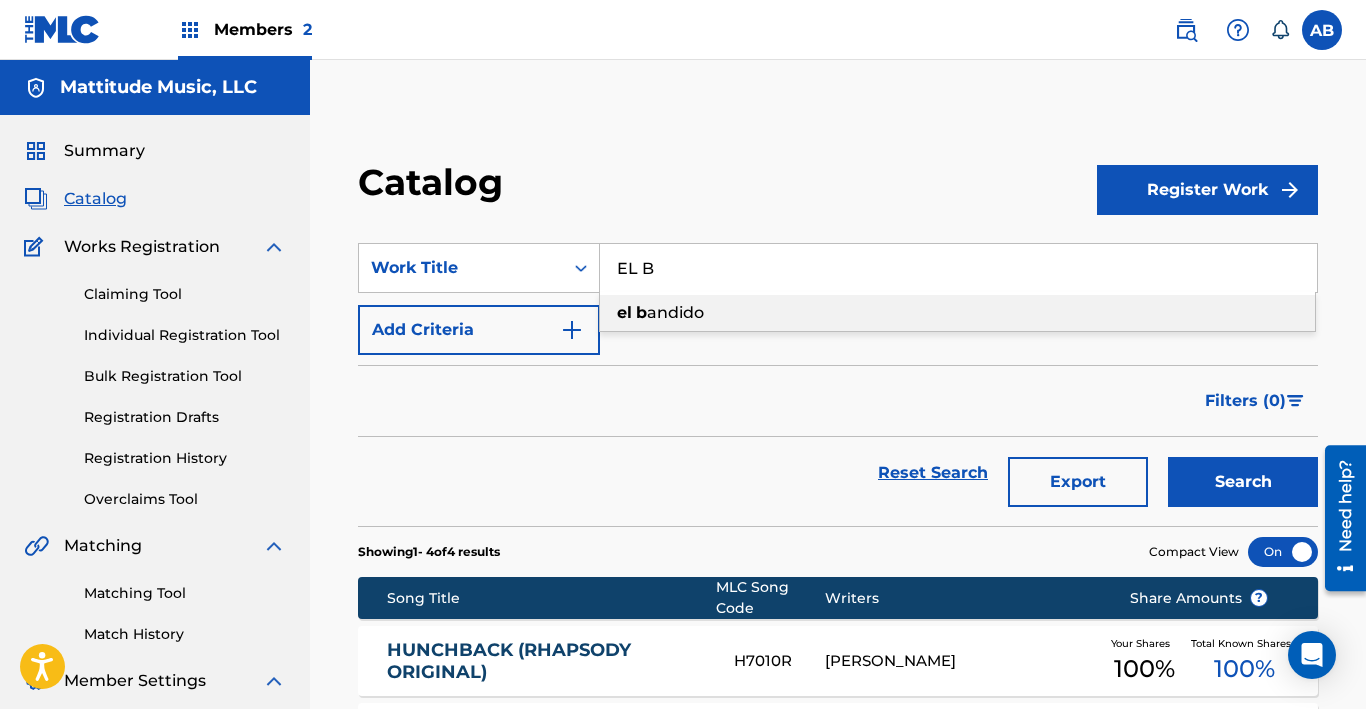 click on "andido" at bounding box center [675, 312] 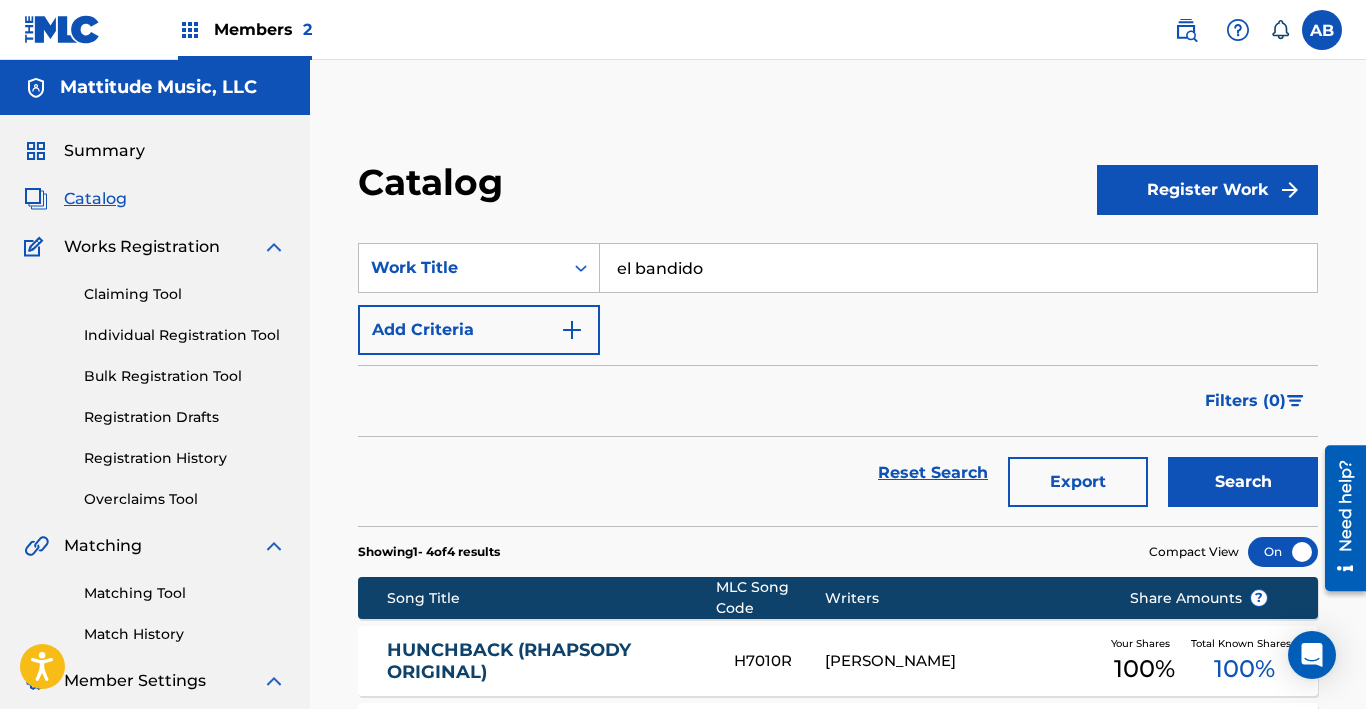 click on "Search" at bounding box center [1243, 482] 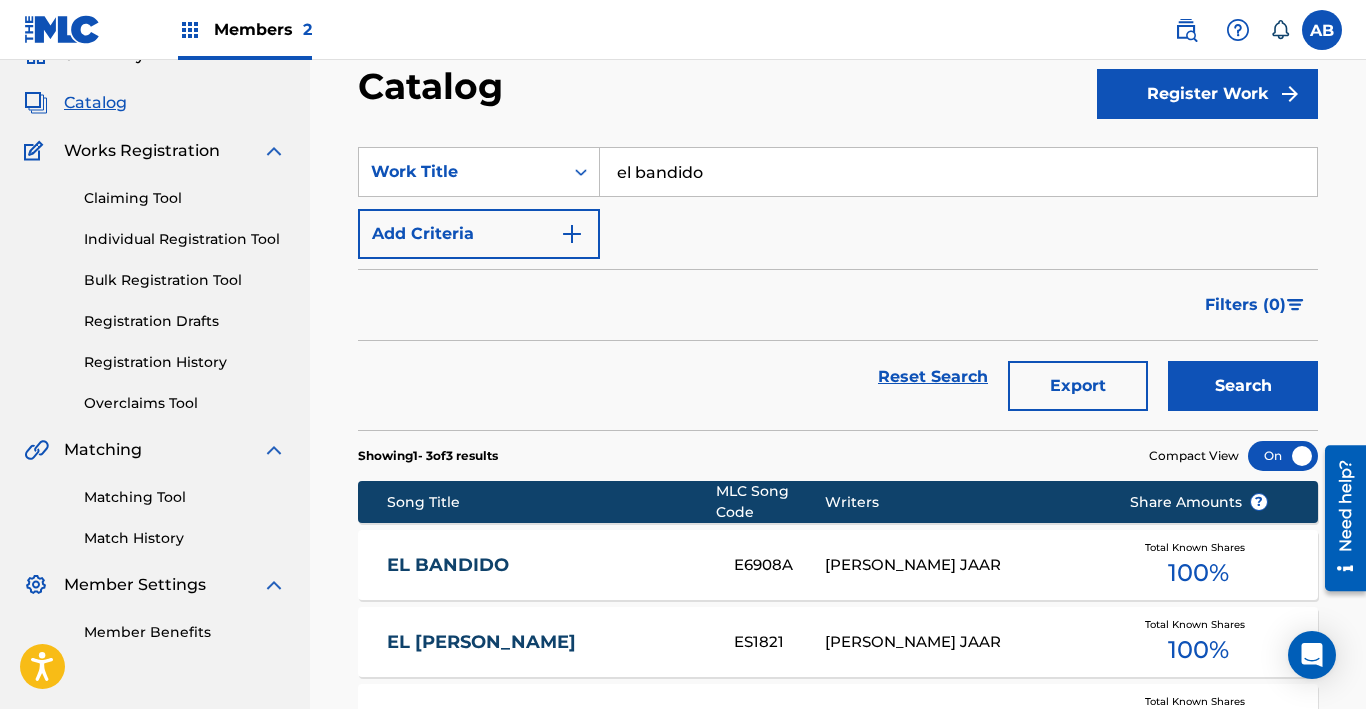 scroll, scrollTop: 153, scrollLeft: 0, axis: vertical 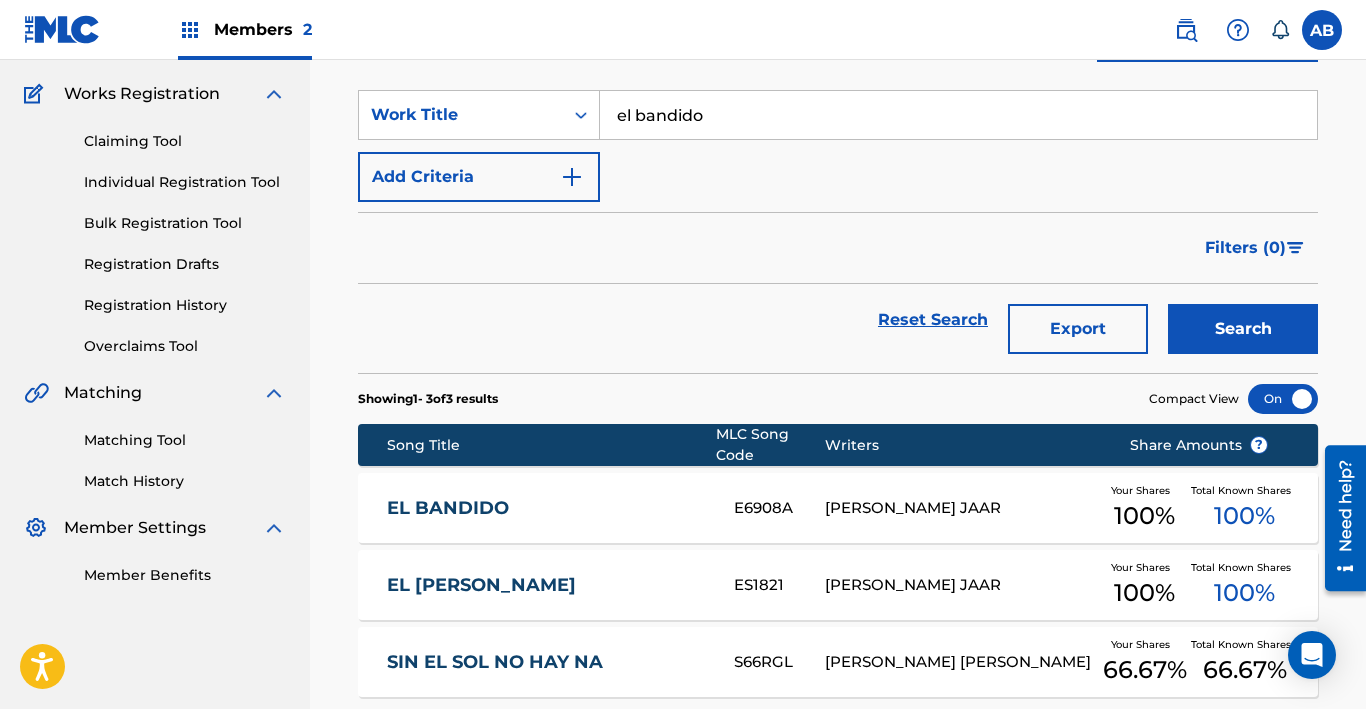 click on "EL BANDIDO" at bounding box center (547, 508) 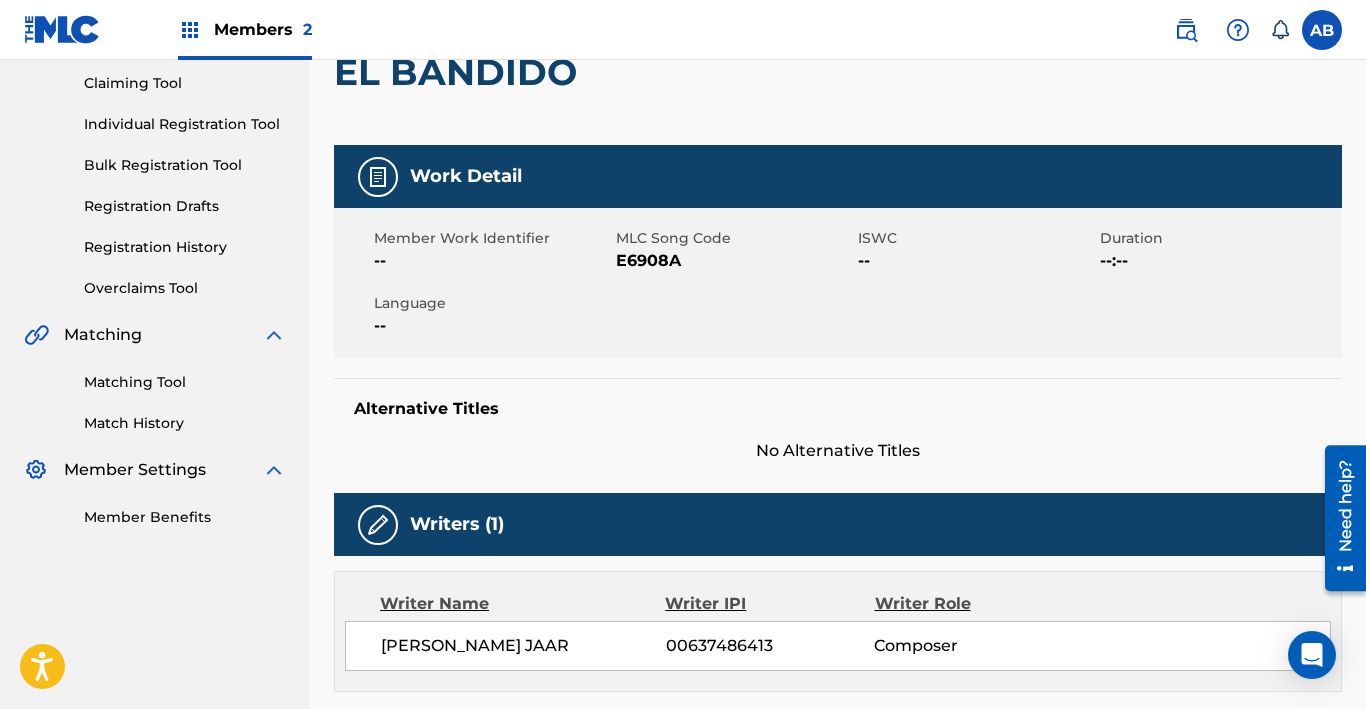 scroll, scrollTop: 0, scrollLeft: 0, axis: both 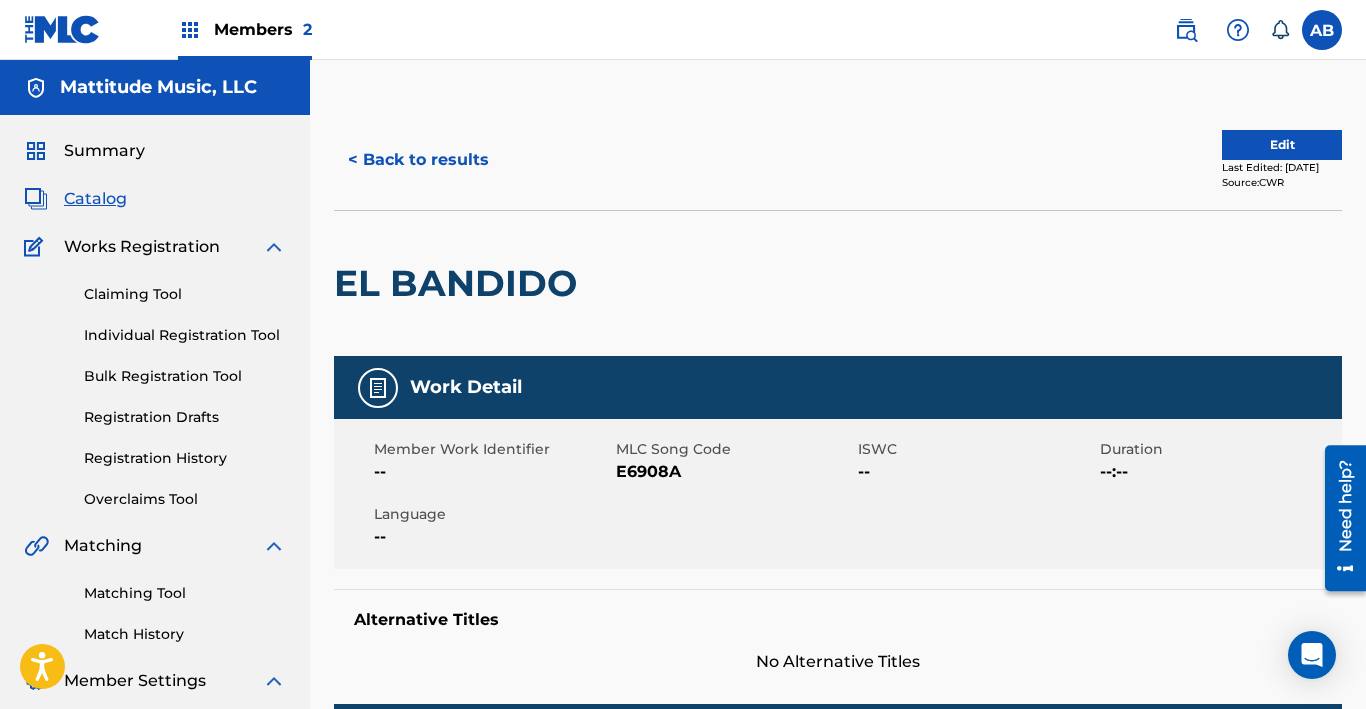 click on "< Back to results" at bounding box center (418, 160) 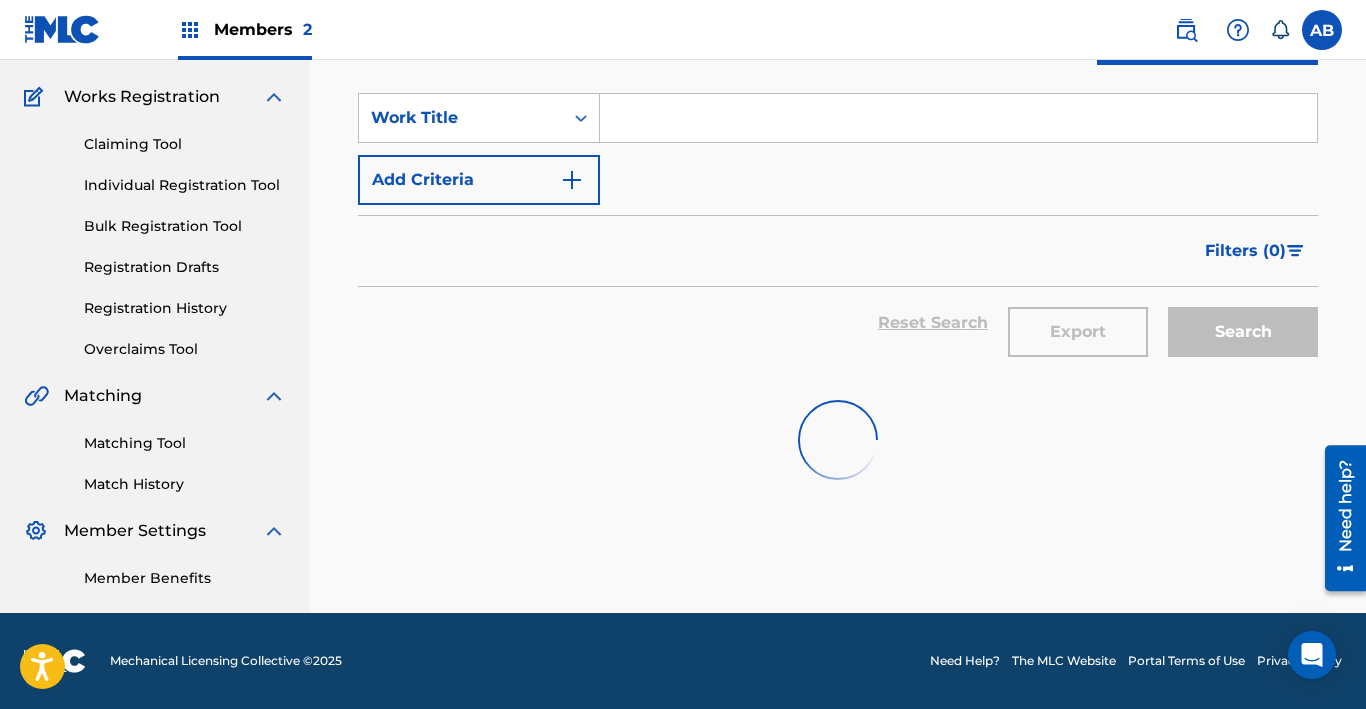 scroll, scrollTop: 153, scrollLeft: 0, axis: vertical 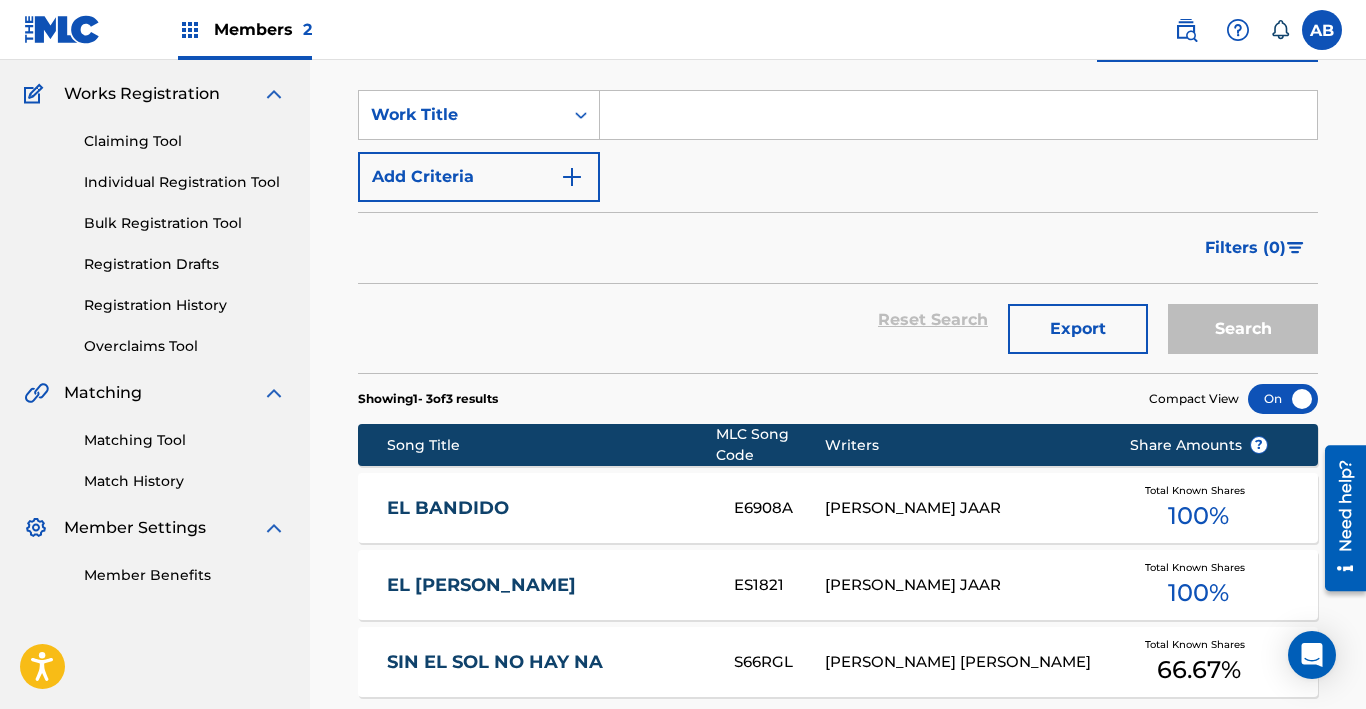 click at bounding box center (958, 115) 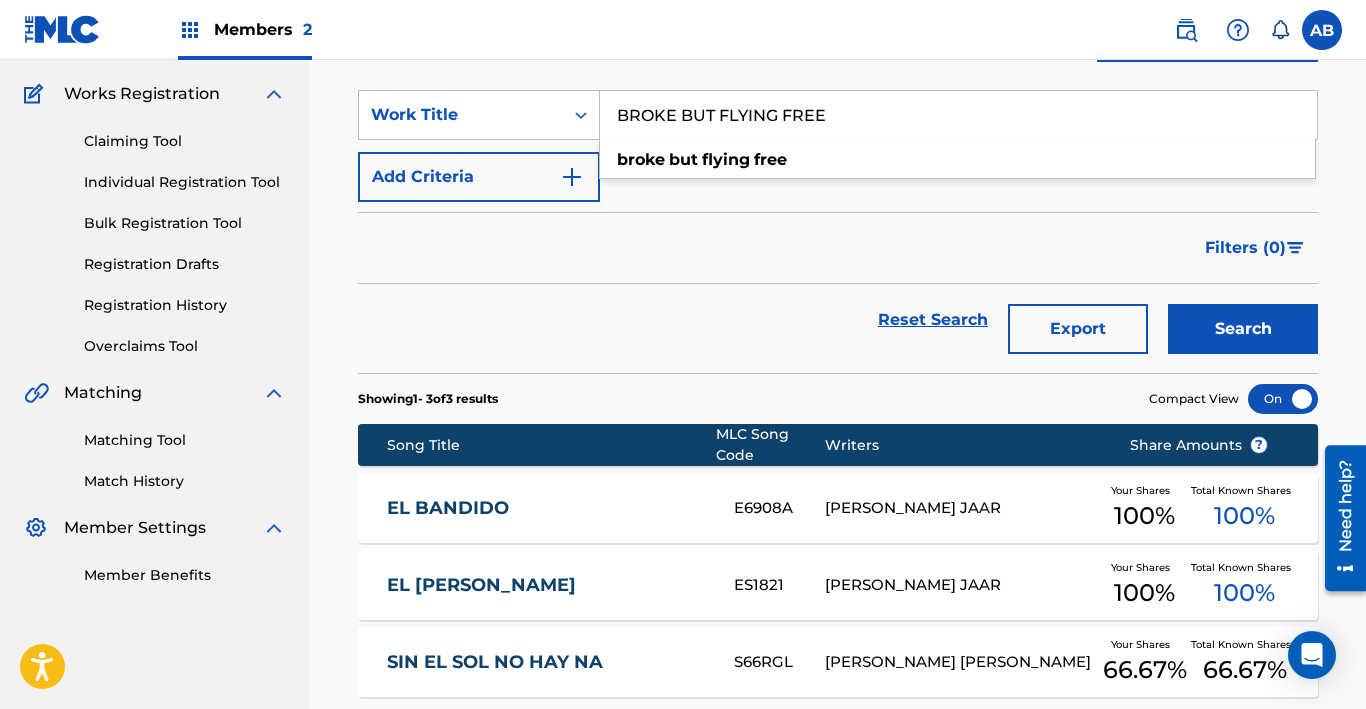 click on "Search" at bounding box center (1243, 329) 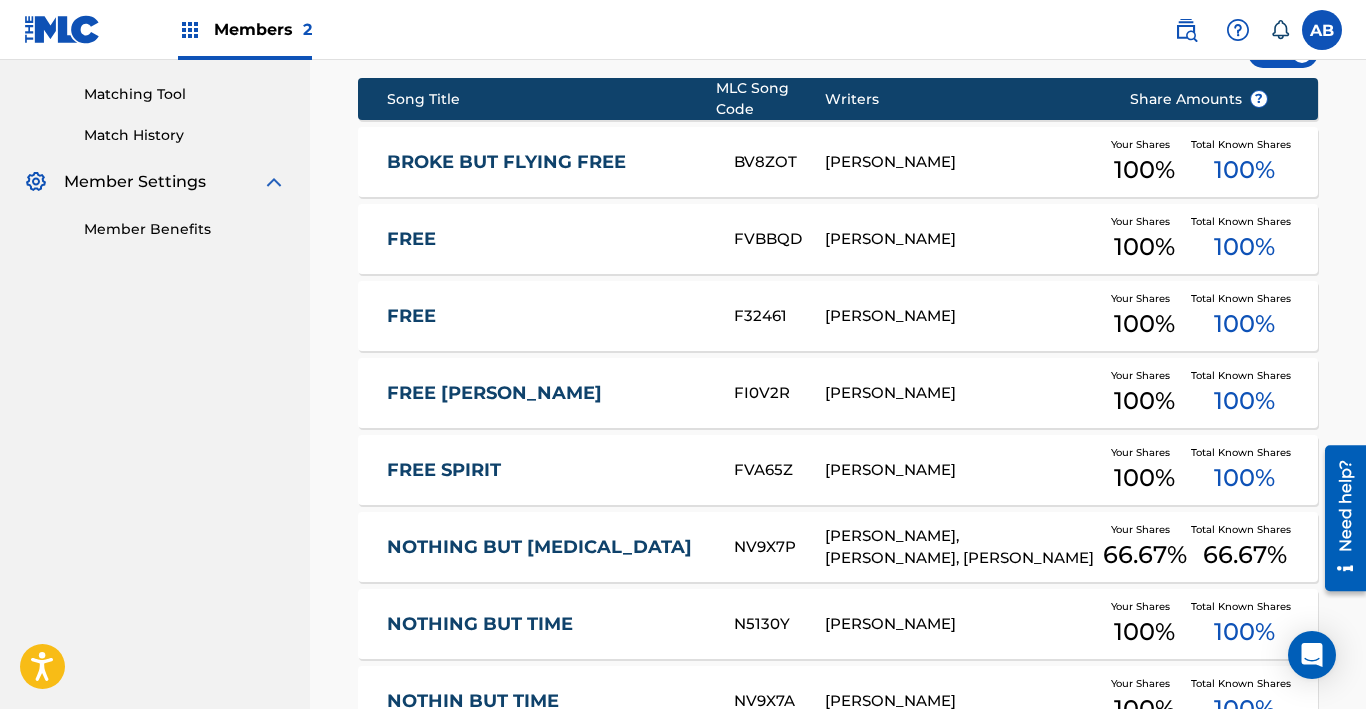 scroll, scrollTop: 0, scrollLeft: 0, axis: both 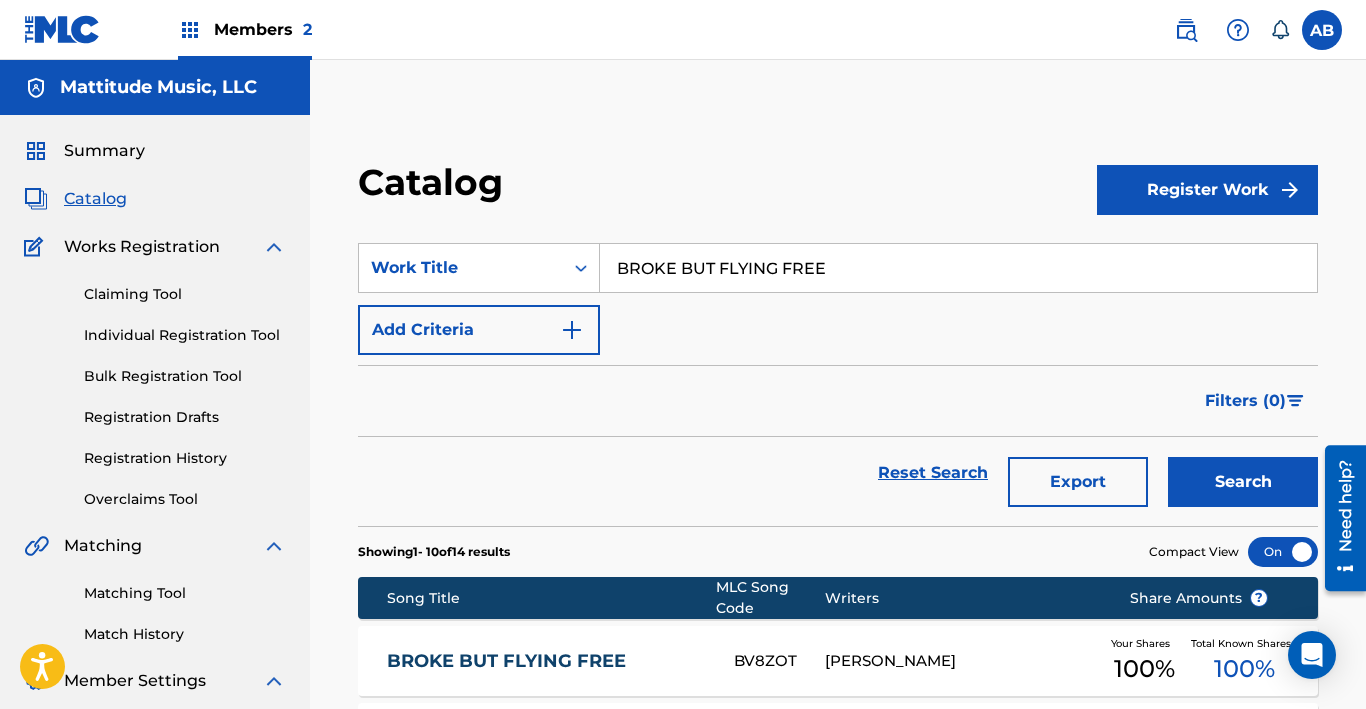drag, startPoint x: 855, startPoint y: 267, endPoint x: 180, endPoint y: 225, distance: 676.3054 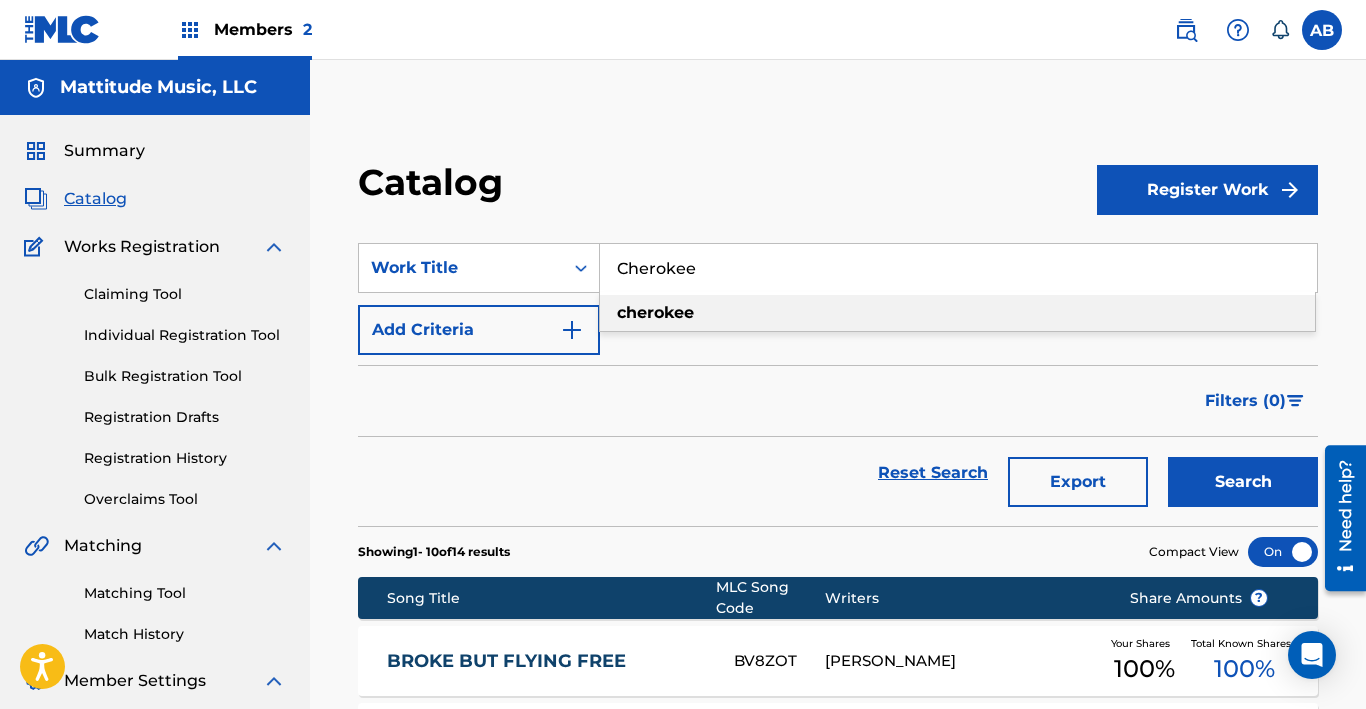click on "cherokee" at bounding box center [957, 313] 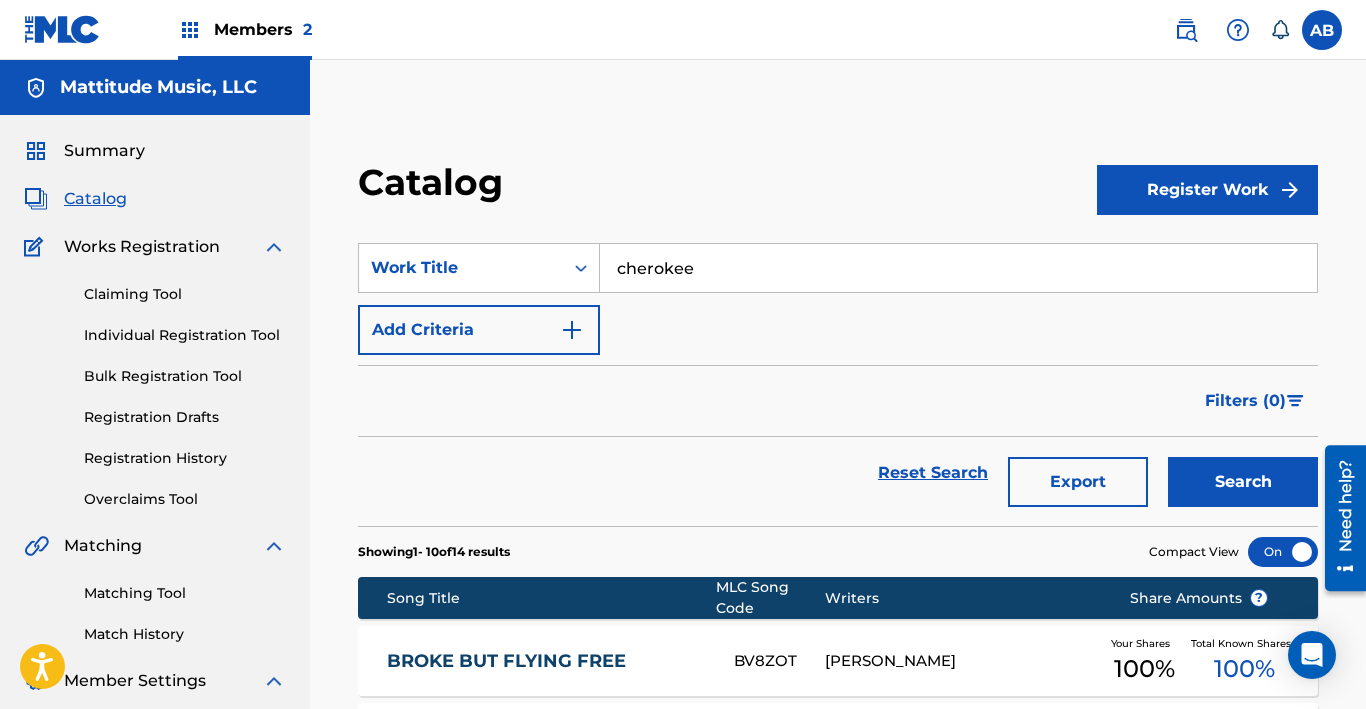 click on "Search" at bounding box center (1243, 482) 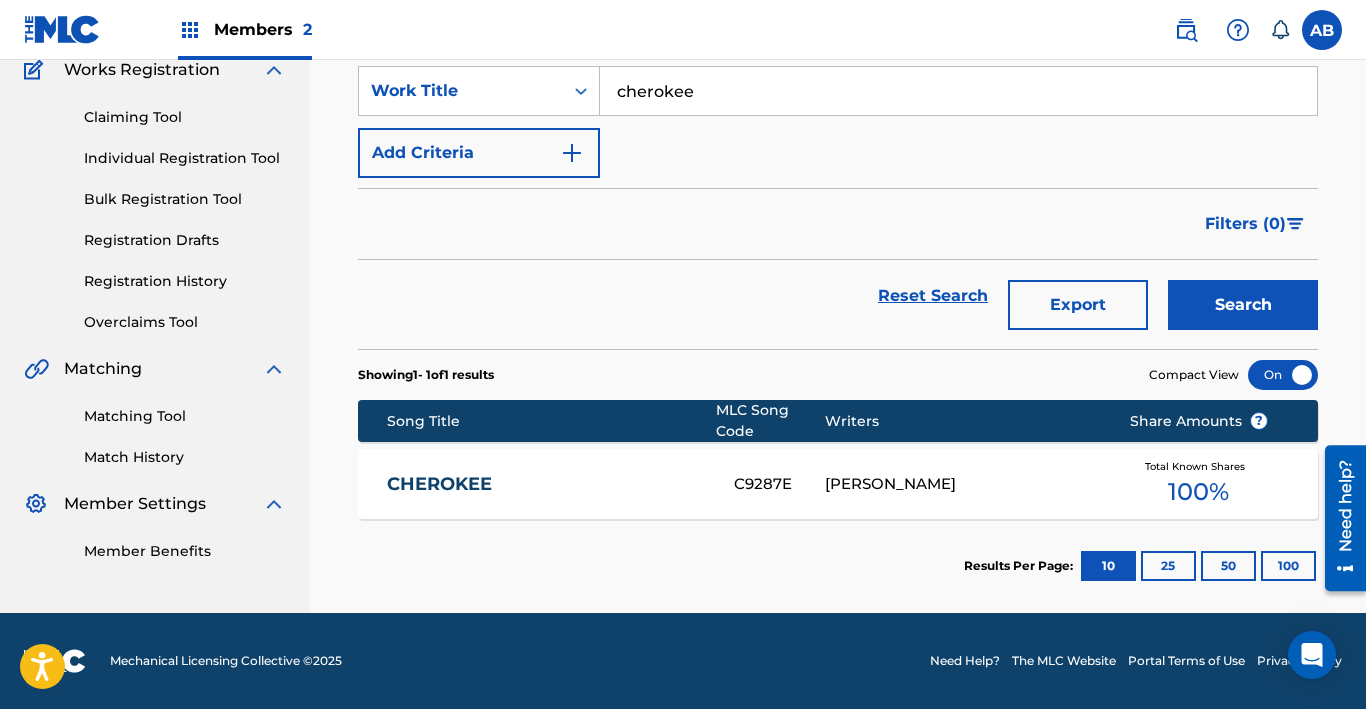 scroll, scrollTop: 175, scrollLeft: 0, axis: vertical 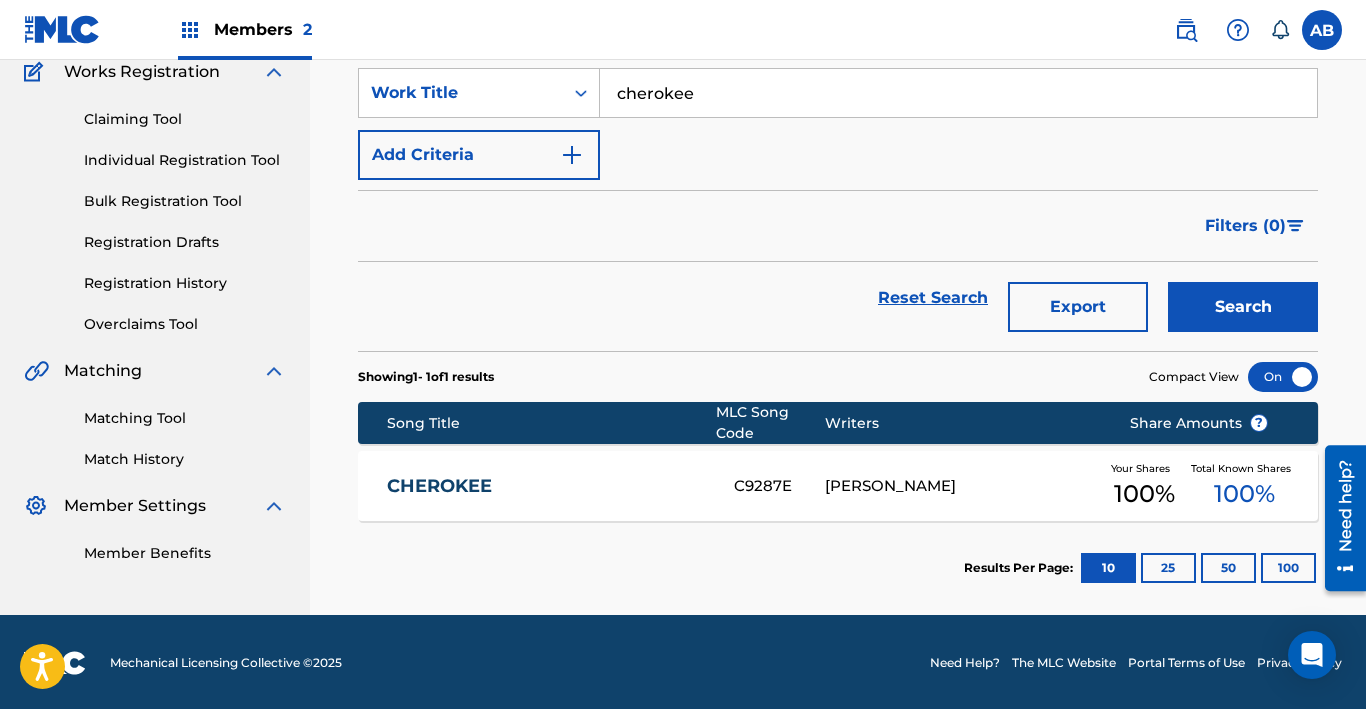click on "CHEROKEE C9287E [PERSON_NAME] Your Shares 100 % Total Known Shares 100 %" at bounding box center [838, 486] 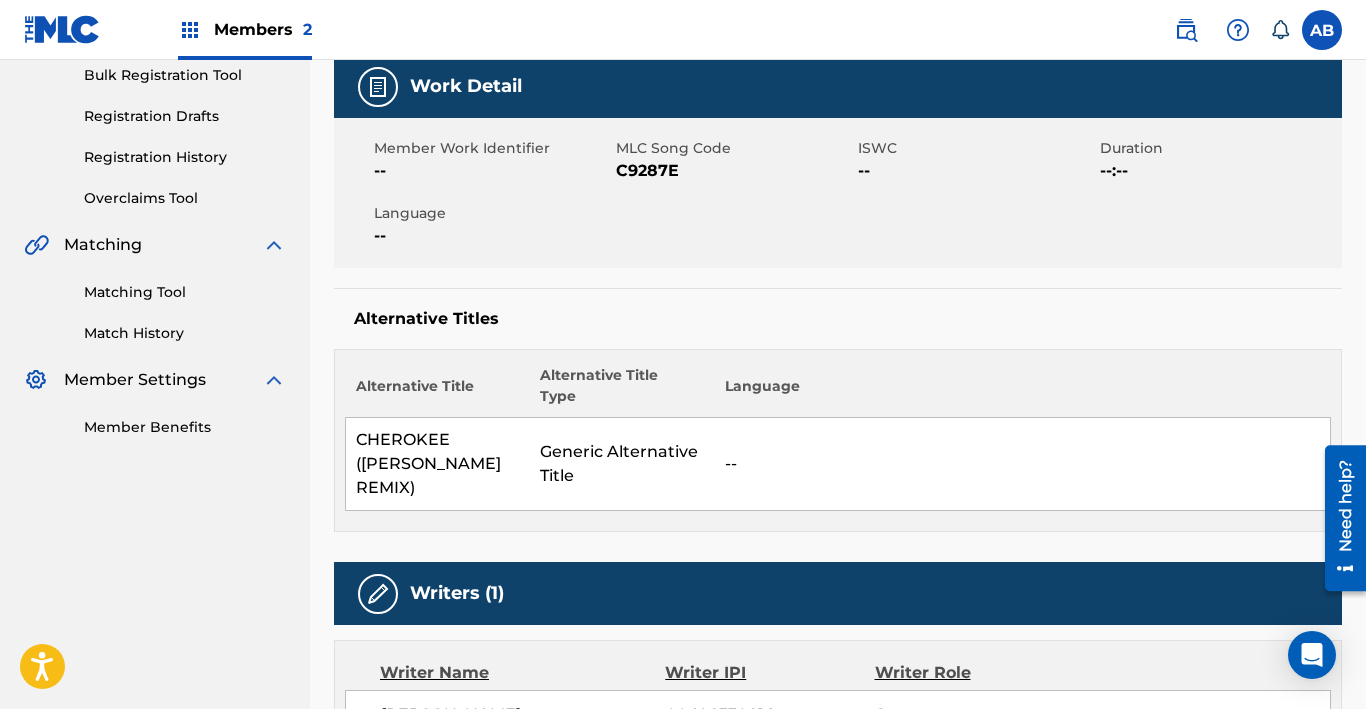 scroll, scrollTop: 0, scrollLeft: 0, axis: both 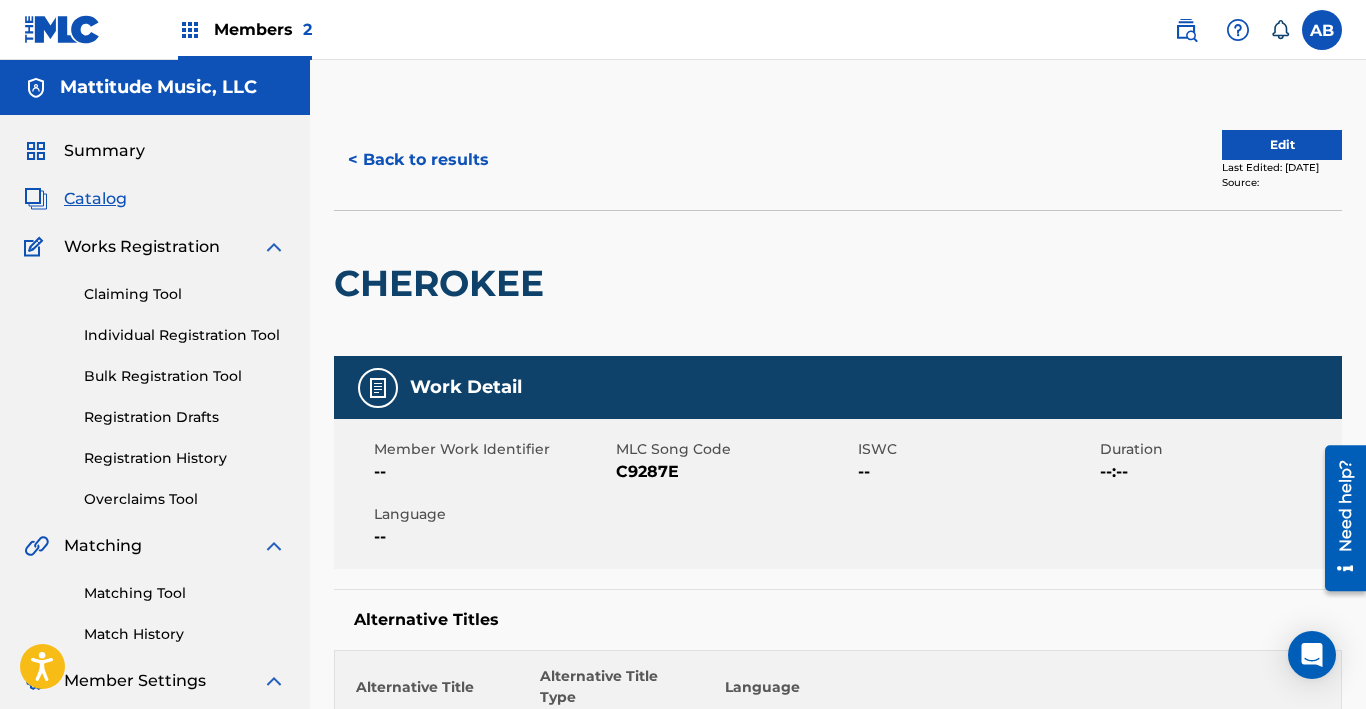 click on "< Back to results" at bounding box center [418, 160] 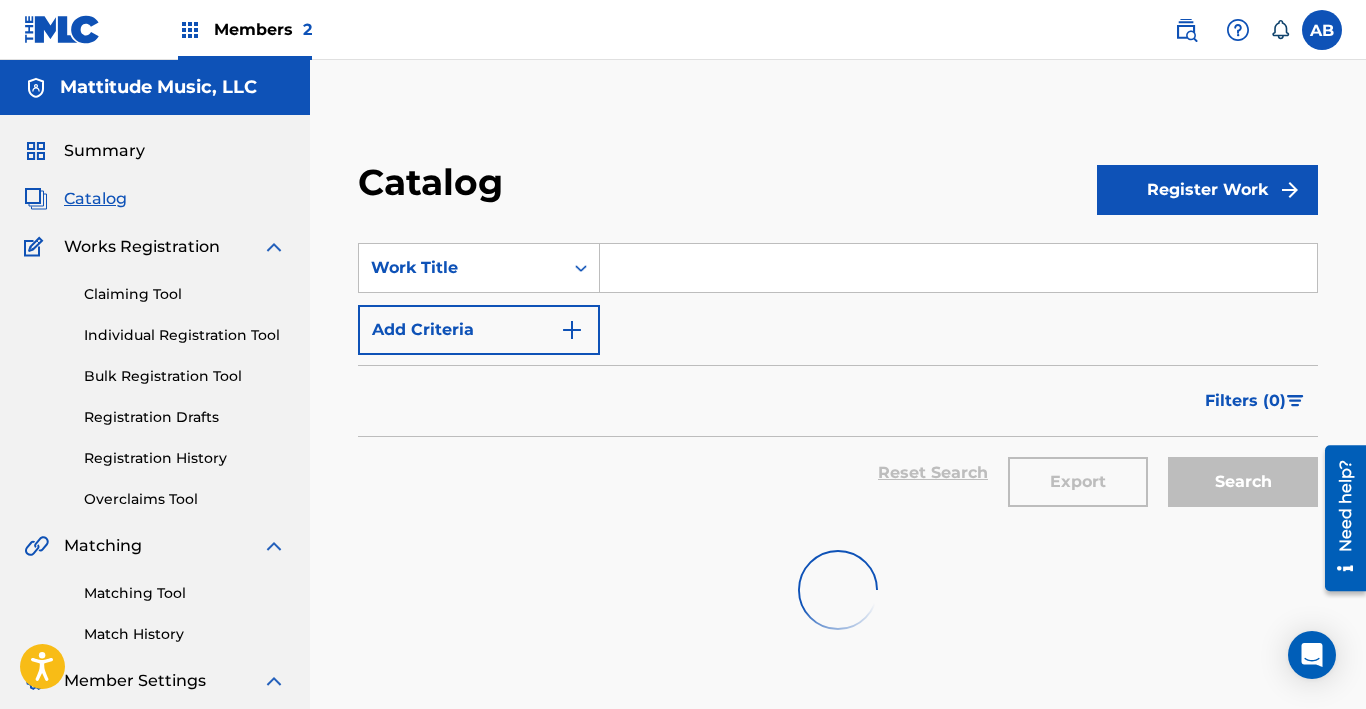scroll, scrollTop: 150, scrollLeft: 0, axis: vertical 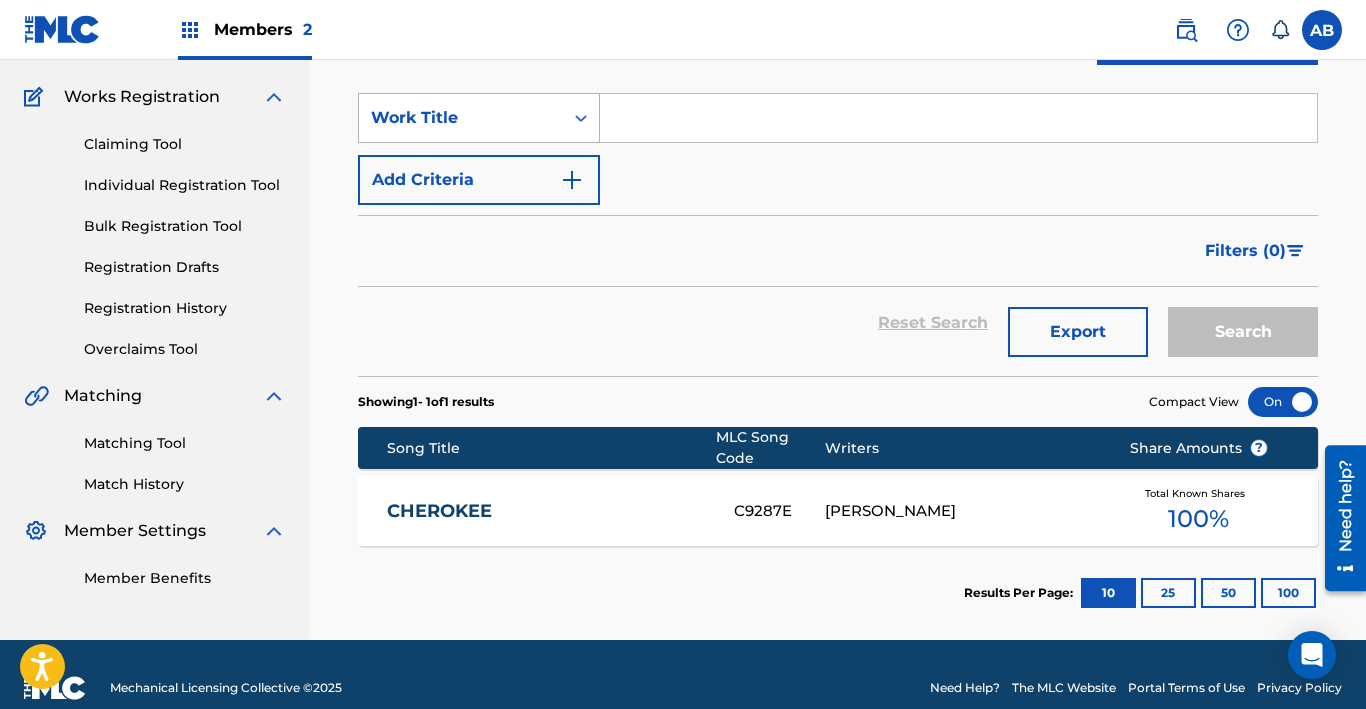 click on "Work Title" at bounding box center (461, 118) 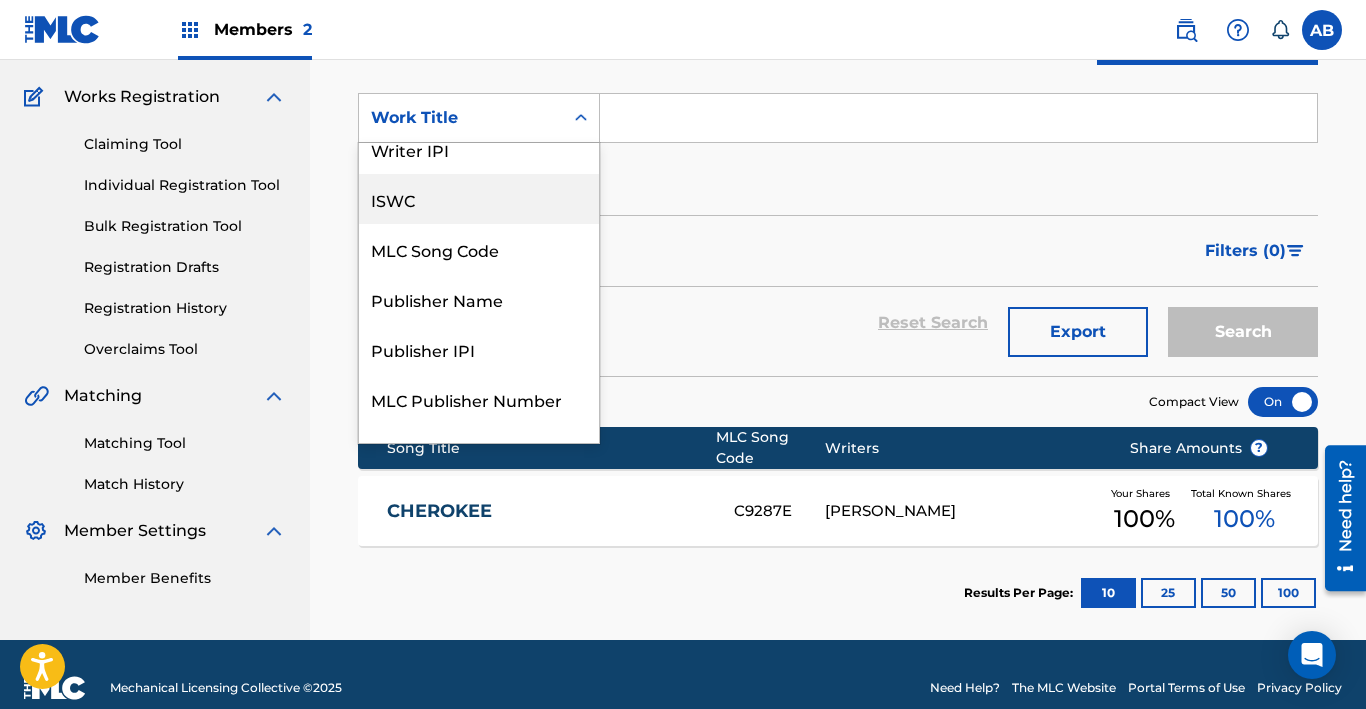 scroll, scrollTop: 0, scrollLeft: 0, axis: both 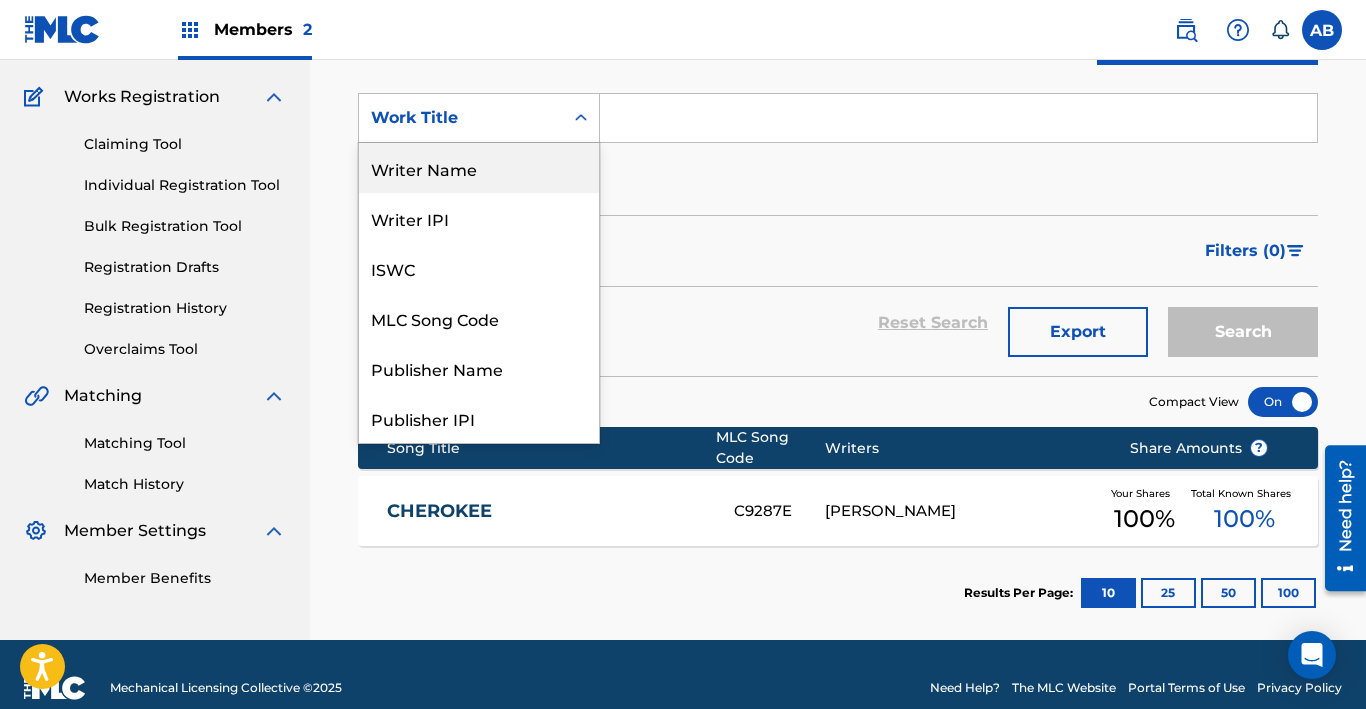 click on "Writer Name" at bounding box center (479, 168) 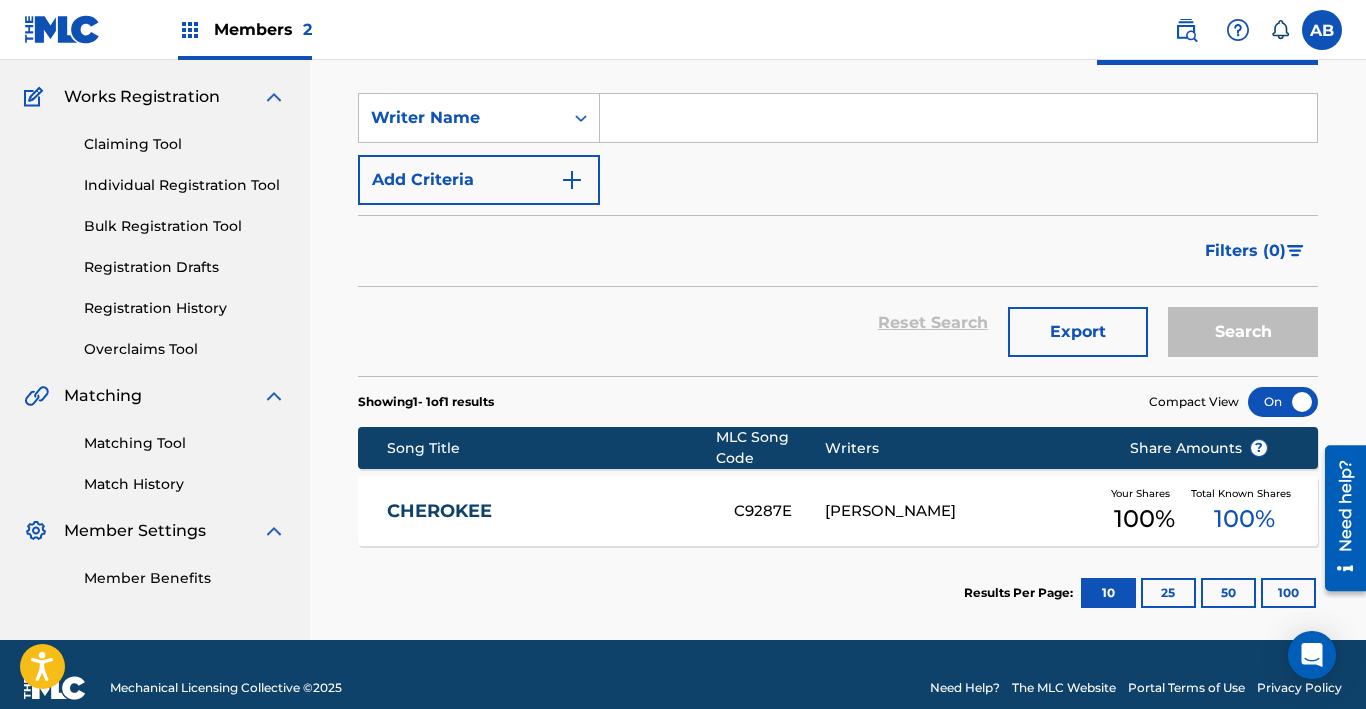 click at bounding box center (958, 118) 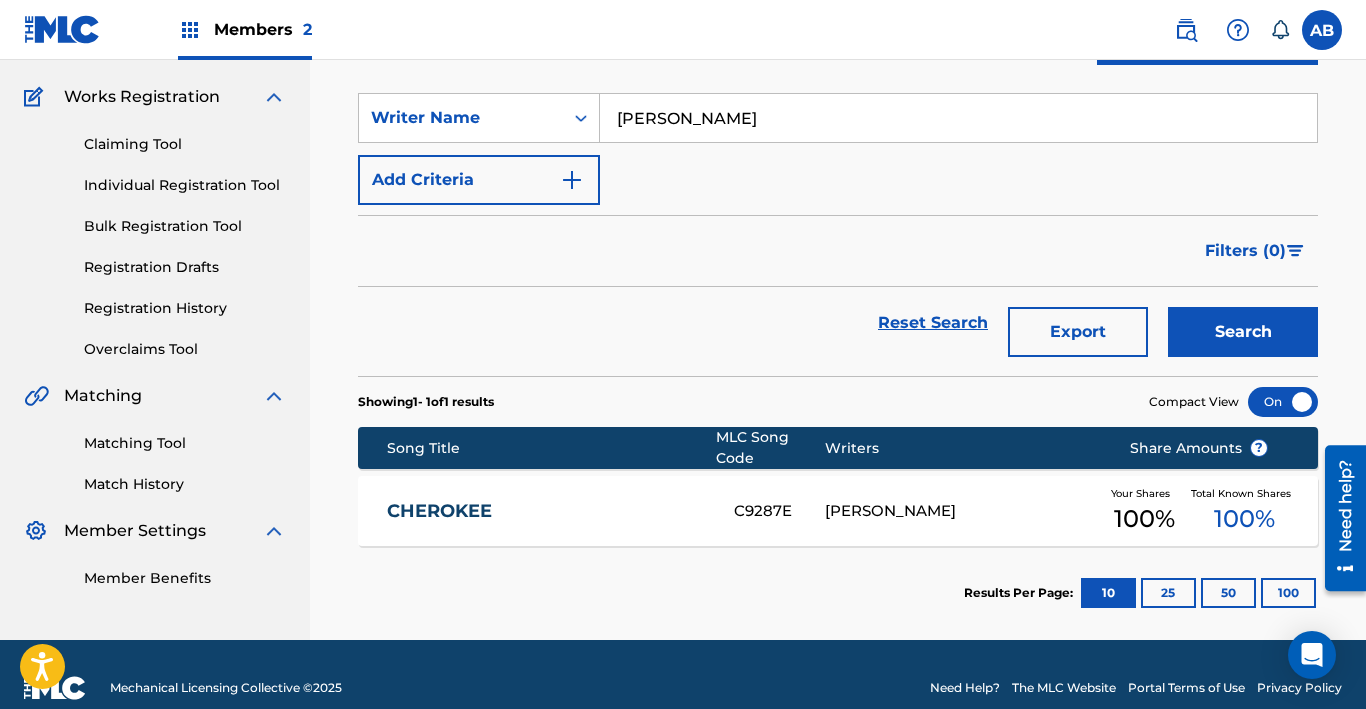 type on "[PERSON_NAME]" 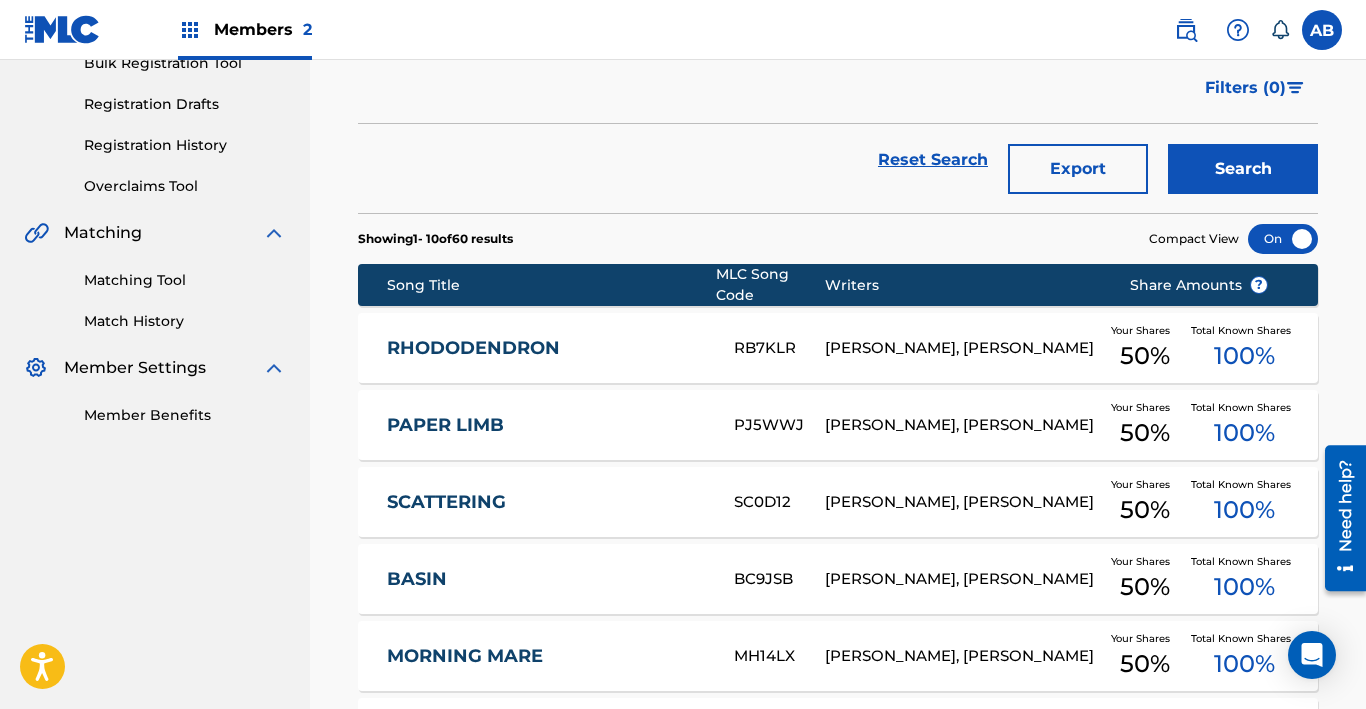 scroll, scrollTop: 254, scrollLeft: 0, axis: vertical 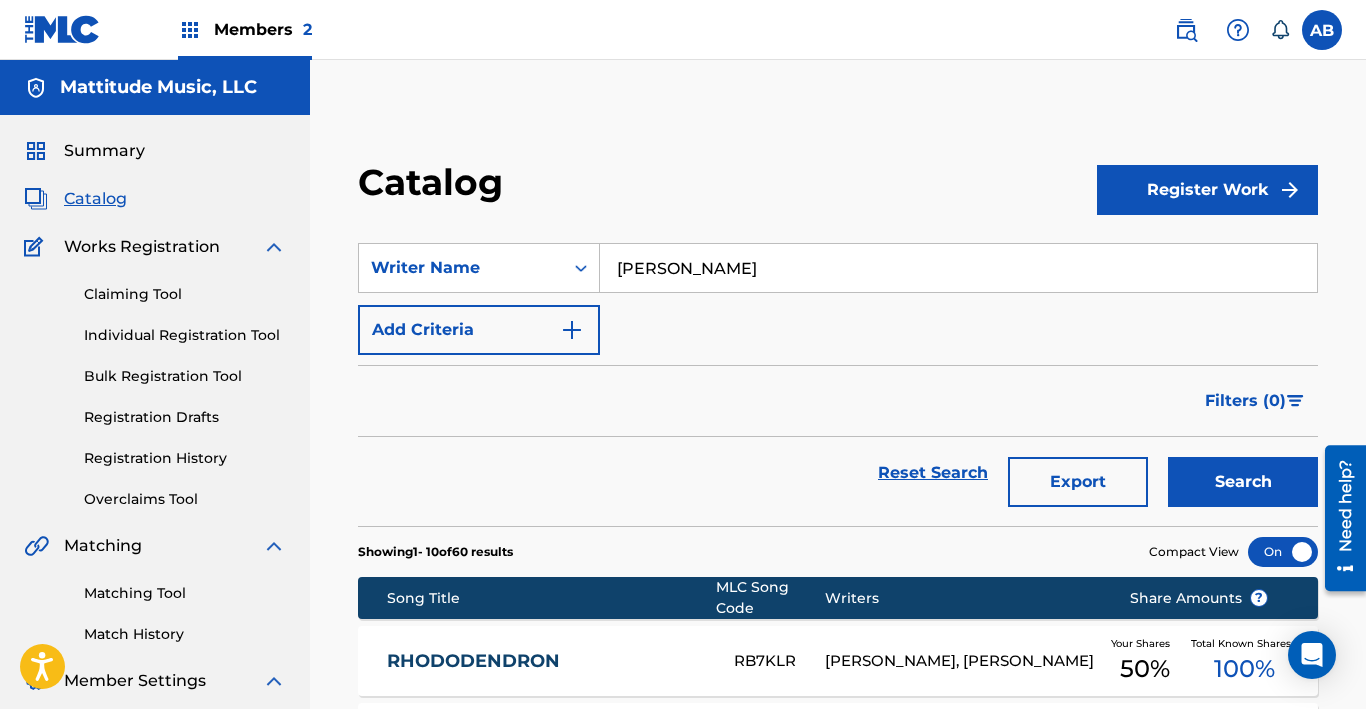 drag, startPoint x: 746, startPoint y: 259, endPoint x: 451, endPoint y: 241, distance: 295.54865 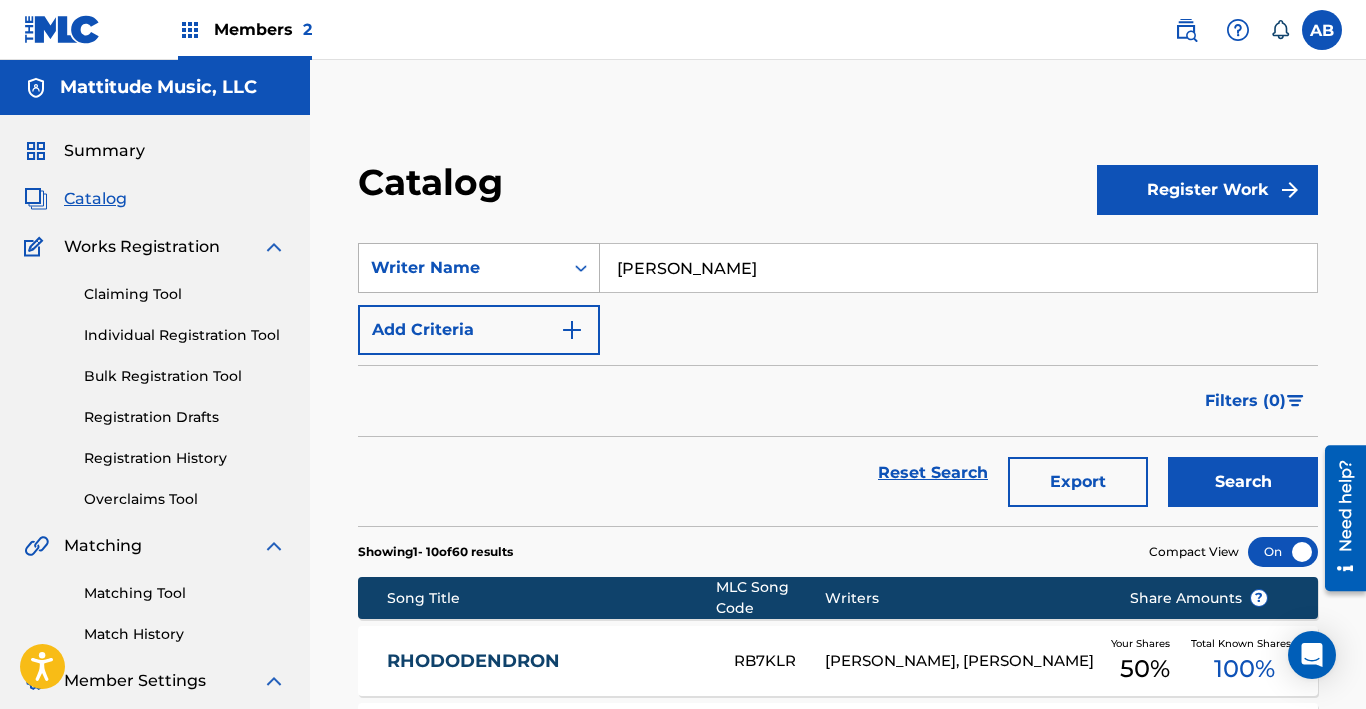 click on "Writer Name" at bounding box center [461, 268] 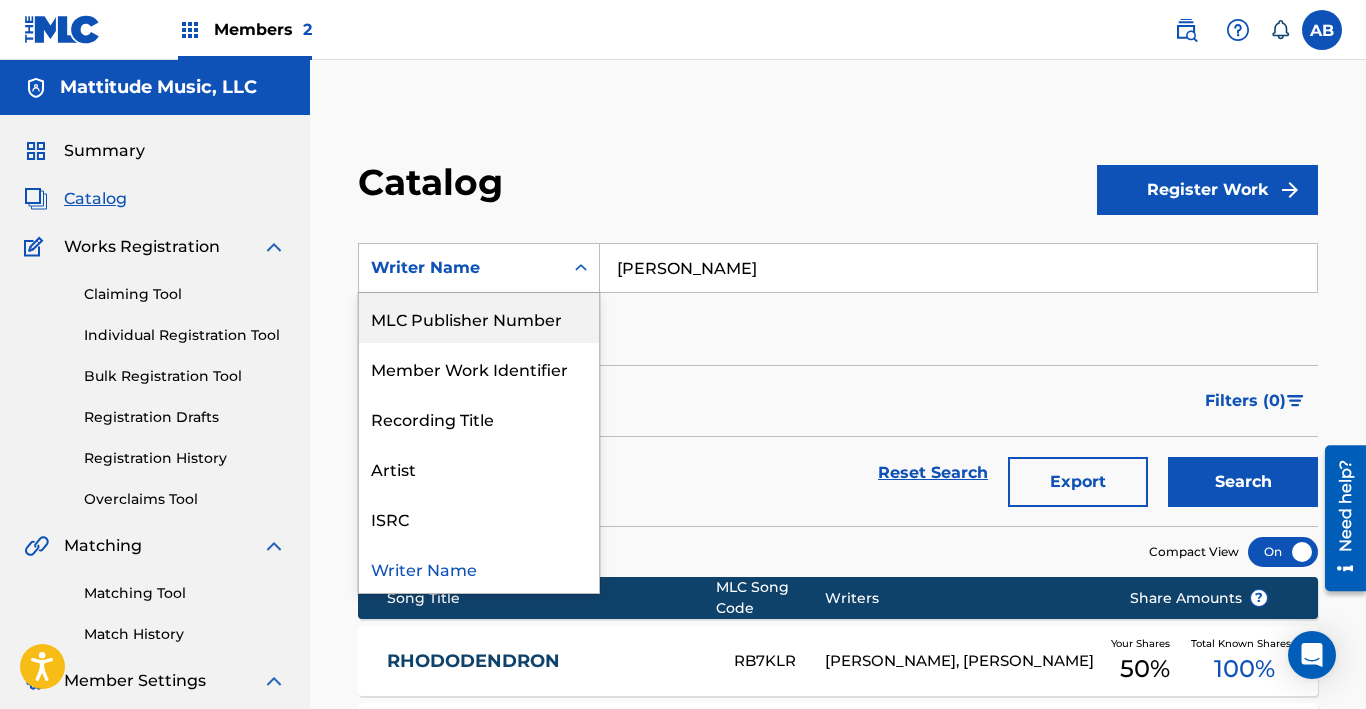 scroll, scrollTop: 0, scrollLeft: 0, axis: both 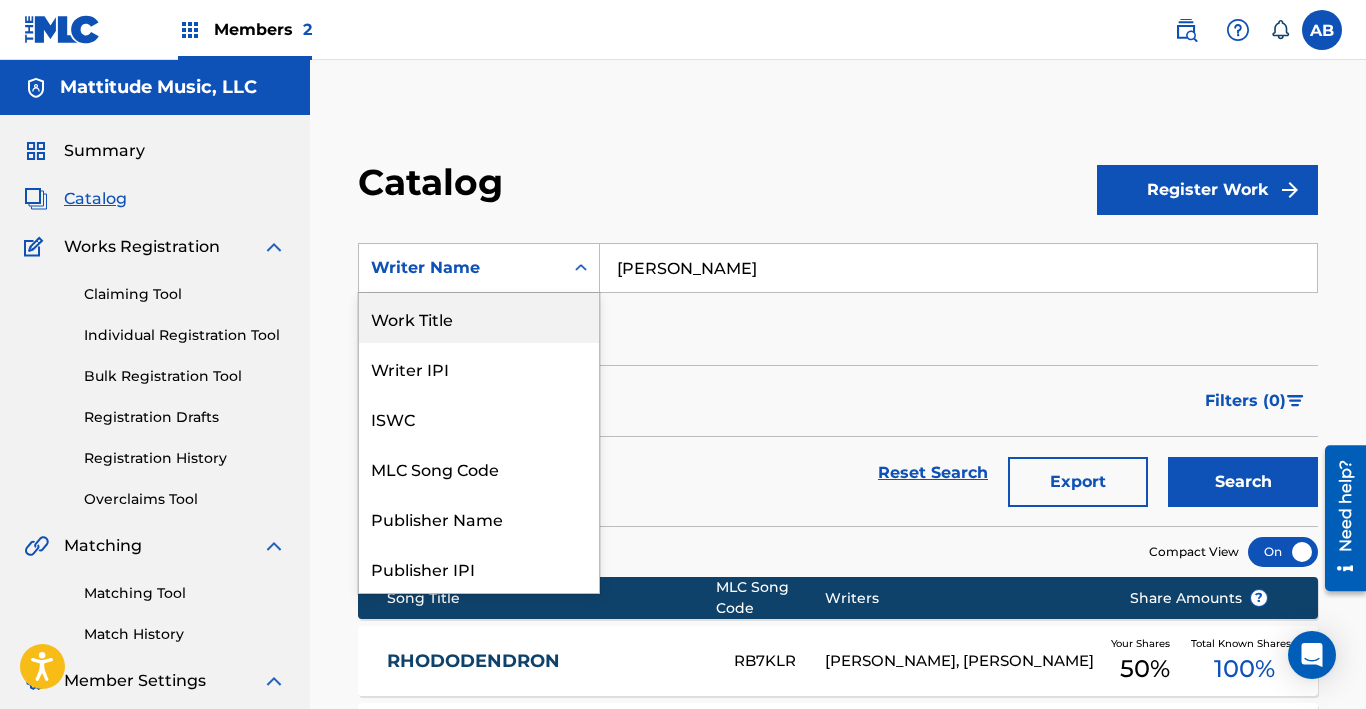 click on "Work Title" at bounding box center (479, 318) 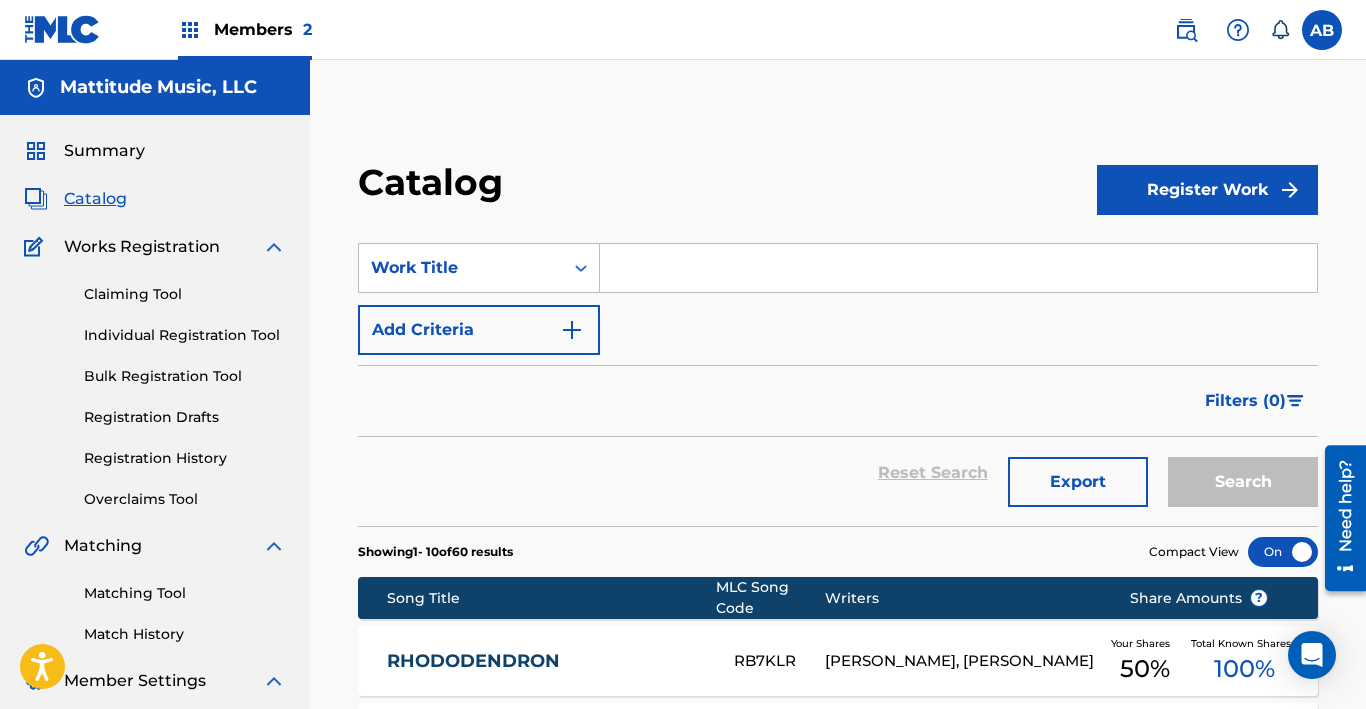 click at bounding box center [958, 268] 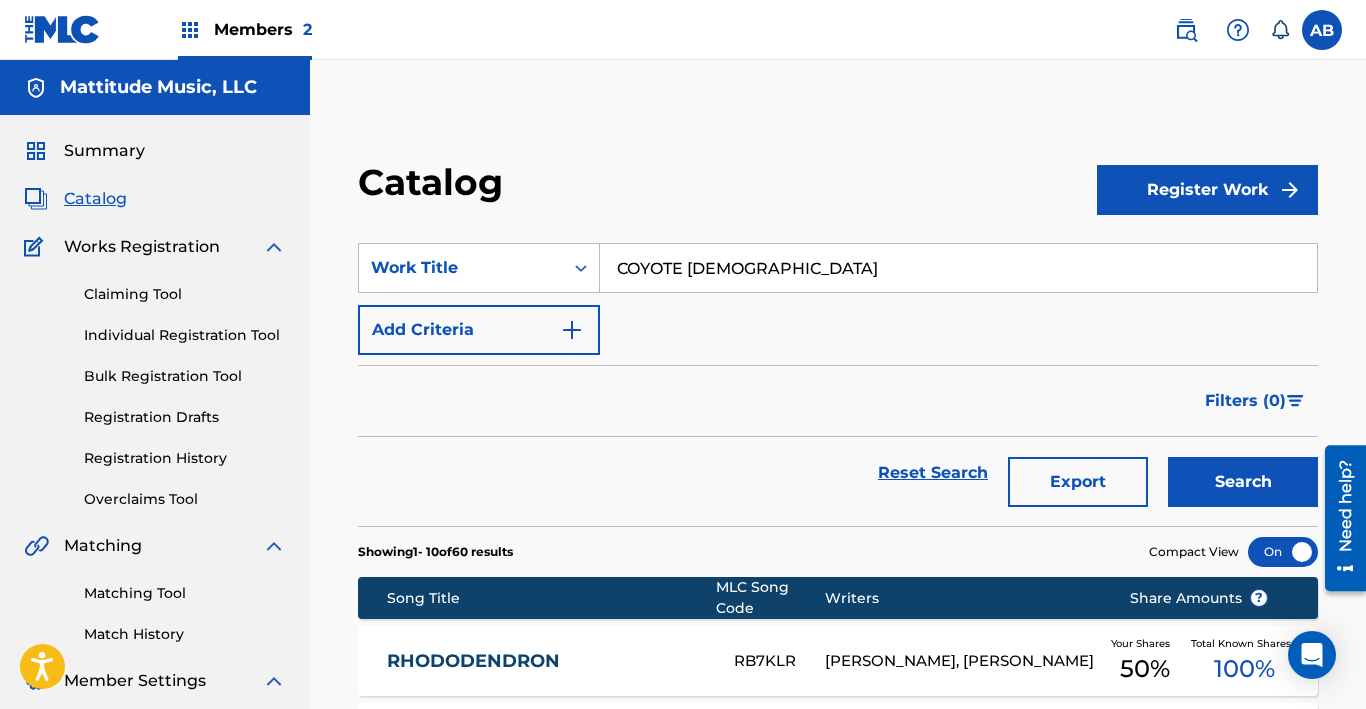 click on "Search" at bounding box center (1243, 482) 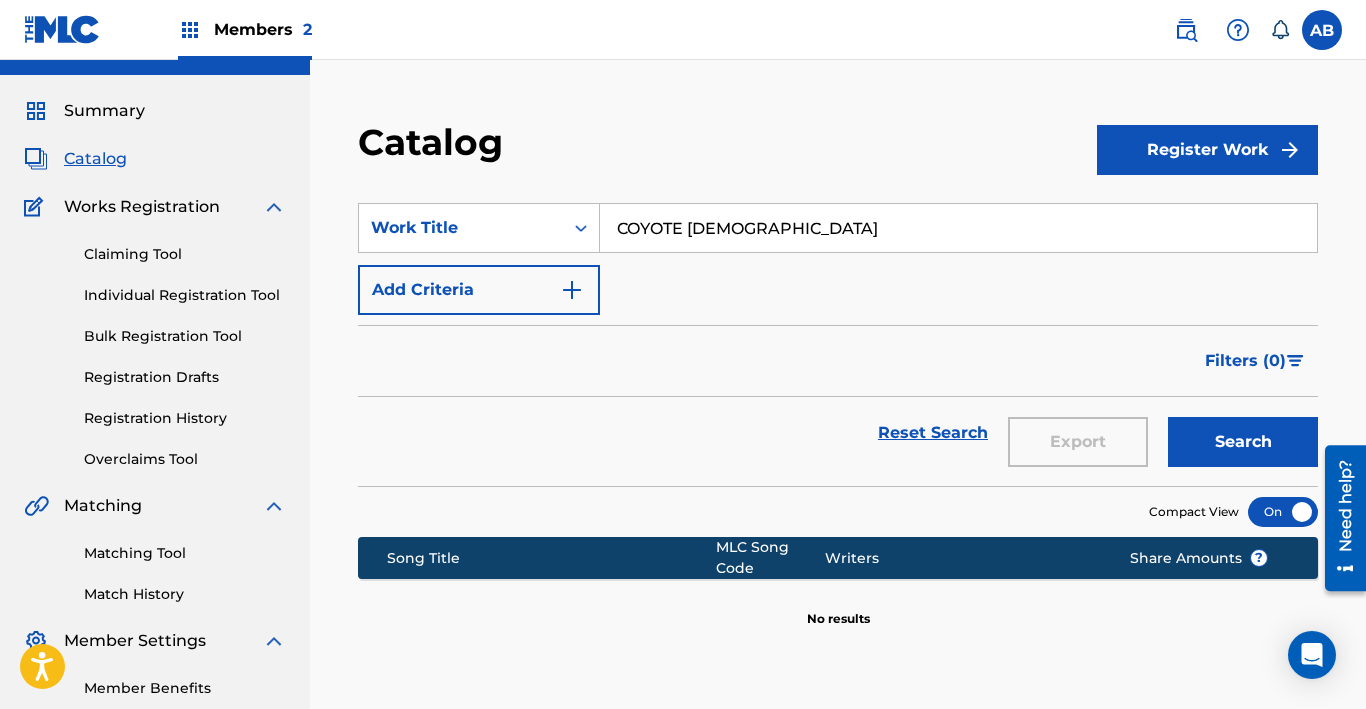 scroll, scrollTop: 43, scrollLeft: 0, axis: vertical 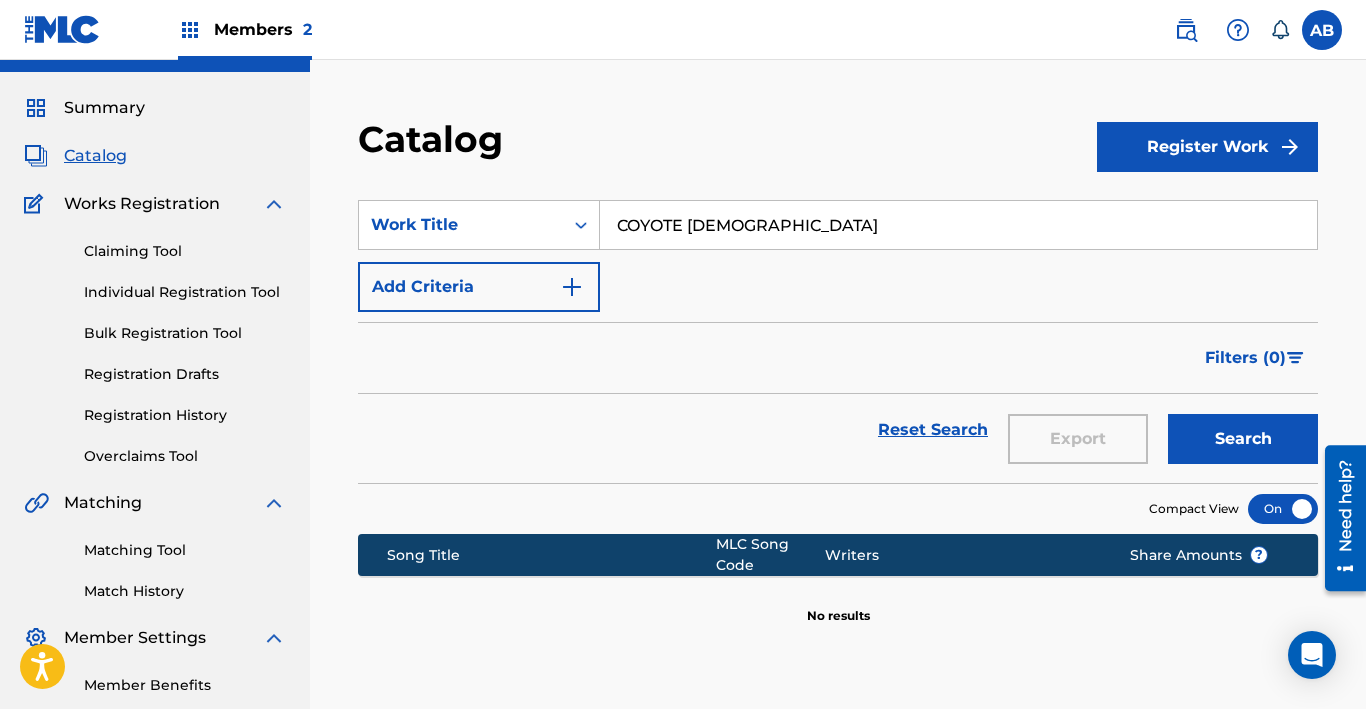 drag, startPoint x: 765, startPoint y: 227, endPoint x: 150, endPoint y: 204, distance: 615.42993 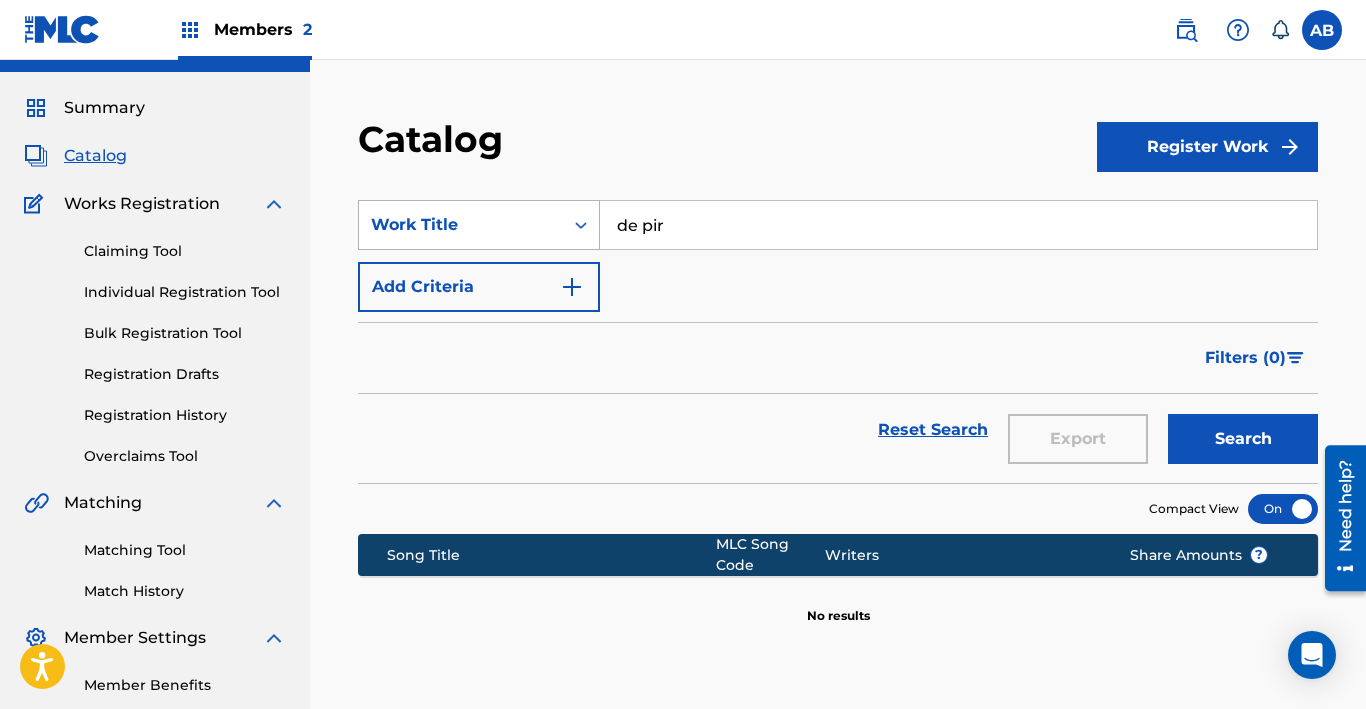 drag, startPoint x: 694, startPoint y: 241, endPoint x: 417, endPoint y: 206, distance: 279.20242 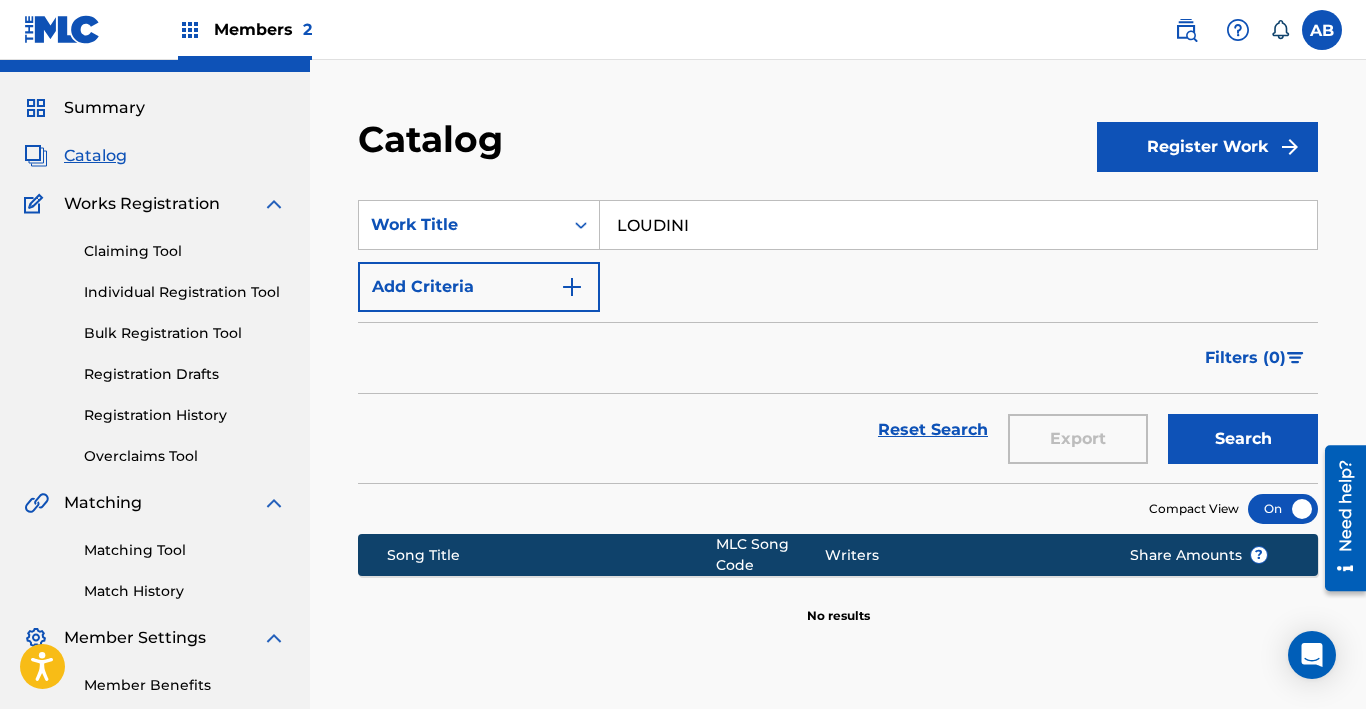 click on "Search" at bounding box center [1243, 439] 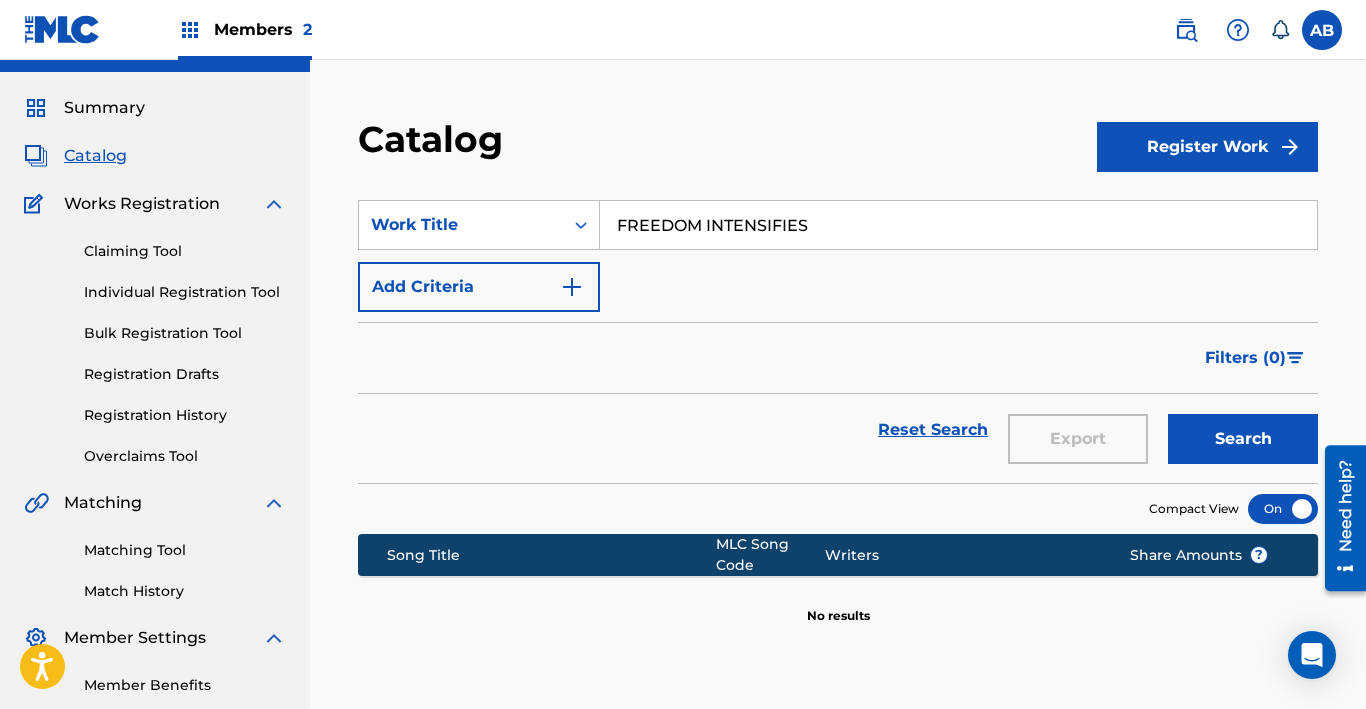 type on "FREEDOM INTENSIFIES" 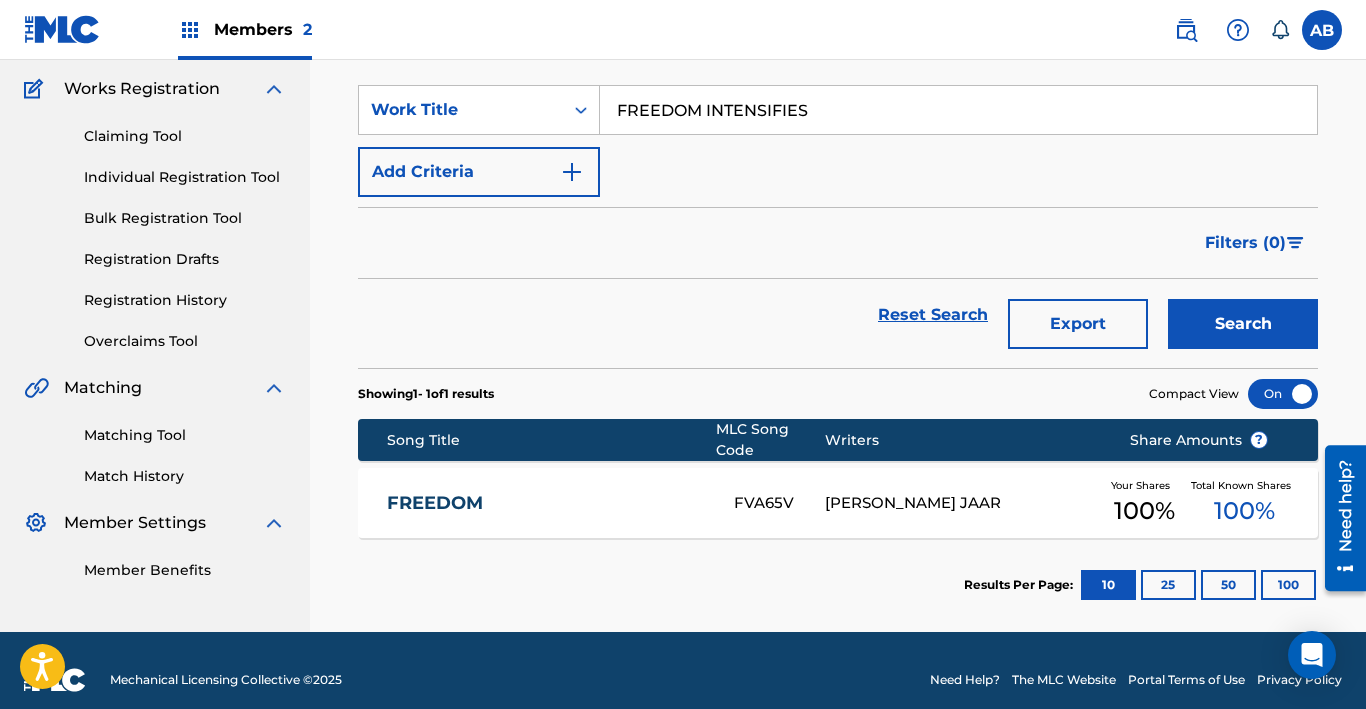 scroll, scrollTop: 177, scrollLeft: 0, axis: vertical 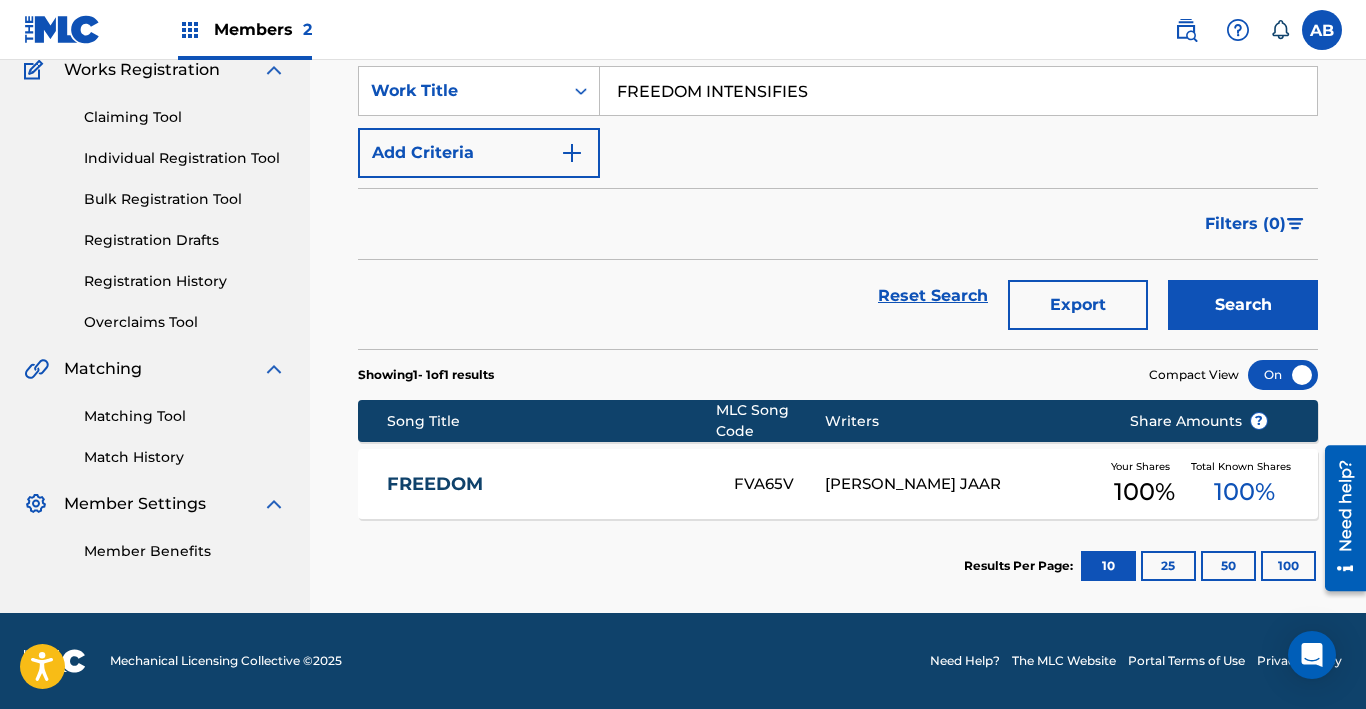 click on "FREEDOM" at bounding box center [547, 484] 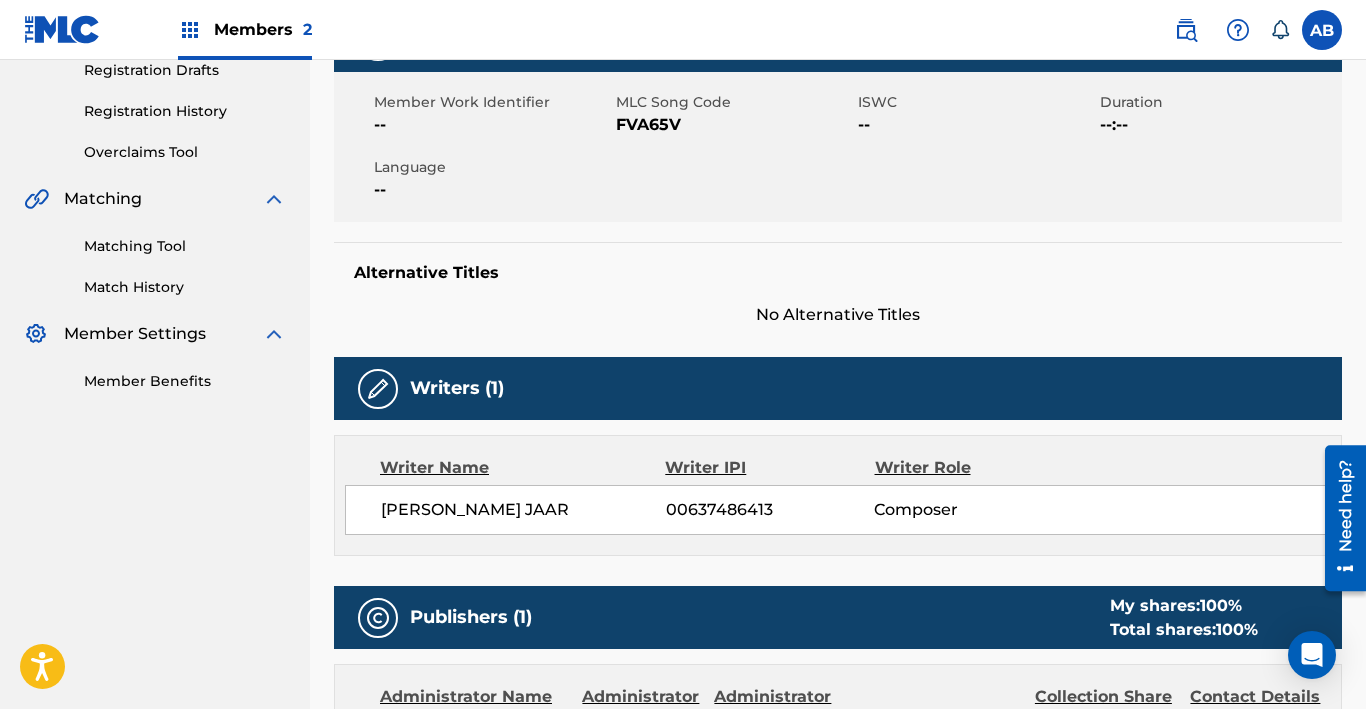 scroll, scrollTop: 0, scrollLeft: 0, axis: both 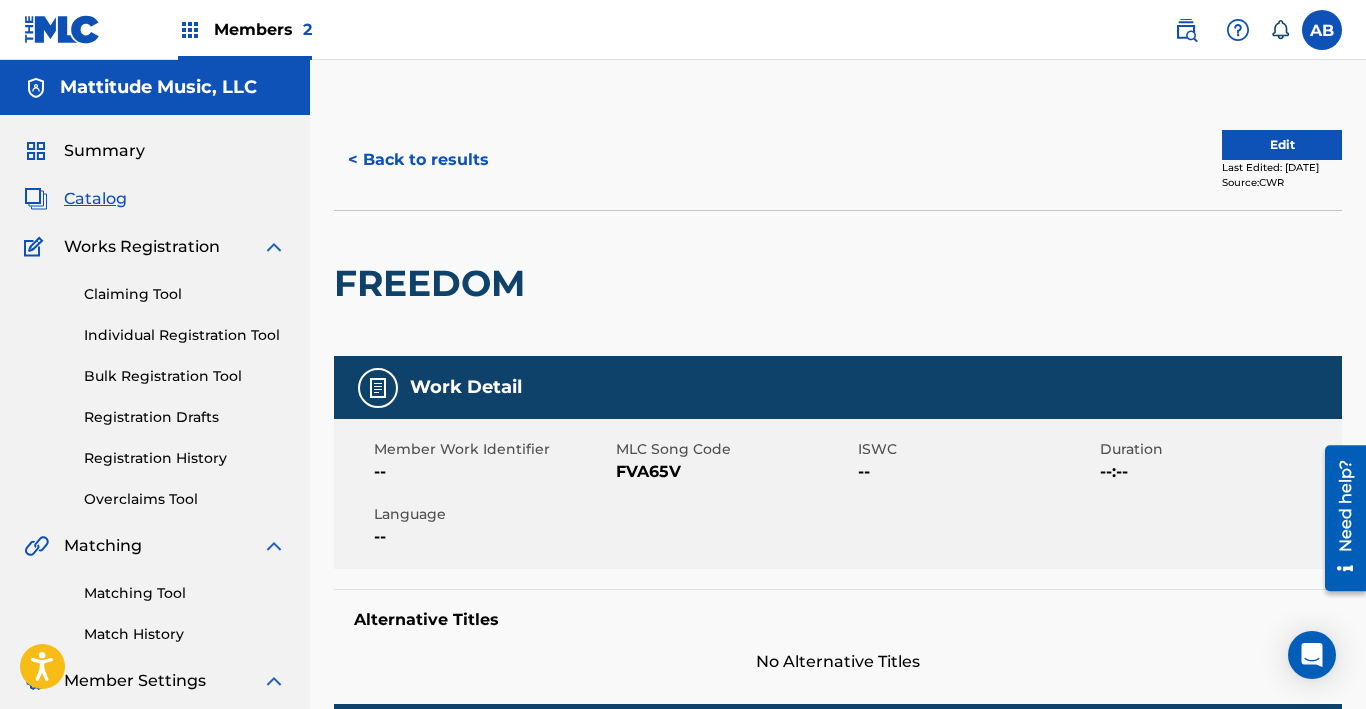 click on "< Back to results" at bounding box center [418, 160] 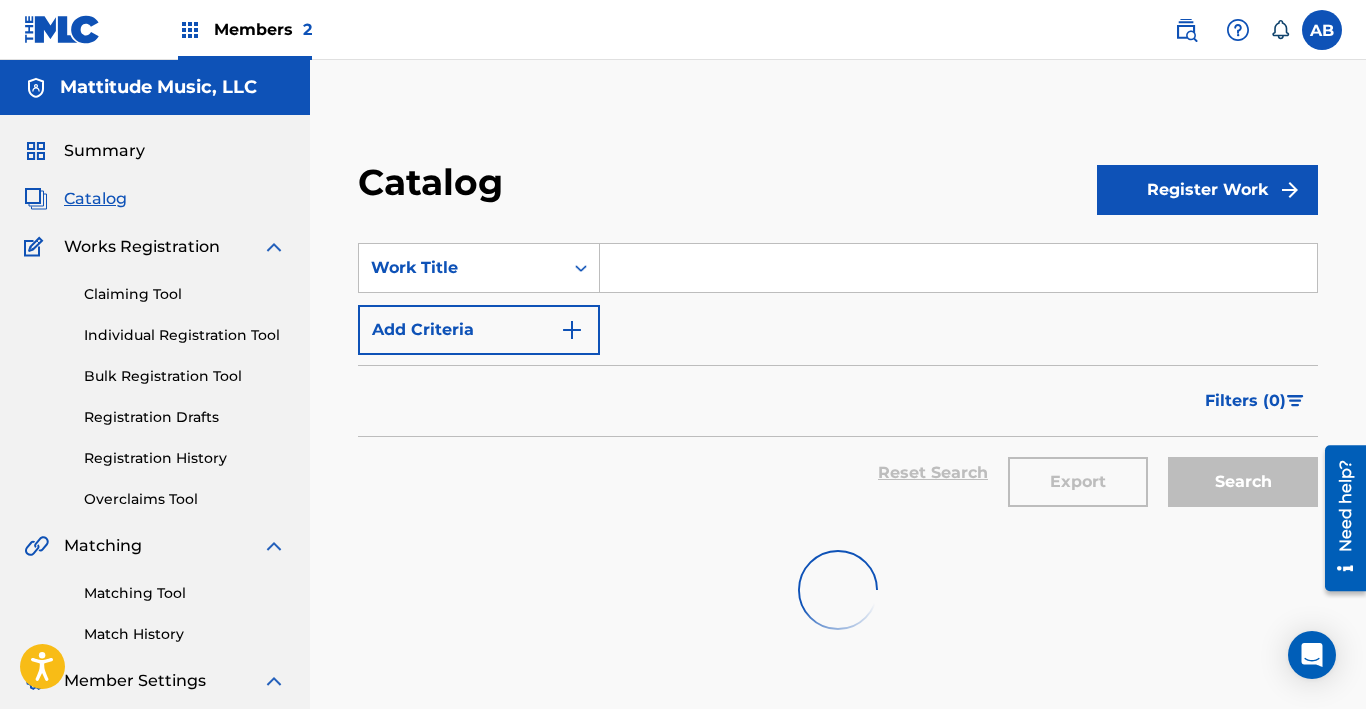 scroll, scrollTop: 150, scrollLeft: 0, axis: vertical 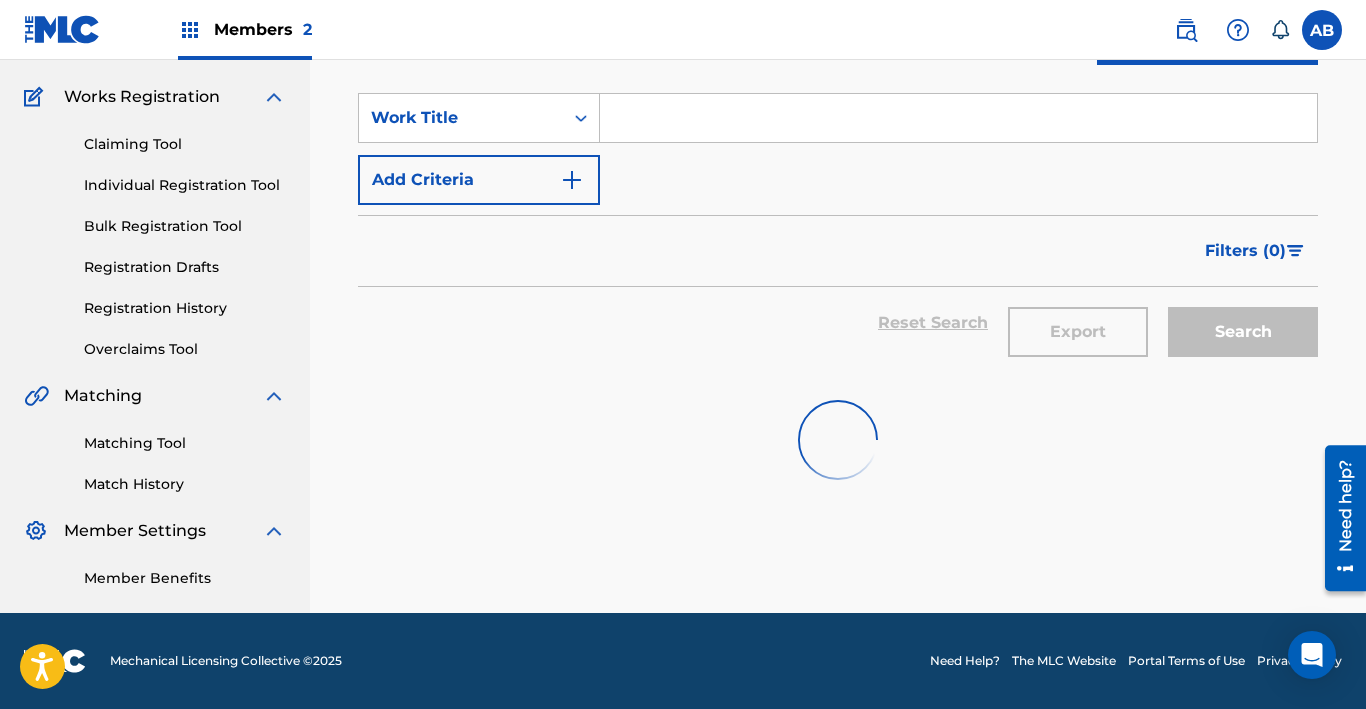 click at bounding box center (958, 118) 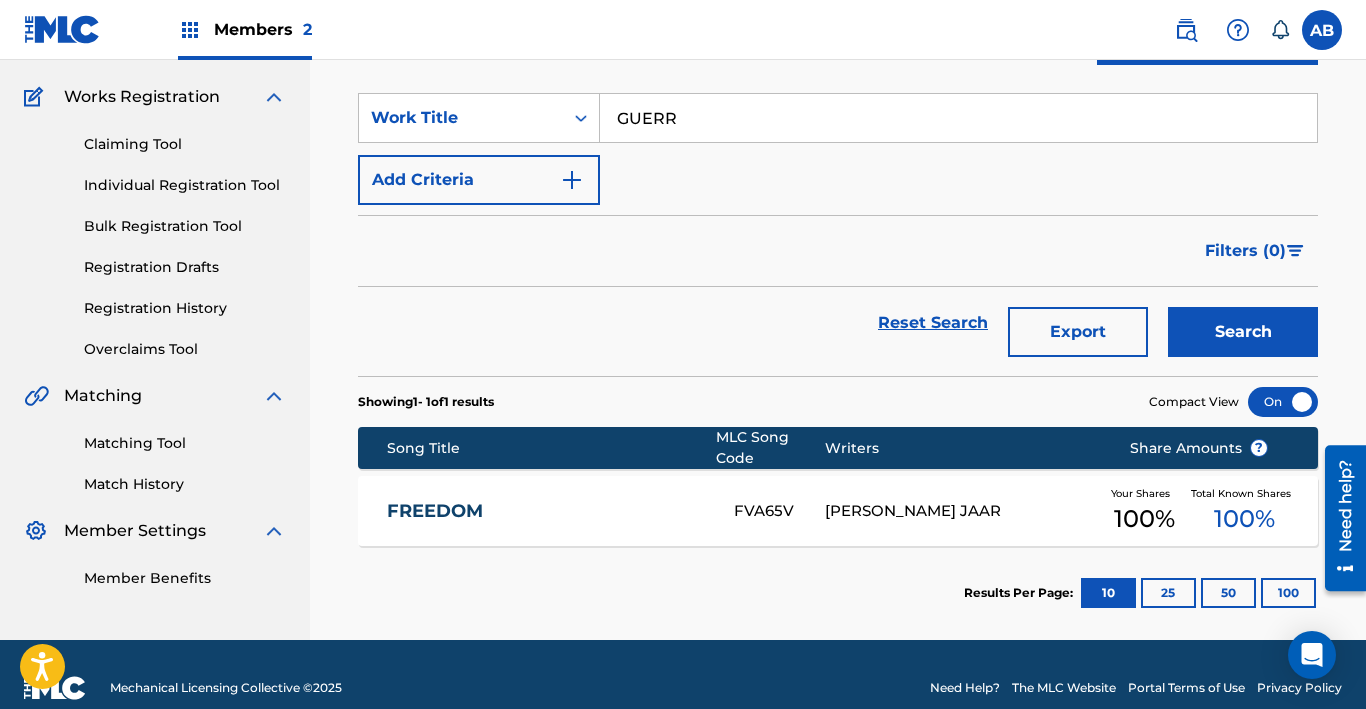 click on "Search" at bounding box center [1243, 332] 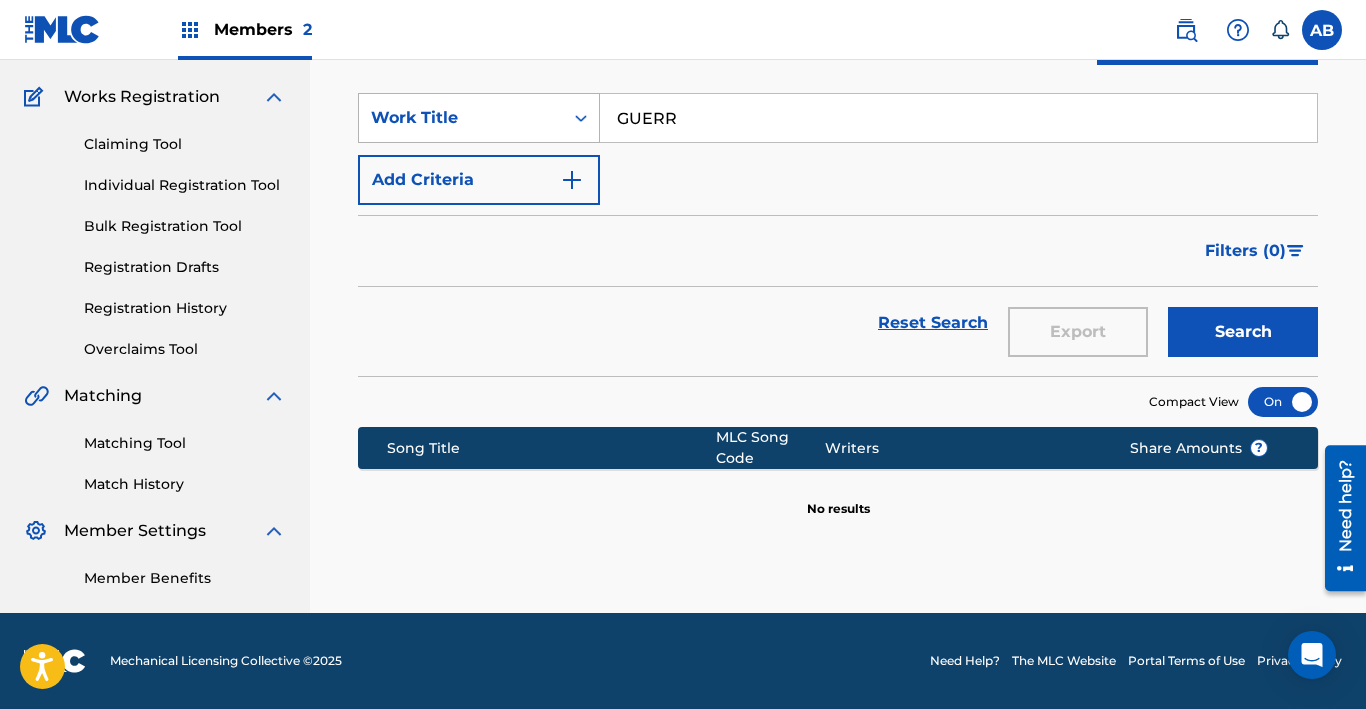 drag, startPoint x: 743, startPoint y: 118, endPoint x: 586, endPoint y: 100, distance: 158.02847 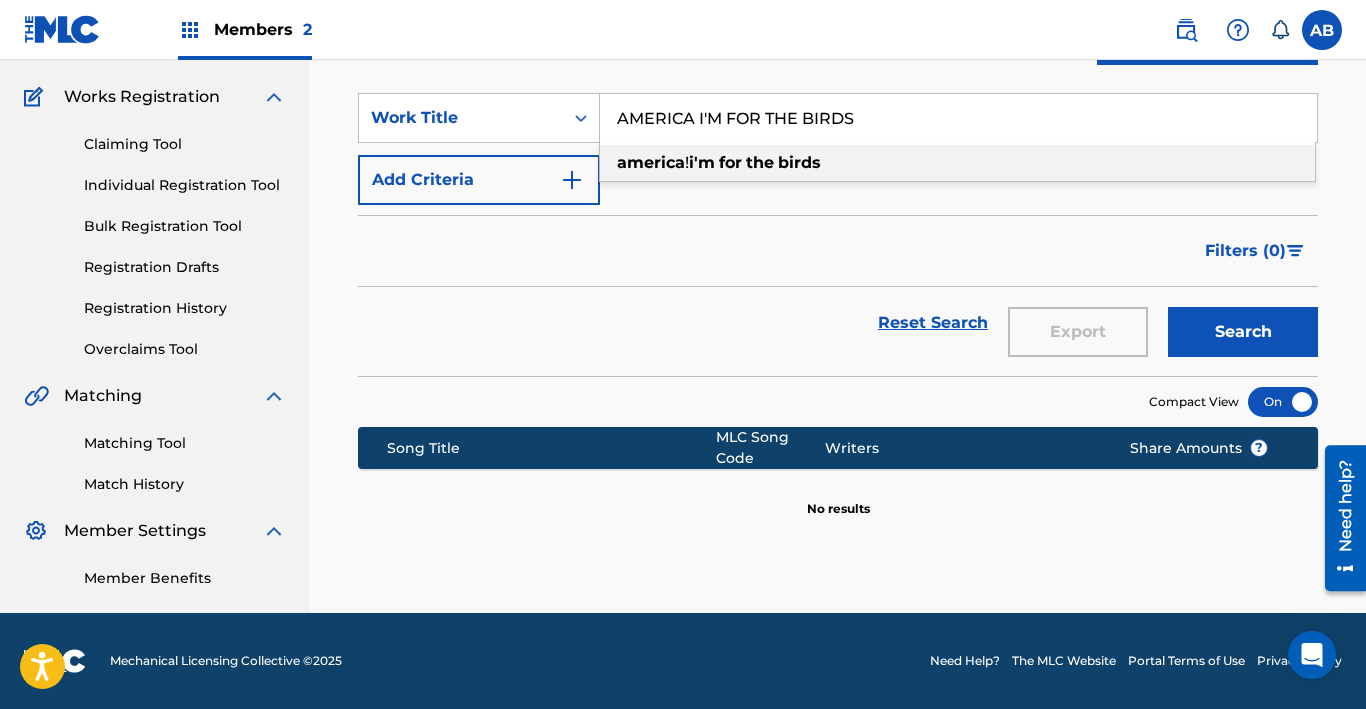 click on "america" at bounding box center [651, 162] 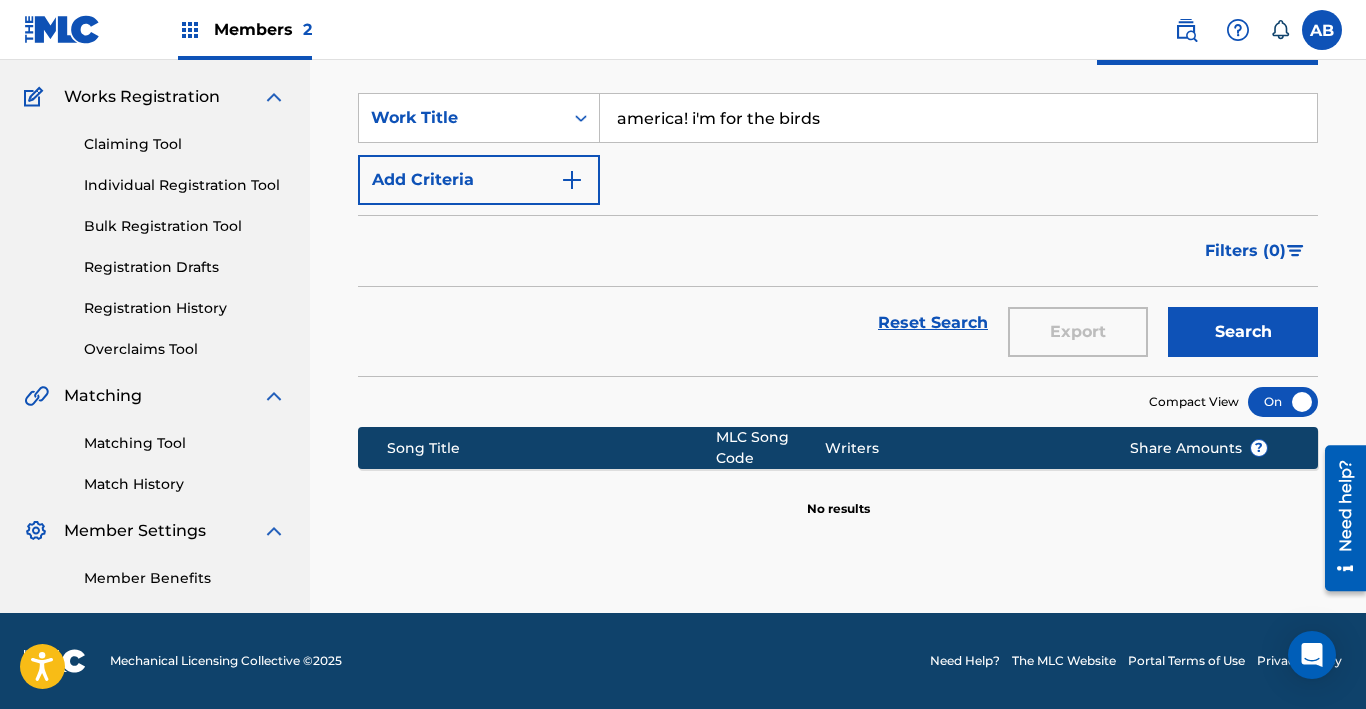 click on "Reset Search Export Search" at bounding box center [838, 331] 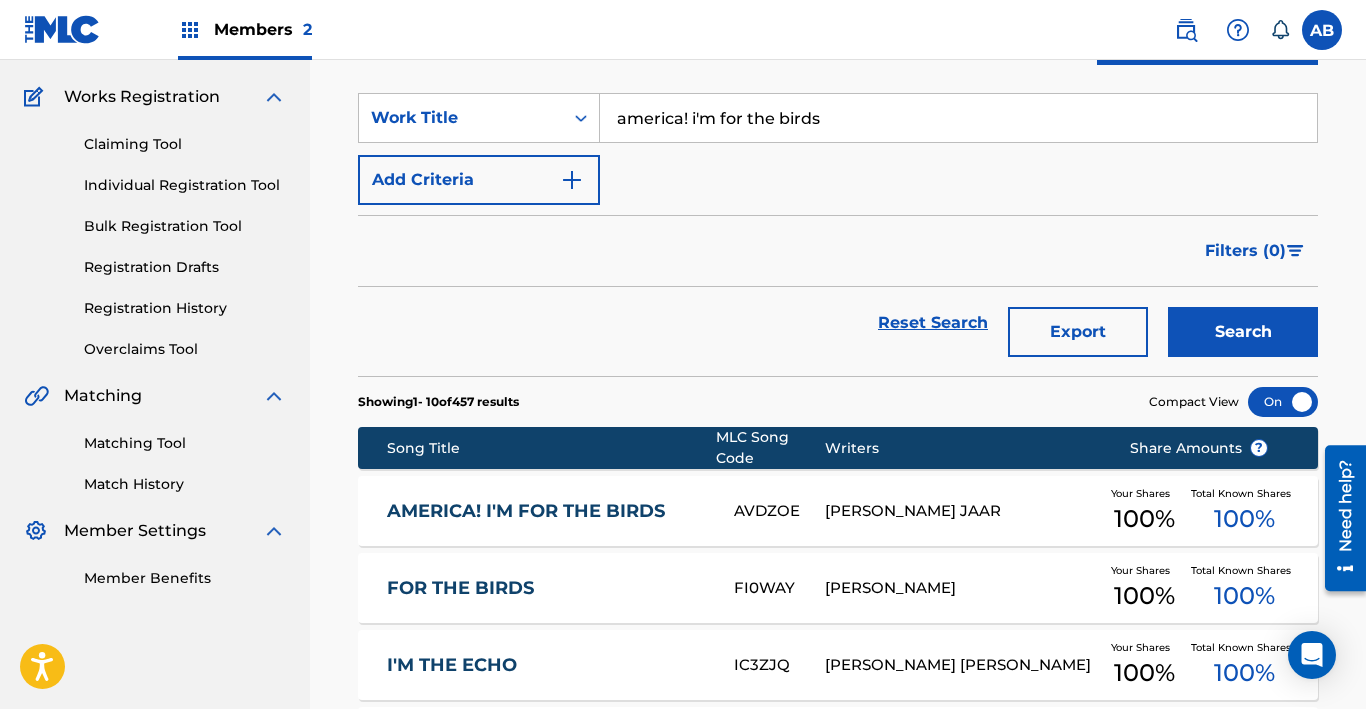 drag, startPoint x: 855, startPoint y: 127, endPoint x: 137, endPoint y: 56, distance: 721.5019 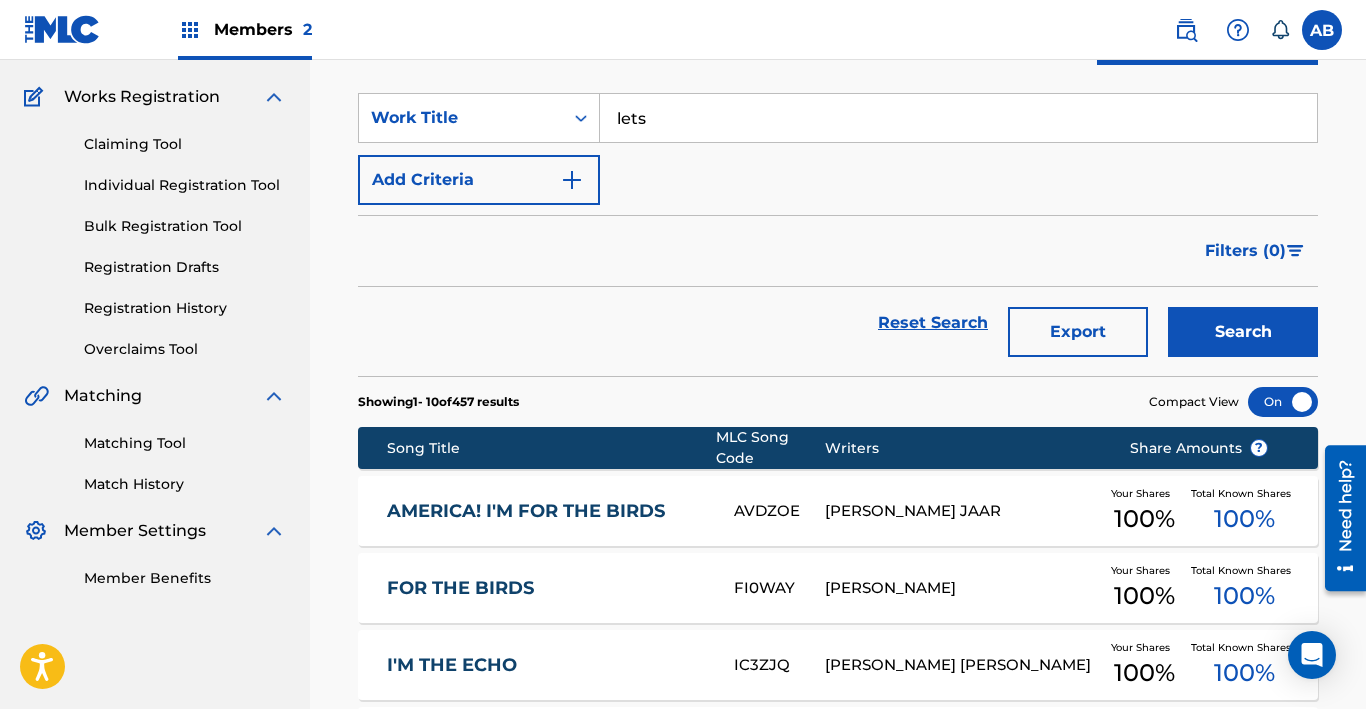 drag, startPoint x: 728, startPoint y: 131, endPoint x: 395, endPoint y: 39, distance: 345.47504 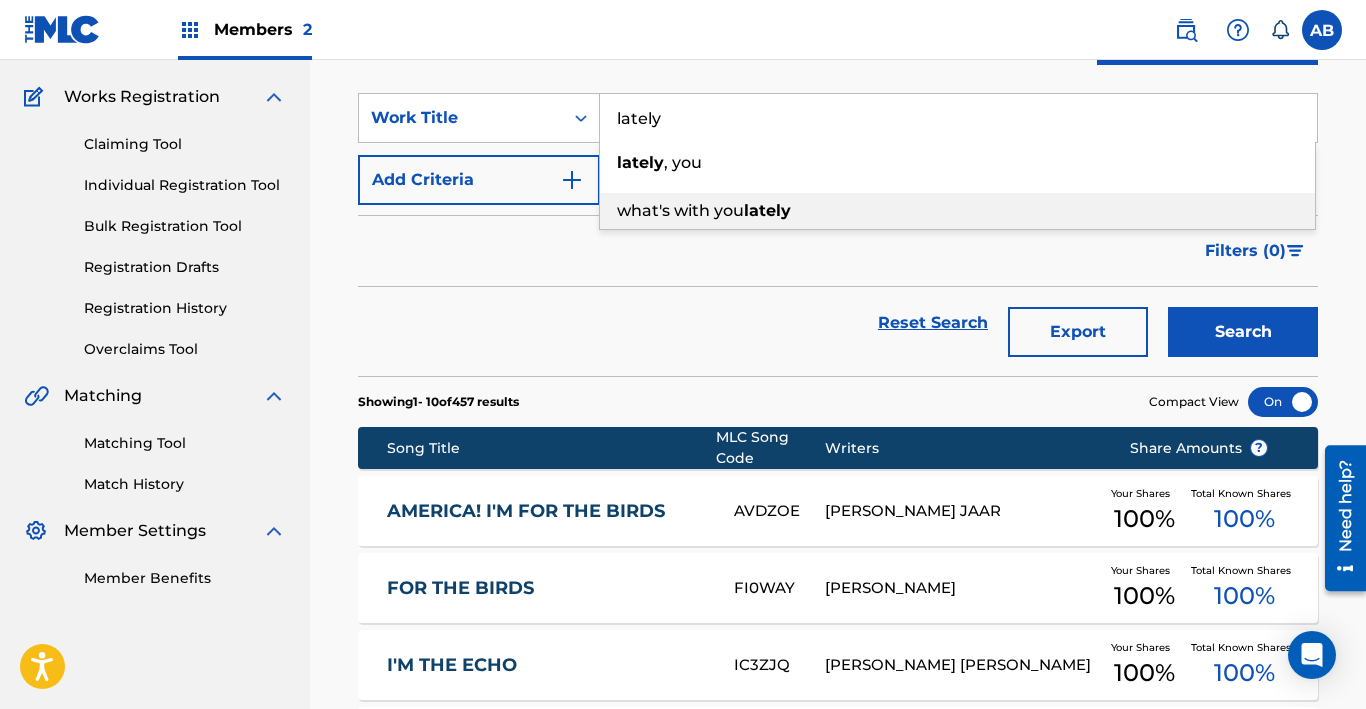 click on "lately" at bounding box center [767, 210] 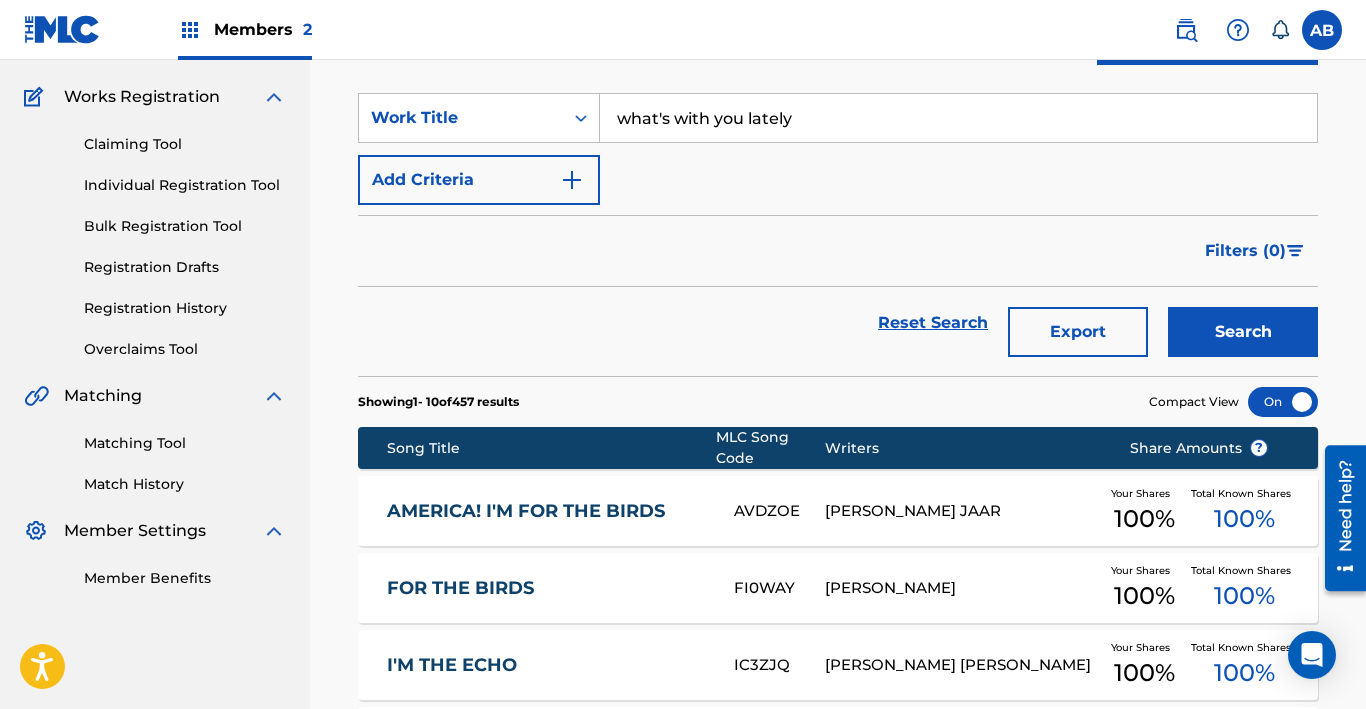 click on "Search" at bounding box center (1243, 332) 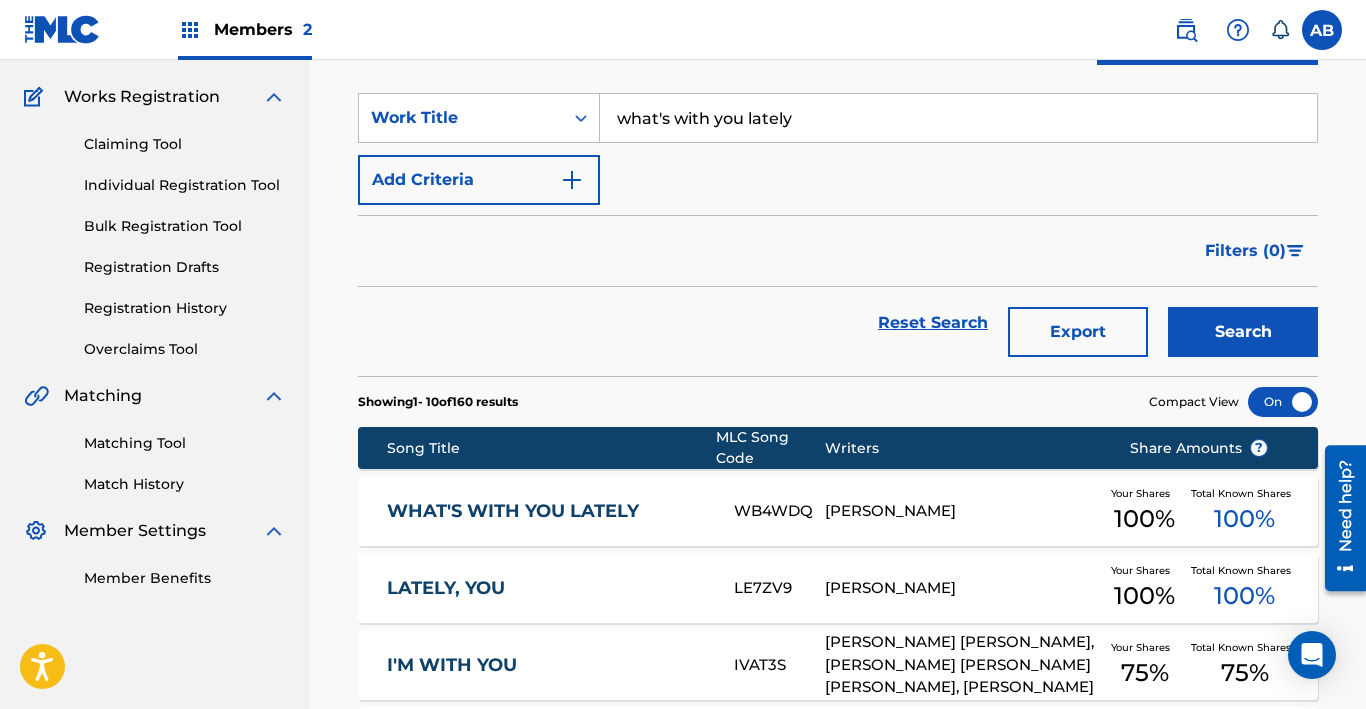 drag, startPoint x: 807, startPoint y: 130, endPoint x: 320, endPoint y: 64, distance: 491.45193 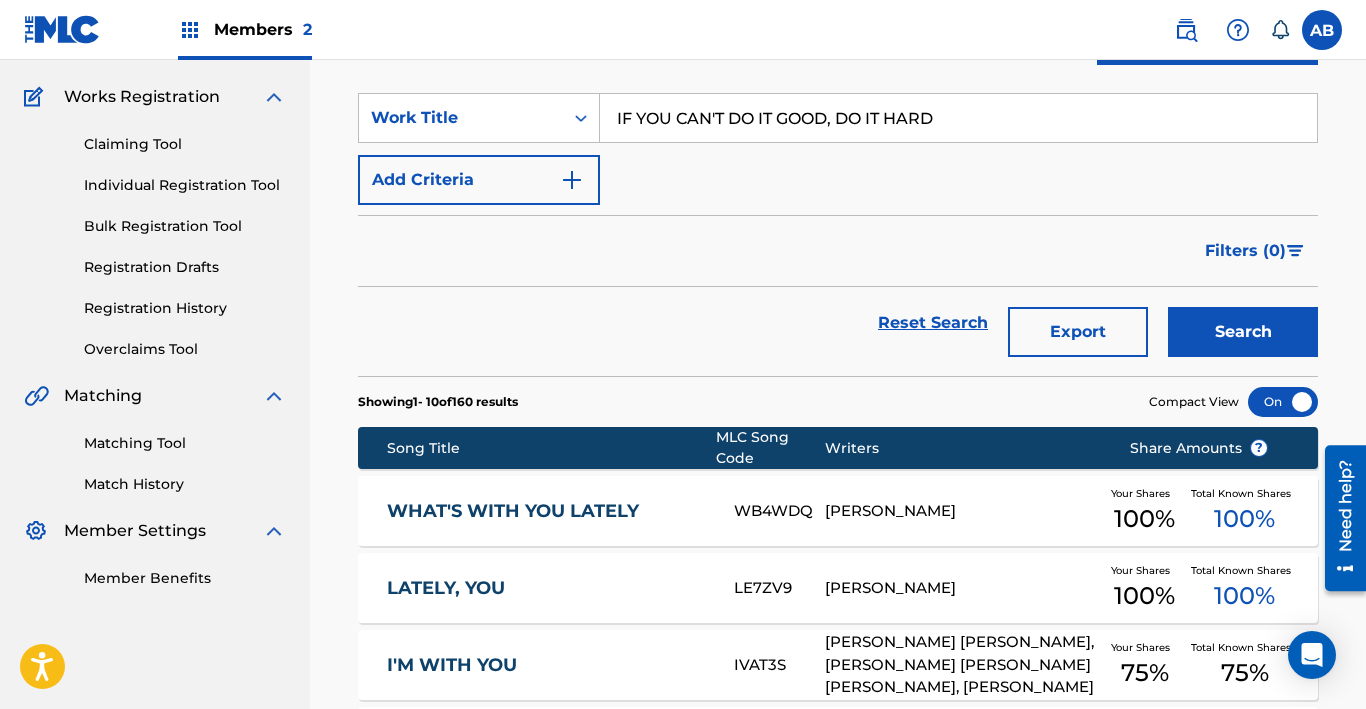 drag, startPoint x: 832, startPoint y: 120, endPoint x: 934, endPoint y: 103, distance: 103.40696 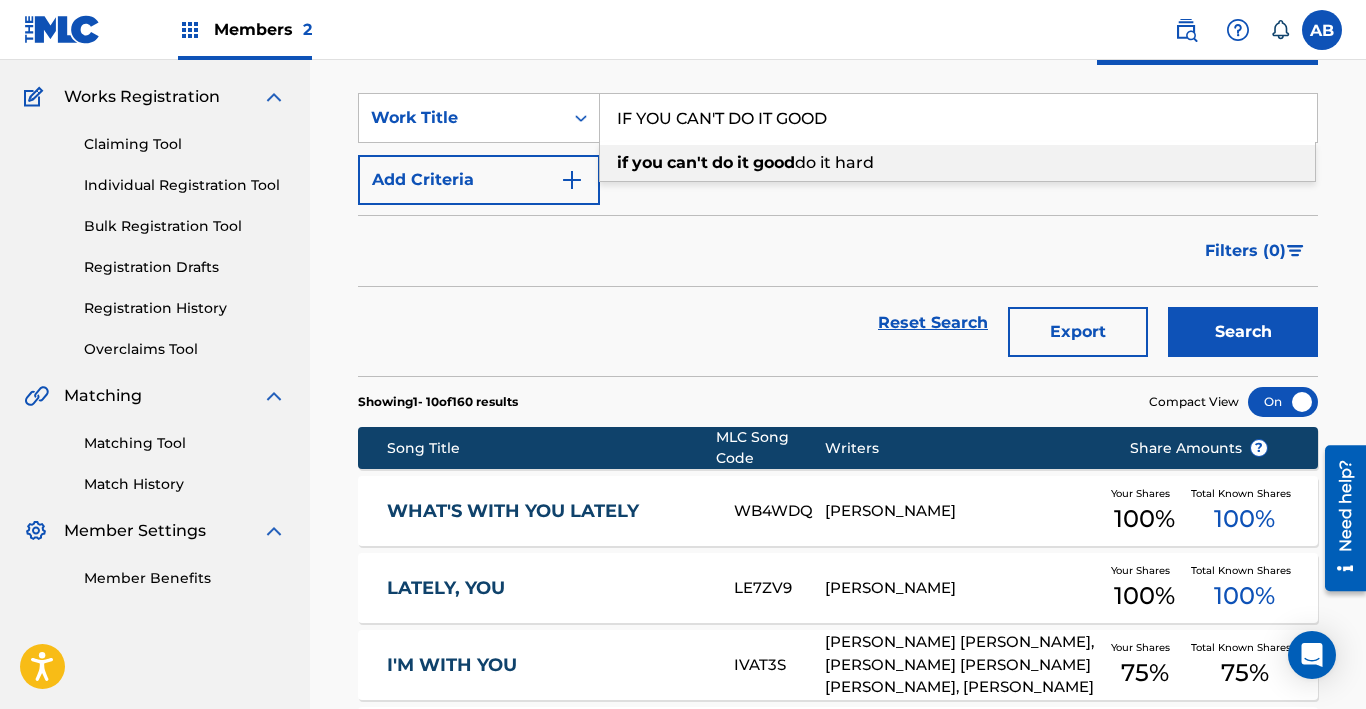 click on "do it hard" at bounding box center (834, 162) 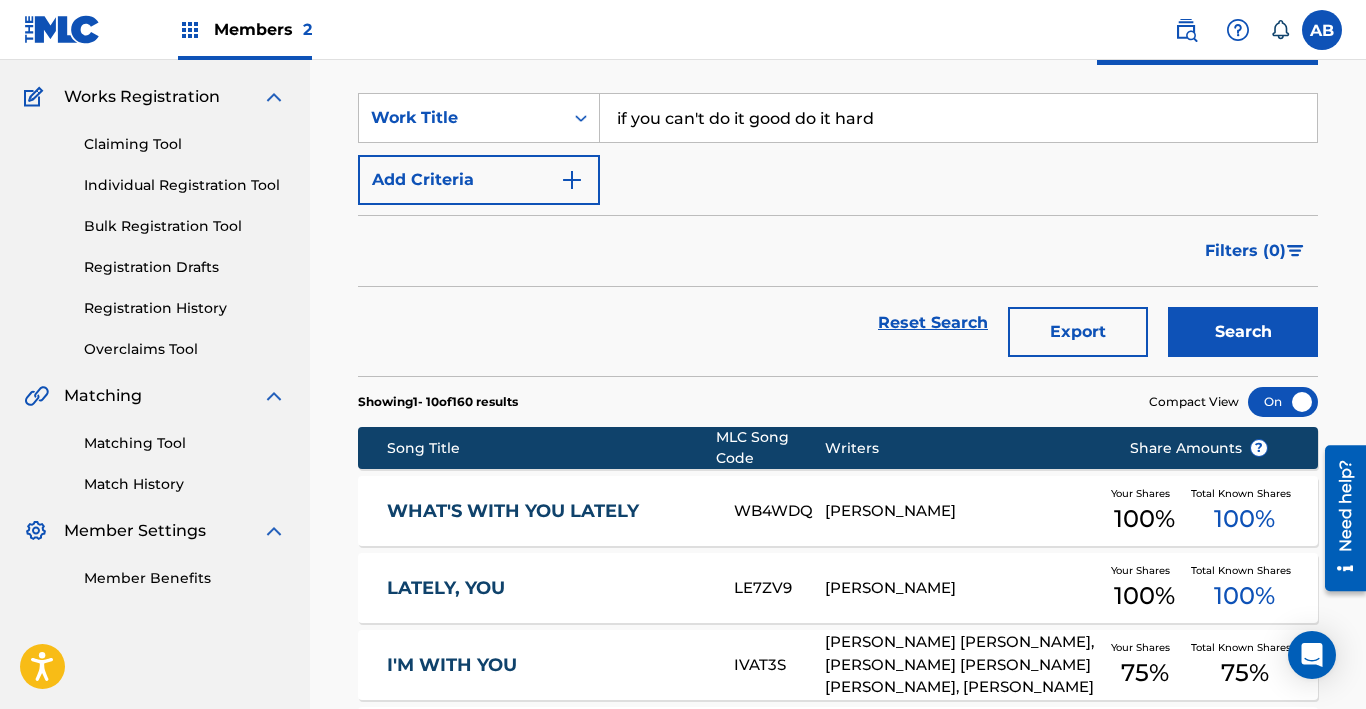 click on "Search" at bounding box center (1243, 332) 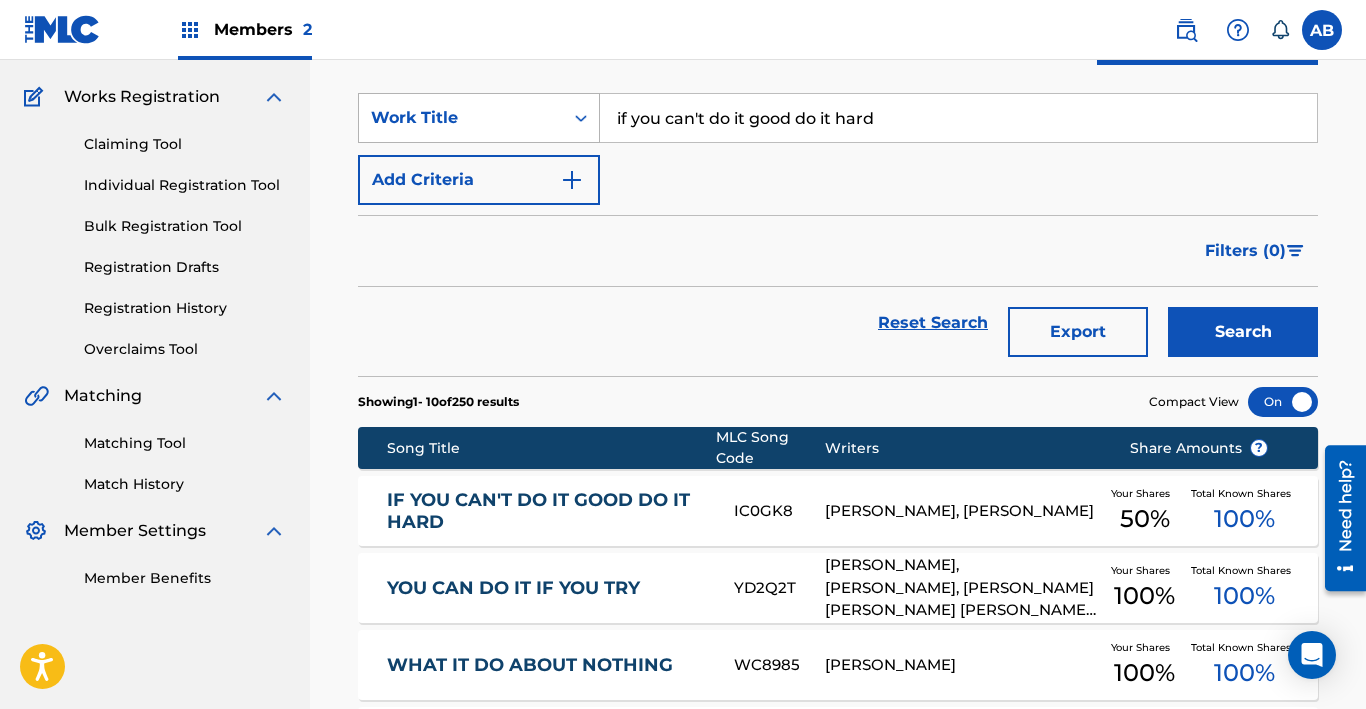 drag, startPoint x: 959, startPoint y: 118, endPoint x: 522, endPoint y: 93, distance: 437.7145 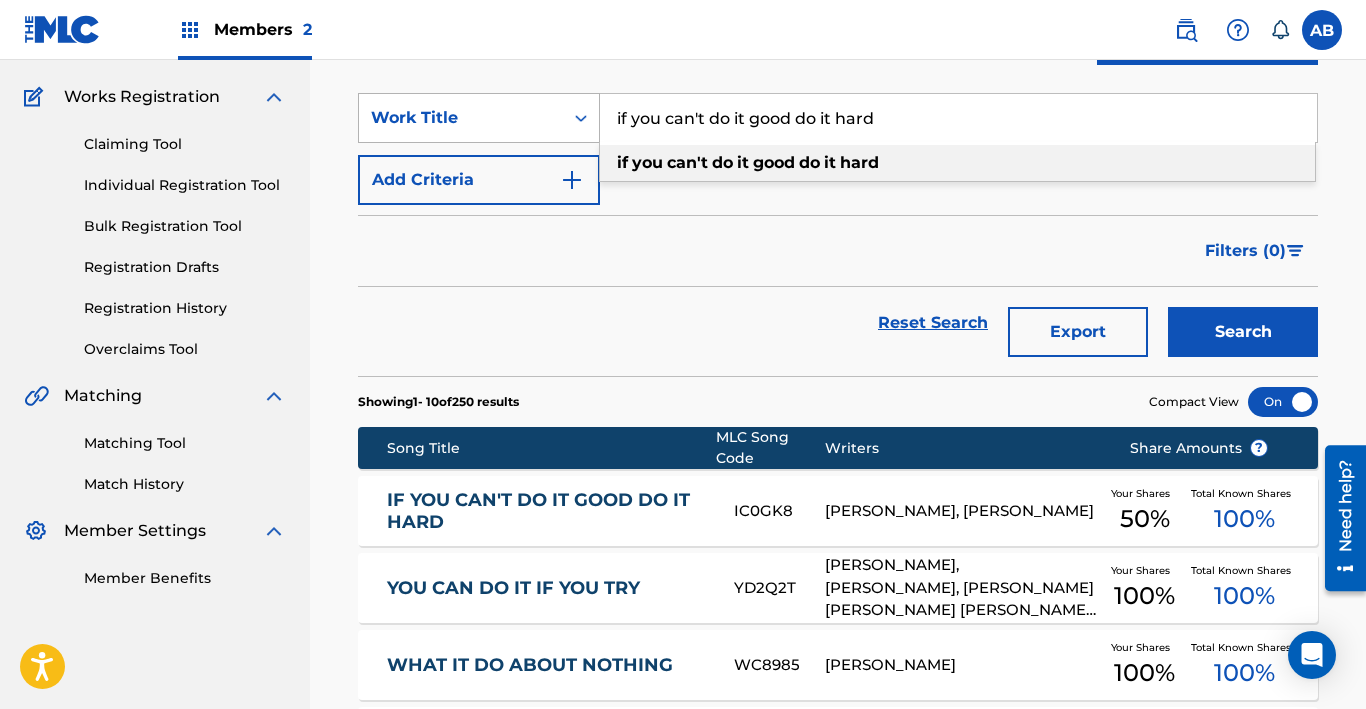 paste on "TONGLEN" 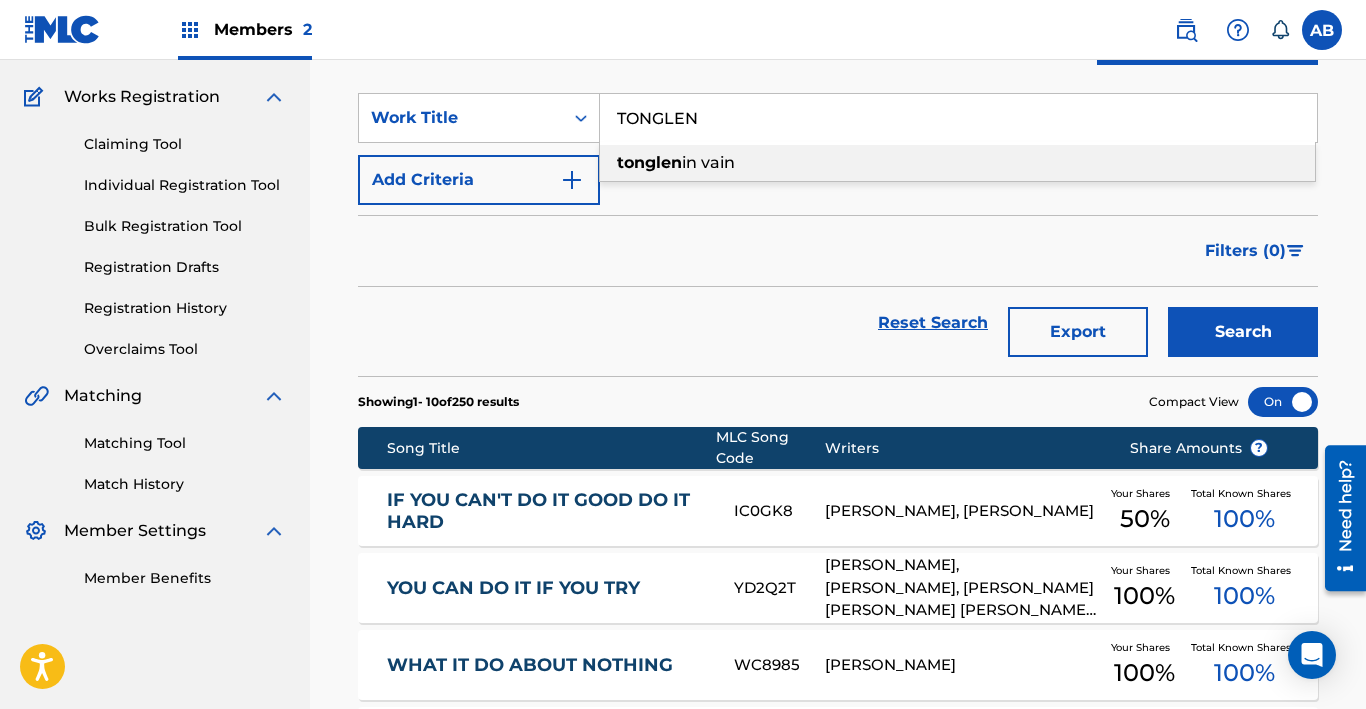click on "tonglen  in vain" at bounding box center [957, 163] 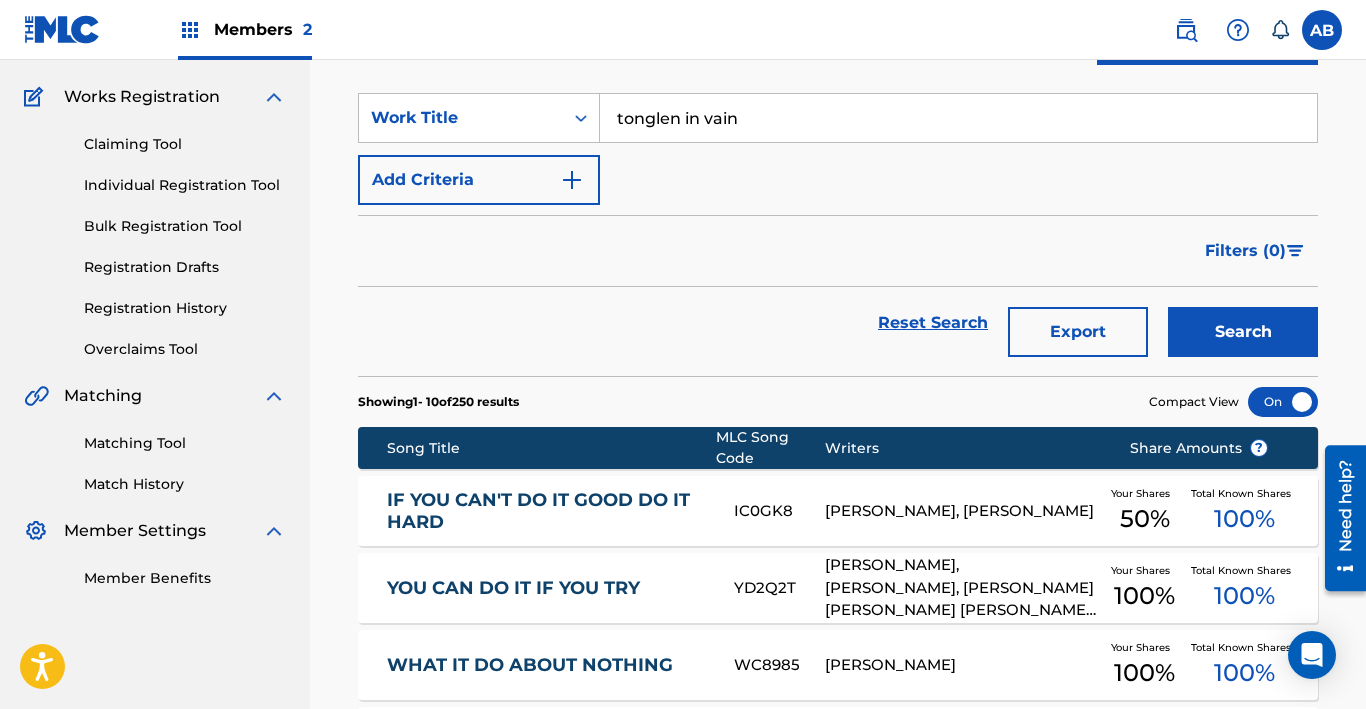click on "Search" at bounding box center [1243, 332] 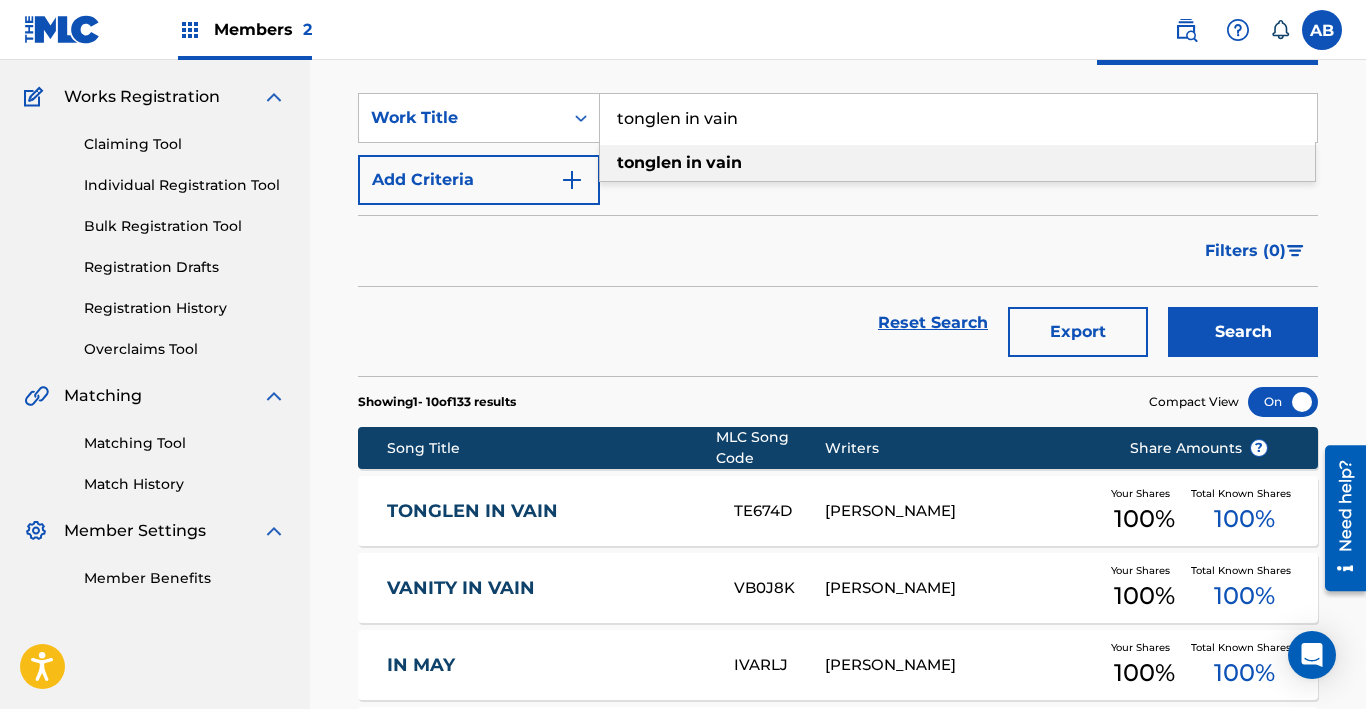 drag, startPoint x: 764, startPoint y: 102, endPoint x: 409, endPoint y: 64, distance: 357.028 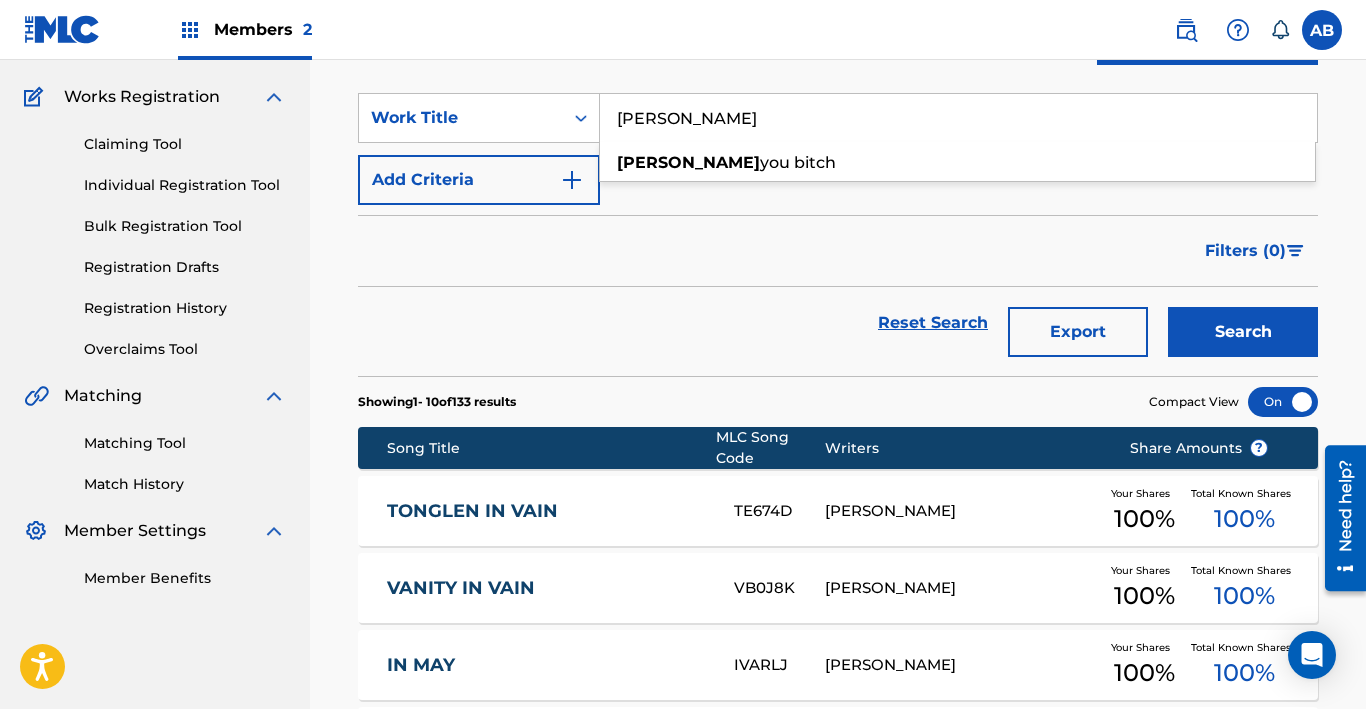 drag, startPoint x: 715, startPoint y: 111, endPoint x: 394, endPoint y: 57, distance: 325.51038 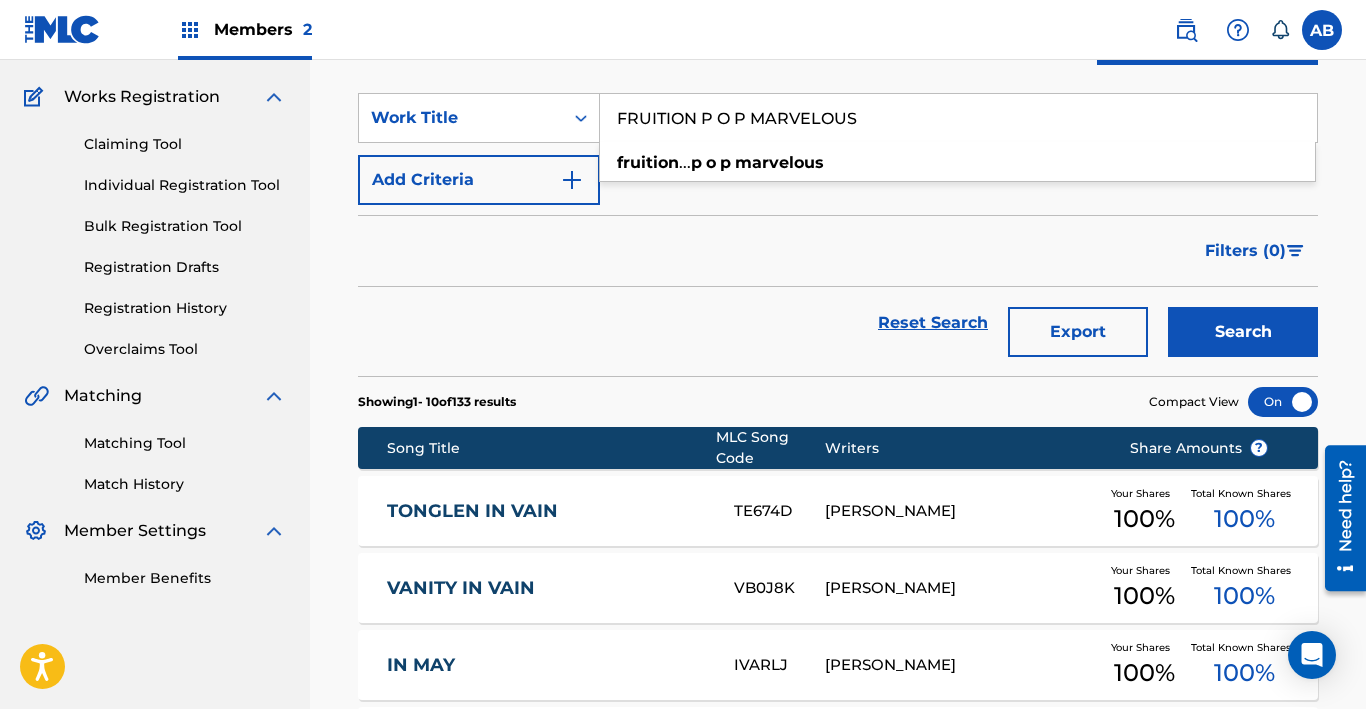 drag, startPoint x: 890, startPoint y: 129, endPoint x: 205, endPoint y: 5, distance: 696.1329 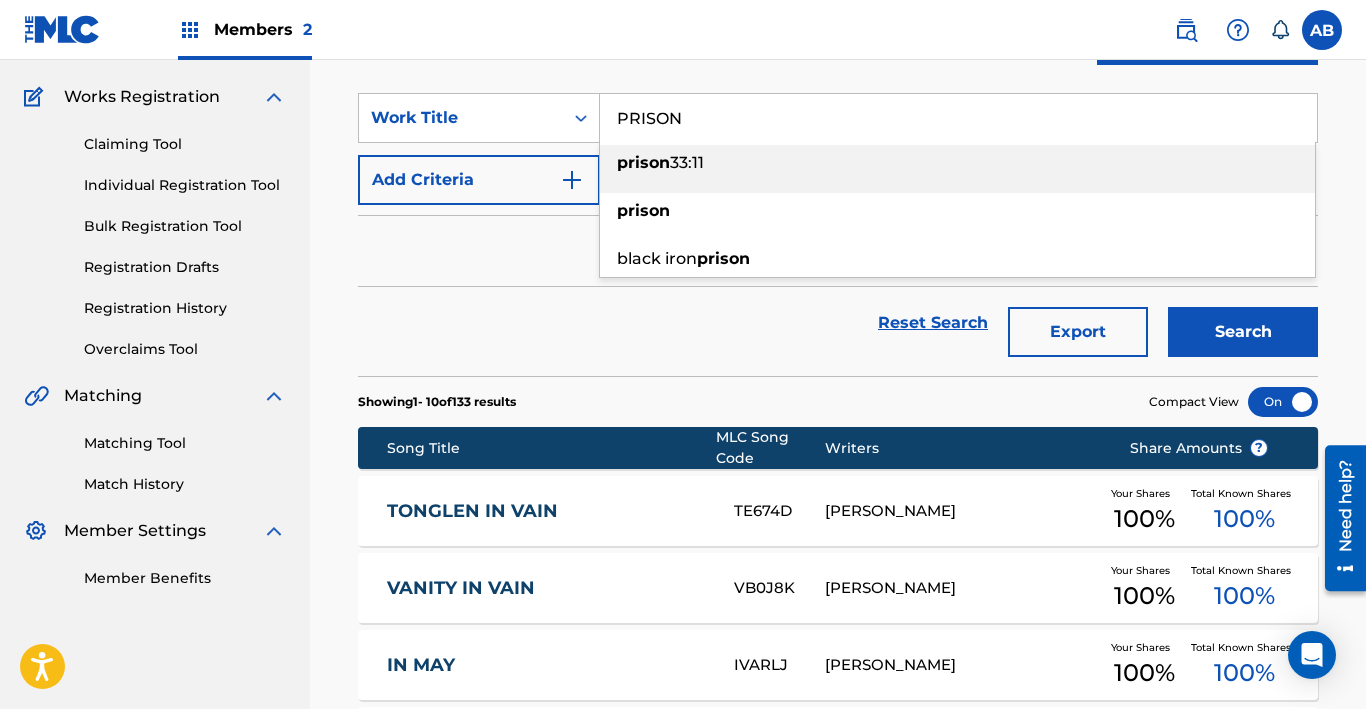 drag, startPoint x: 712, startPoint y: 122, endPoint x: 364, endPoint y: 27, distance: 360.73398 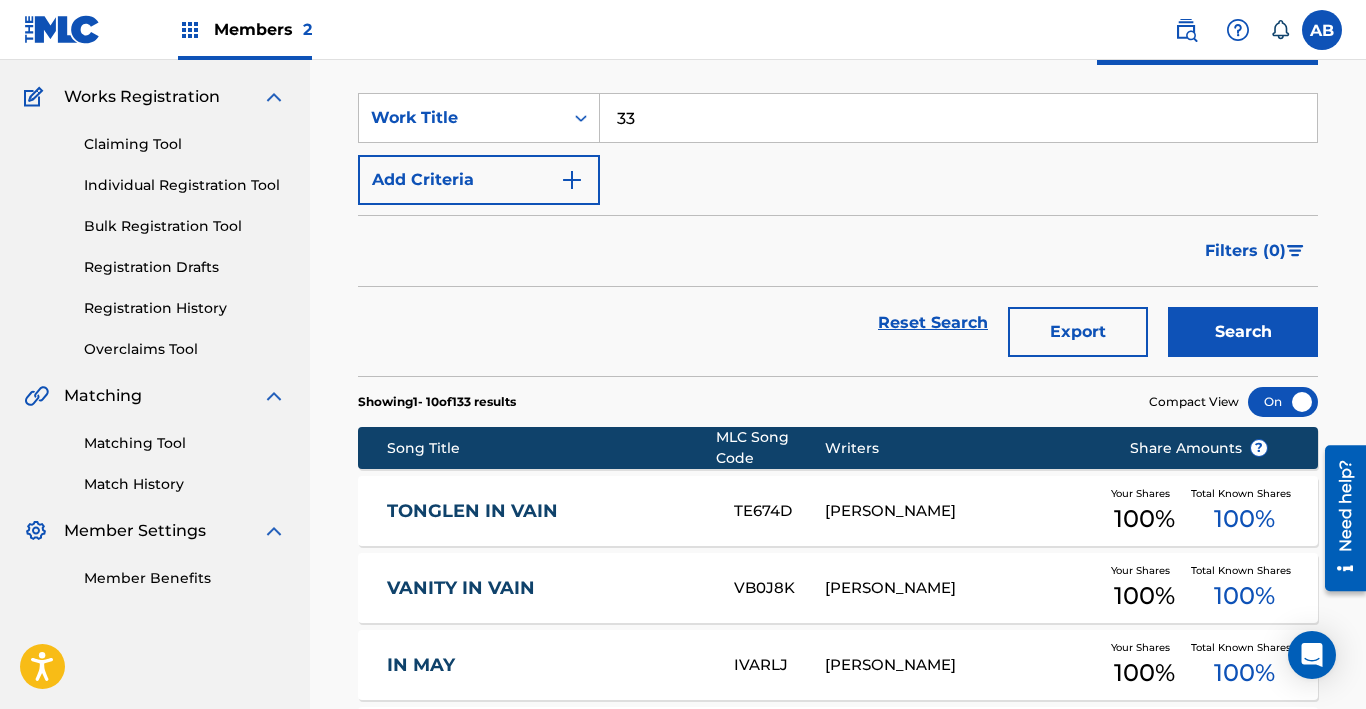 click on "33" at bounding box center [958, 118] 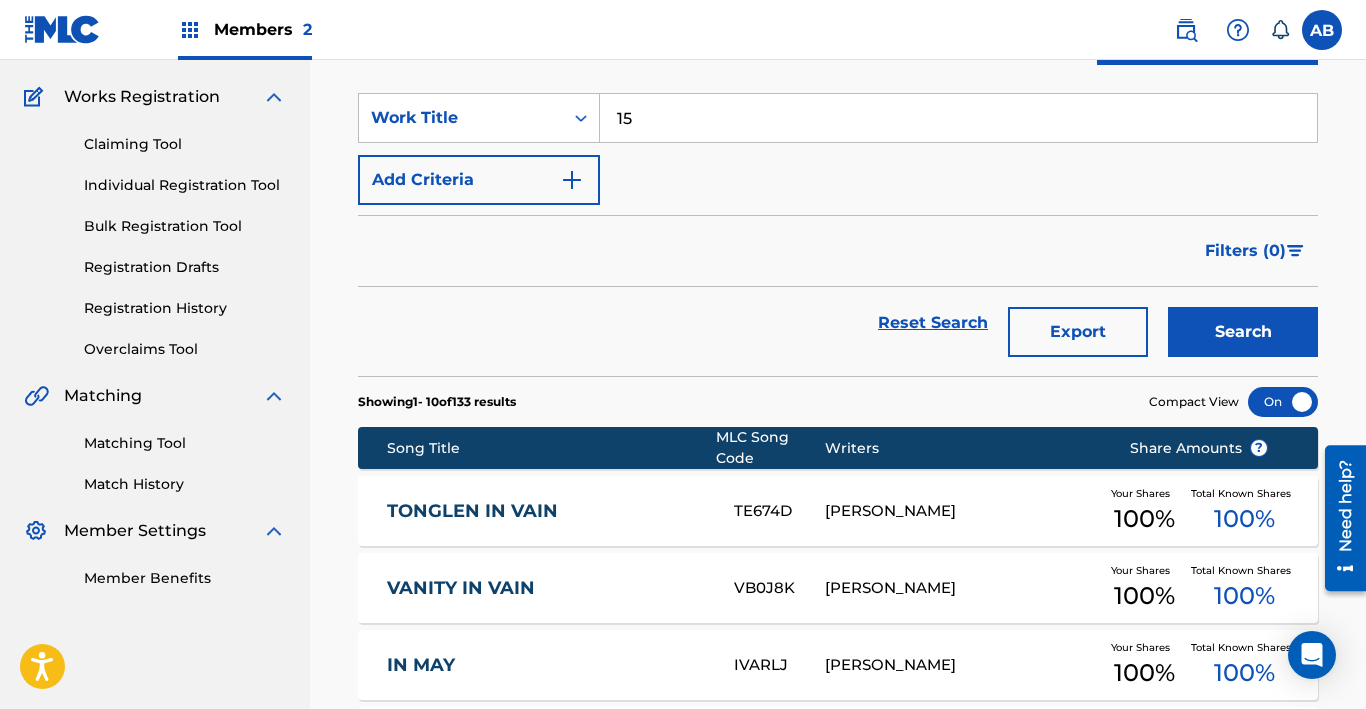 click on "Search" at bounding box center [1243, 332] 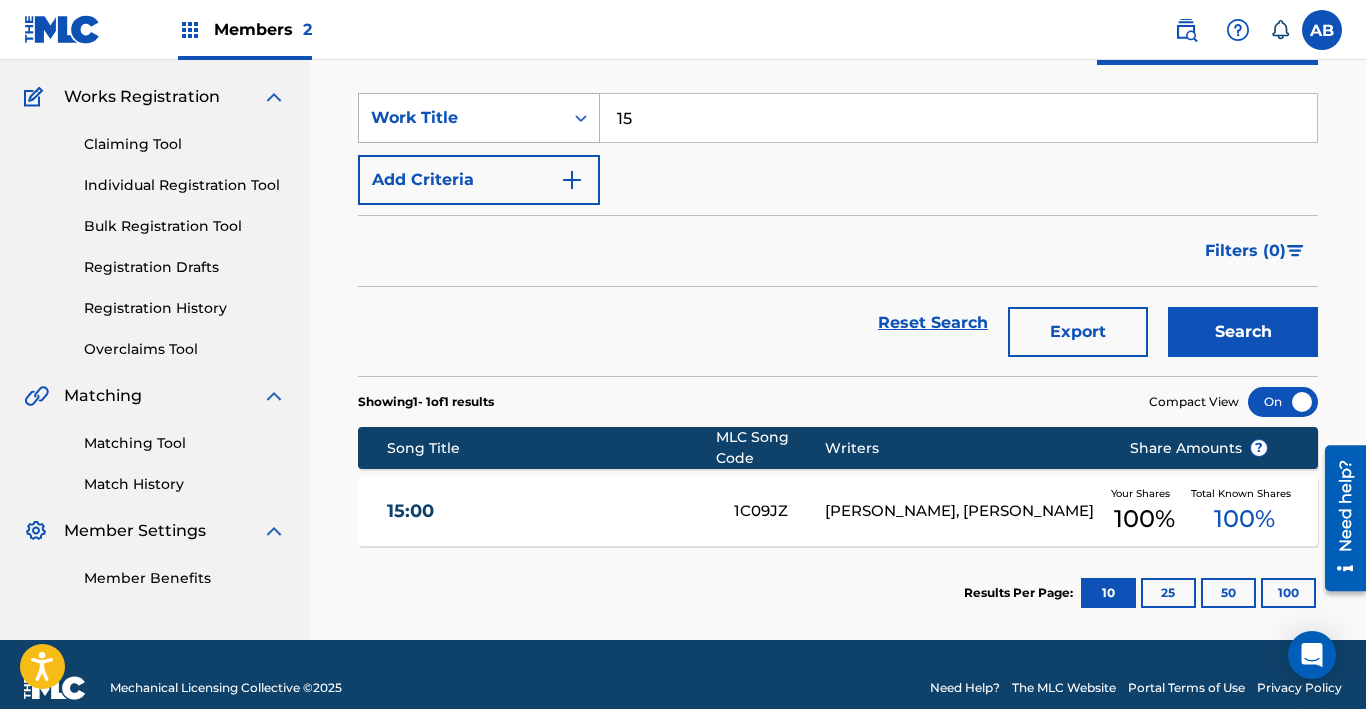 drag, startPoint x: 683, startPoint y: 121, endPoint x: 475, endPoint y: 101, distance: 208.95932 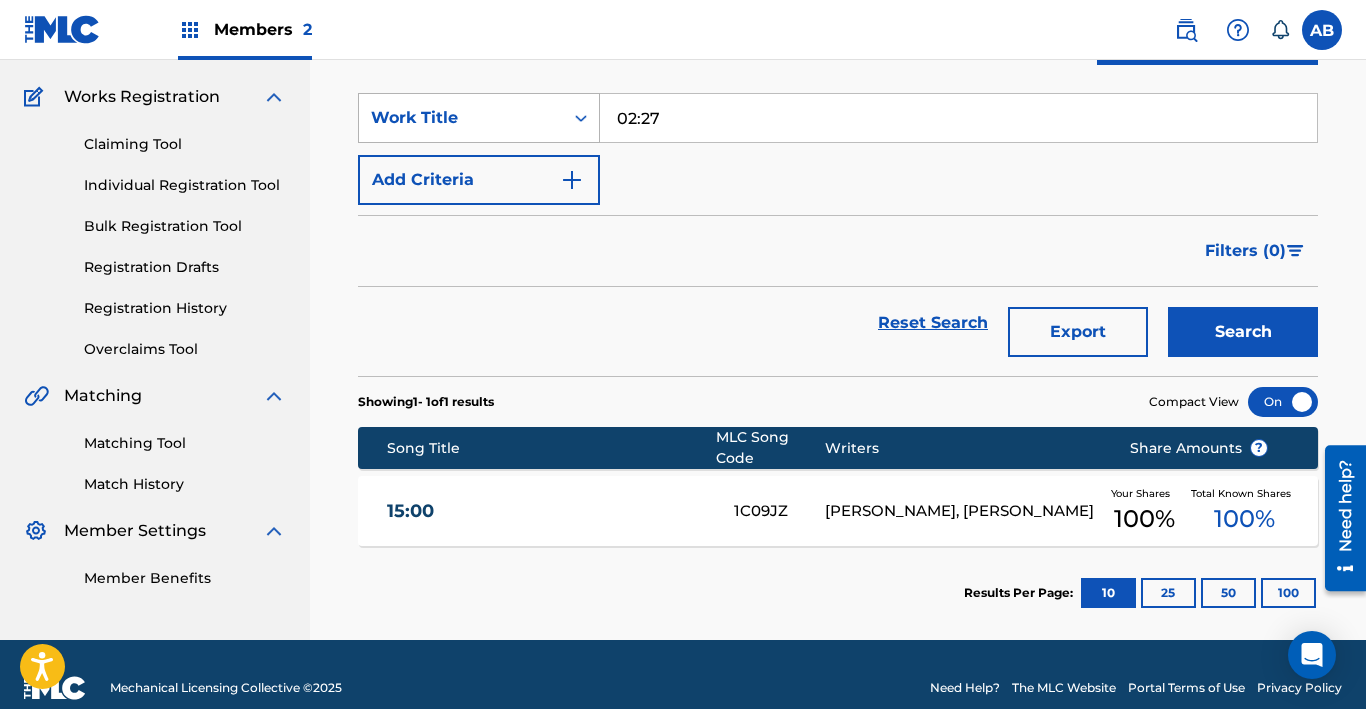 click on "Search" at bounding box center (1243, 332) 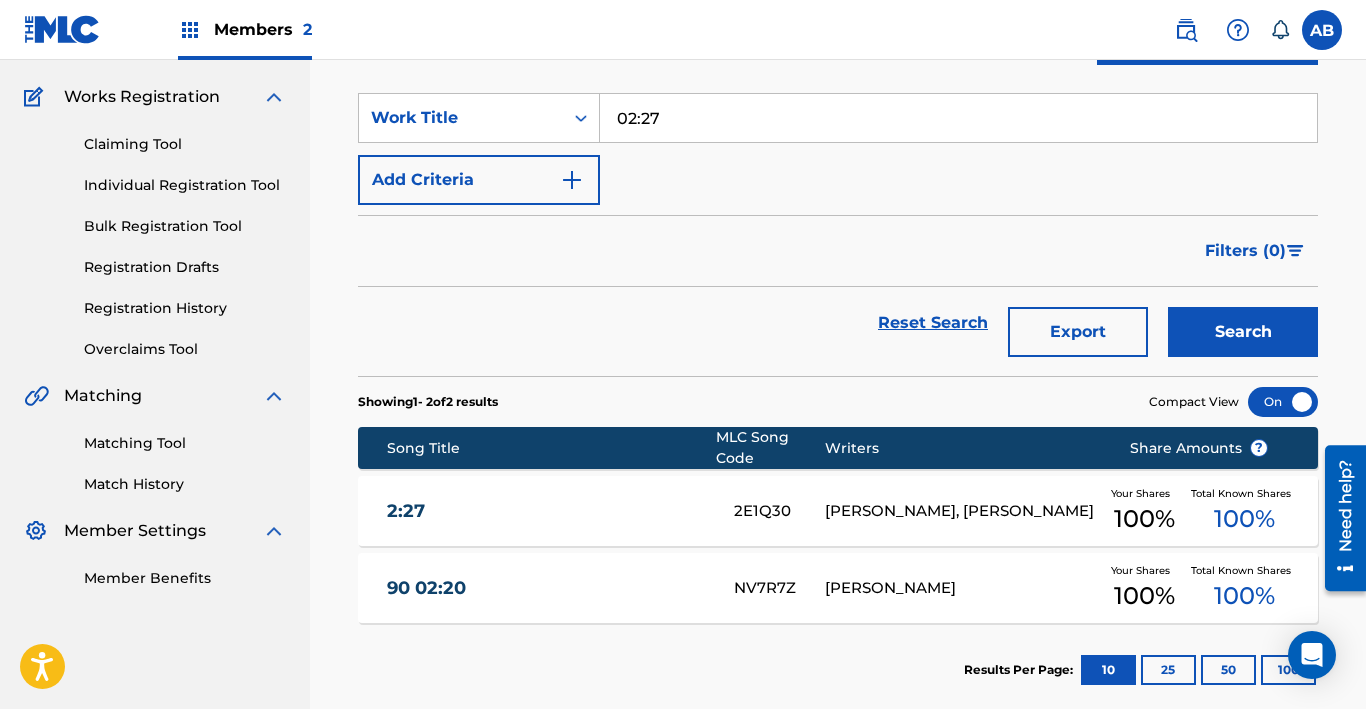 drag, startPoint x: 691, startPoint y: 116, endPoint x: 472, endPoint y: 73, distance: 223.18153 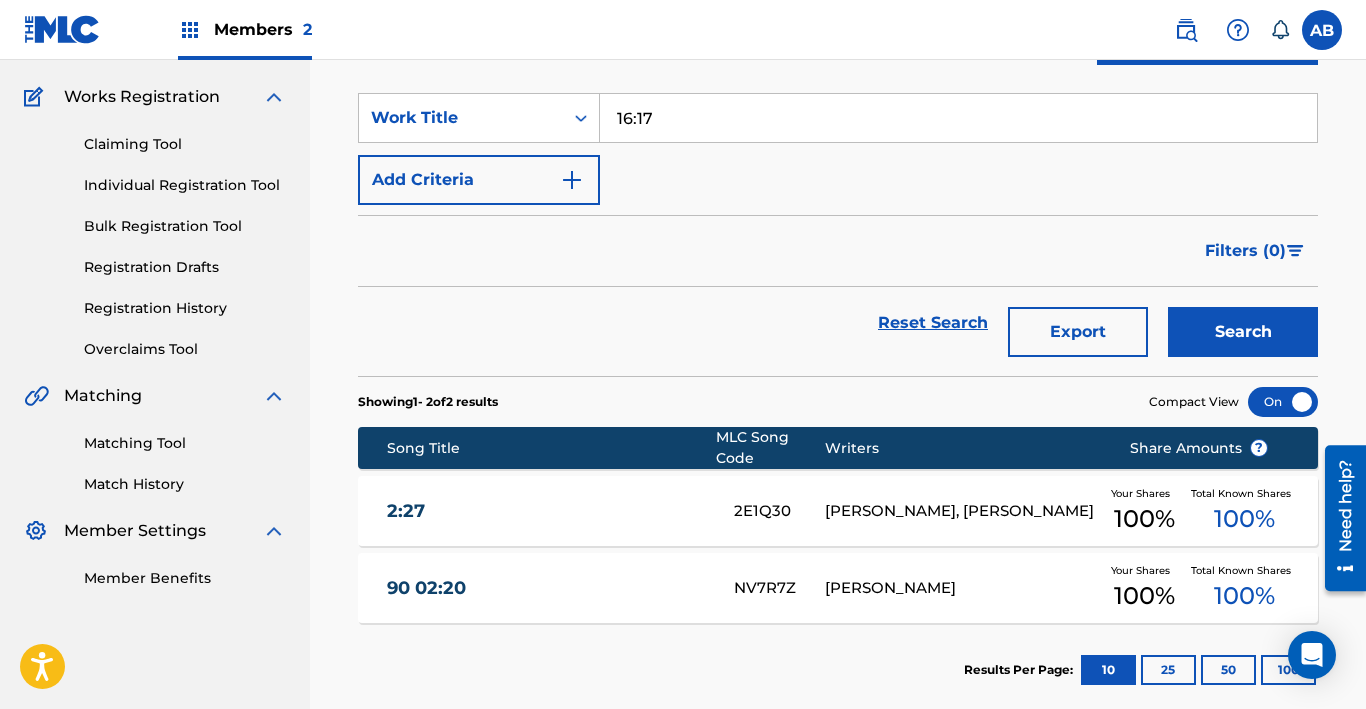 click on "Search" at bounding box center [1243, 332] 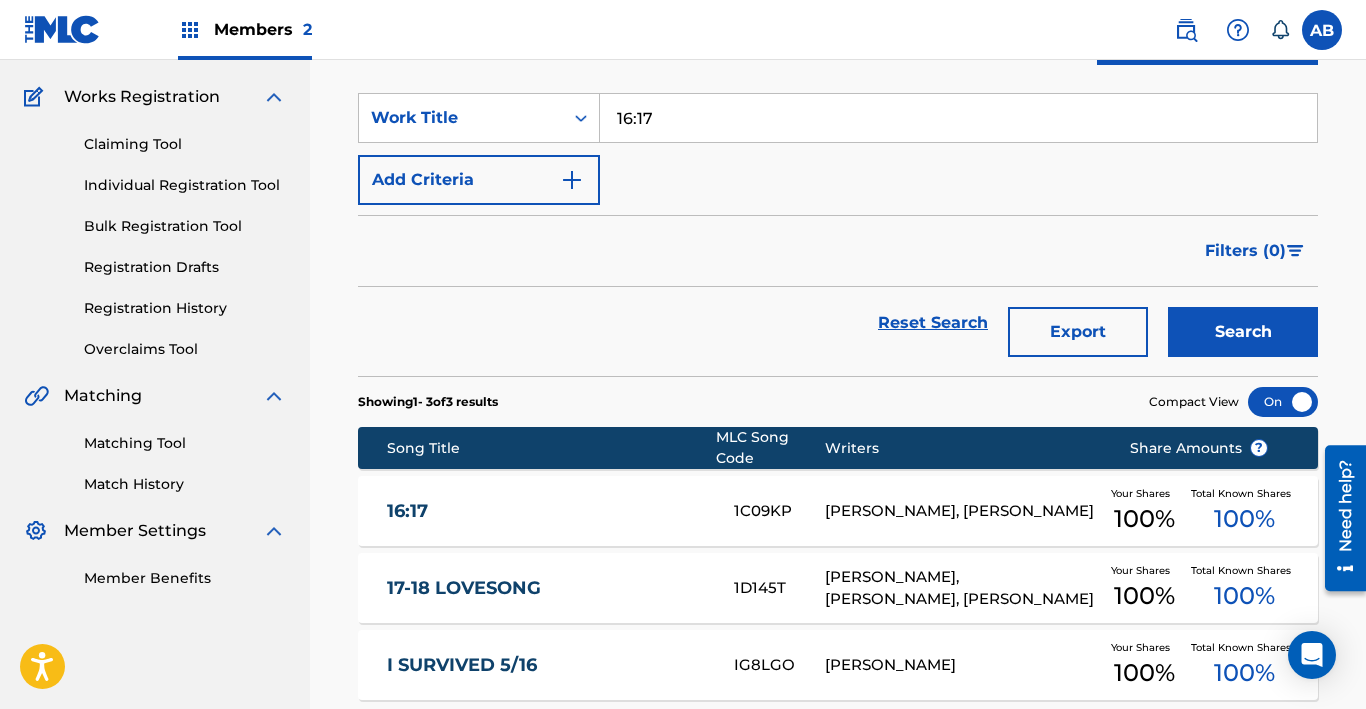 drag, startPoint x: 671, startPoint y: 114, endPoint x: 452, endPoint y: 91, distance: 220.20445 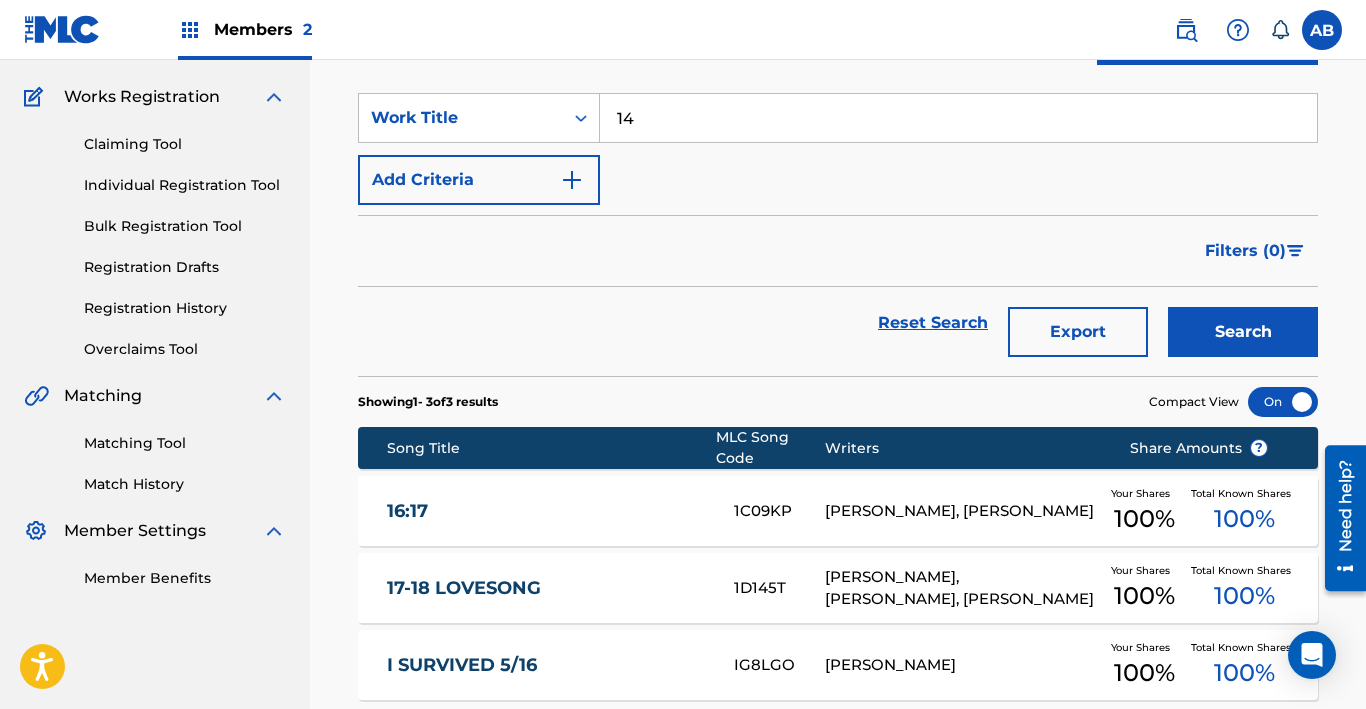click on "Search" at bounding box center (1243, 332) 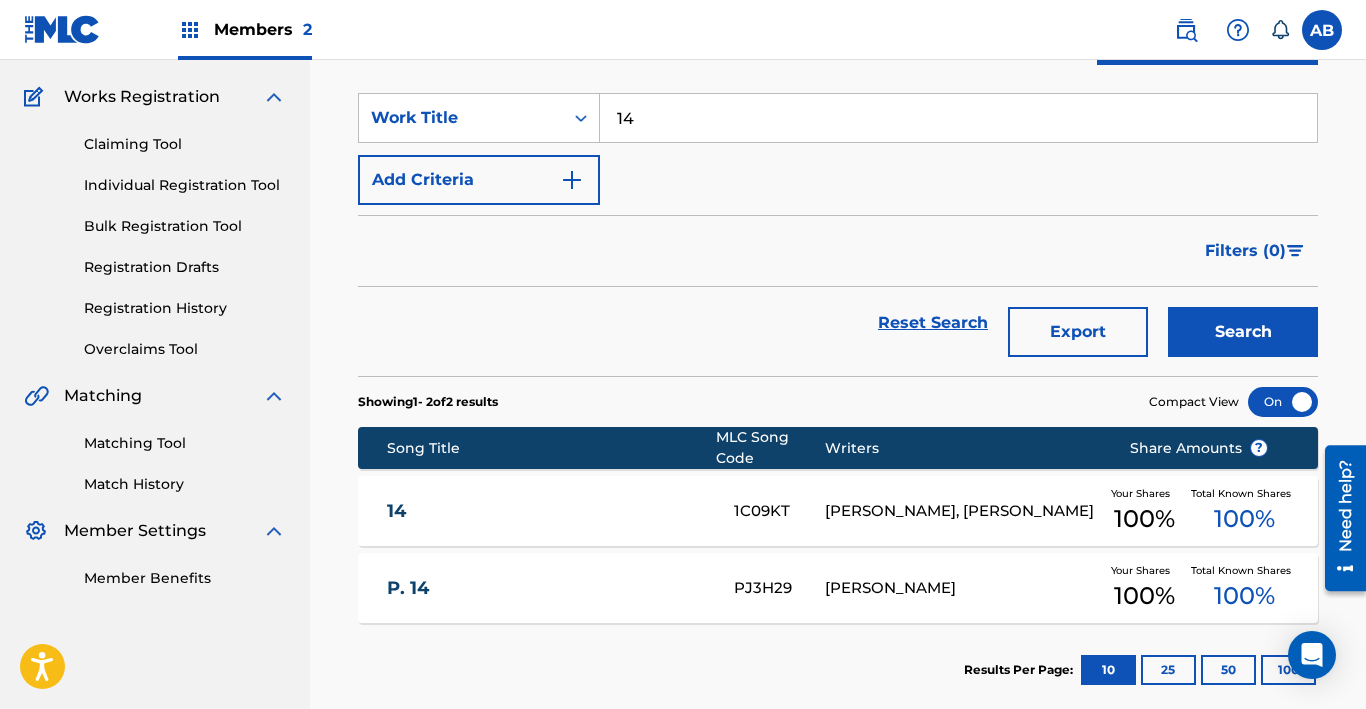 drag, startPoint x: 657, startPoint y: 117, endPoint x: 383, endPoint y: 65, distance: 278.89066 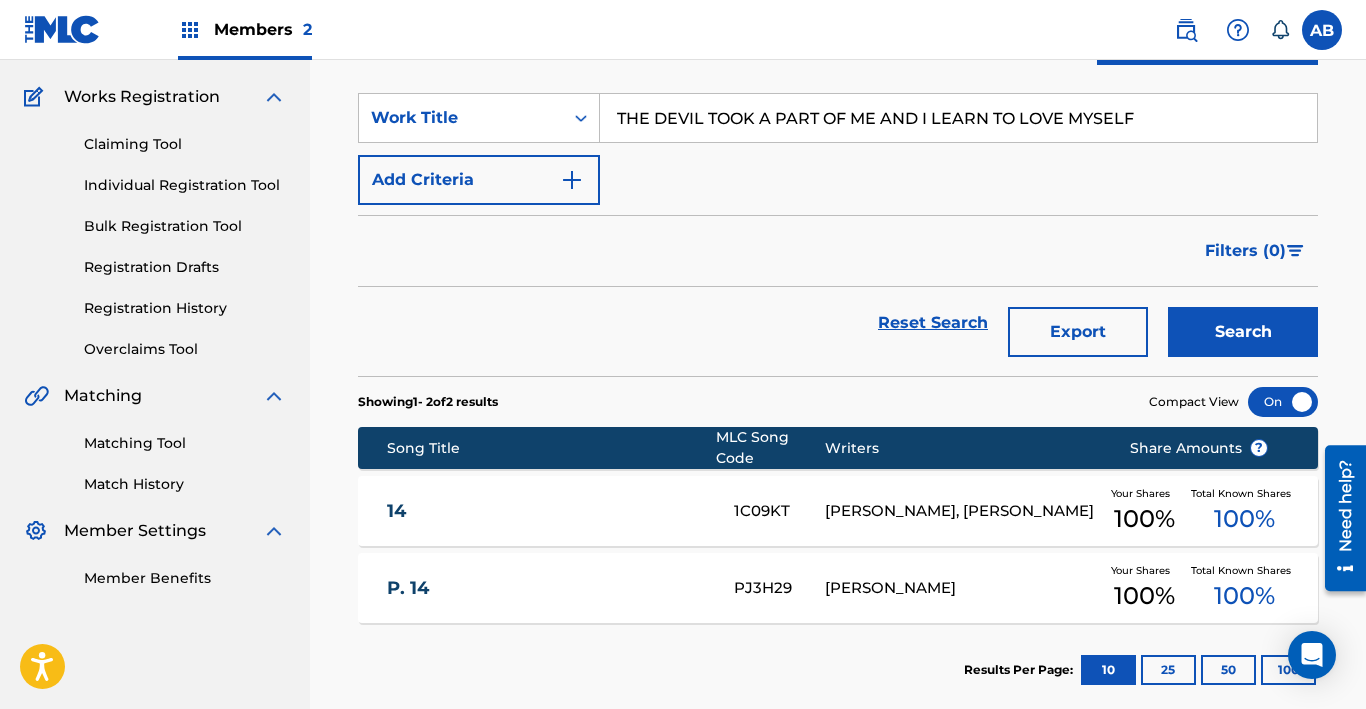 click on "Search" at bounding box center (1243, 332) 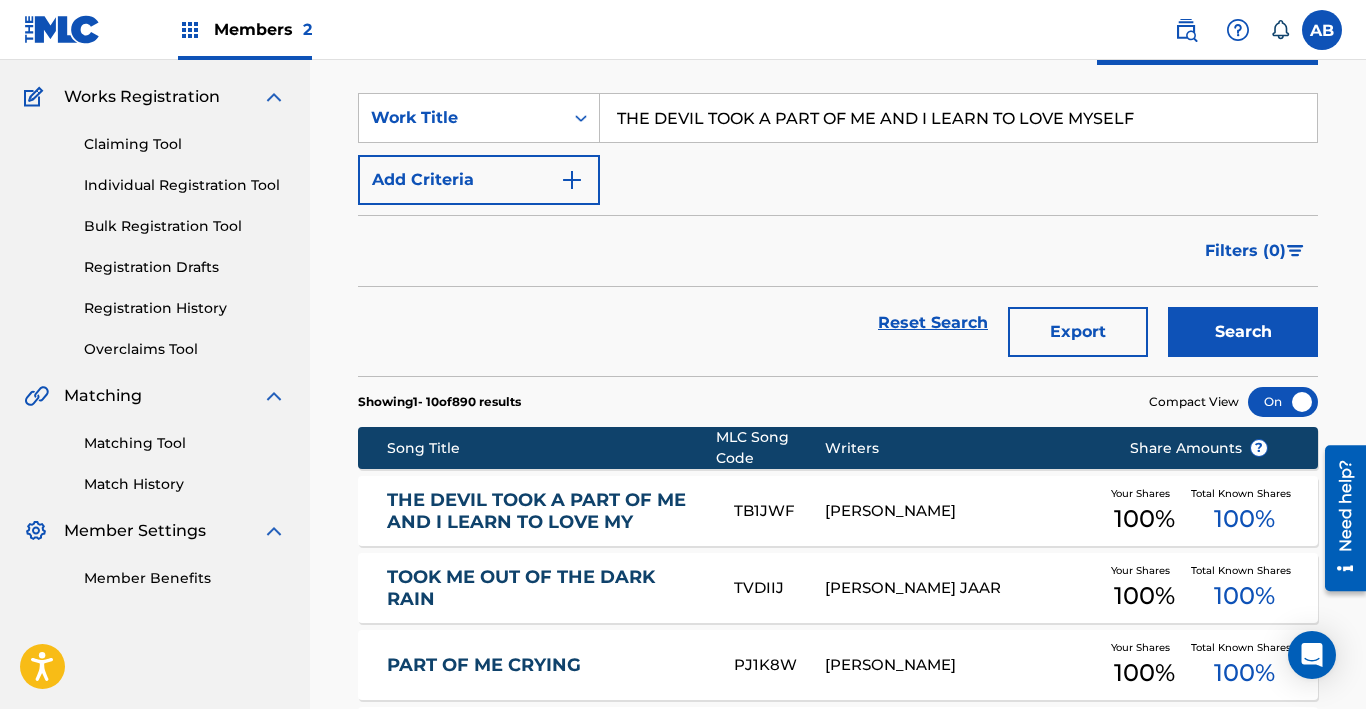 drag, startPoint x: 1173, startPoint y: 108, endPoint x: 149, endPoint y: -95, distance: 1043.9277 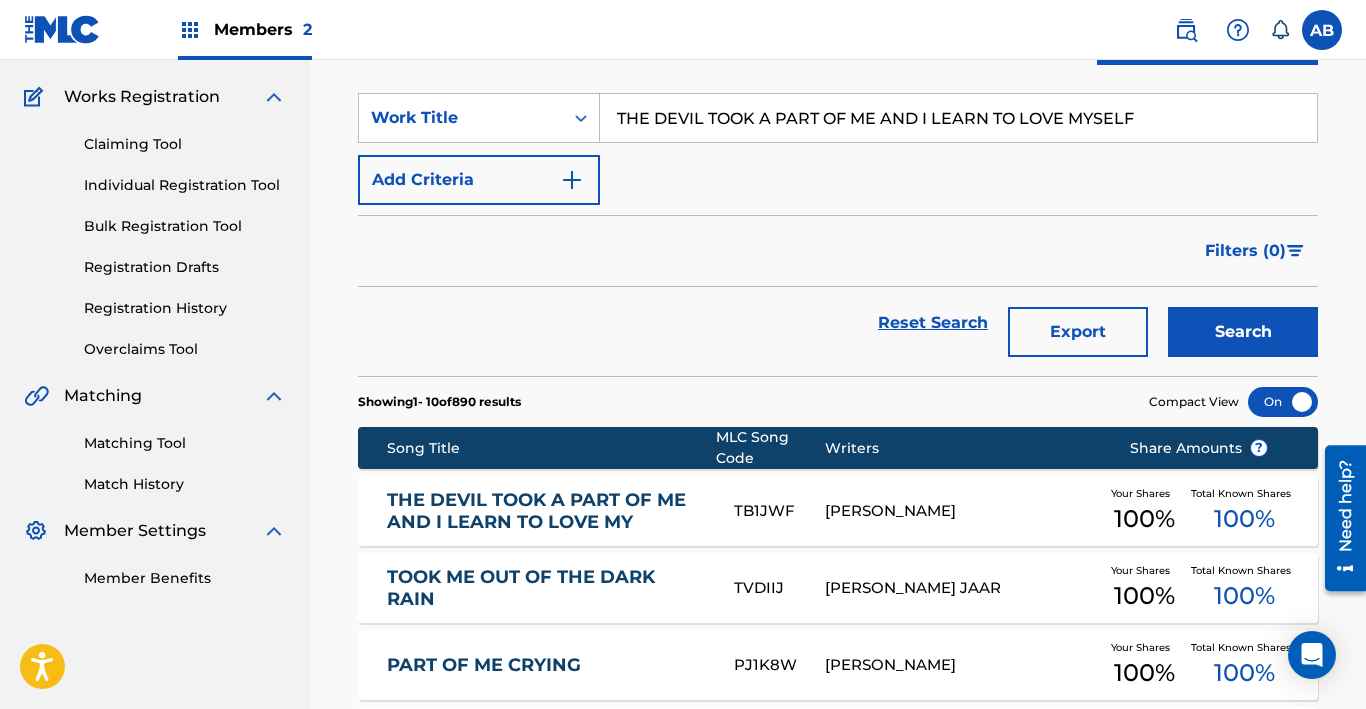 scroll, scrollTop: 143, scrollLeft: 0, axis: vertical 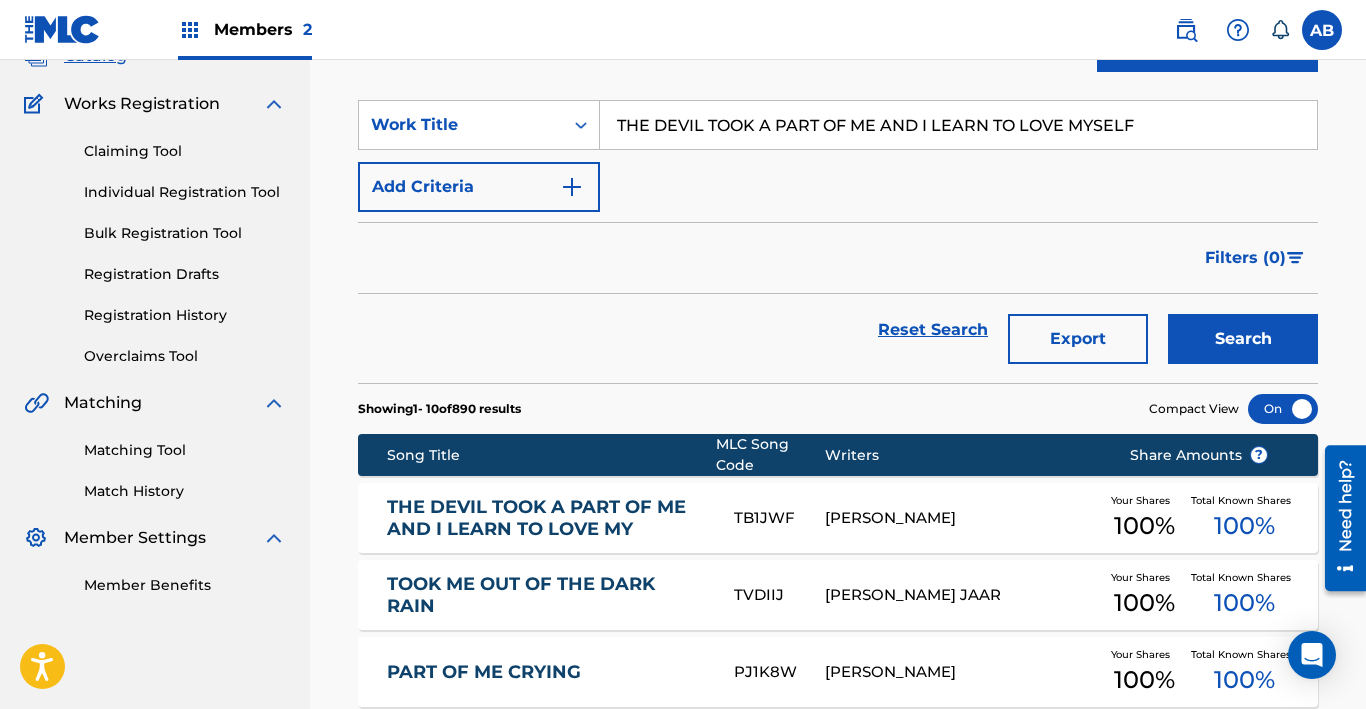 drag, startPoint x: 1187, startPoint y: 128, endPoint x: 496, endPoint y: 13, distance: 700.5041 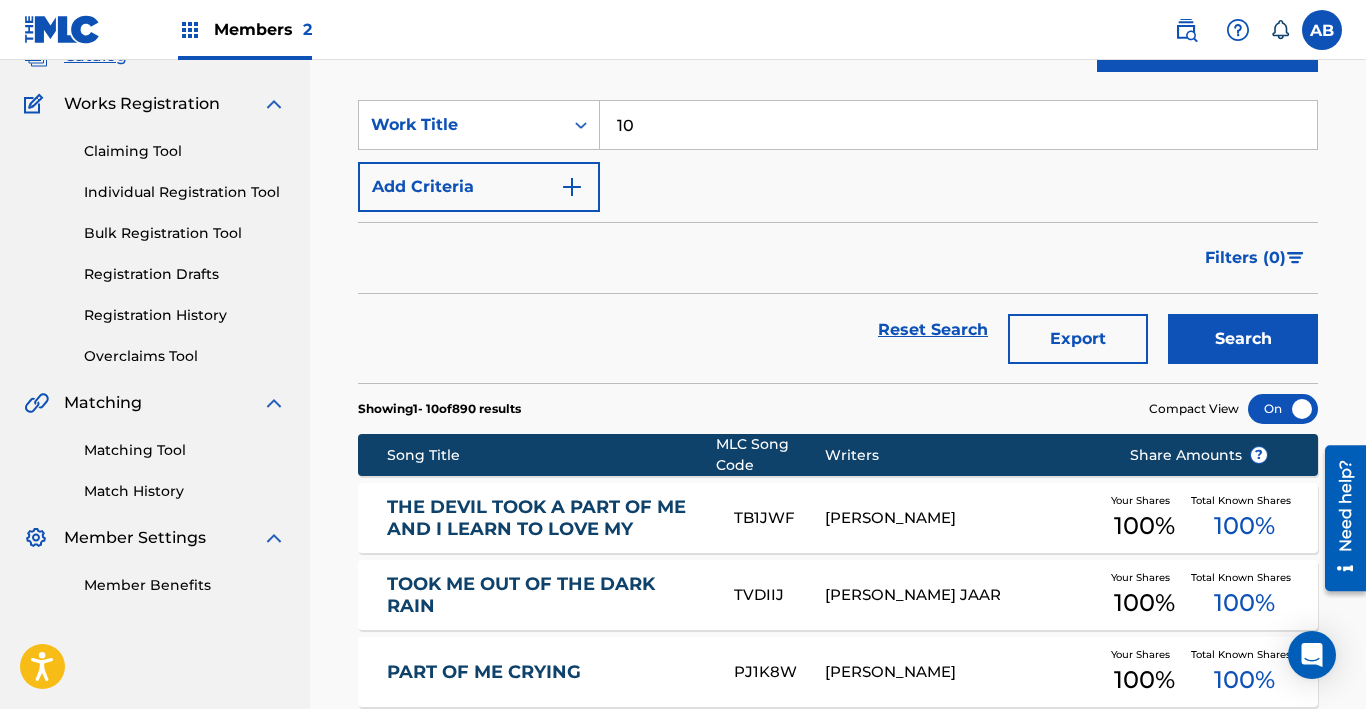 click on "Search" at bounding box center [1243, 339] 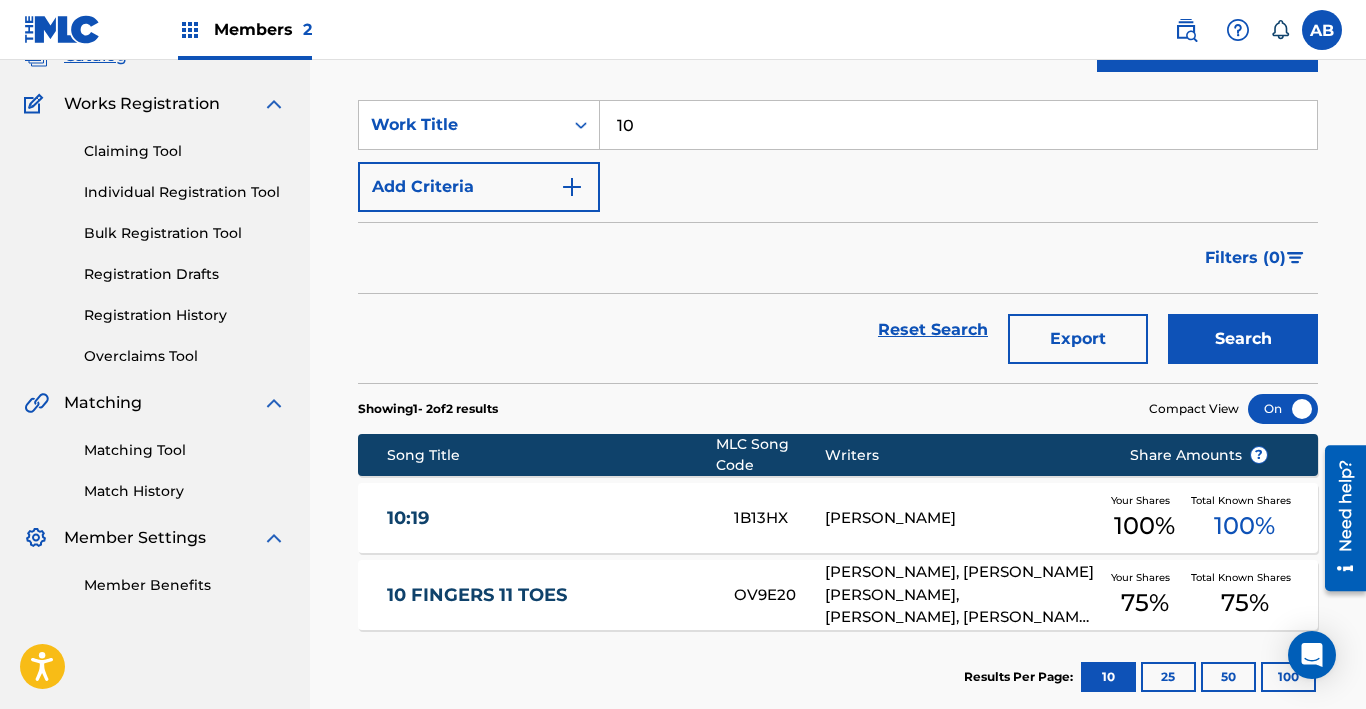 click on "10" at bounding box center [958, 125] 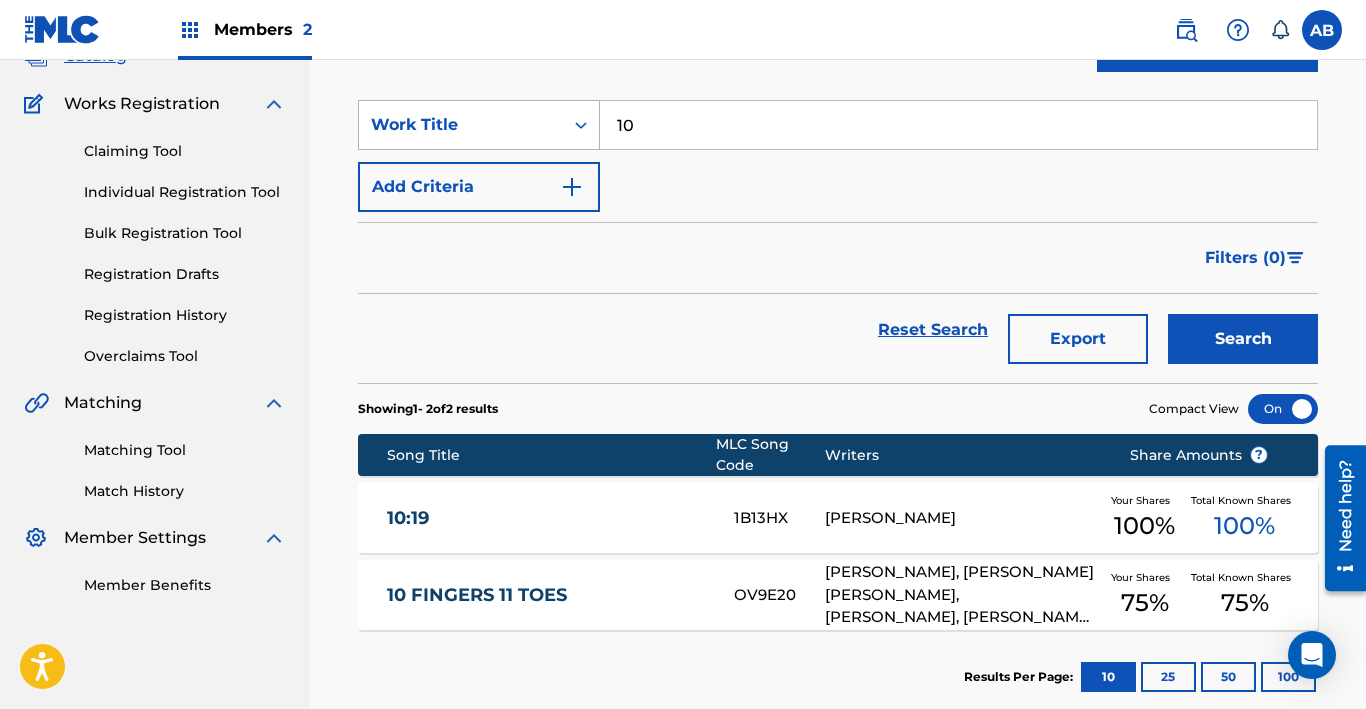 drag, startPoint x: 635, startPoint y: 125, endPoint x: 414, endPoint y: 102, distance: 222.1936 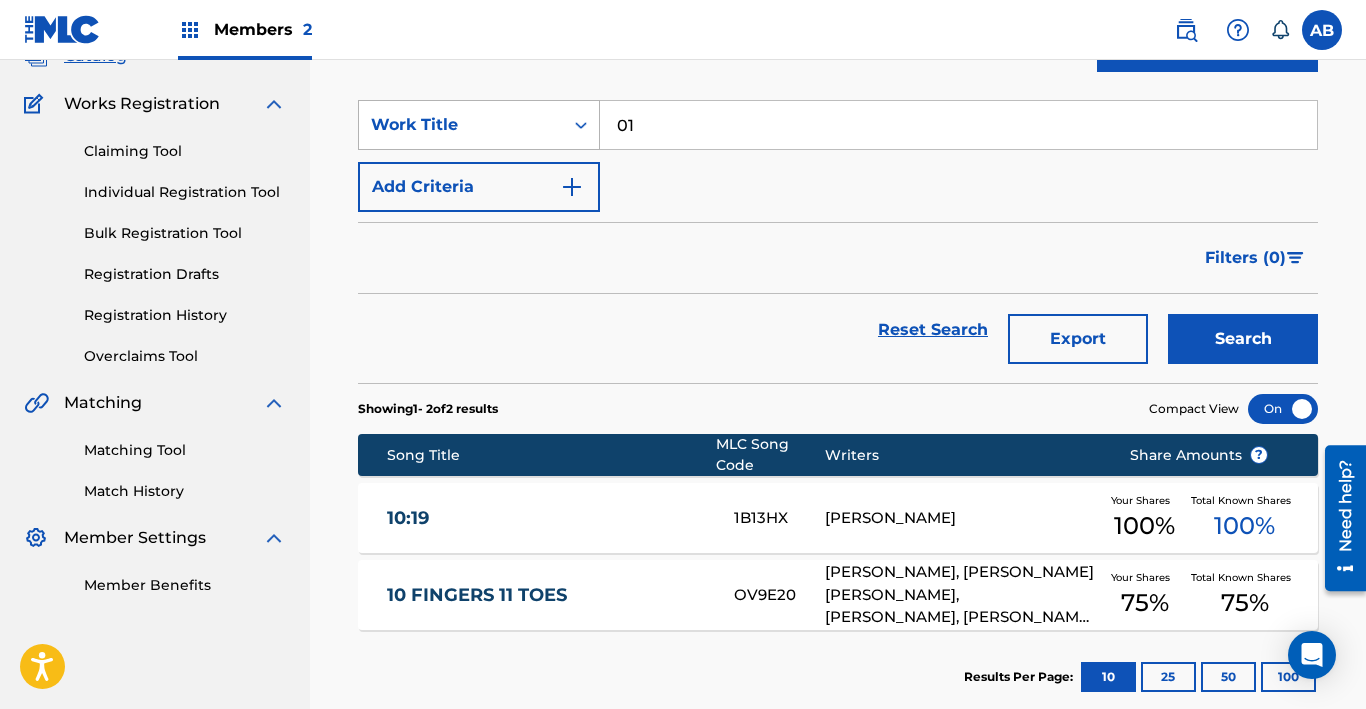 click on "Search" at bounding box center (1243, 339) 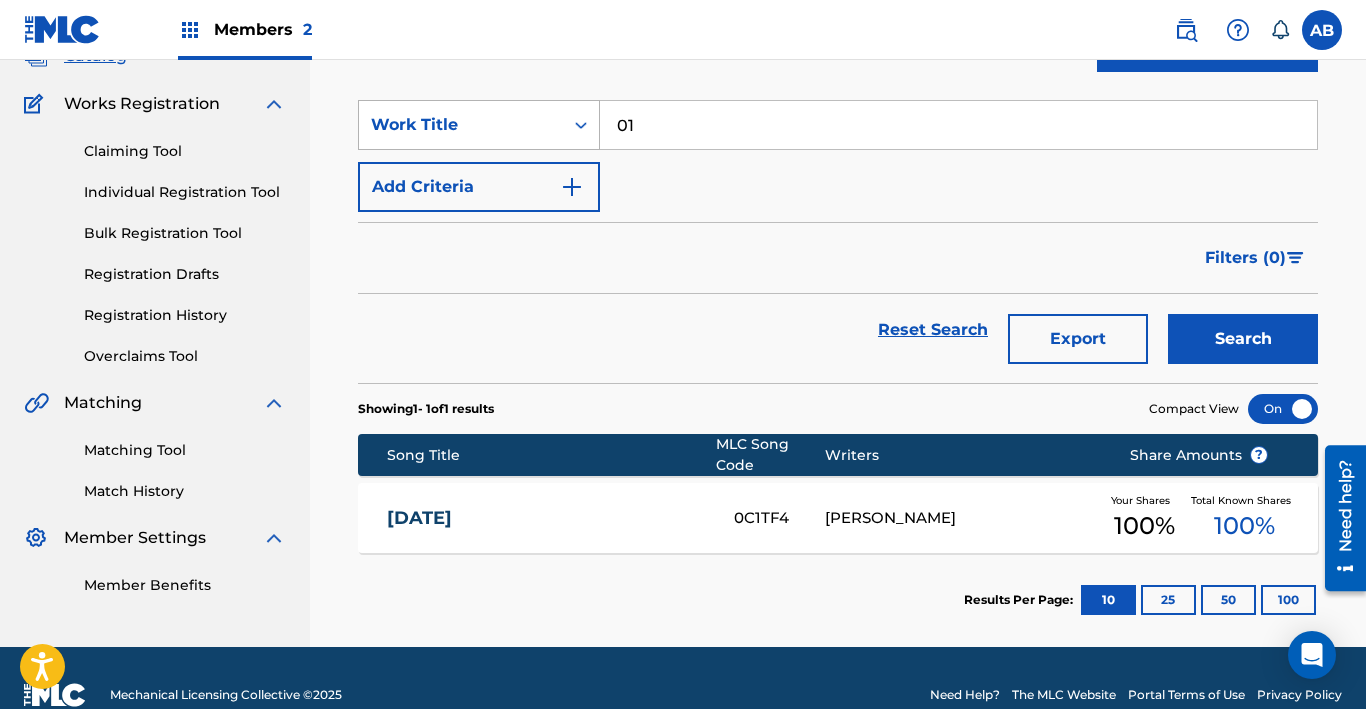 drag, startPoint x: 703, startPoint y: 122, endPoint x: 437, endPoint y: 102, distance: 266.75082 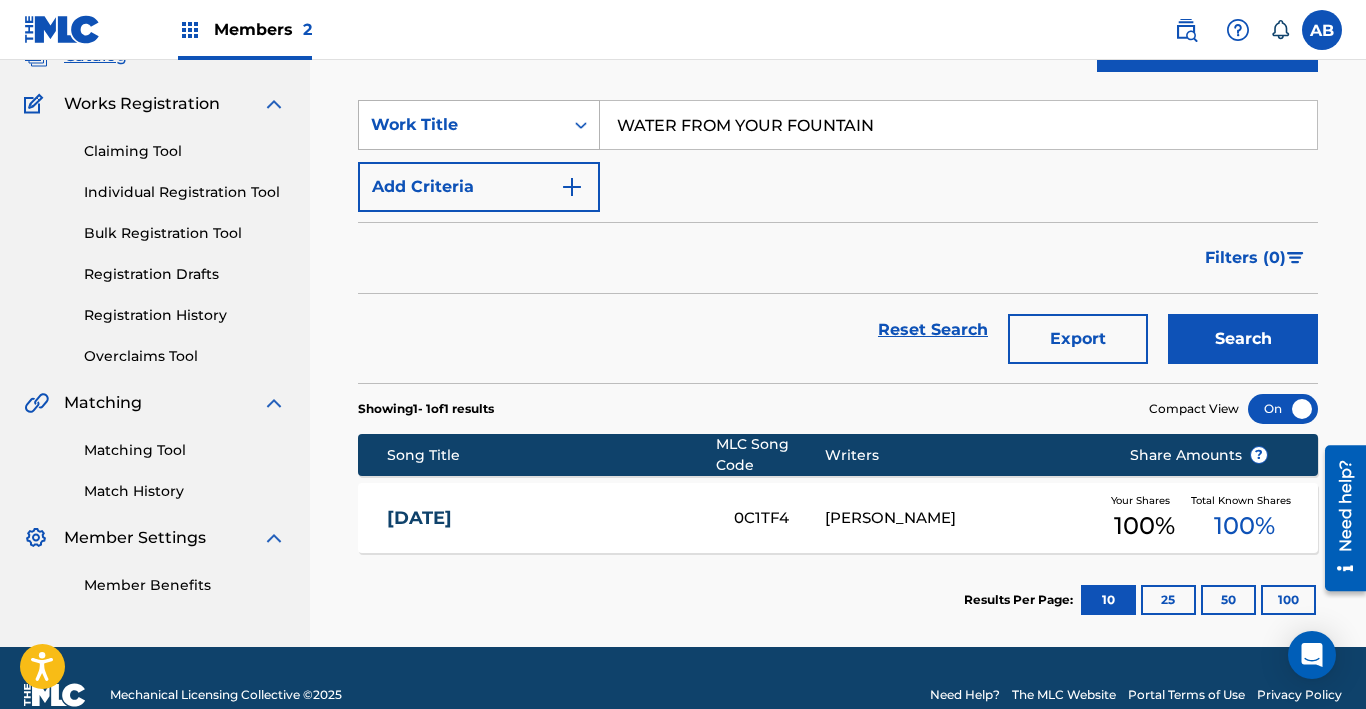 click on "Search" at bounding box center (1243, 339) 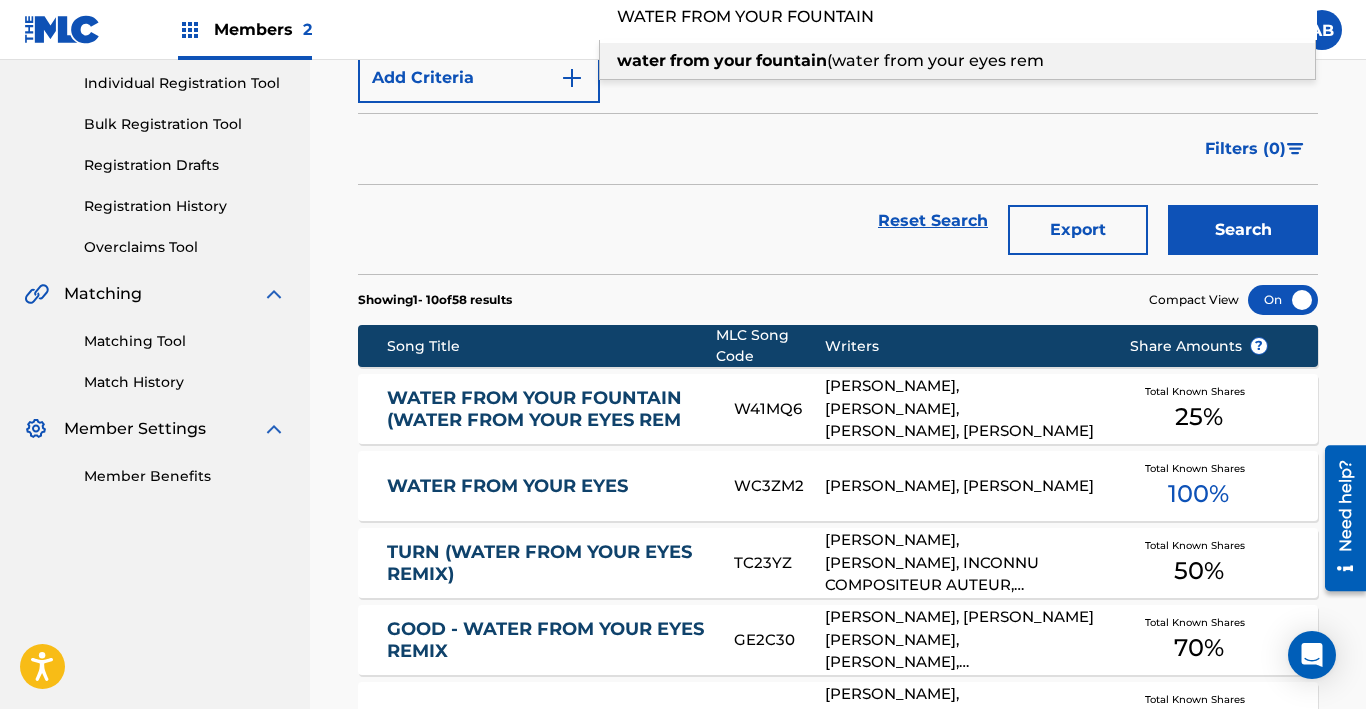 scroll, scrollTop: 253, scrollLeft: 0, axis: vertical 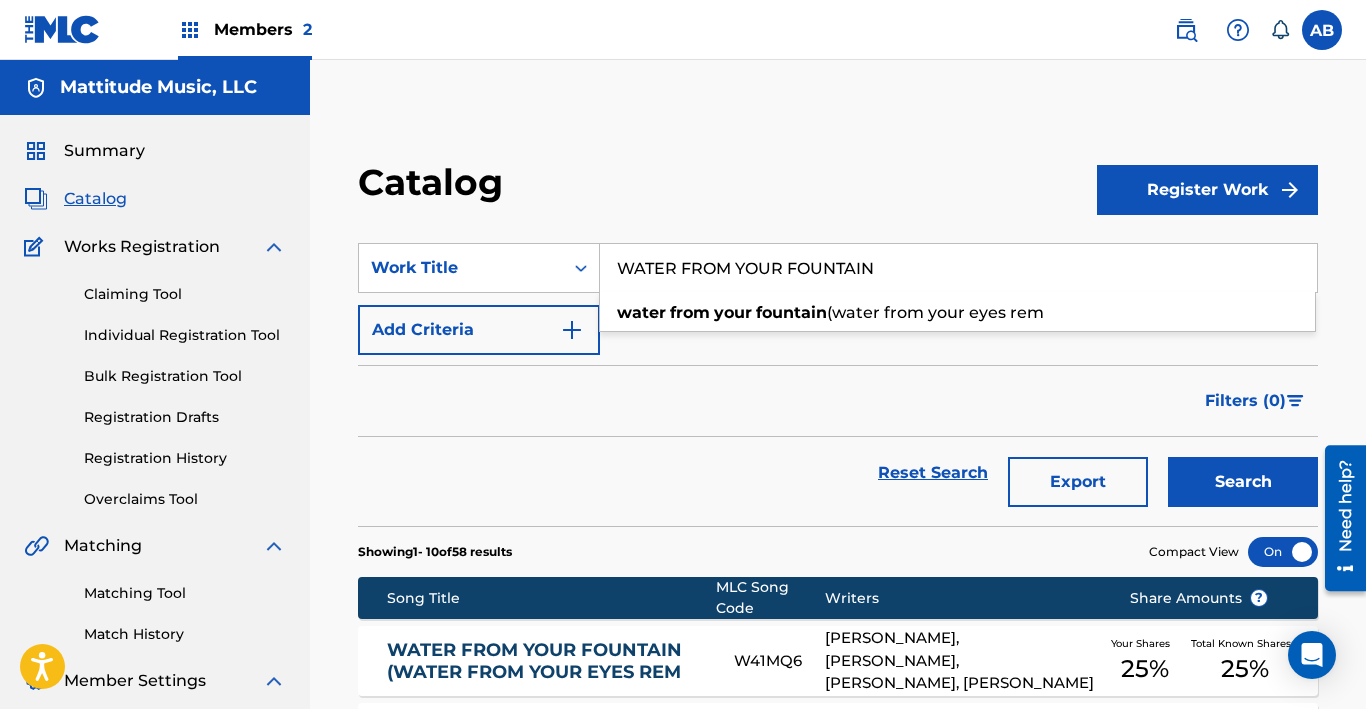 drag, startPoint x: 889, startPoint y: 8, endPoint x: 385, endPoint y: -67, distance: 509.5498 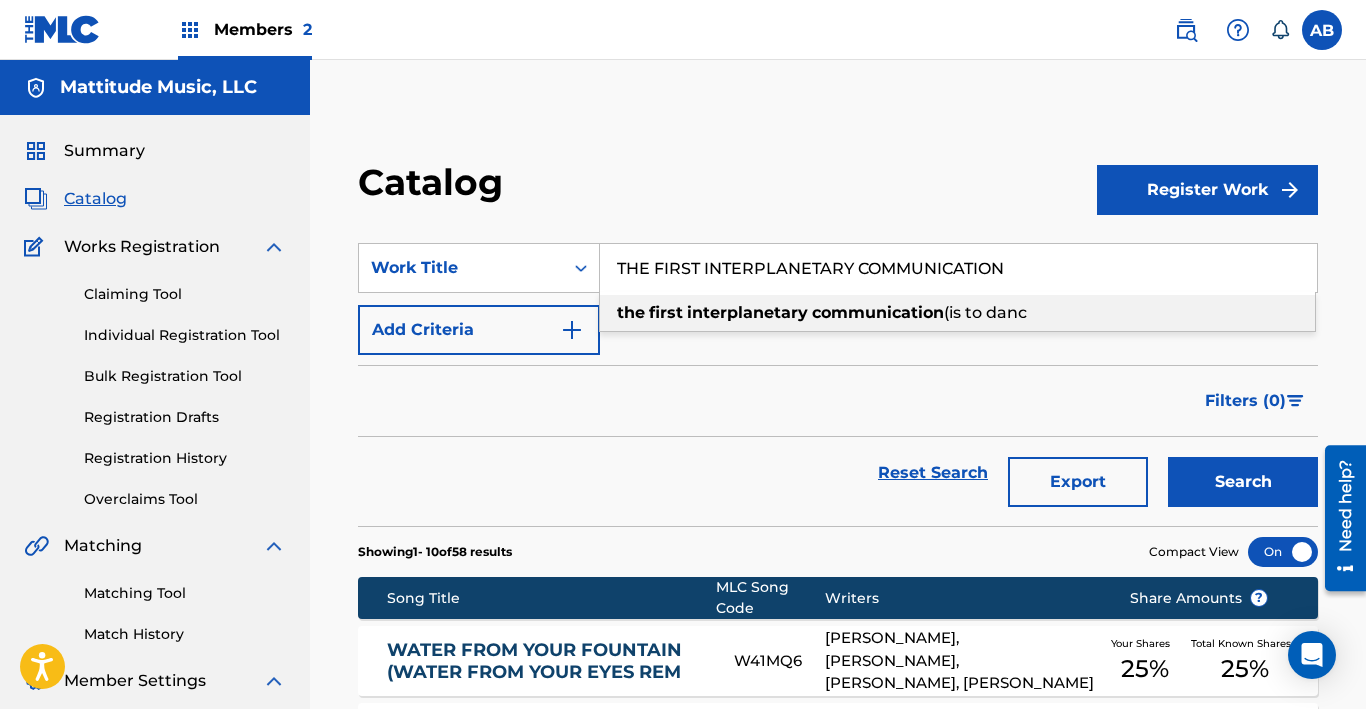 drag, startPoint x: 1033, startPoint y: 269, endPoint x: 292, endPoint y: 146, distance: 751.13916 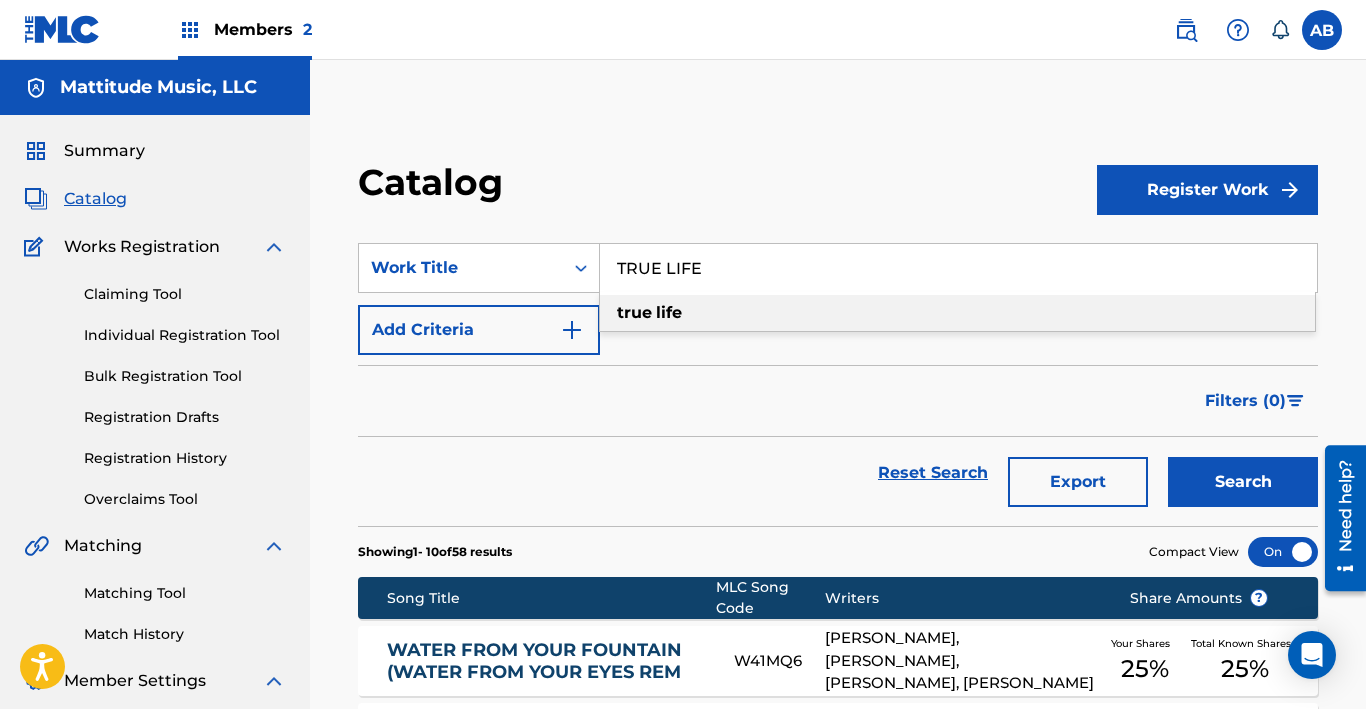 click on "true   life" at bounding box center [957, 313] 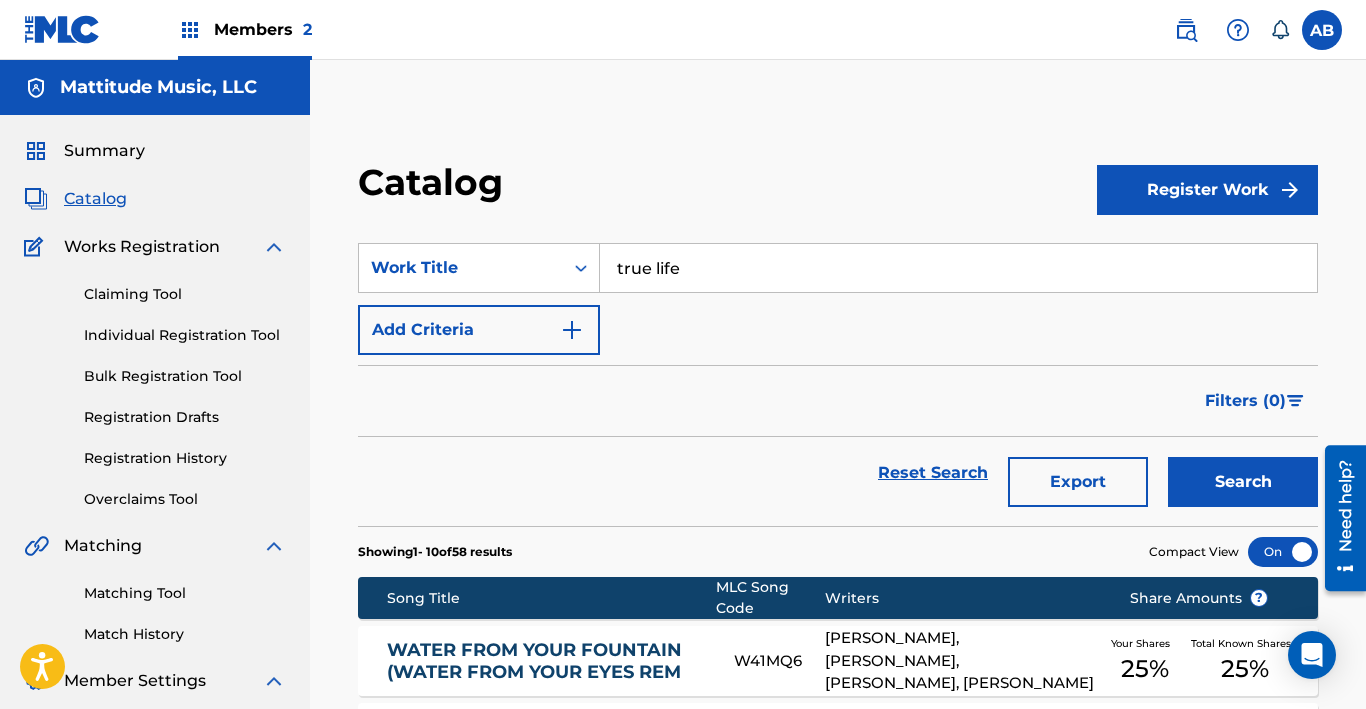 click on "Search" at bounding box center [1243, 482] 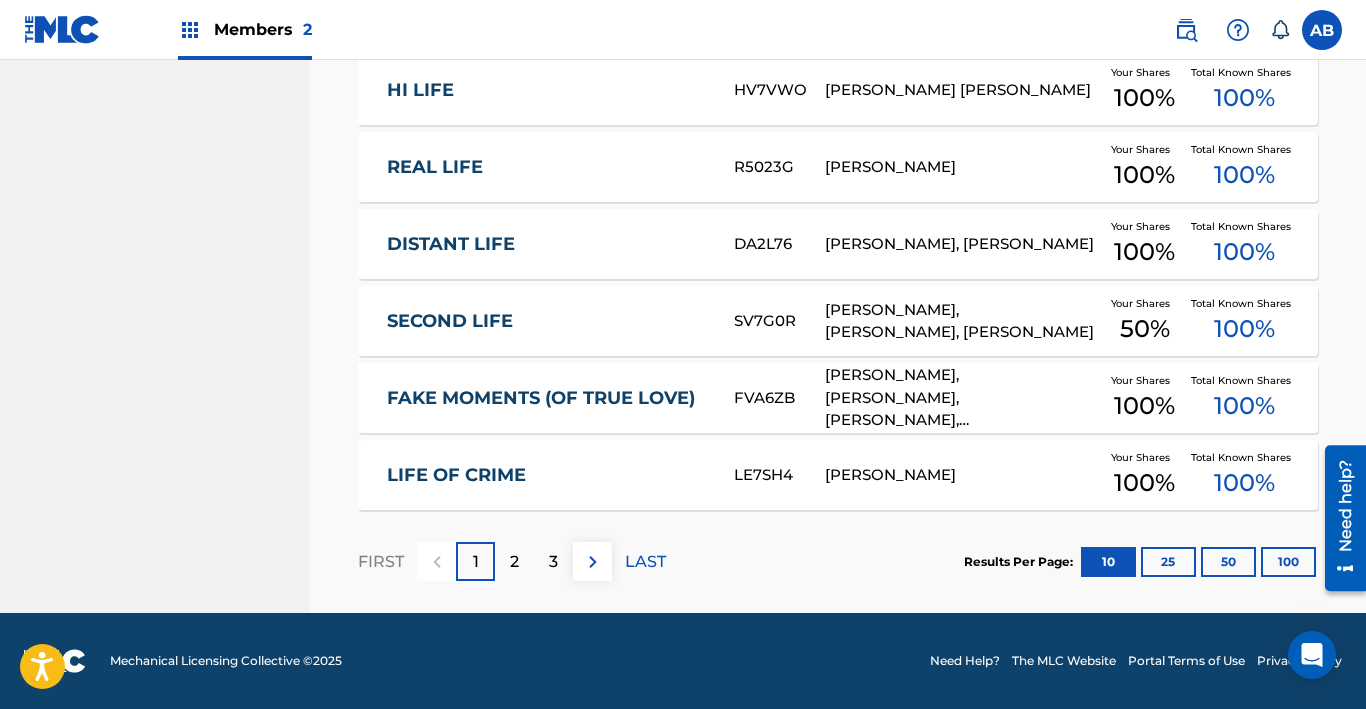 scroll, scrollTop: 0, scrollLeft: 0, axis: both 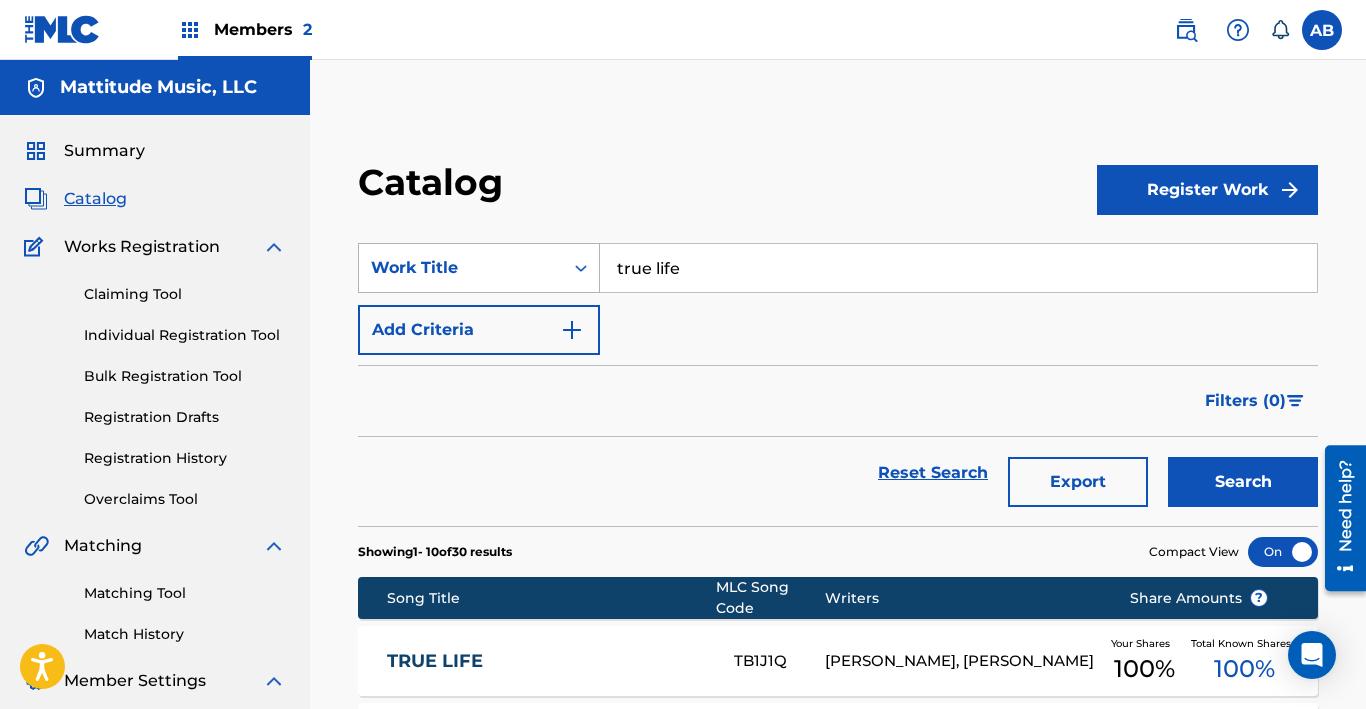 drag, startPoint x: 742, startPoint y: 274, endPoint x: 489, endPoint y: 262, distance: 253.28442 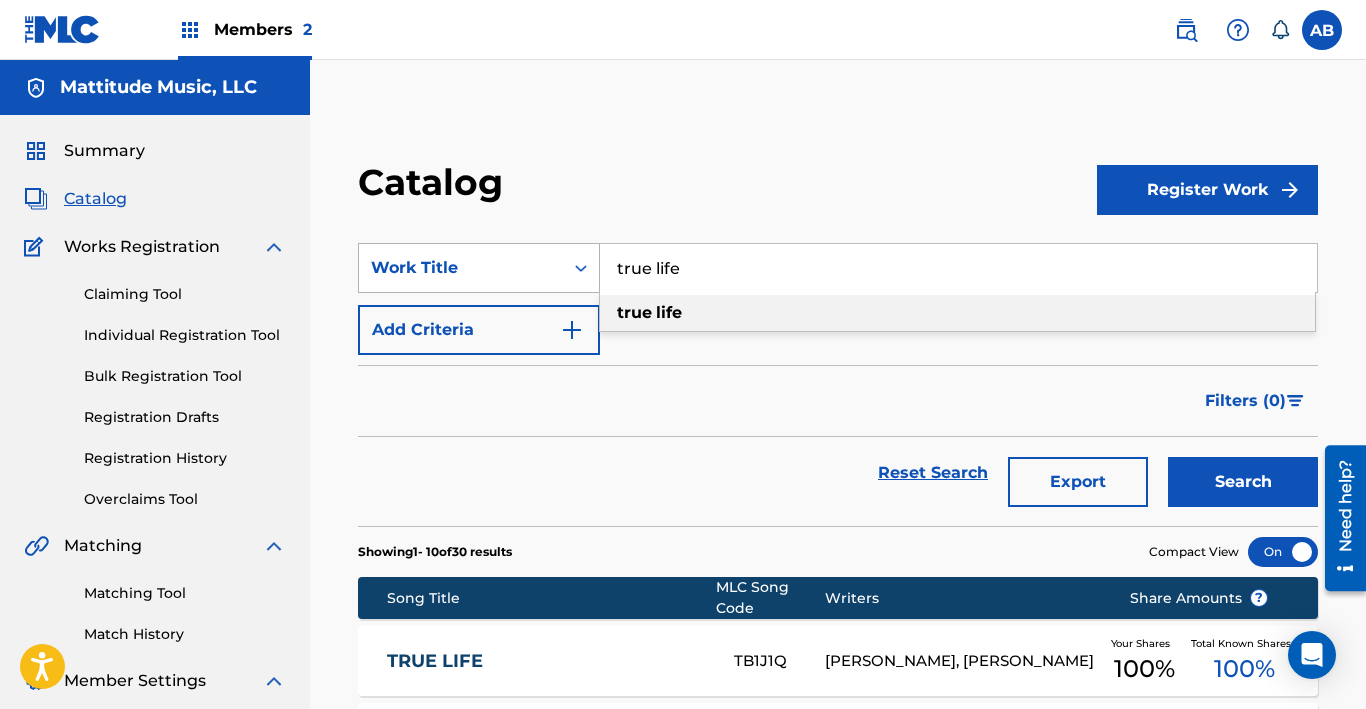 paste on "SPORT OF FORM" 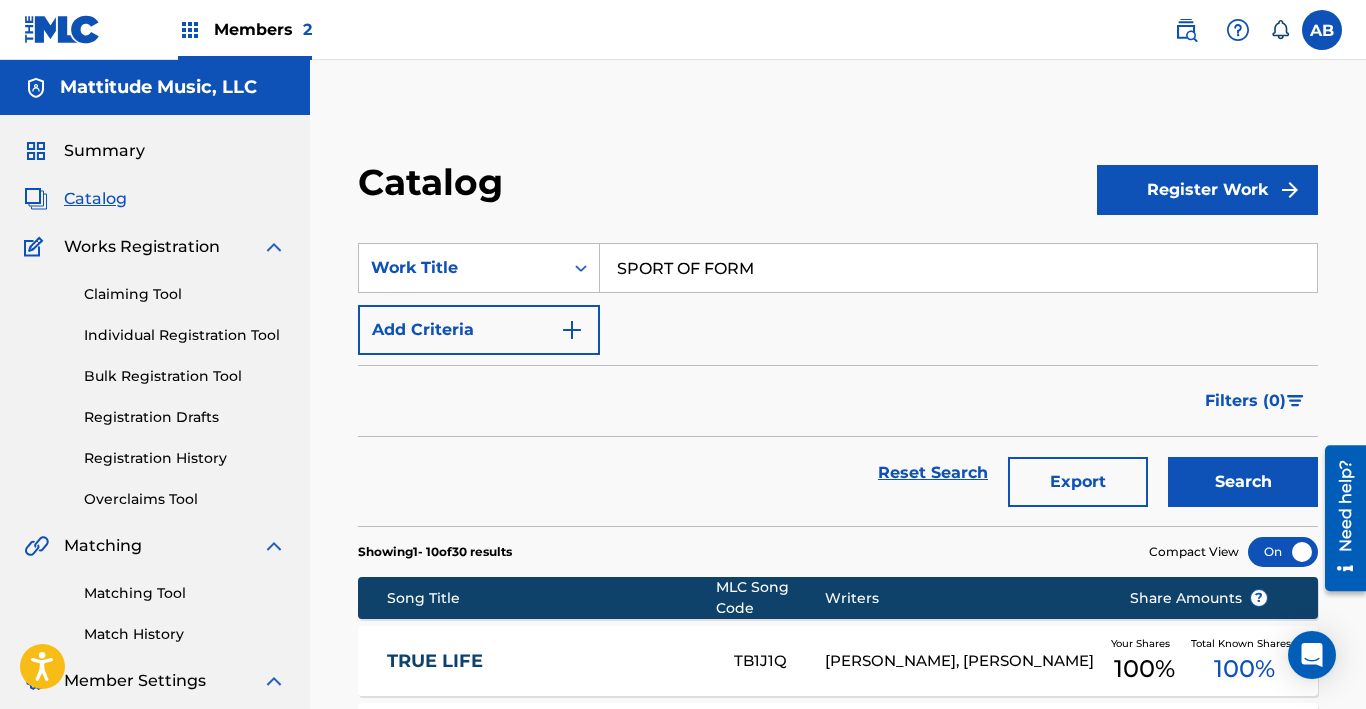 click on "Search" at bounding box center (1243, 482) 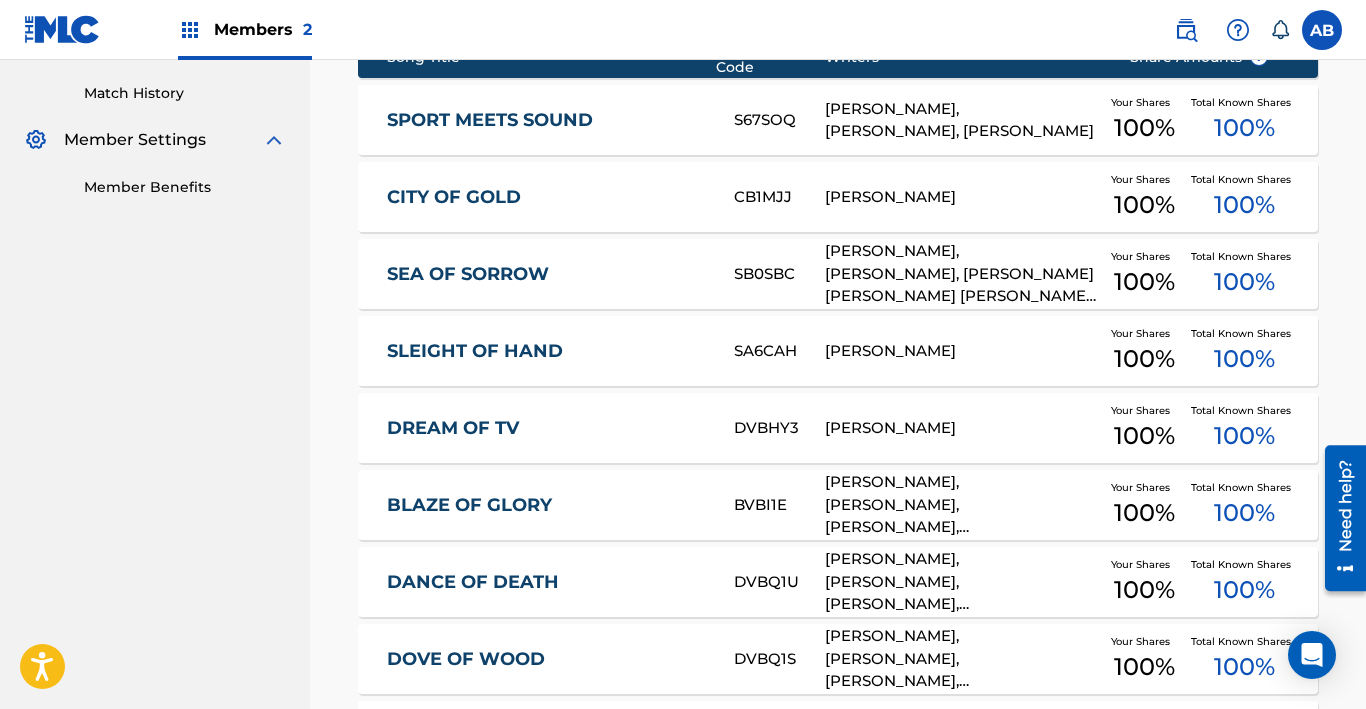 scroll, scrollTop: 0, scrollLeft: 0, axis: both 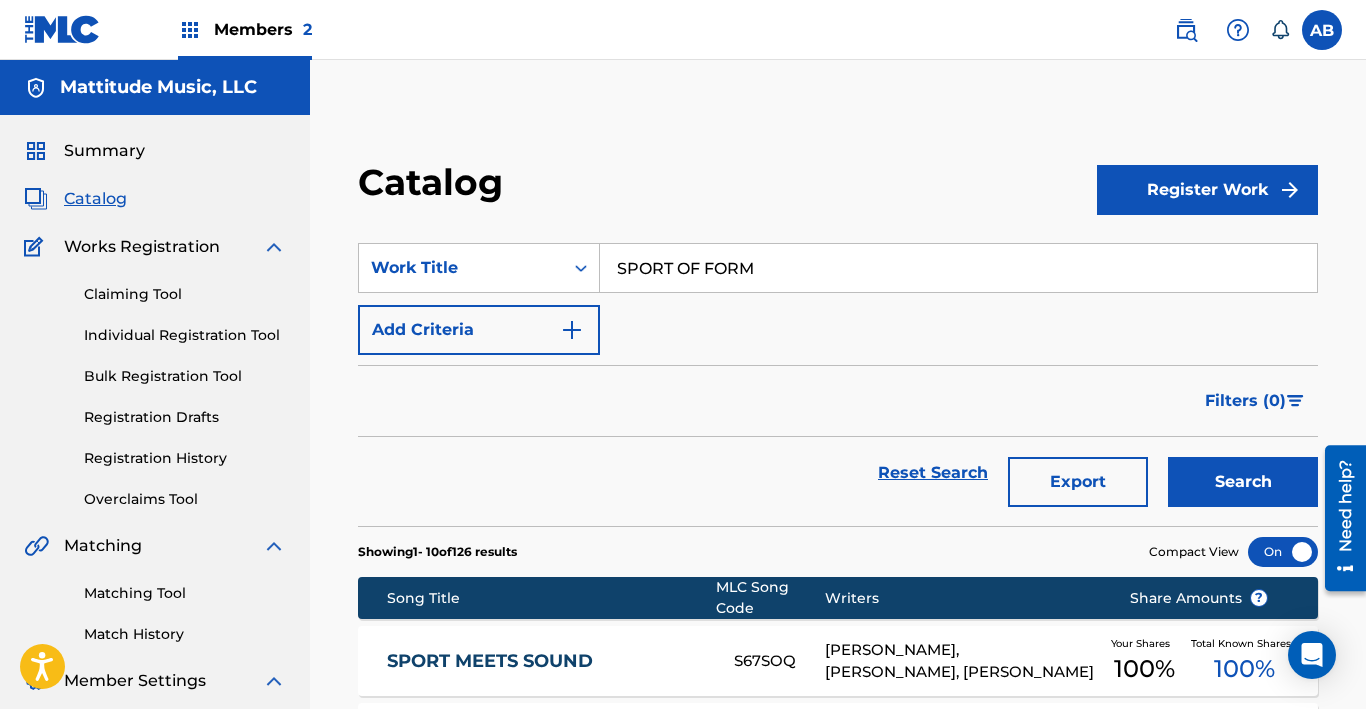 drag, startPoint x: 711, startPoint y: 252, endPoint x: 481, endPoint y: 219, distance: 232.35533 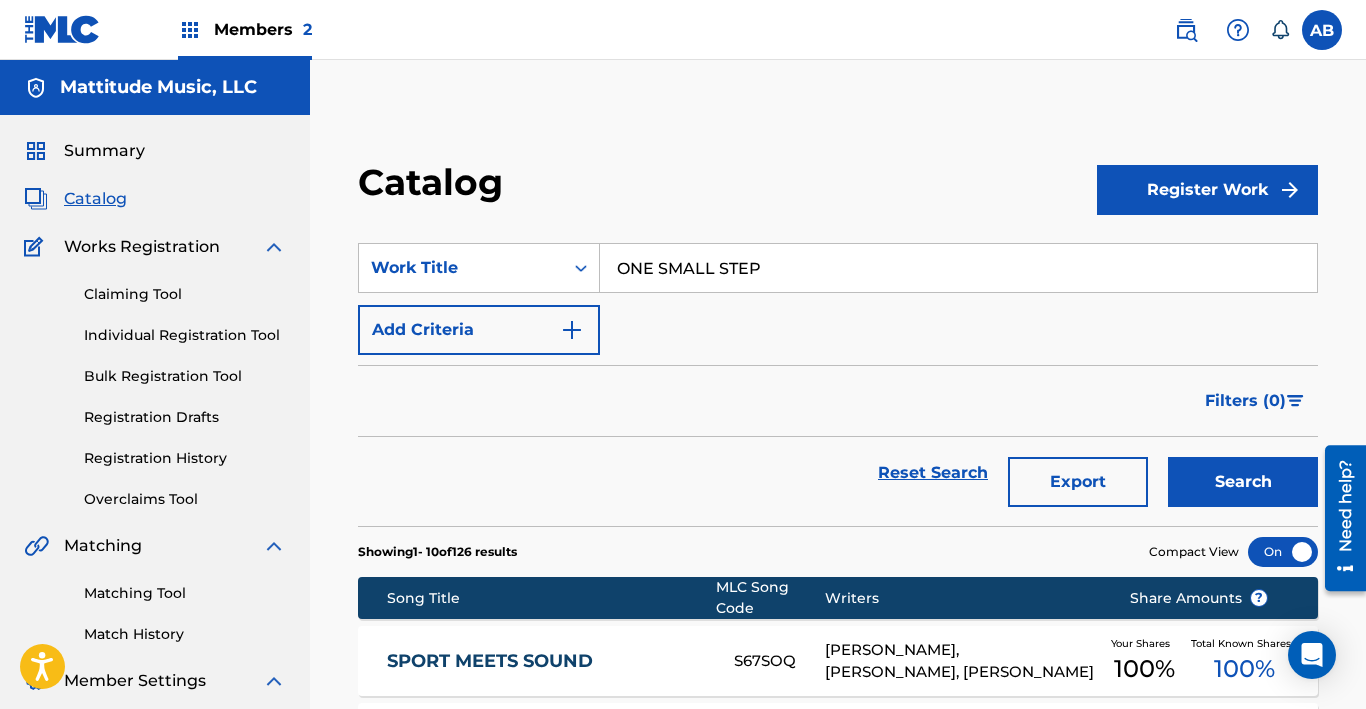 click on "Search" at bounding box center (1243, 482) 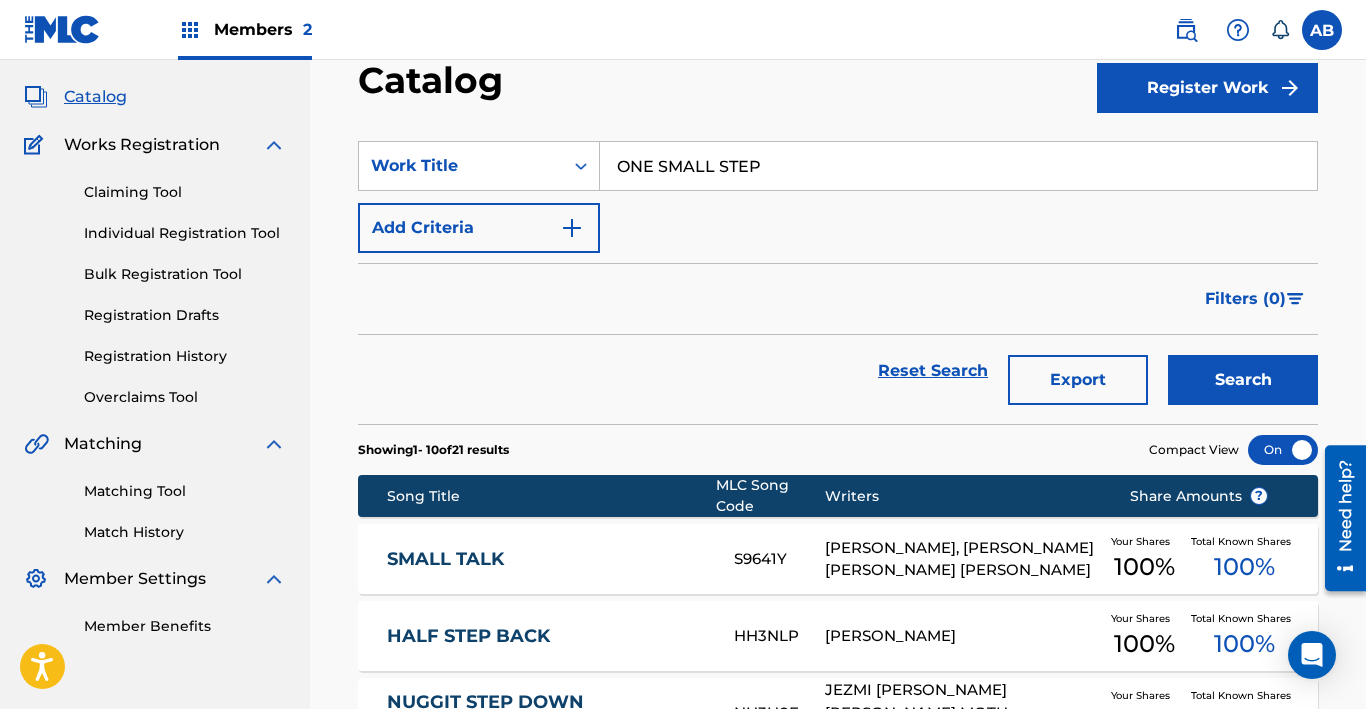 scroll, scrollTop: 22, scrollLeft: 0, axis: vertical 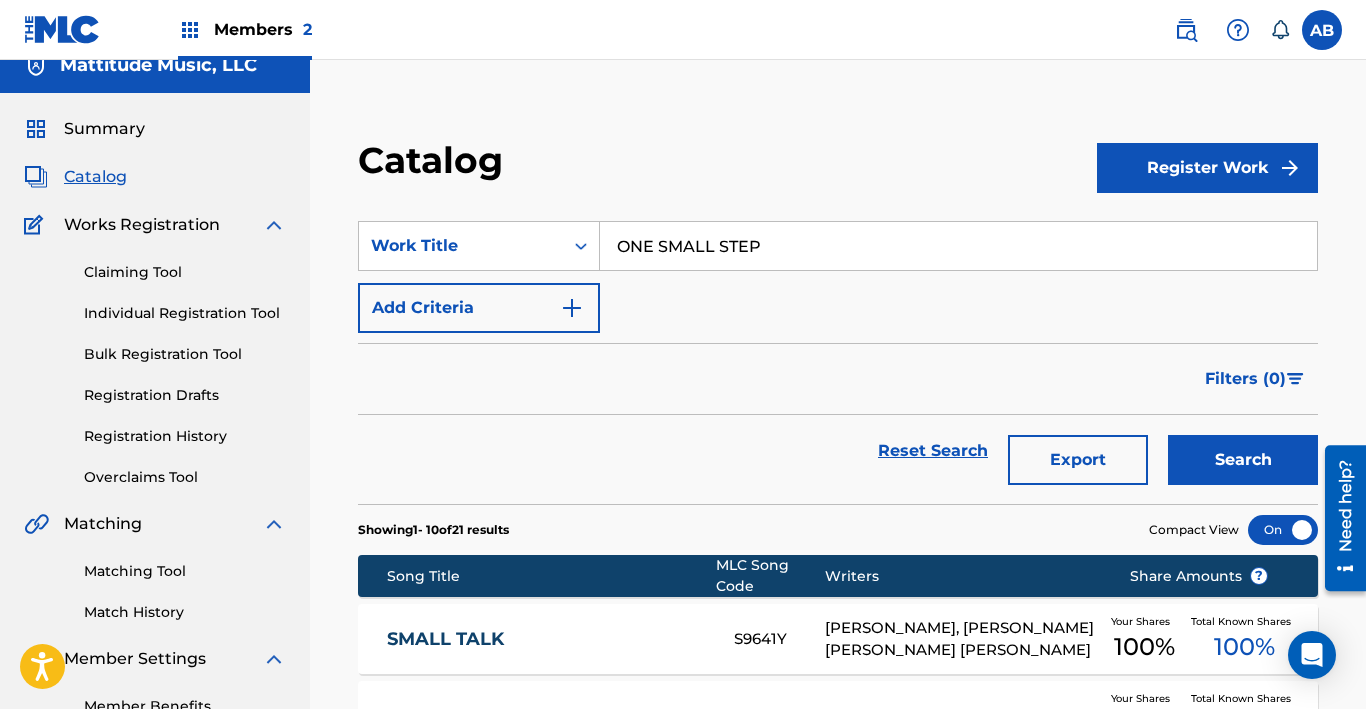 drag, startPoint x: 764, startPoint y: 240, endPoint x: 290, endPoint y: 217, distance: 474.55768 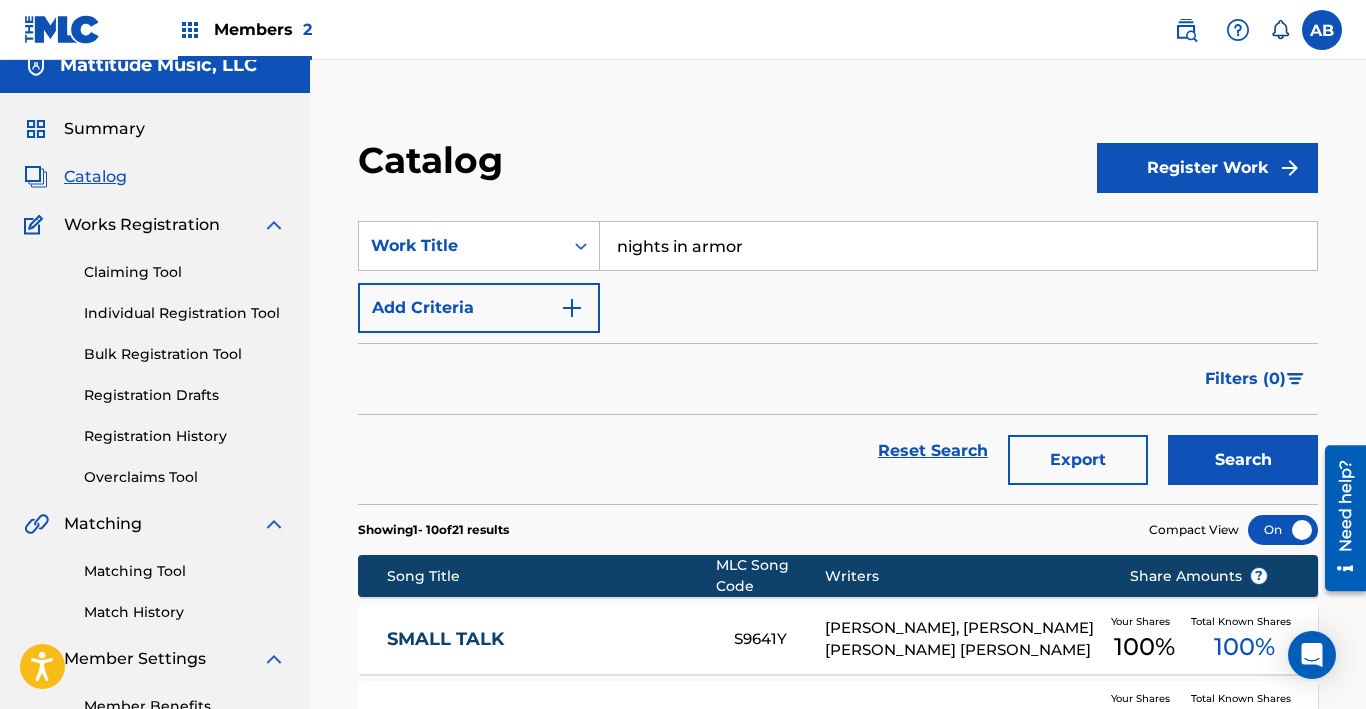 type on "nights in armor" 